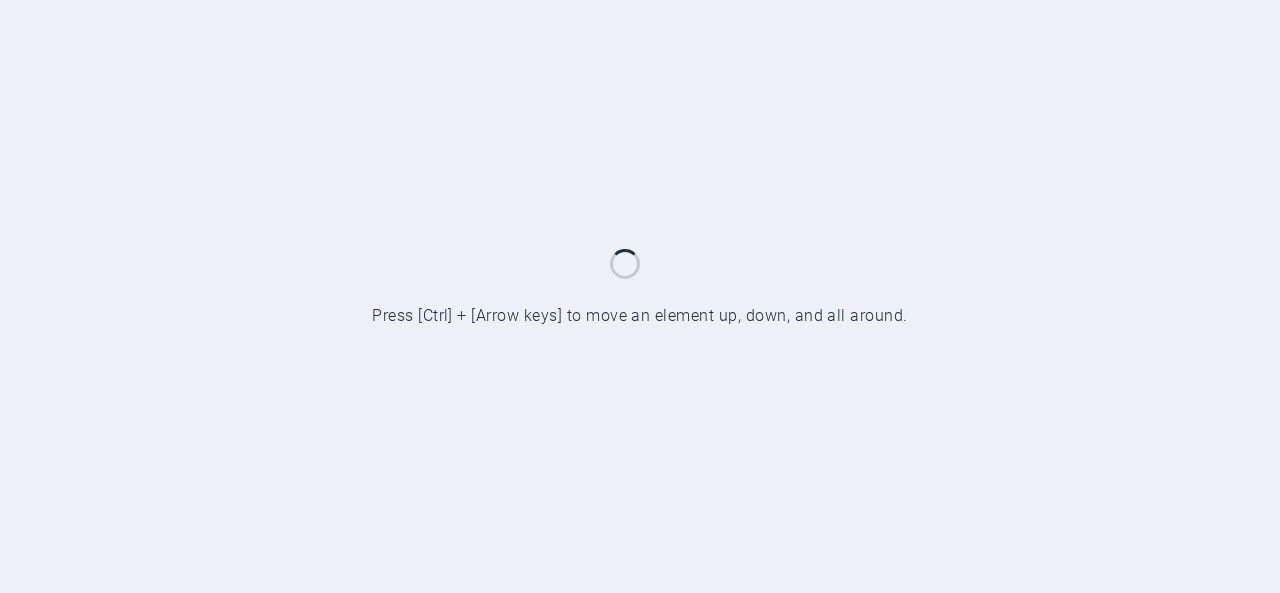 scroll, scrollTop: 0, scrollLeft: 0, axis: both 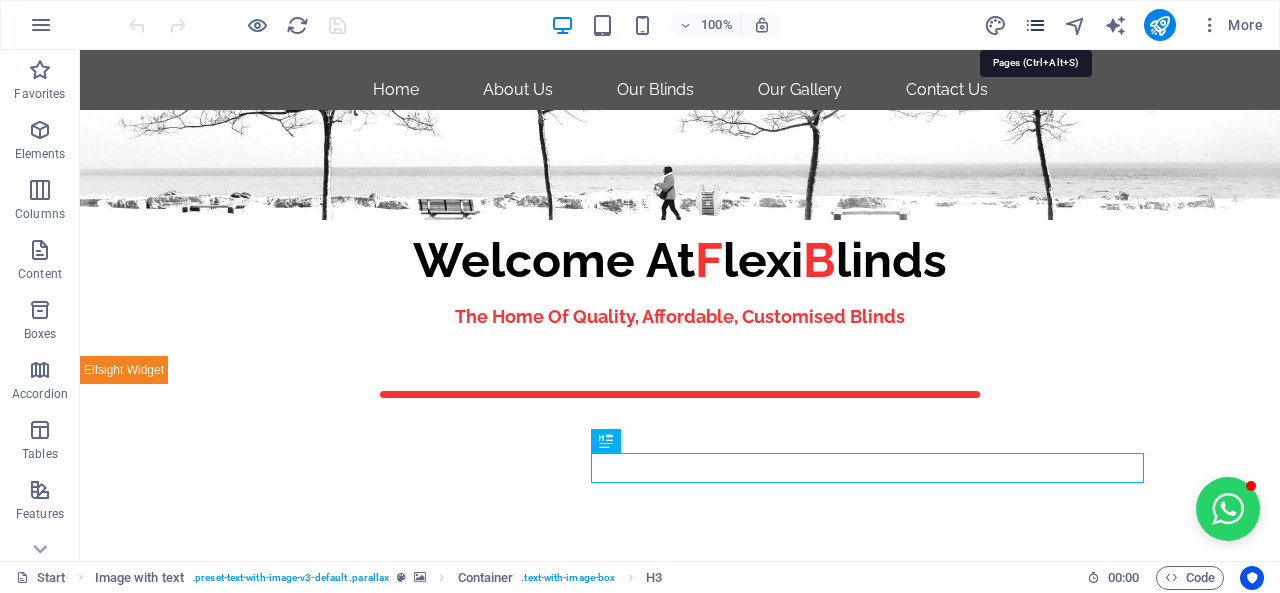 click at bounding box center (1035, 25) 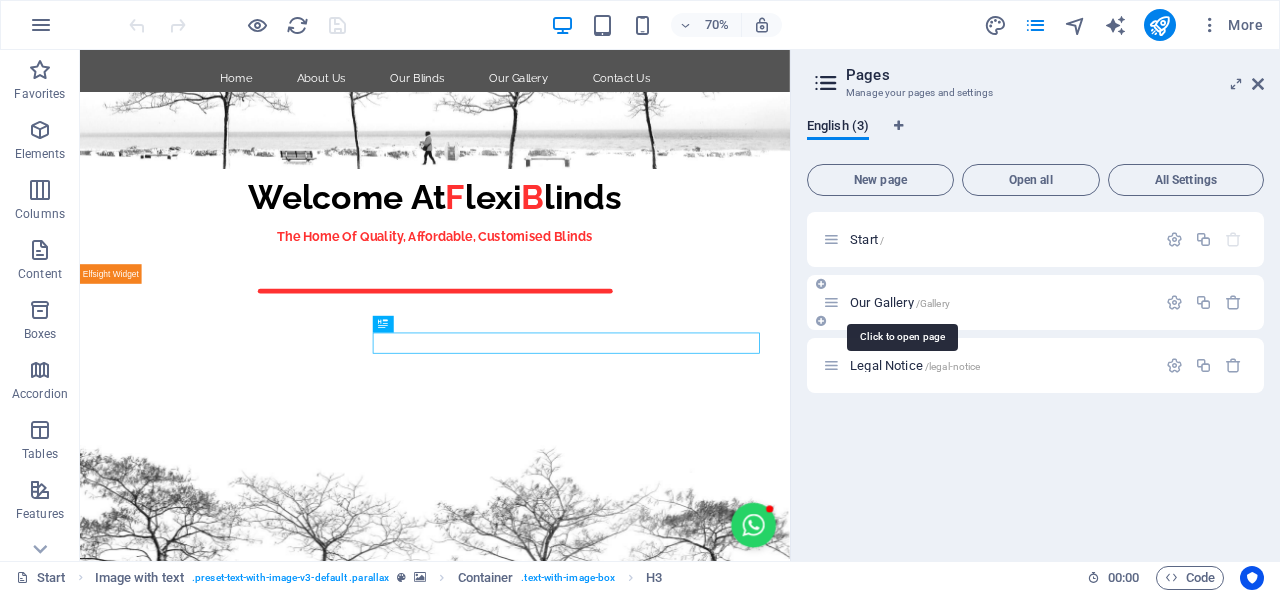 click on "Our Gallery  /Gallery" at bounding box center [900, 302] 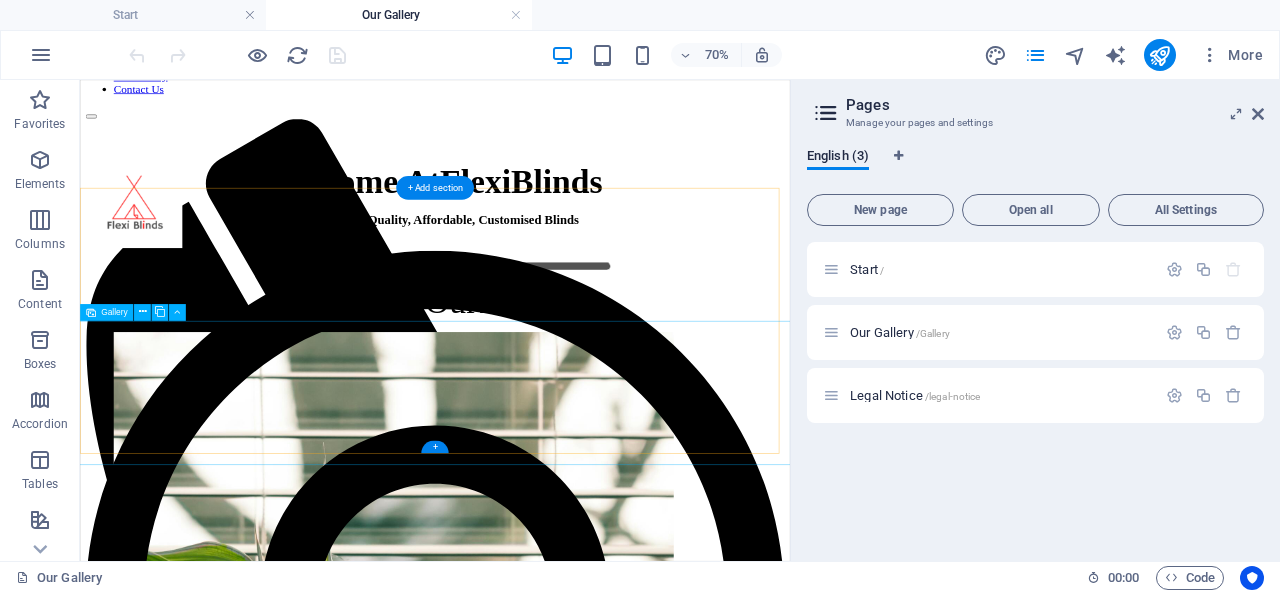 scroll, scrollTop: 0, scrollLeft: 0, axis: both 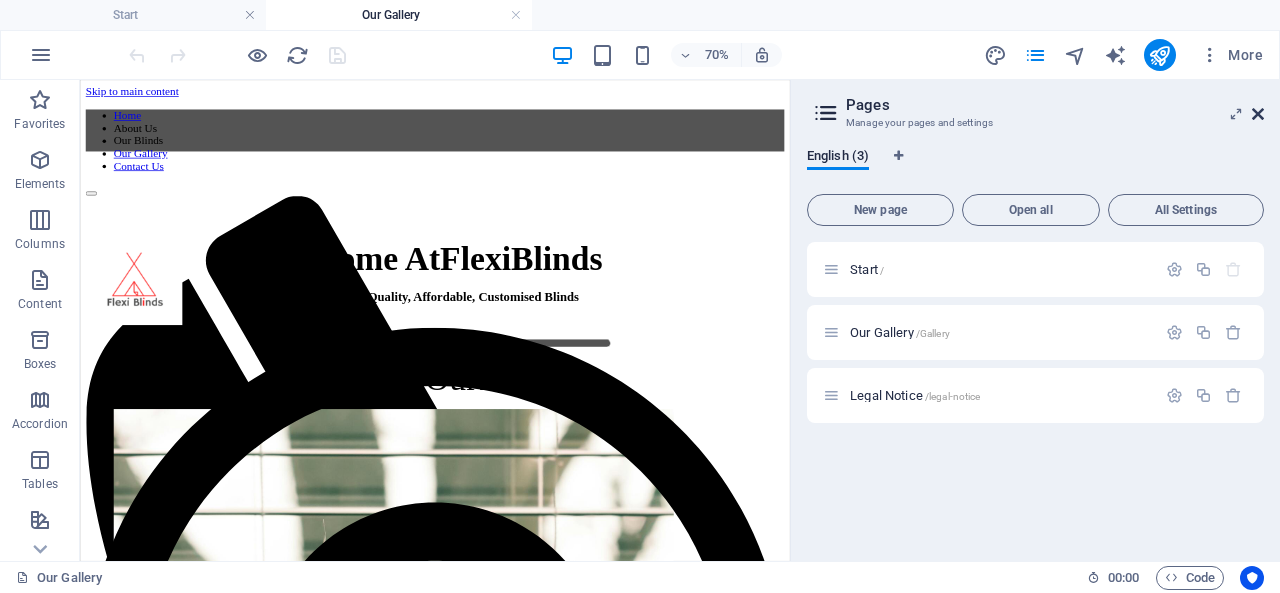 click at bounding box center [1258, 114] 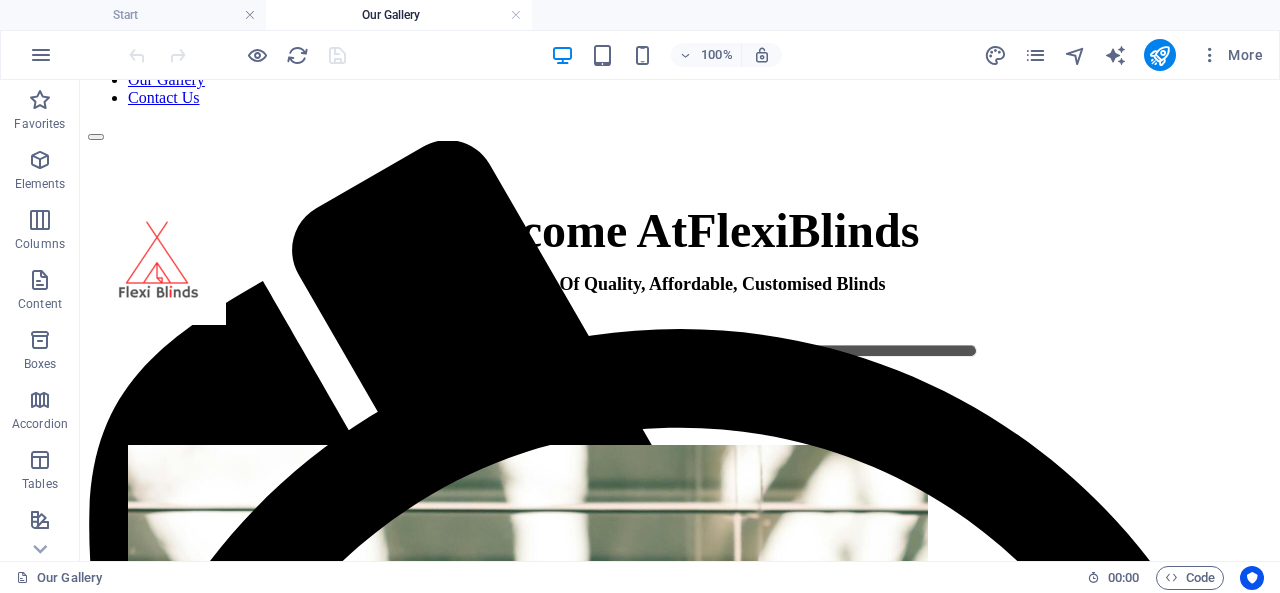 scroll, scrollTop: 0, scrollLeft: 0, axis: both 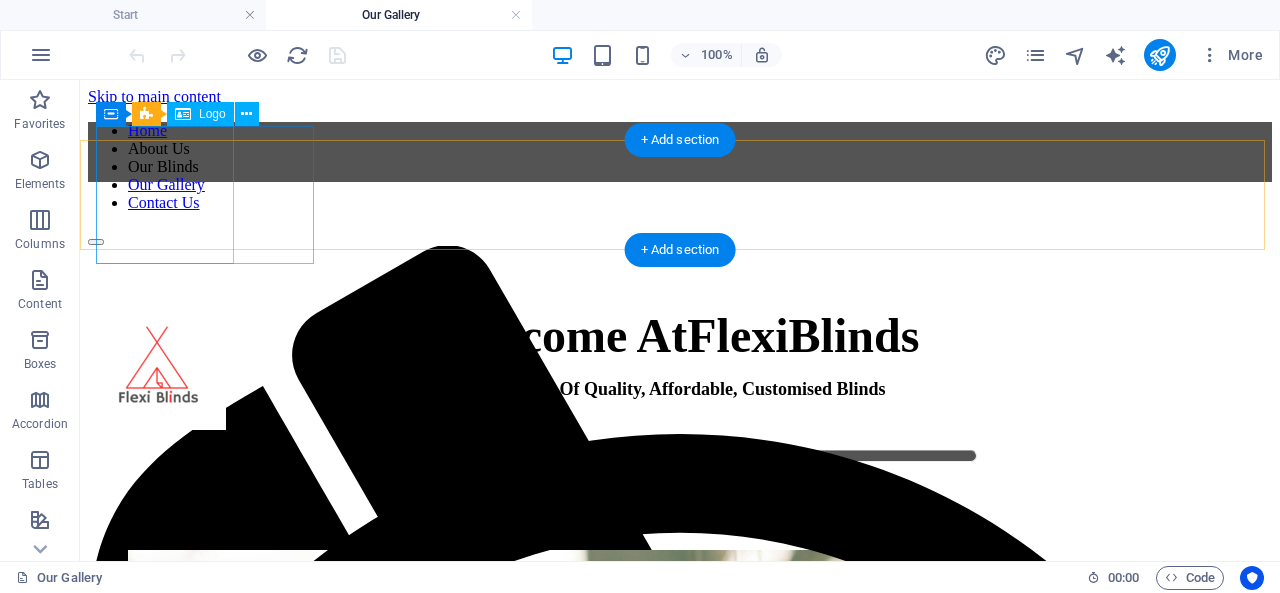 click at bounding box center [680, 363] 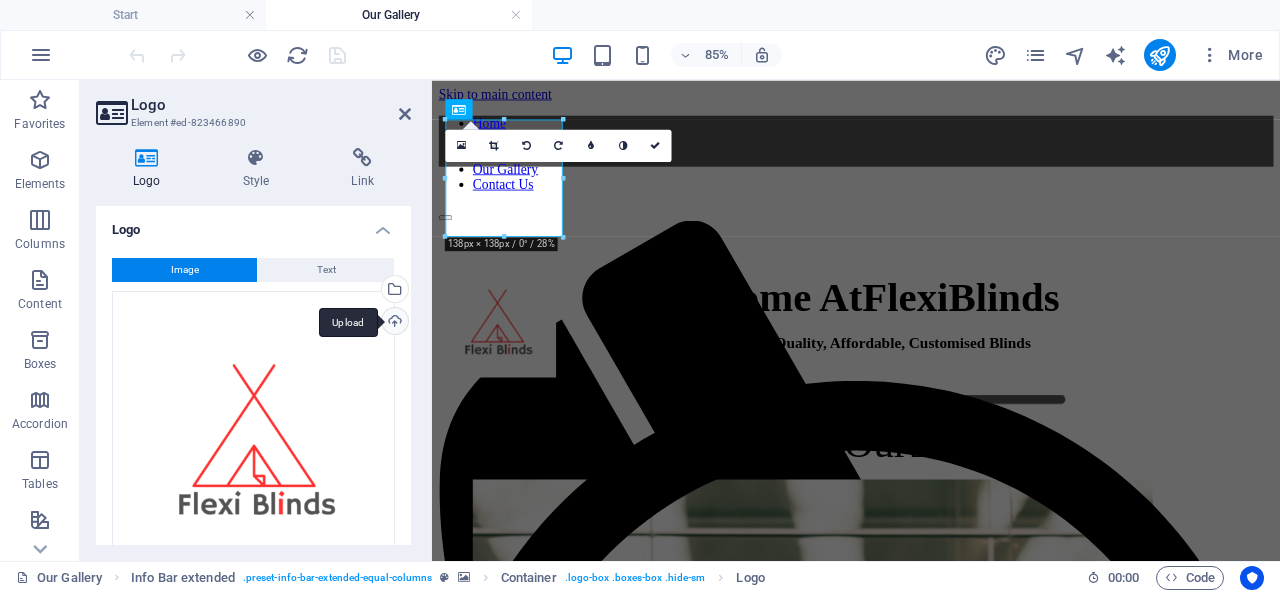 click on "Upload" at bounding box center [393, 323] 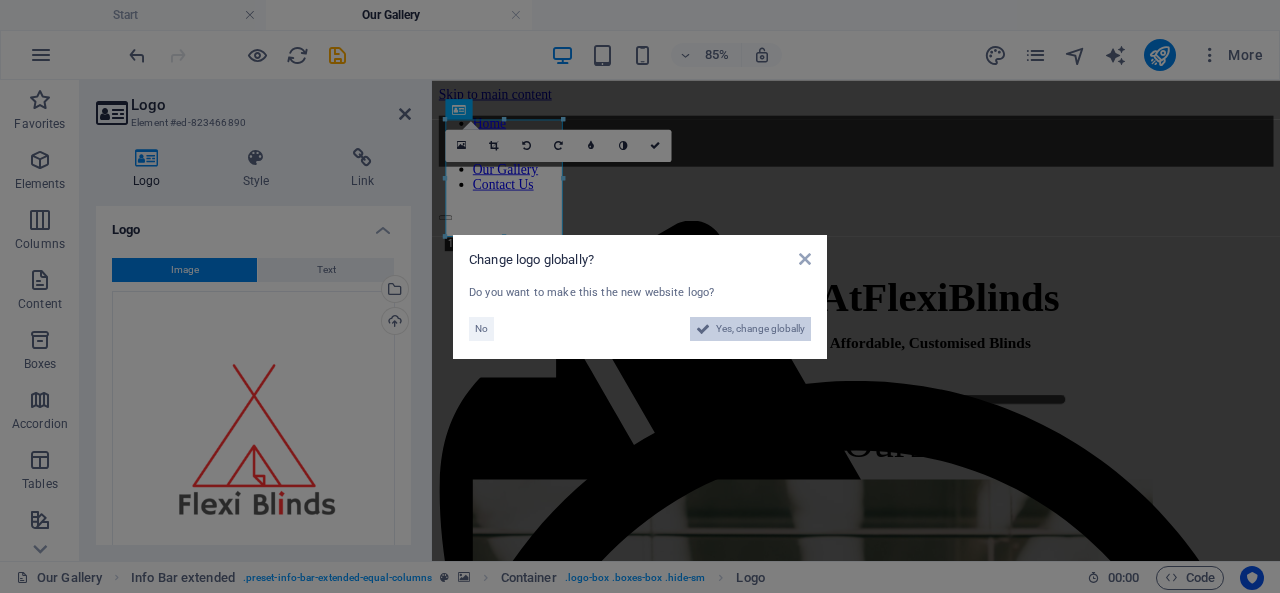 click on "Yes, change globally" at bounding box center (760, 329) 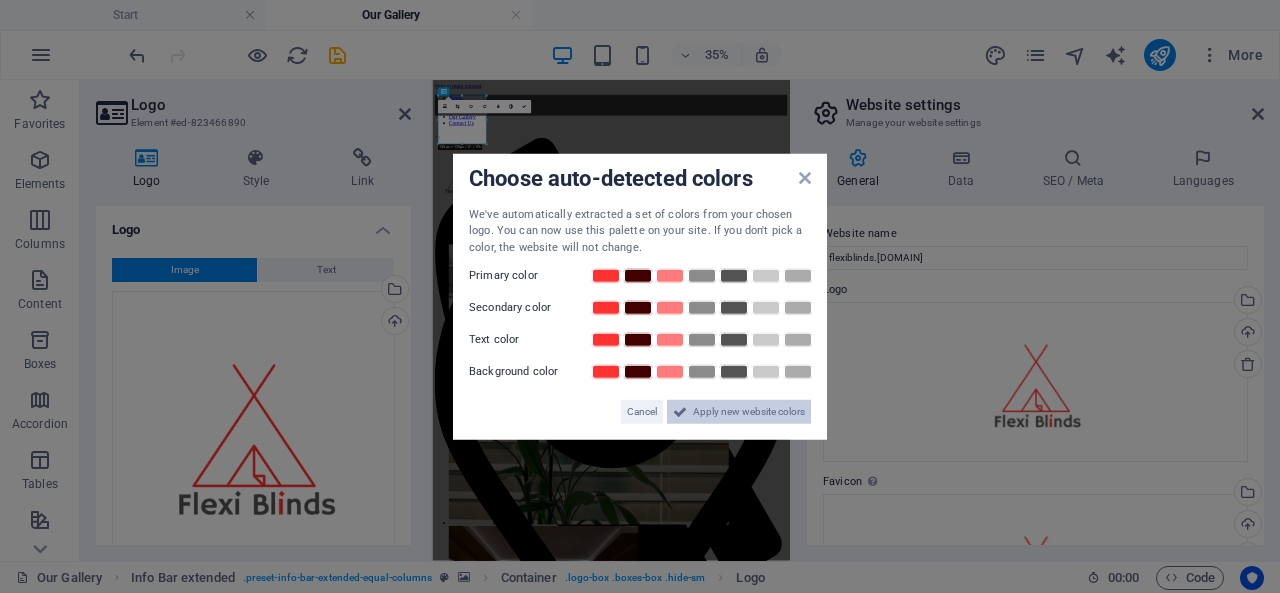 click on "Apply new website colors" at bounding box center (749, 412) 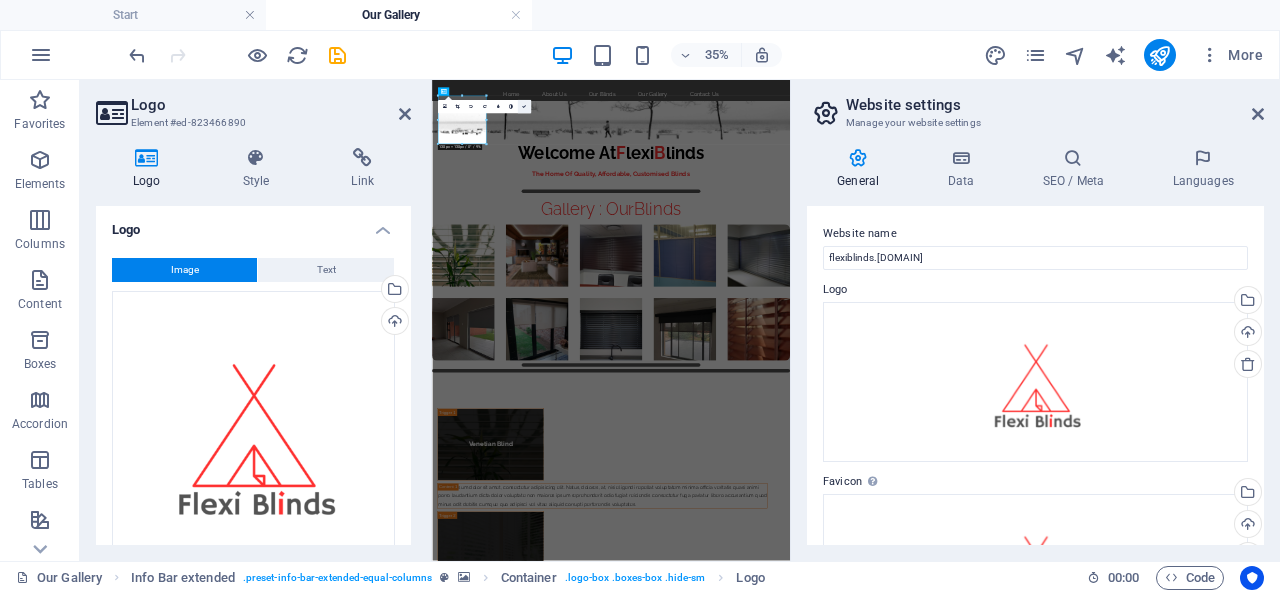 click at bounding box center [524, 107] 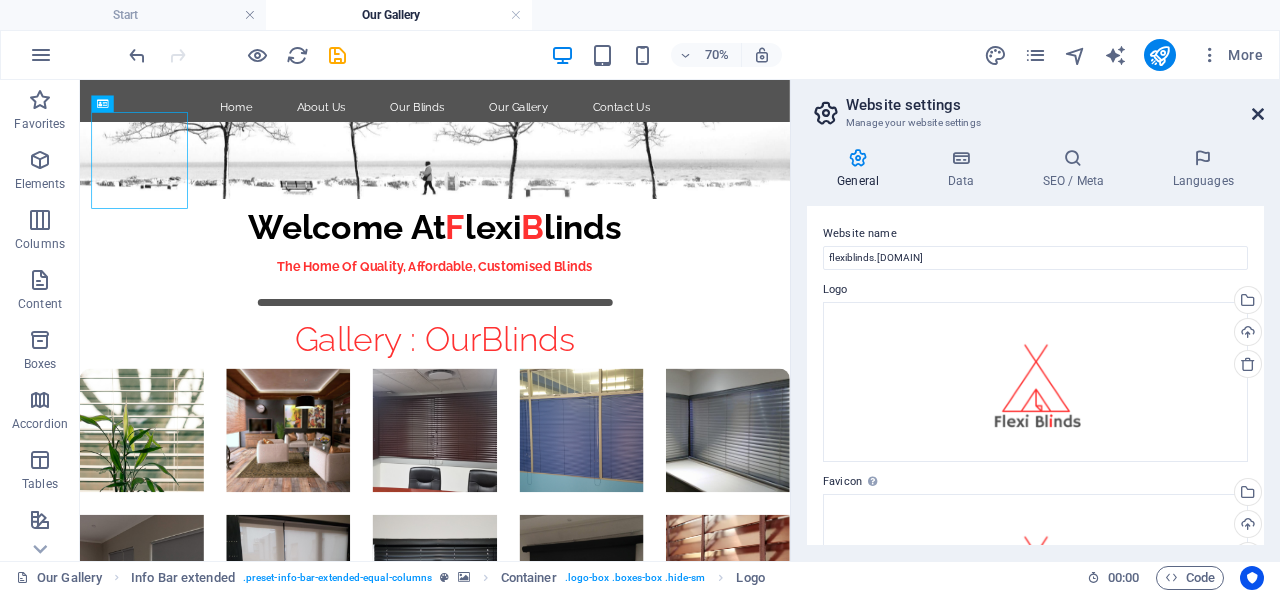 drag, startPoint x: 1260, startPoint y: 107, endPoint x: 1181, endPoint y: 27, distance: 112.432205 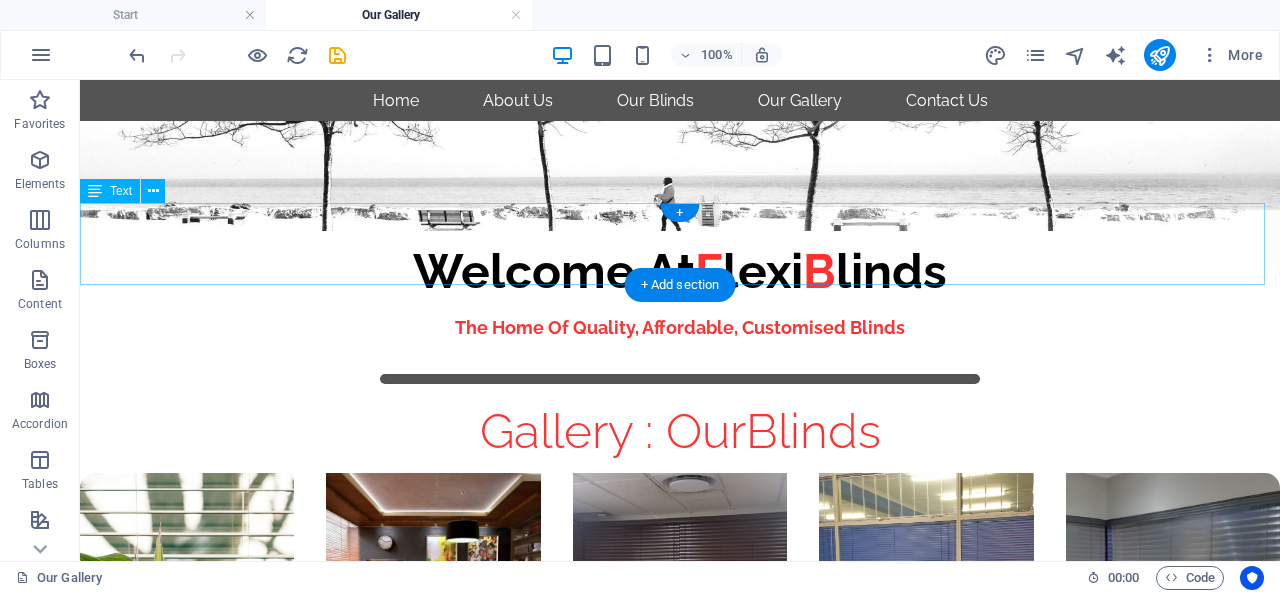 scroll, scrollTop: 0, scrollLeft: 0, axis: both 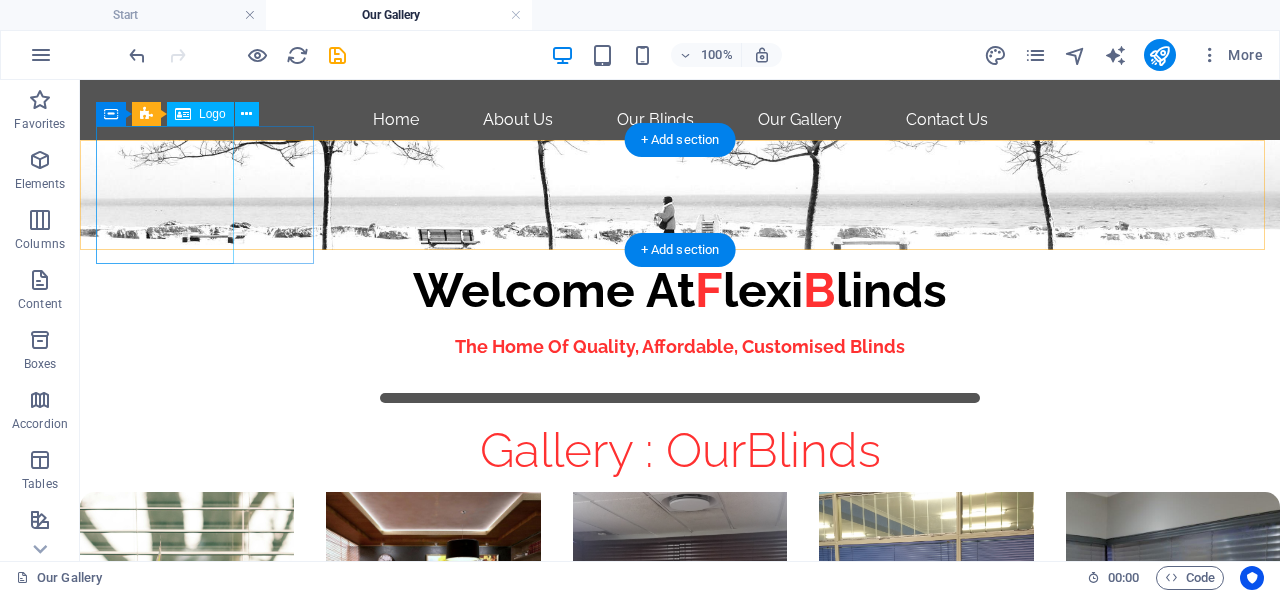 click at bounding box center [680, 335] 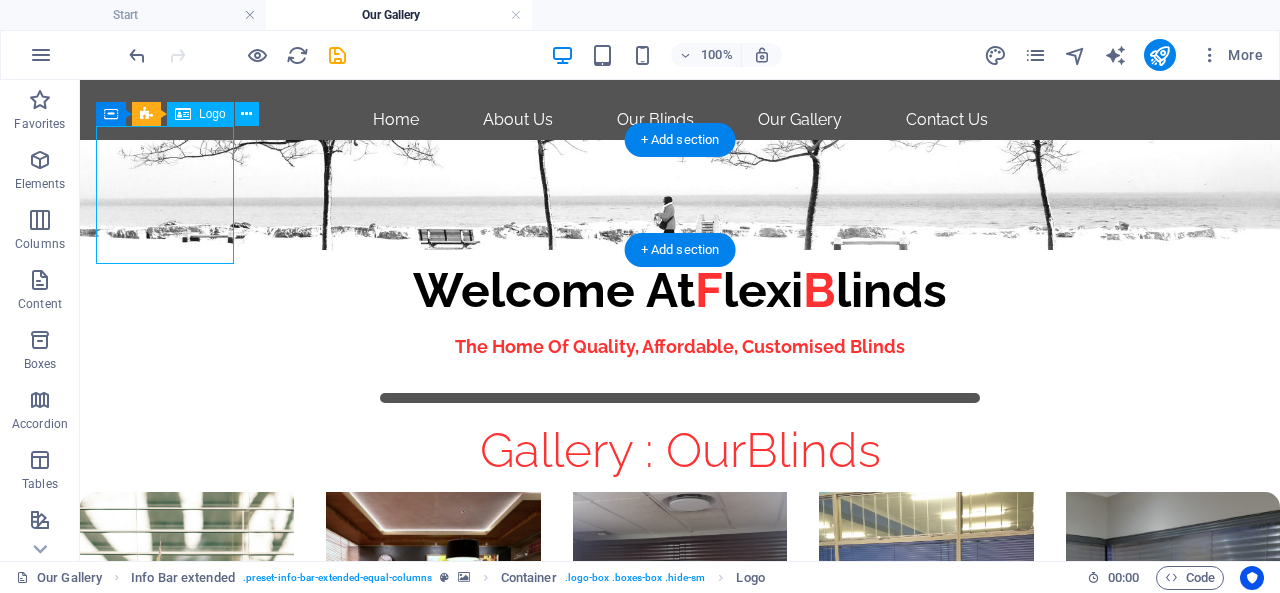 click at bounding box center [680, 335] 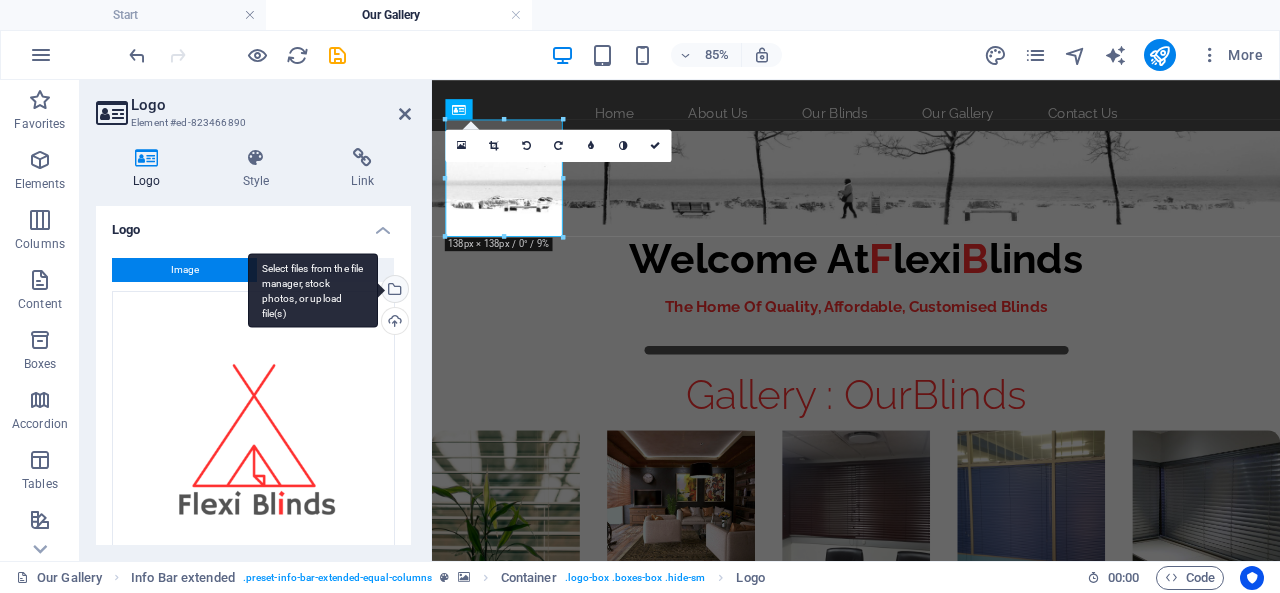click on "Select files from the file manager, stock photos, or upload file(s)" at bounding box center (393, 291) 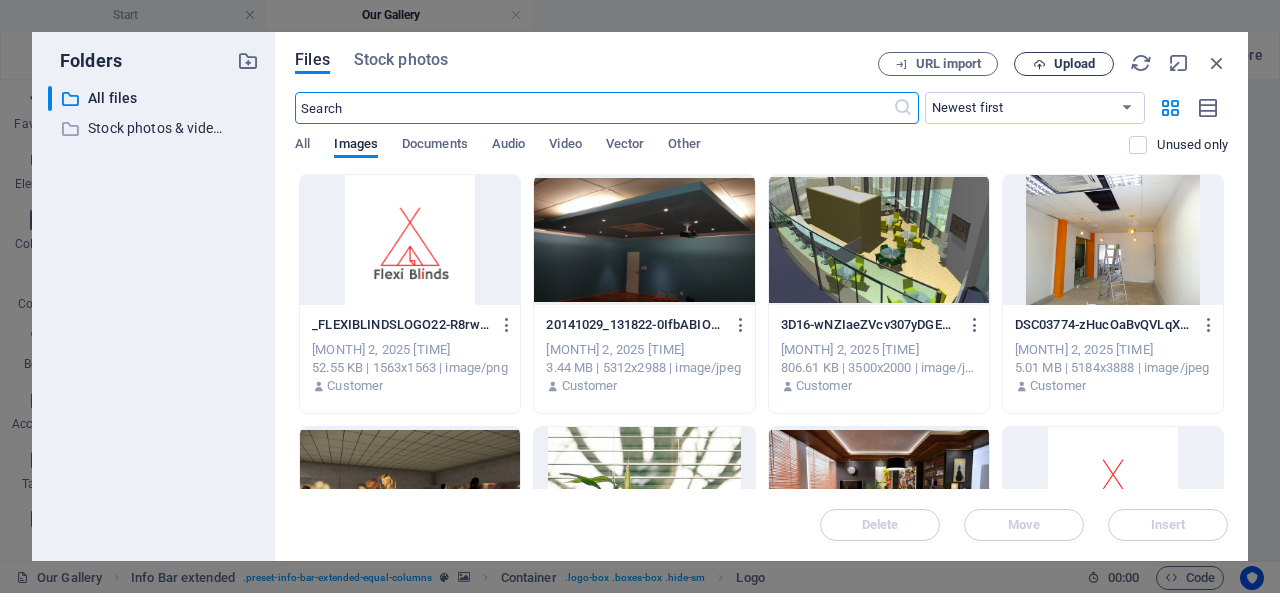 click on "Upload" at bounding box center [1074, 64] 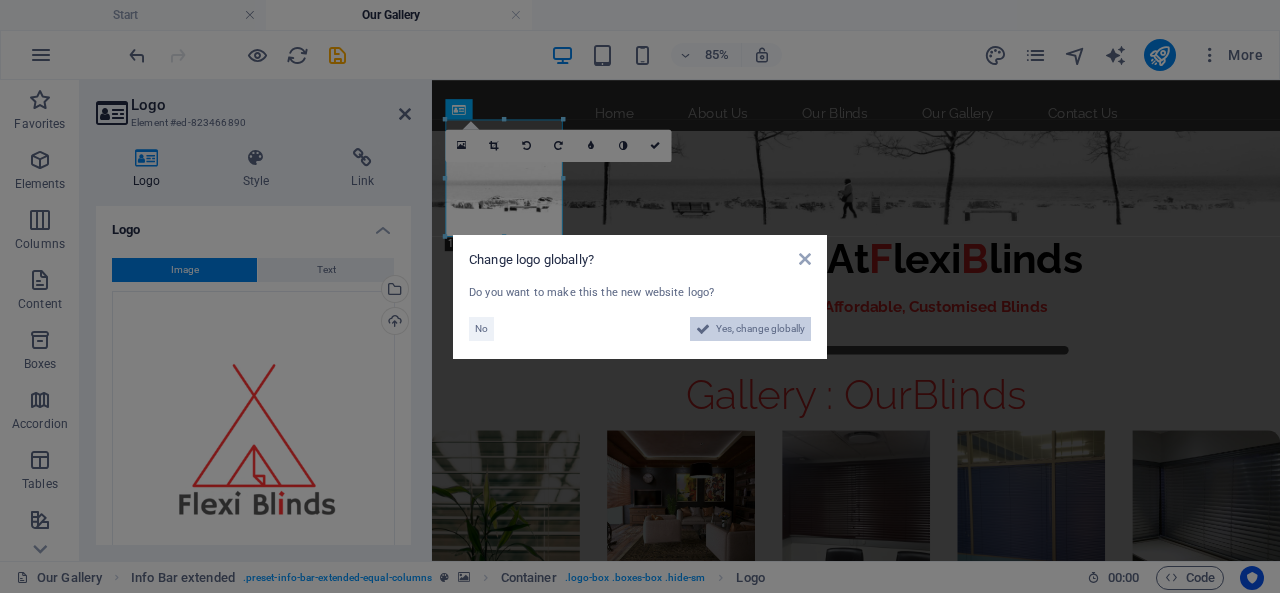 click on "Yes, change globally" at bounding box center [760, 329] 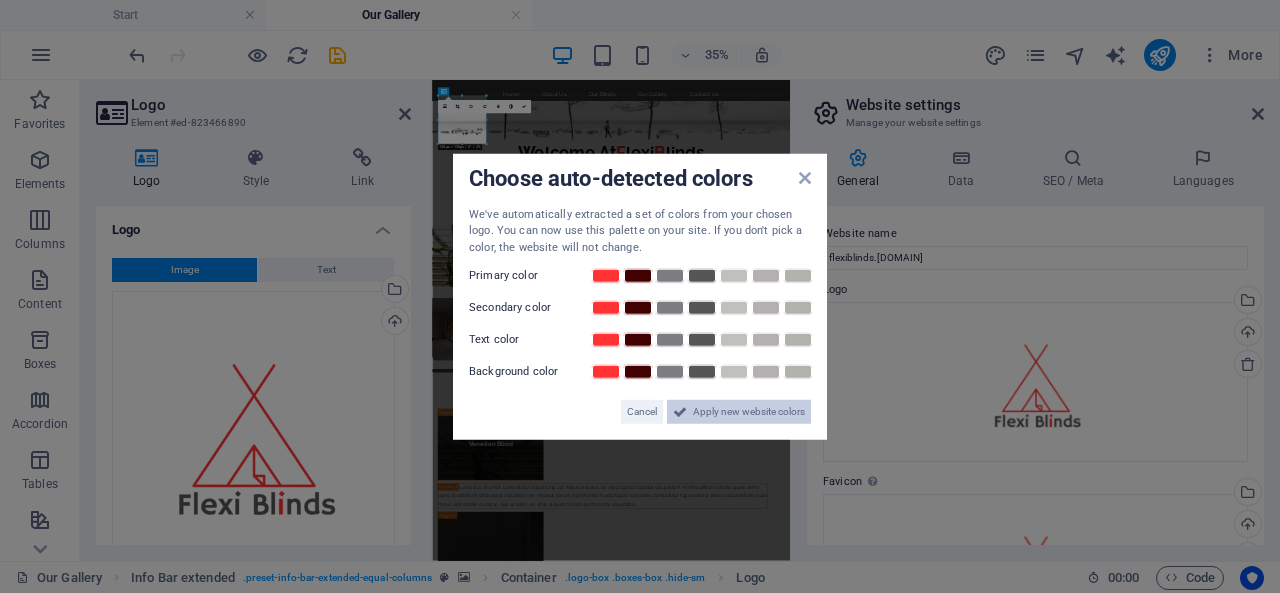 click on "Apply new website colors" at bounding box center [749, 412] 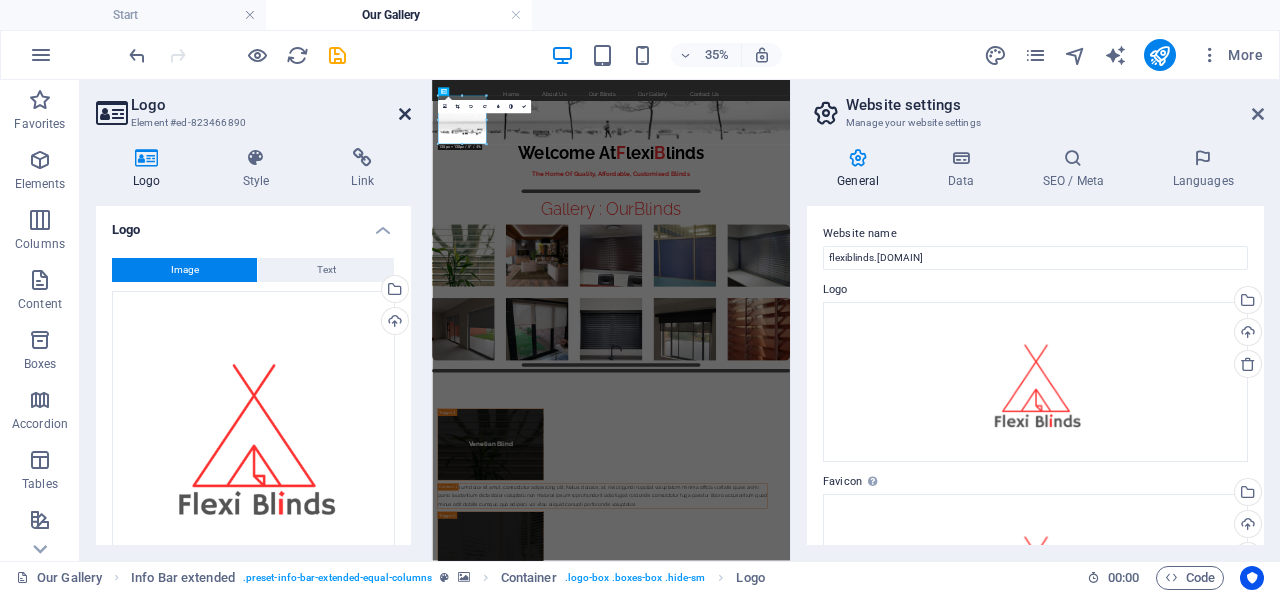 click at bounding box center (405, 114) 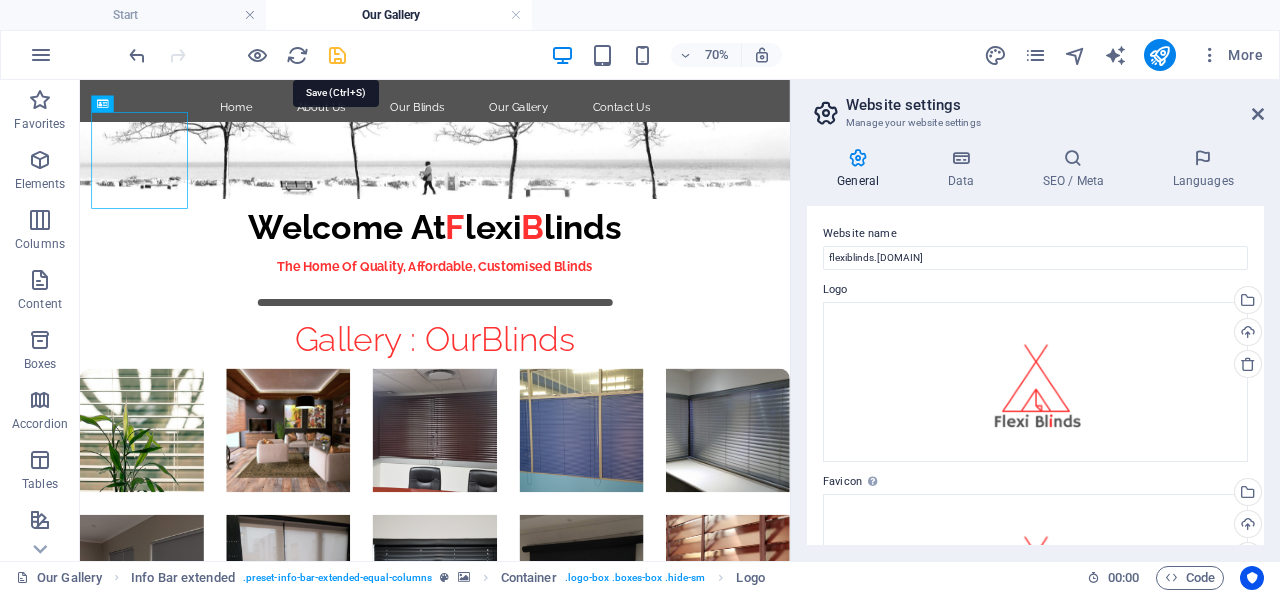 click at bounding box center (337, 55) 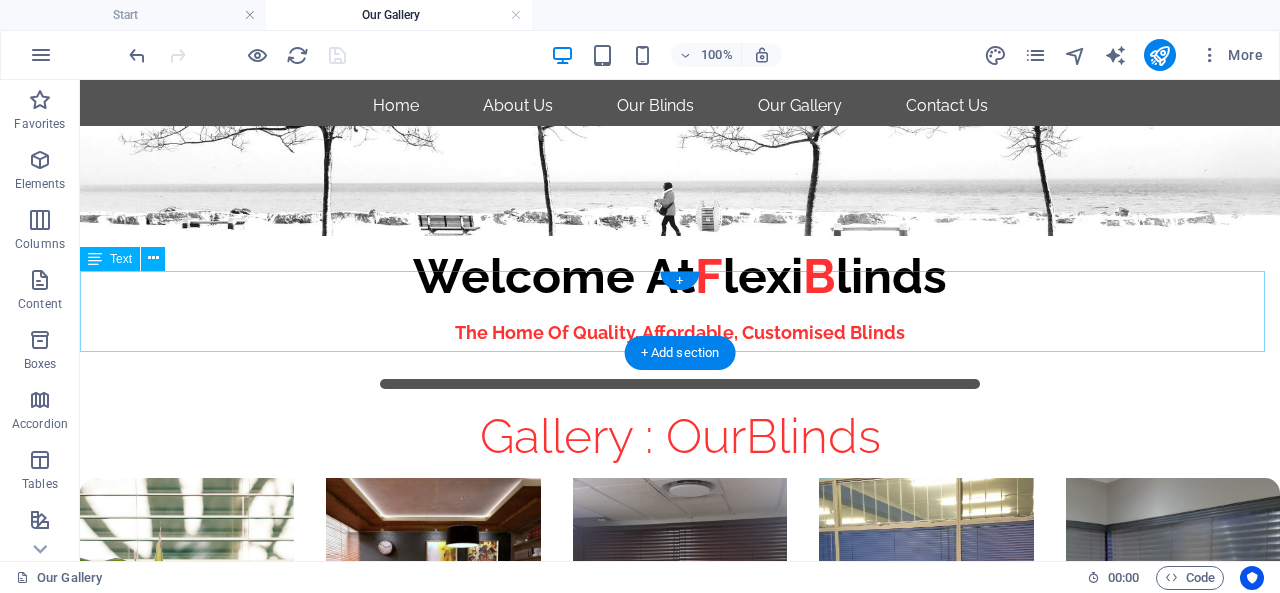 scroll, scrollTop: 0, scrollLeft: 0, axis: both 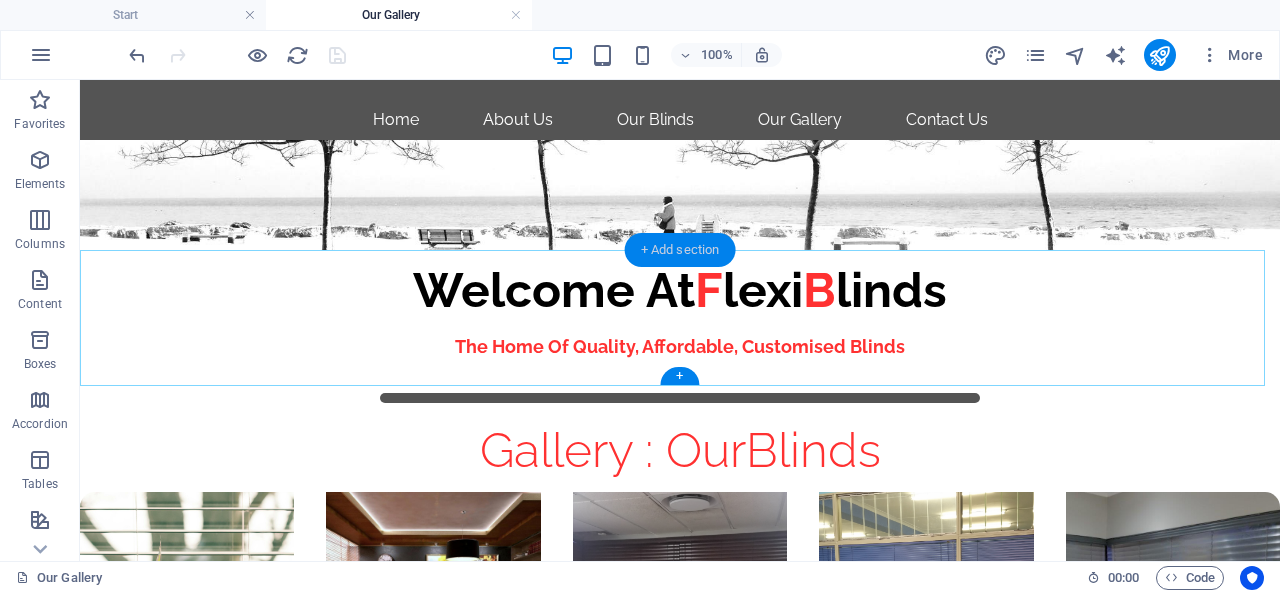 click on "+ Add section" at bounding box center (680, 250) 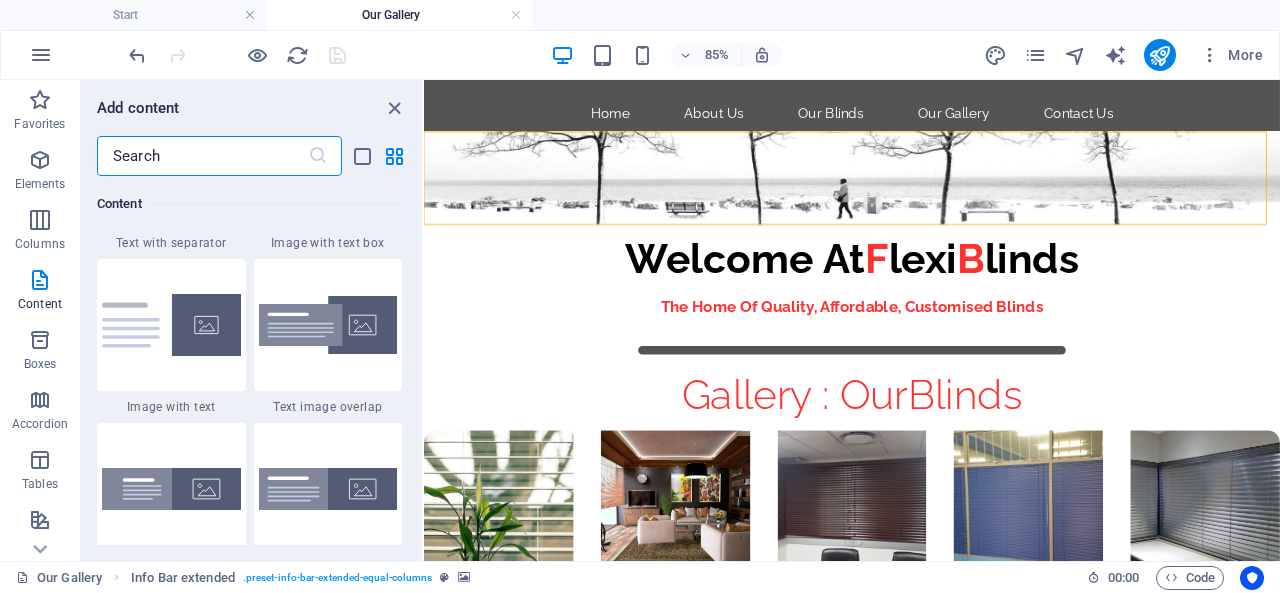 scroll, scrollTop: 3899, scrollLeft: 0, axis: vertical 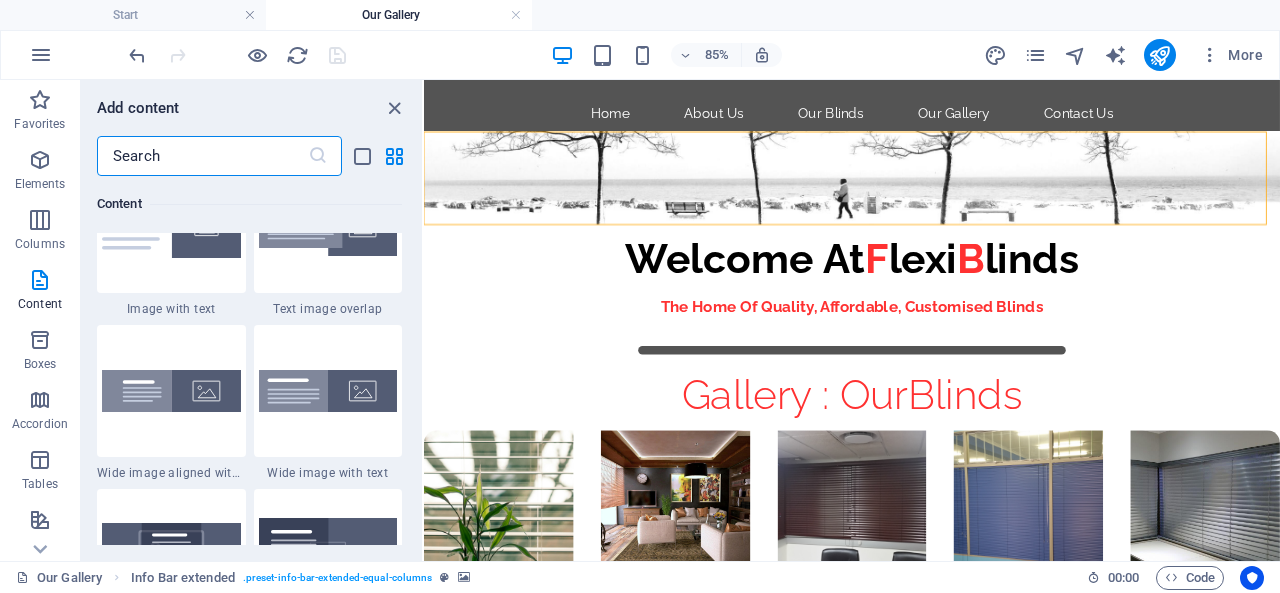 click at bounding box center (202, 156) 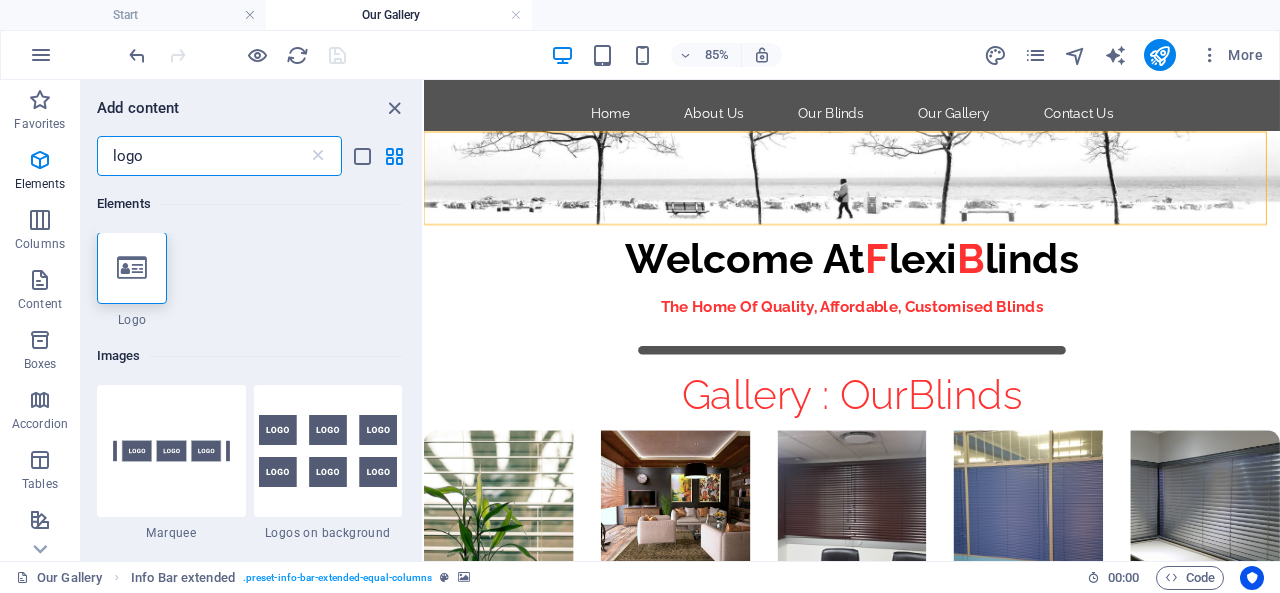 scroll, scrollTop: 0, scrollLeft: 0, axis: both 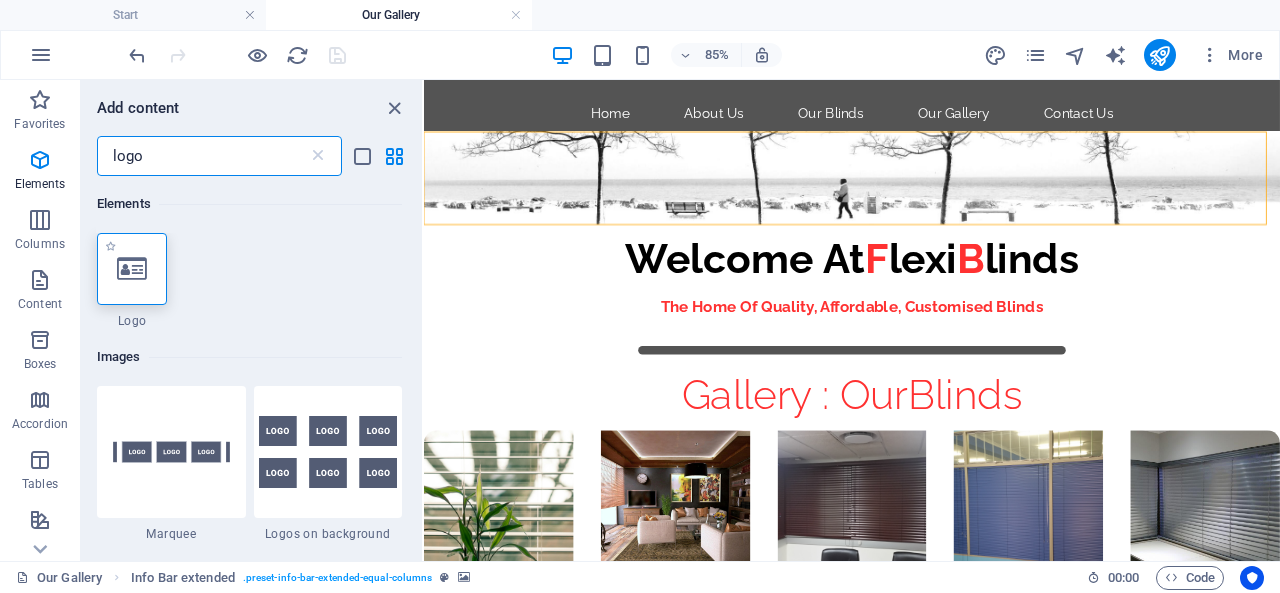 type on "logo" 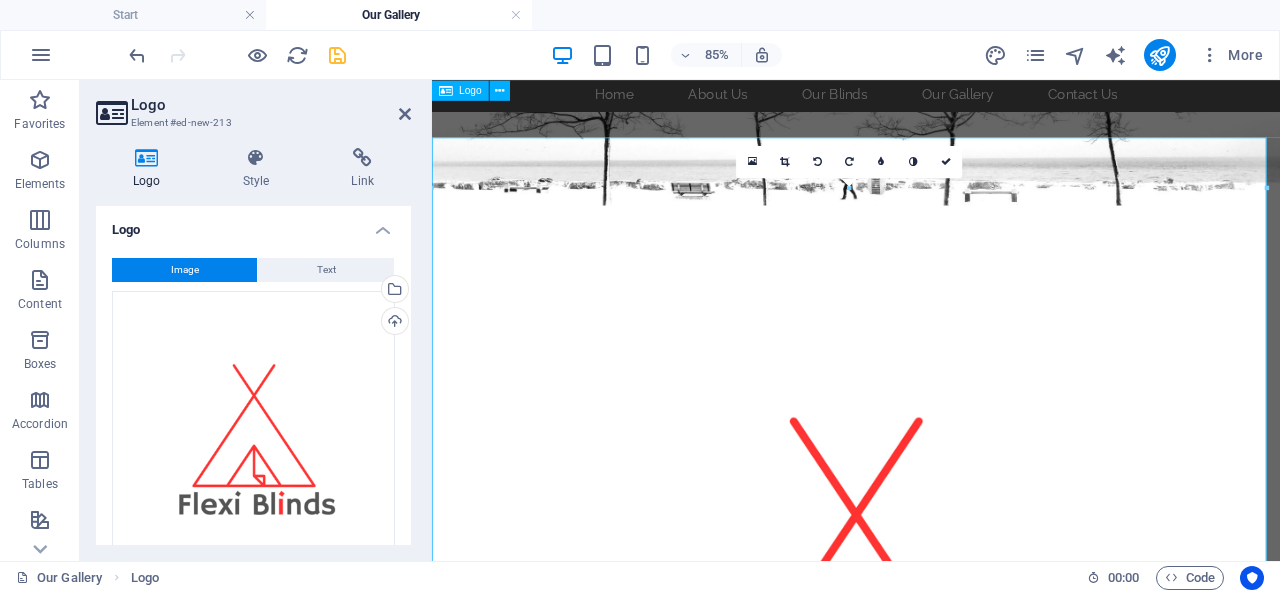 scroll, scrollTop: 0, scrollLeft: 0, axis: both 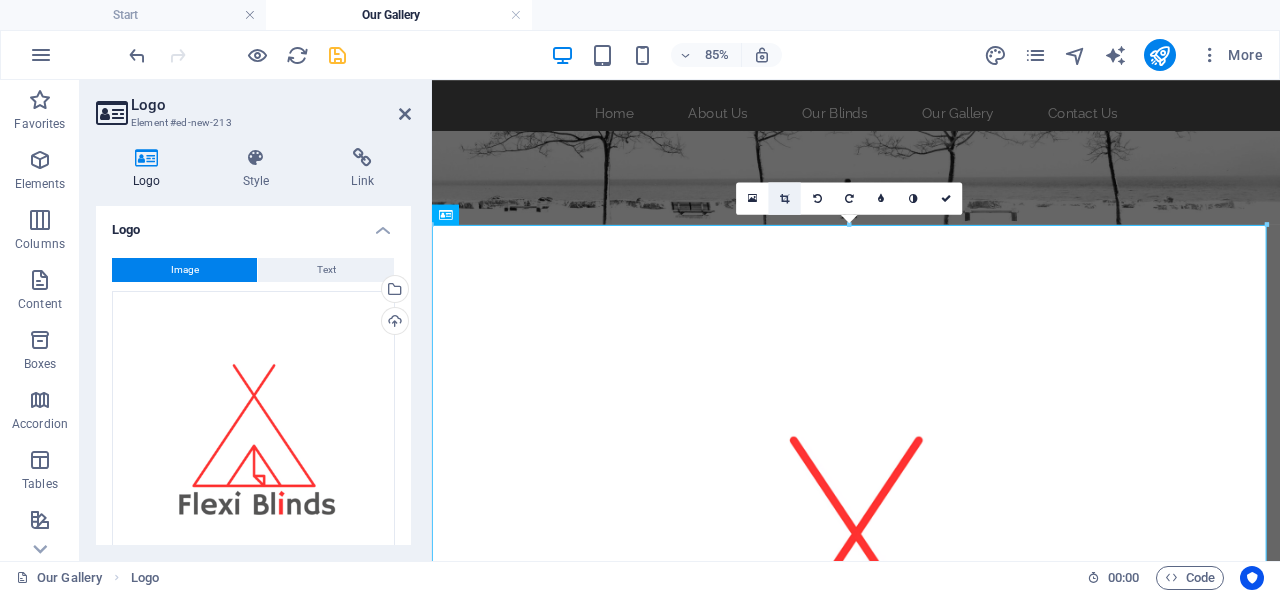click at bounding box center (784, 198) 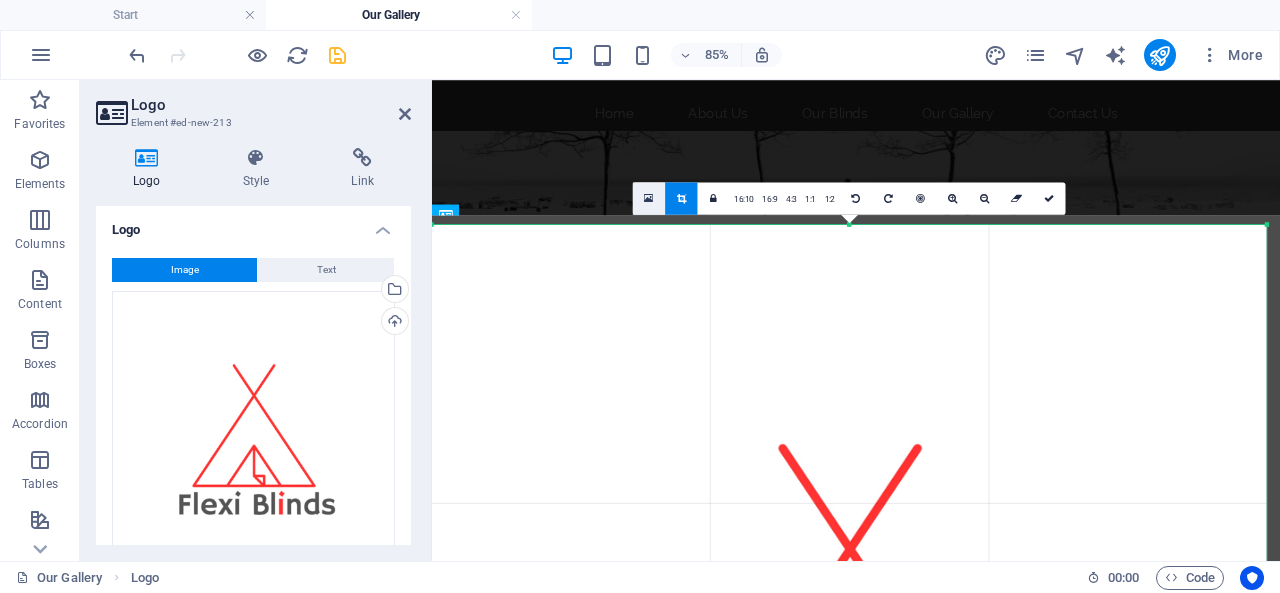 click at bounding box center (649, 198) 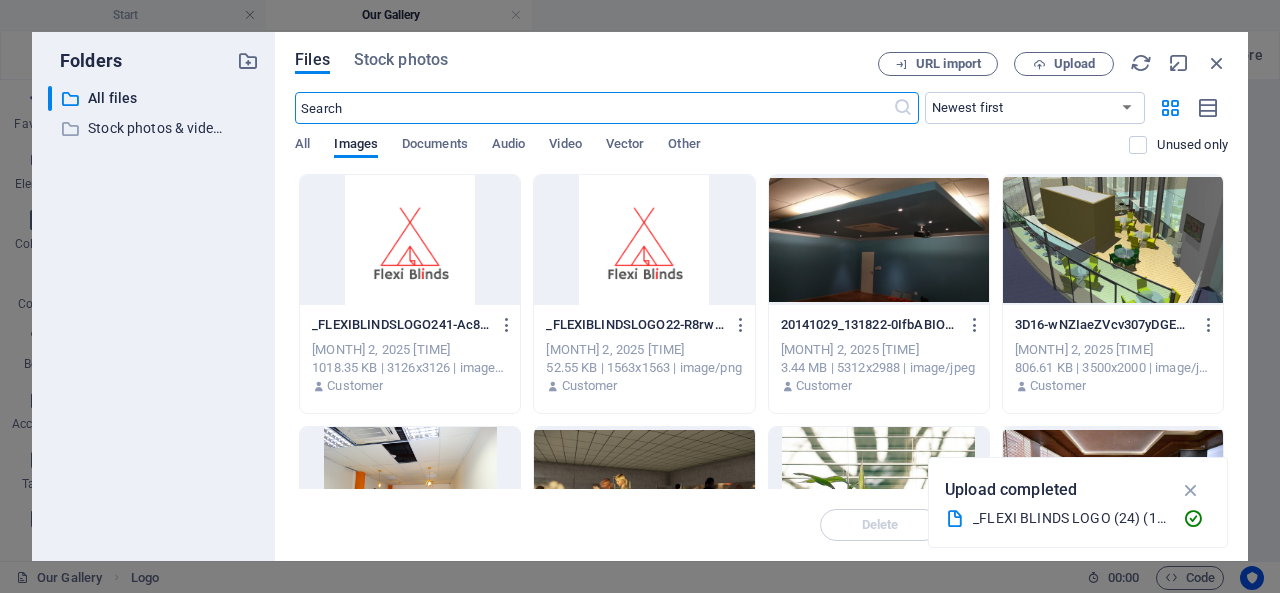 click at bounding box center [410, 240] 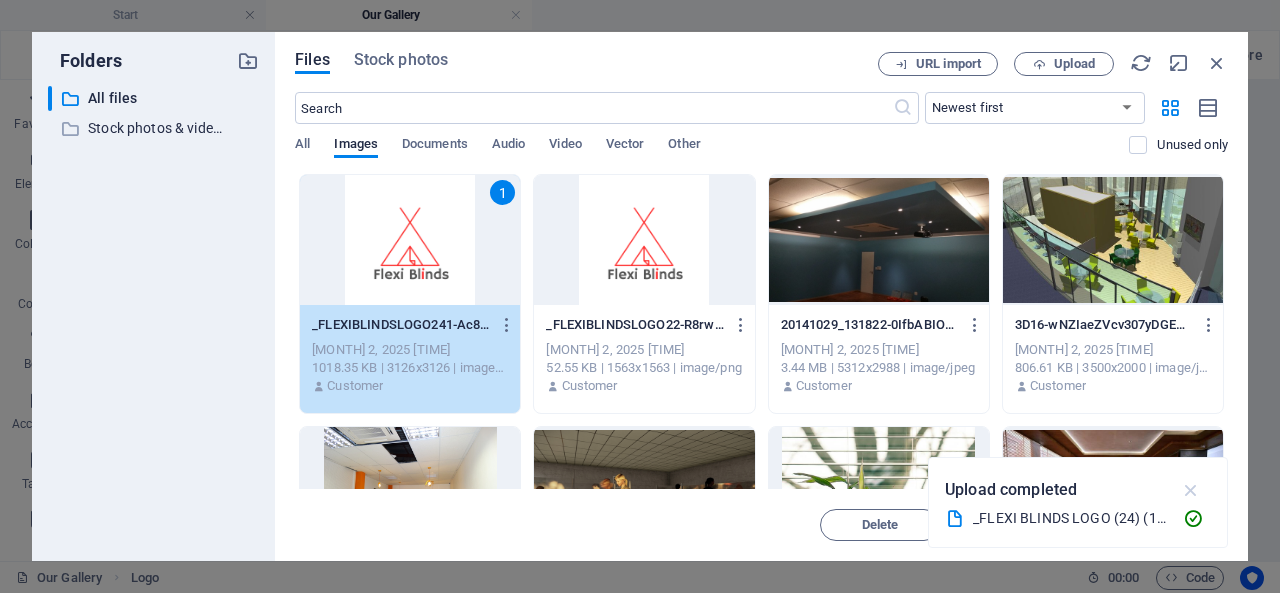 click at bounding box center (1191, 490) 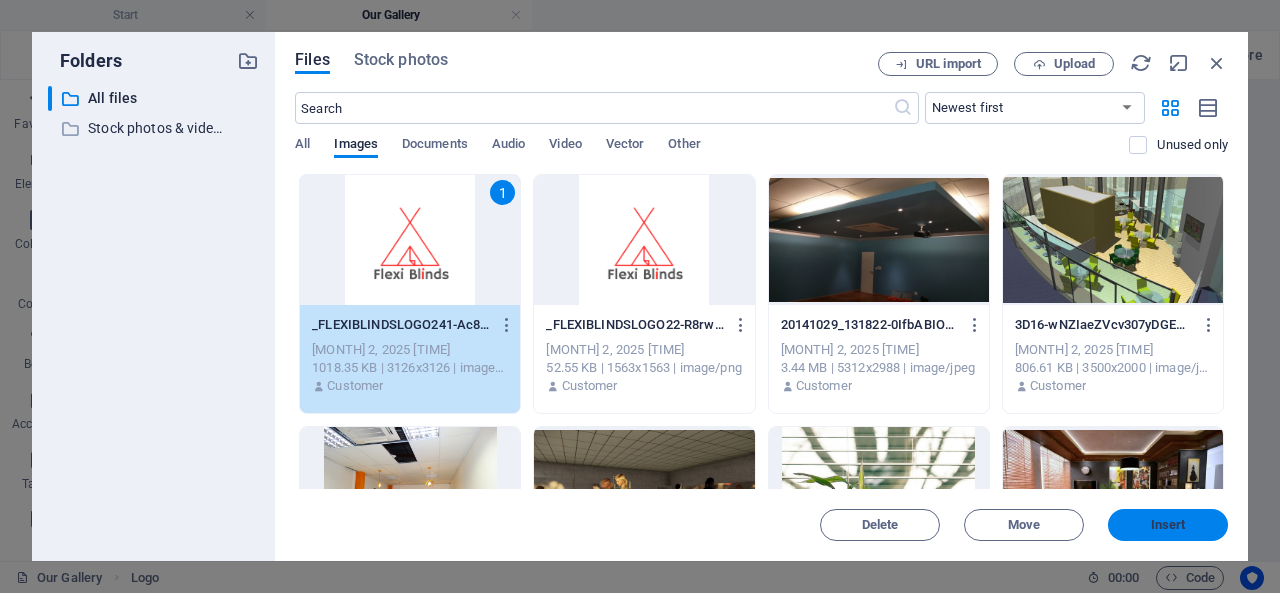 drag, startPoint x: 1148, startPoint y: 525, endPoint x: 526, endPoint y: 459, distance: 625.4918 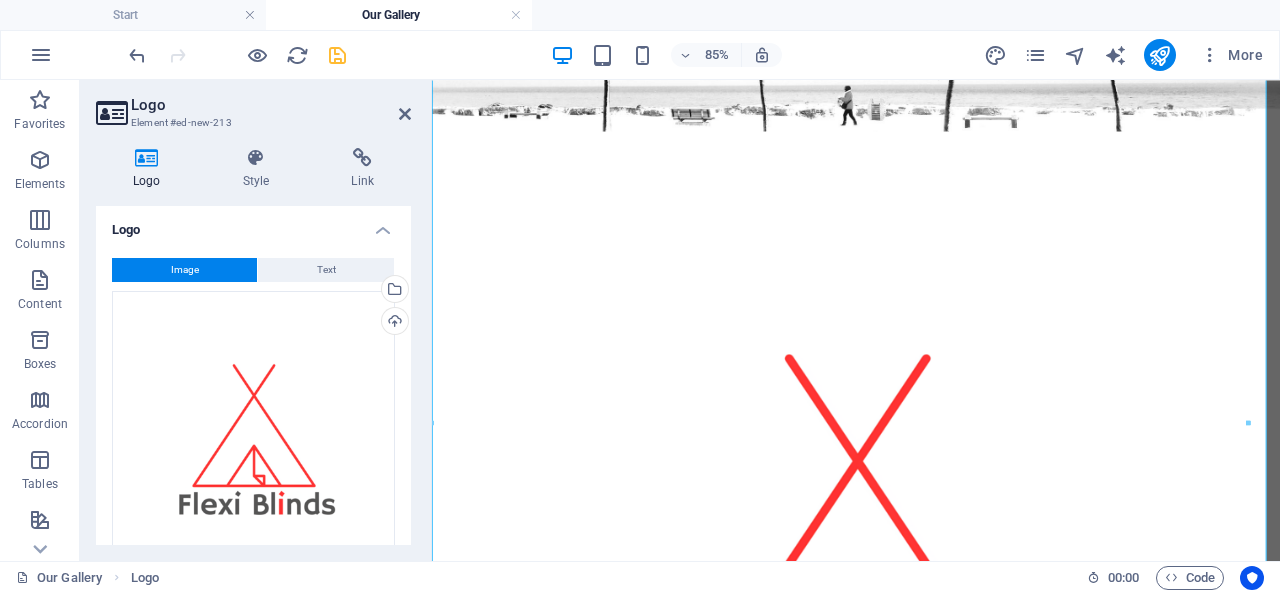 scroll, scrollTop: 200, scrollLeft: 0, axis: vertical 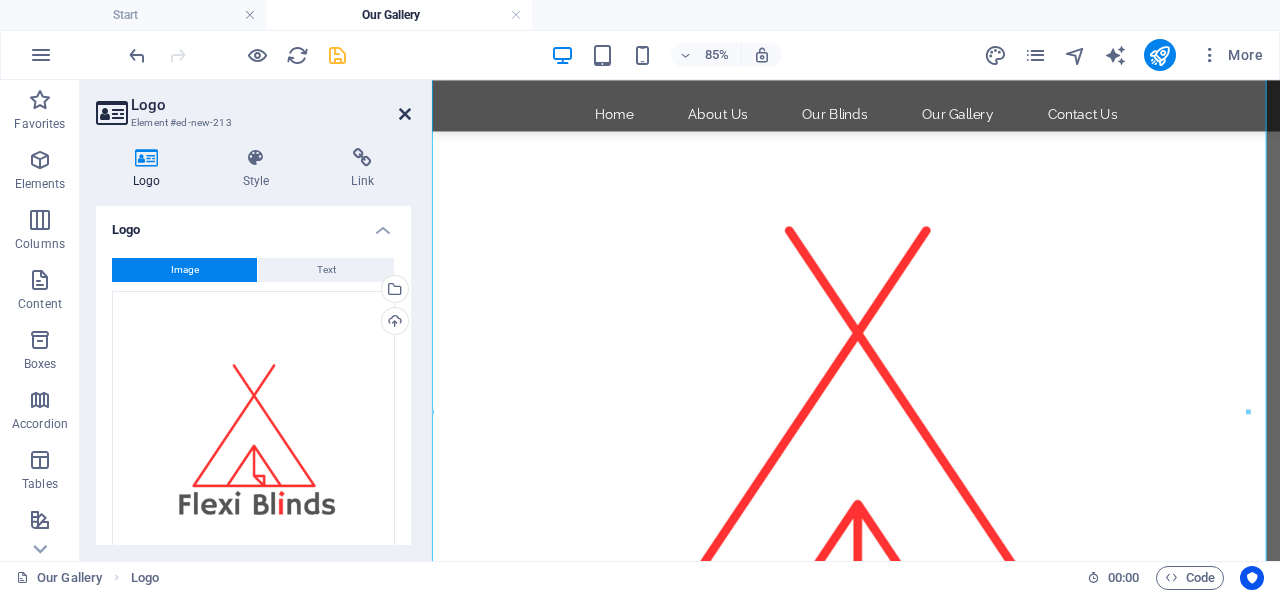 click at bounding box center (405, 114) 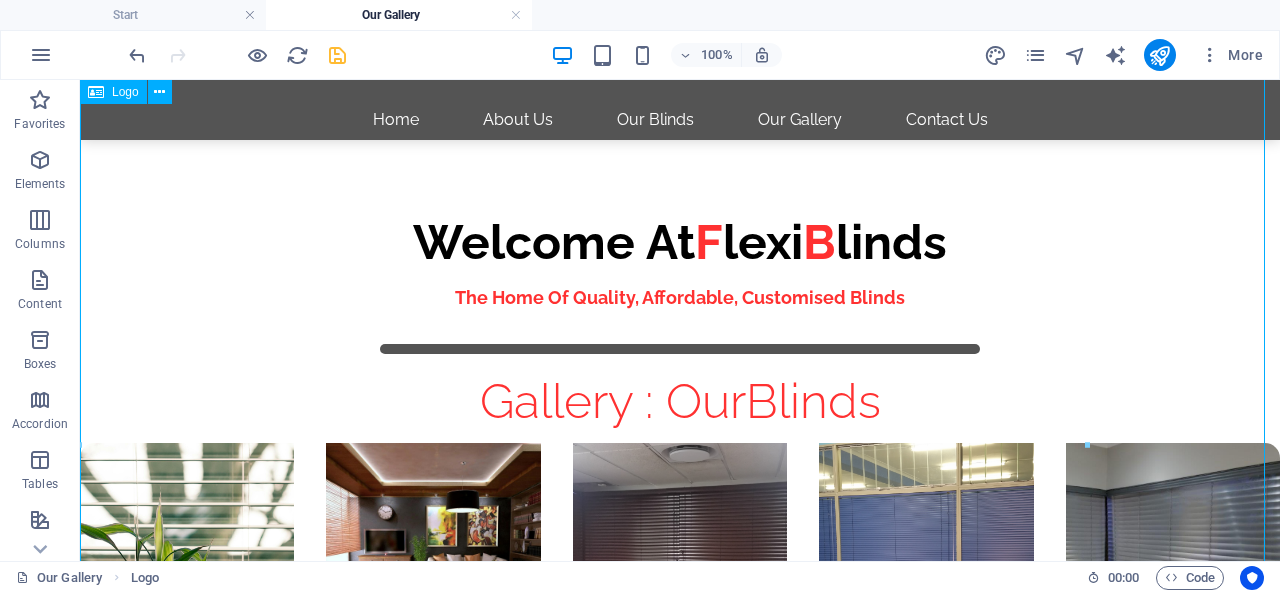 scroll, scrollTop: 700, scrollLeft: 0, axis: vertical 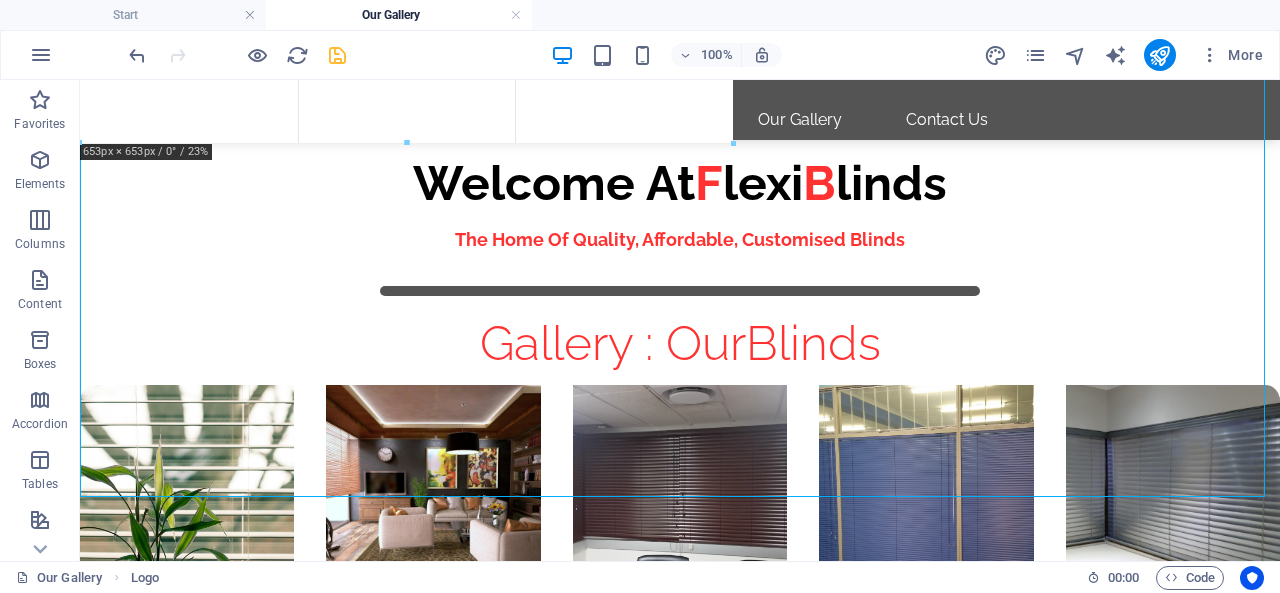 drag, startPoint x: 581, startPoint y: 496, endPoint x: 526, endPoint y: 142, distance: 358.24713 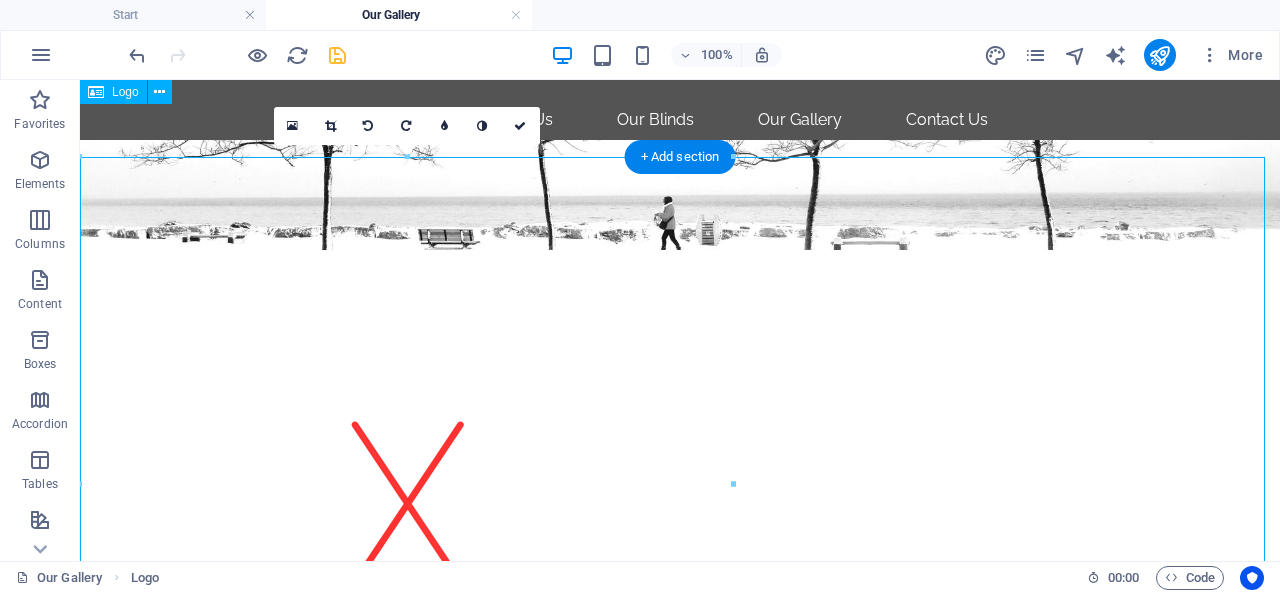 scroll, scrollTop: 0, scrollLeft: 0, axis: both 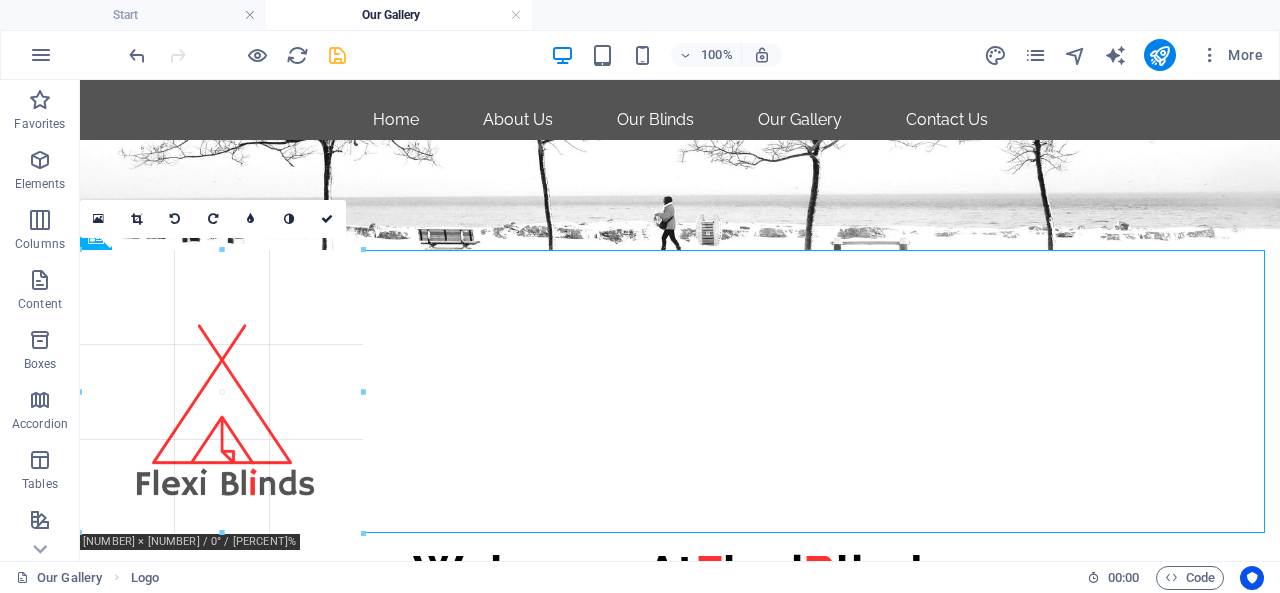 drag, startPoint x: 732, startPoint y: 191, endPoint x: 143, endPoint y: 561, distance: 695.57245 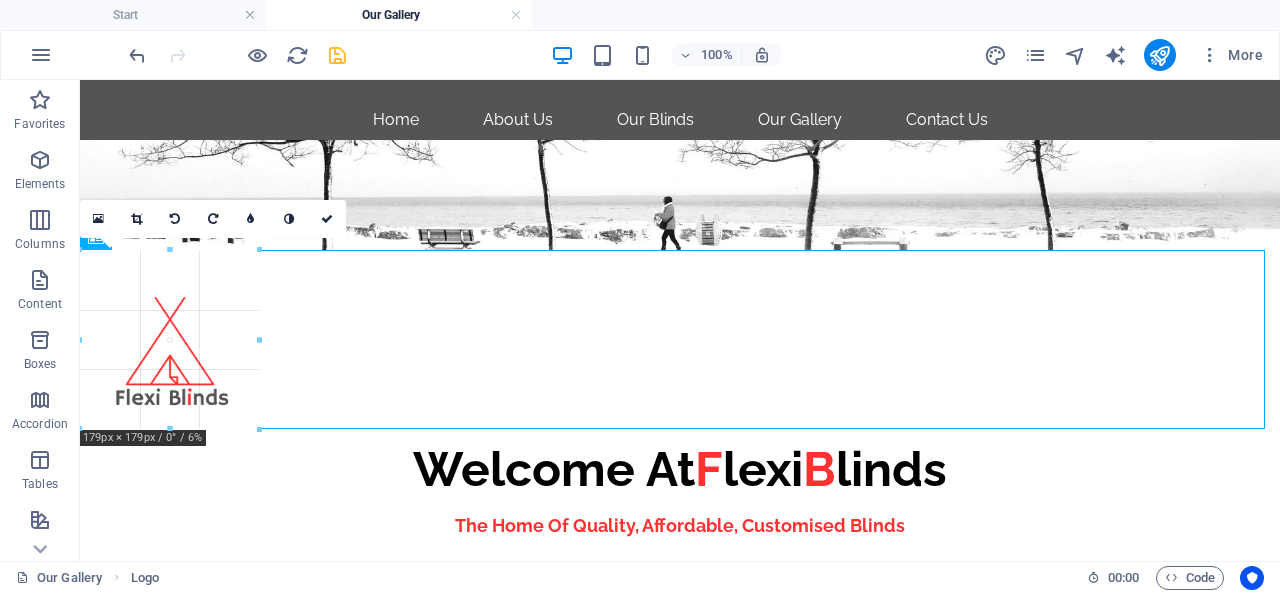 drag, startPoint x: 365, startPoint y: 252, endPoint x: 121, endPoint y: 276, distance: 245.17749 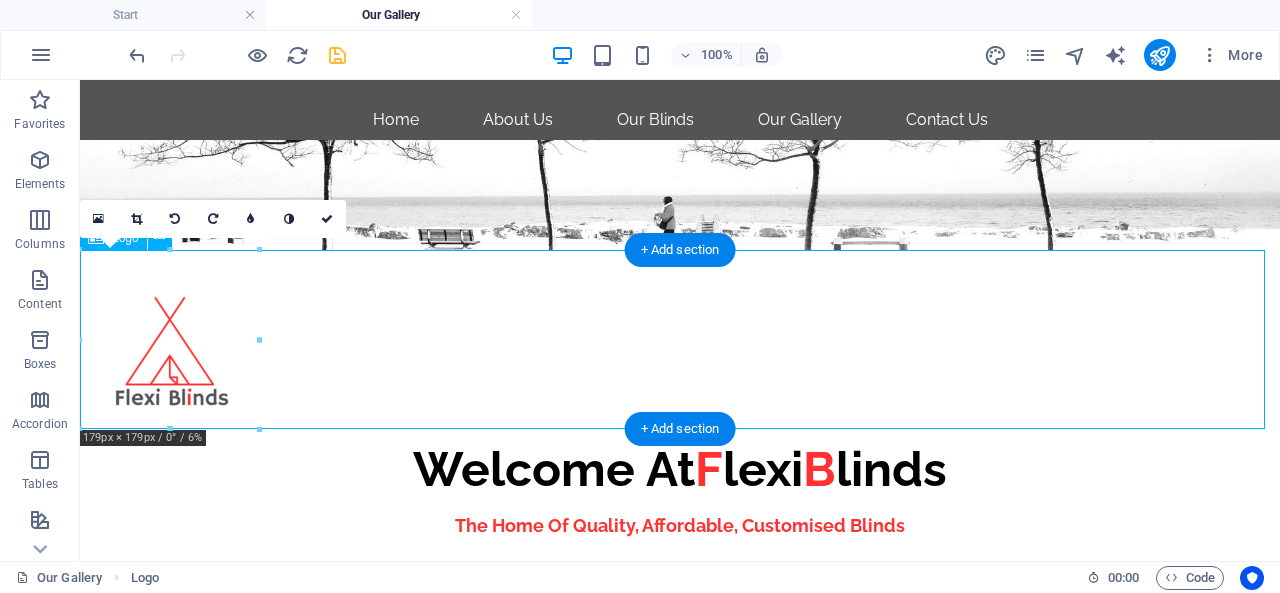 click at bounding box center [680, 339] 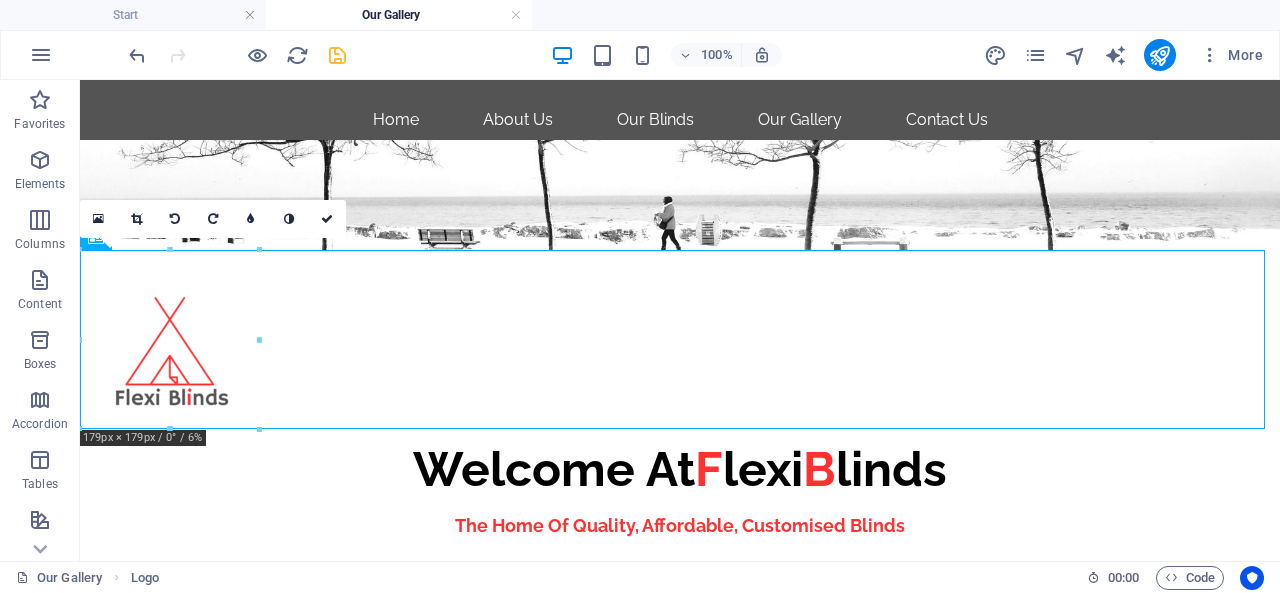 click on "16:10 16:9 4:3 1:1 1:2 0" at bounding box center (213, 219) 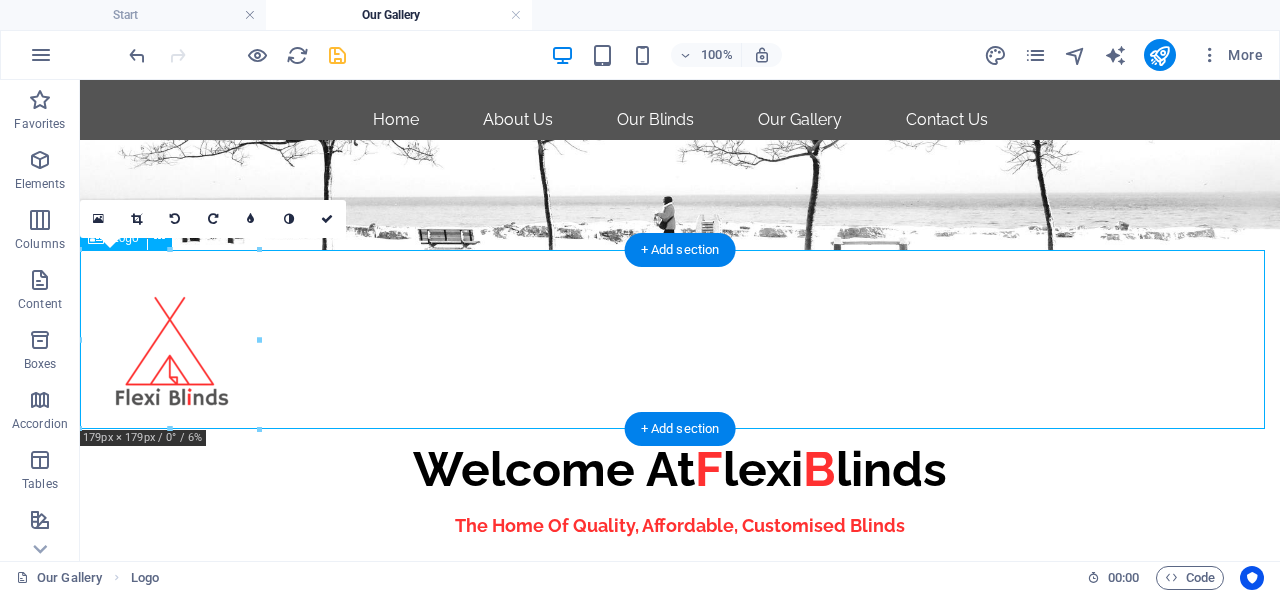 drag, startPoint x: 193, startPoint y: 325, endPoint x: 644, endPoint y: 349, distance: 451.63812 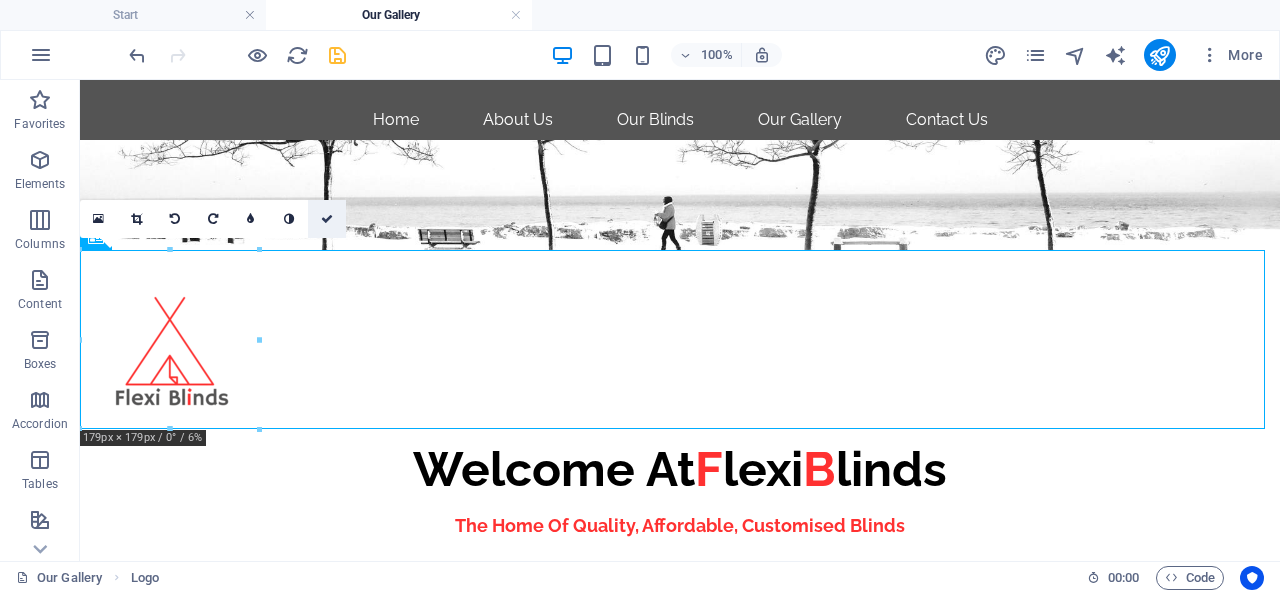 click at bounding box center (327, 219) 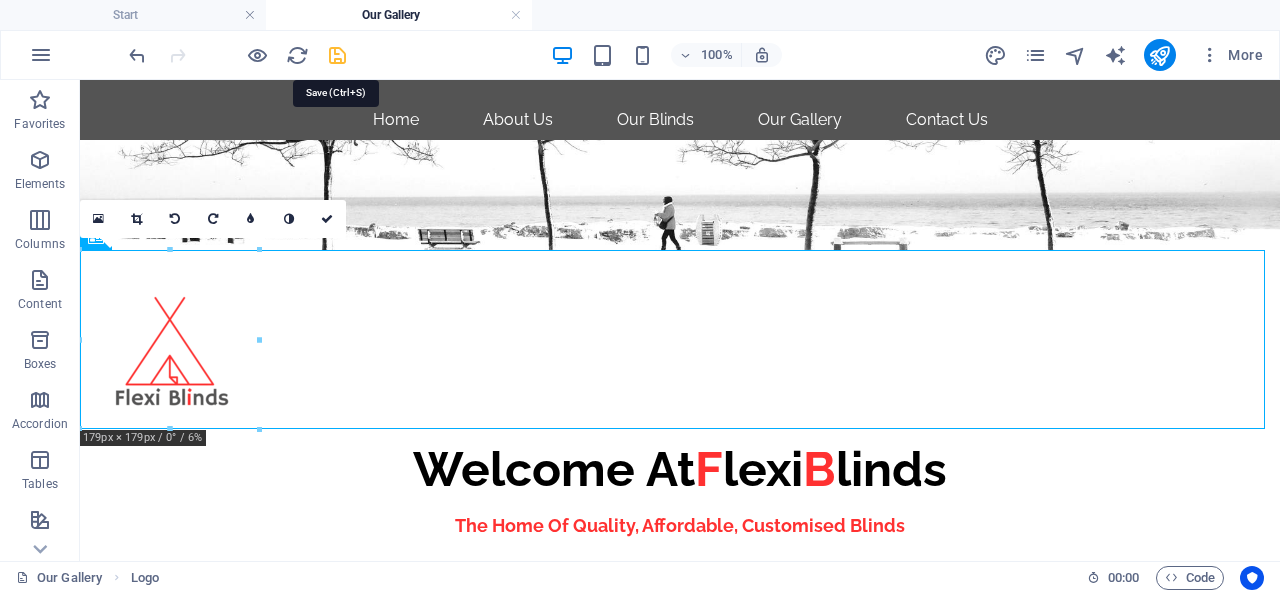 click at bounding box center (337, 55) 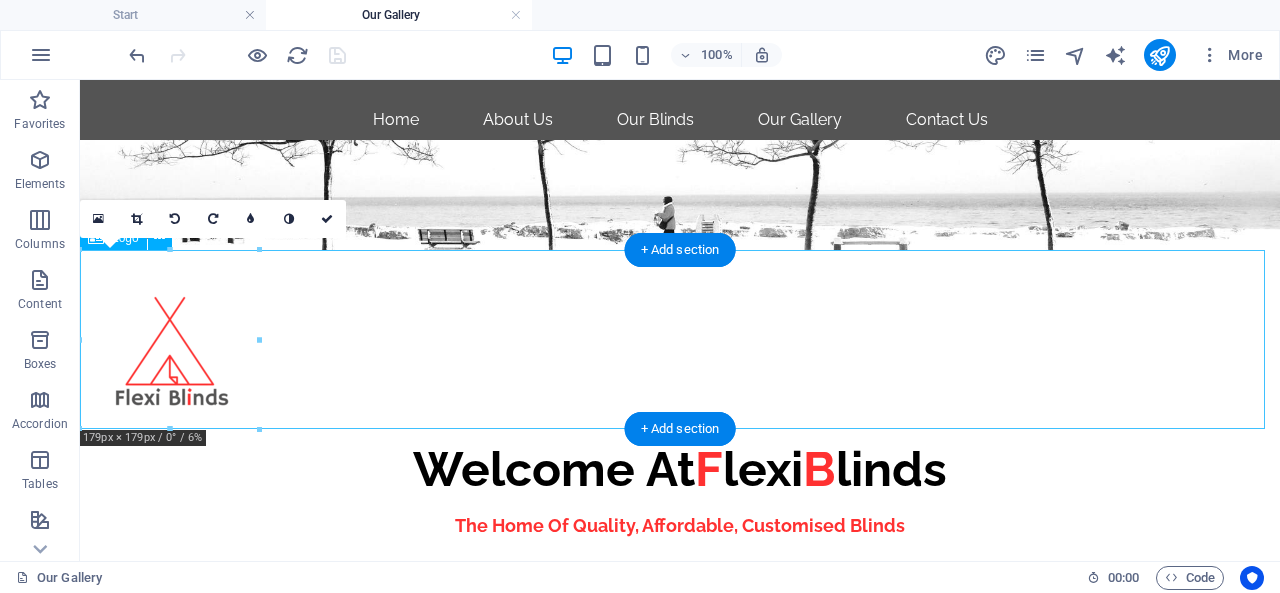 click at bounding box center [680, 339] 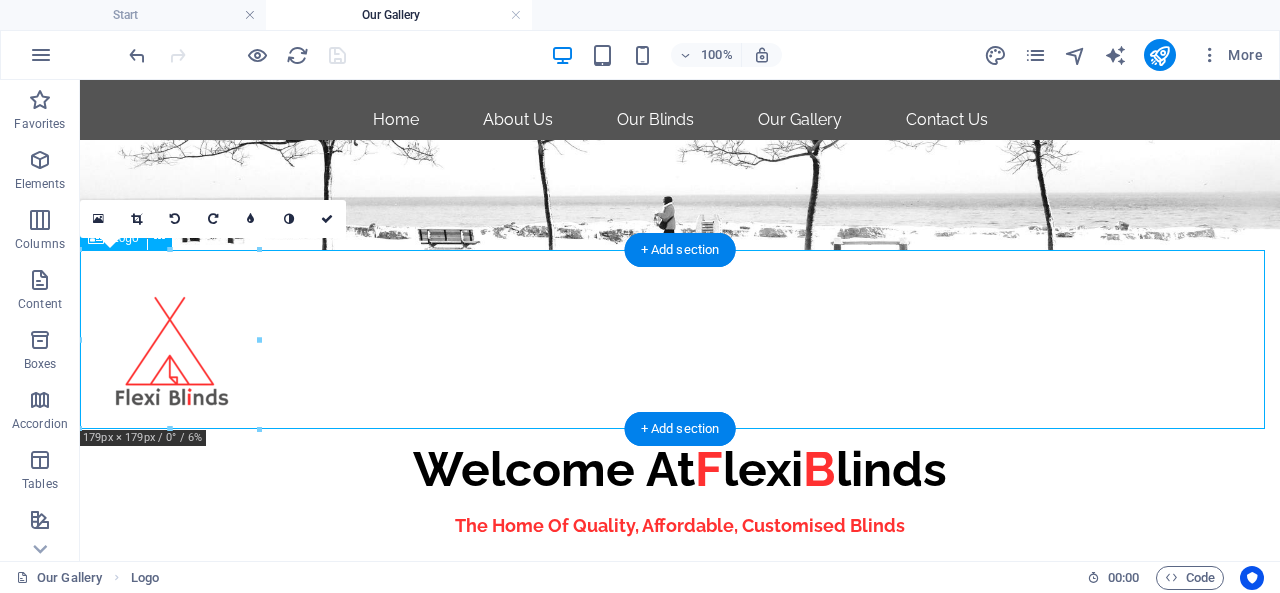 drag, startPoint x: 184, startPoint y: 353, endPoint x: 638, endPoint y: 366, distance: 454.1861 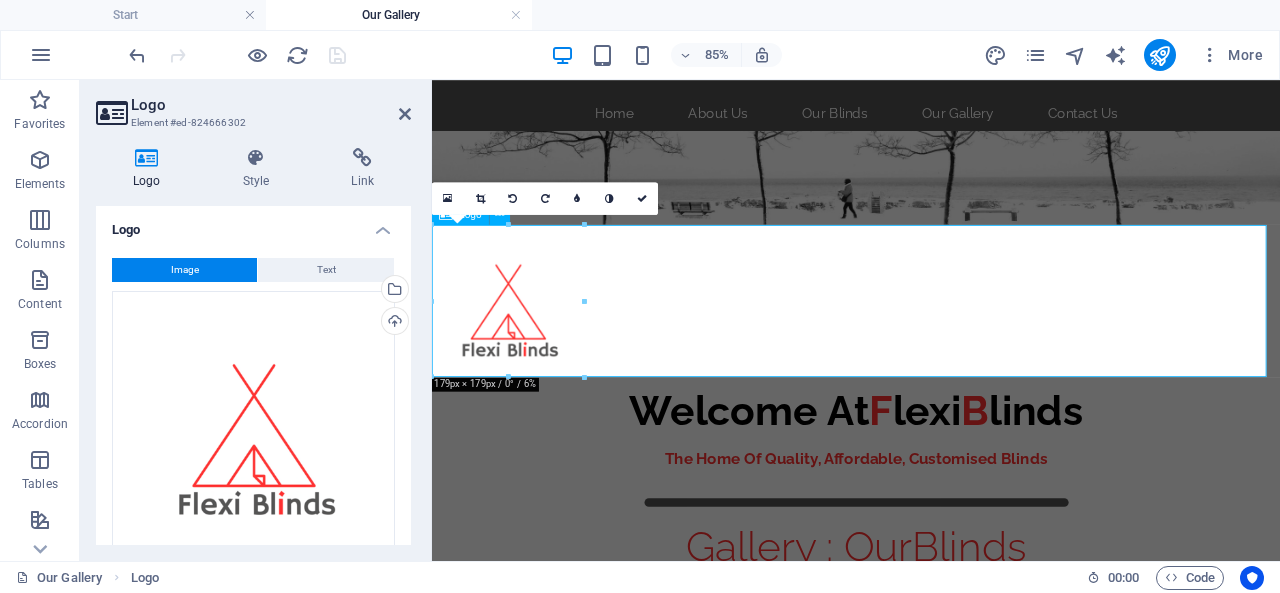 click at bounding box center (931, 339) 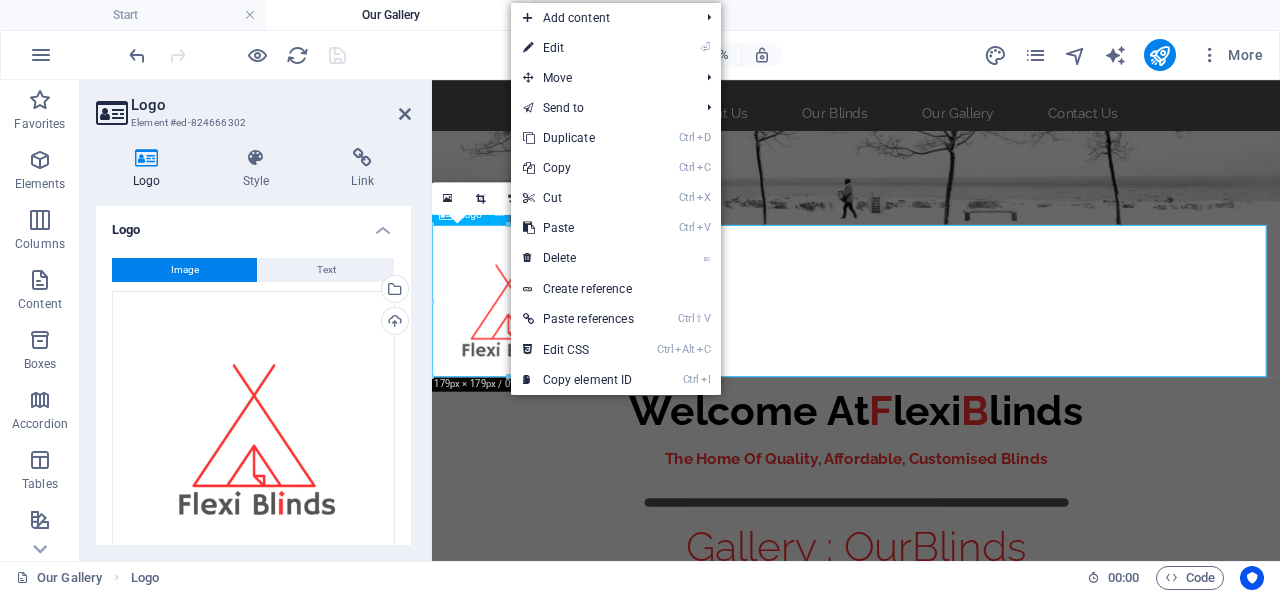 click at bounding box center (931, 339) 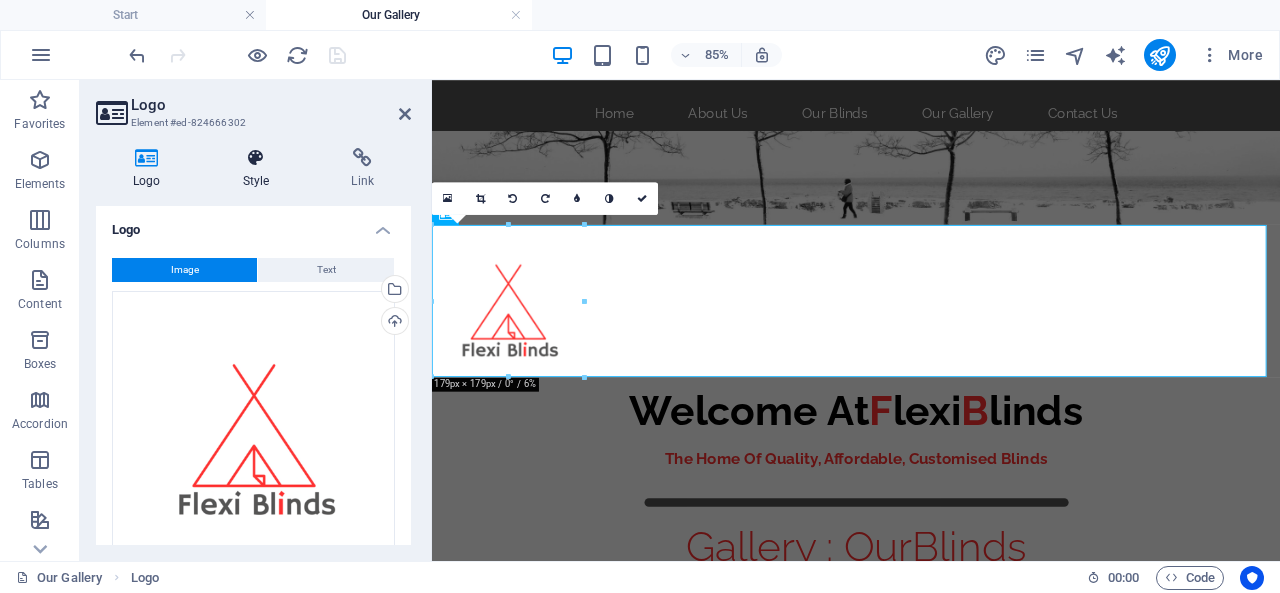 click at bounding box center [256, 158] 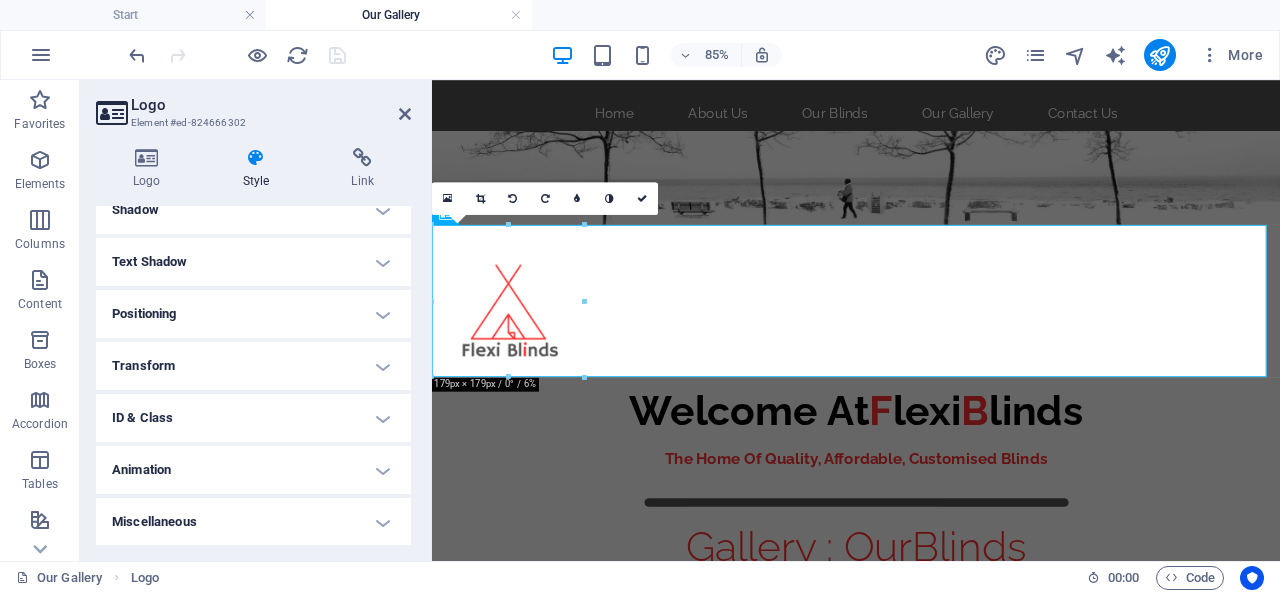 scroll, scrollTop: 191, scrollLeft: 0, axis: vertical 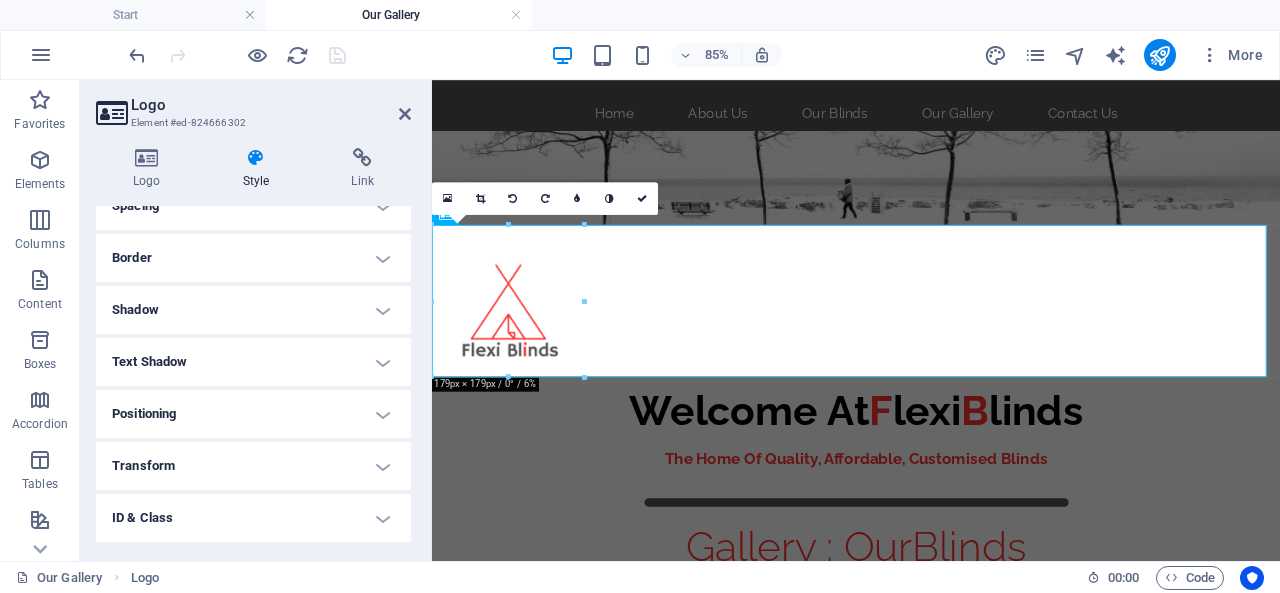 click on "Positioning" at bounding box center (253, 414) 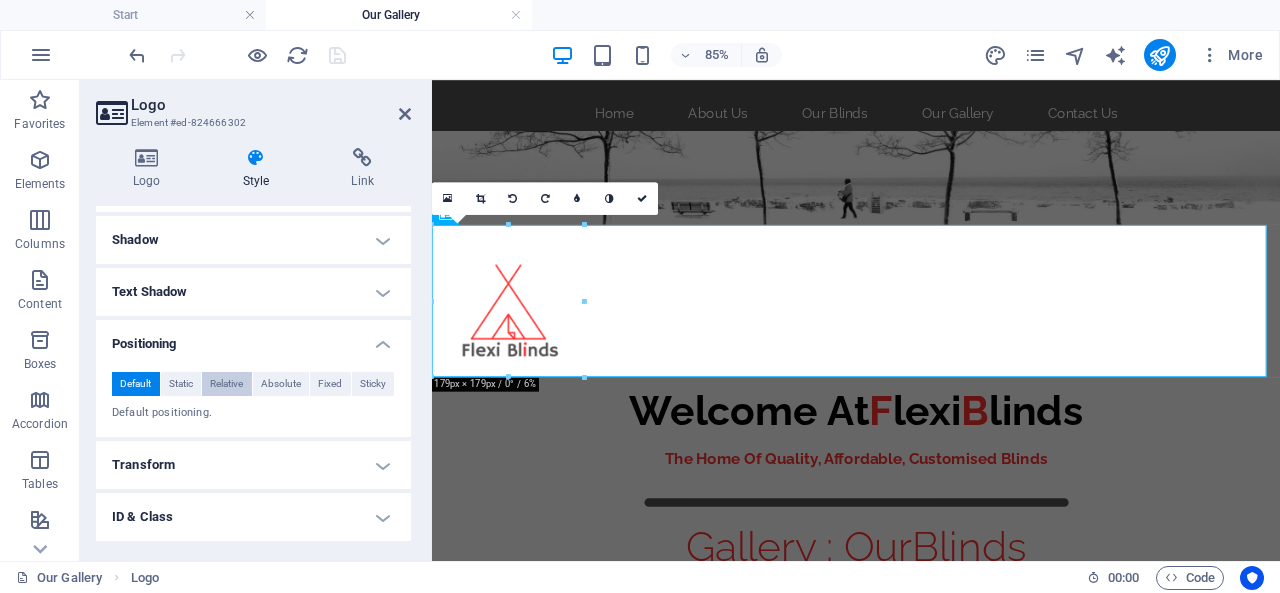 scroll, scrollTop: 291, scrollLeft: 0, axis: vertical 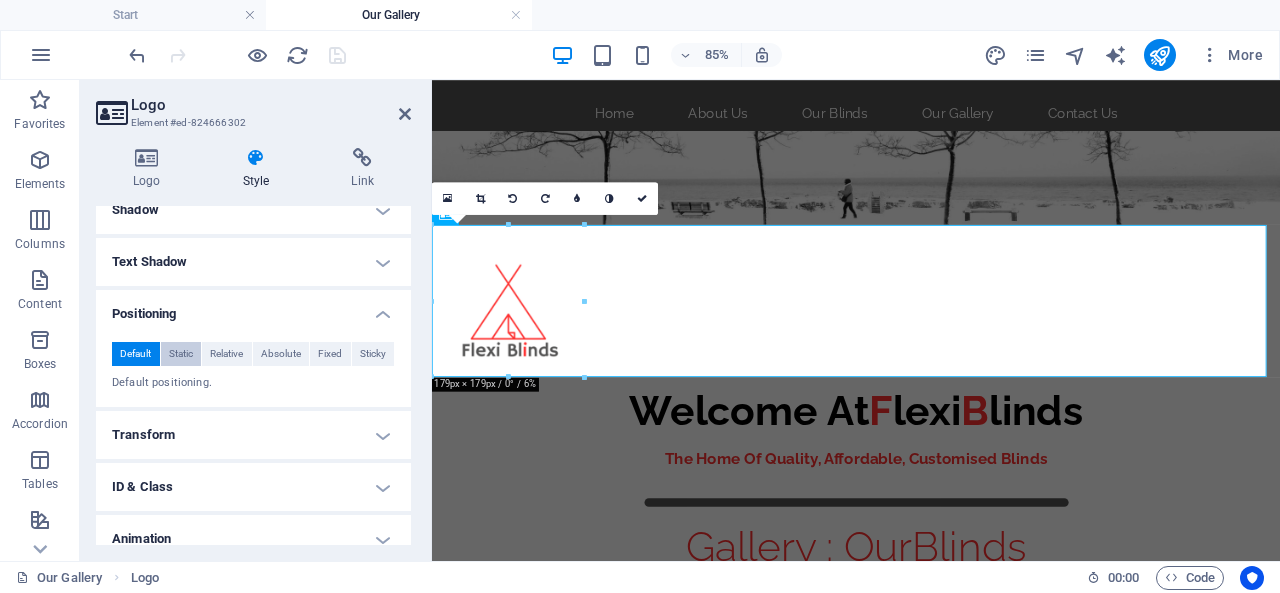 click on "Static" at bounding box center (181, 354) 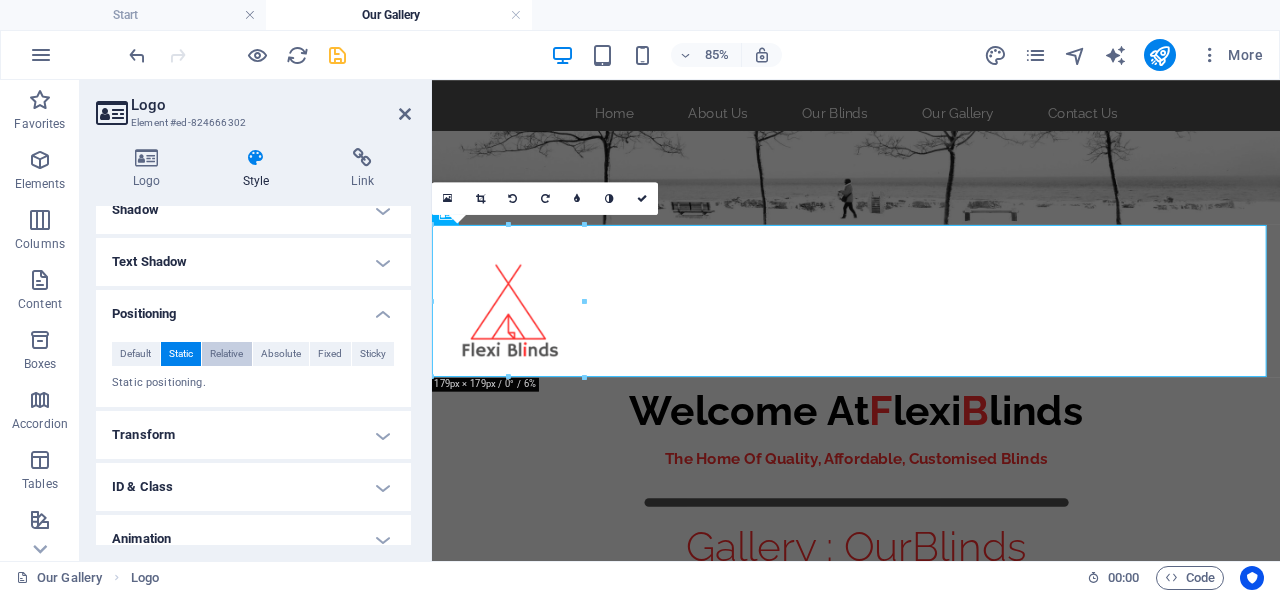 click on "Relative" at bounding box center (226, 354) 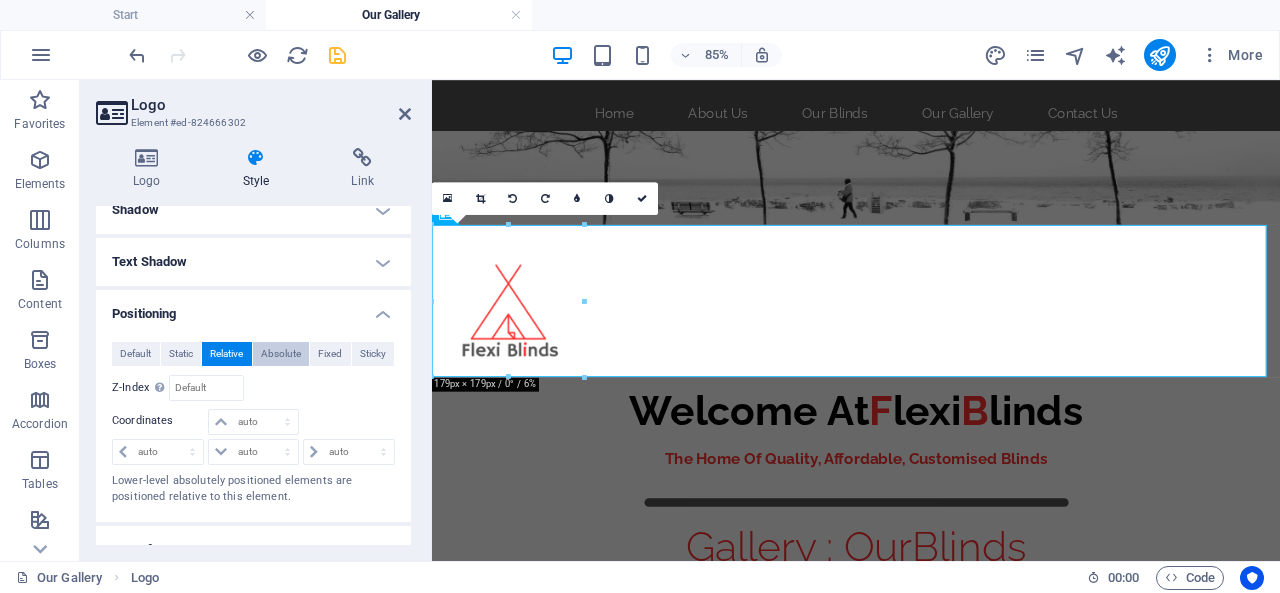 click on "Absolute" at bounding box center [281, 354] 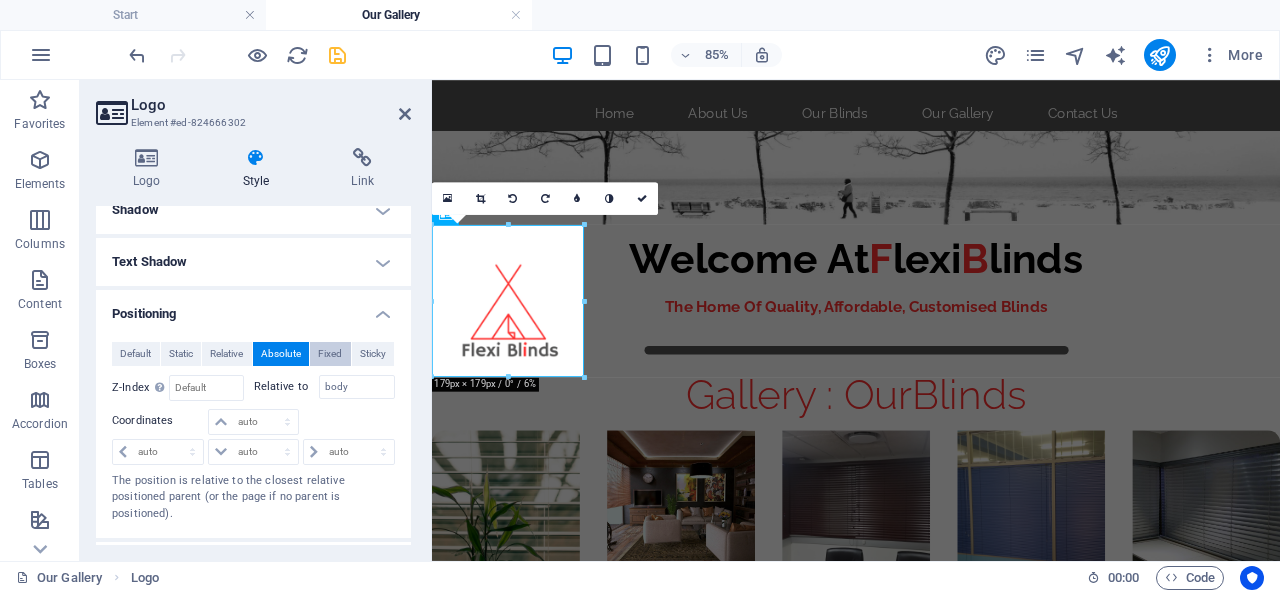 click on "Fixed" at bounding box center (330, 354) 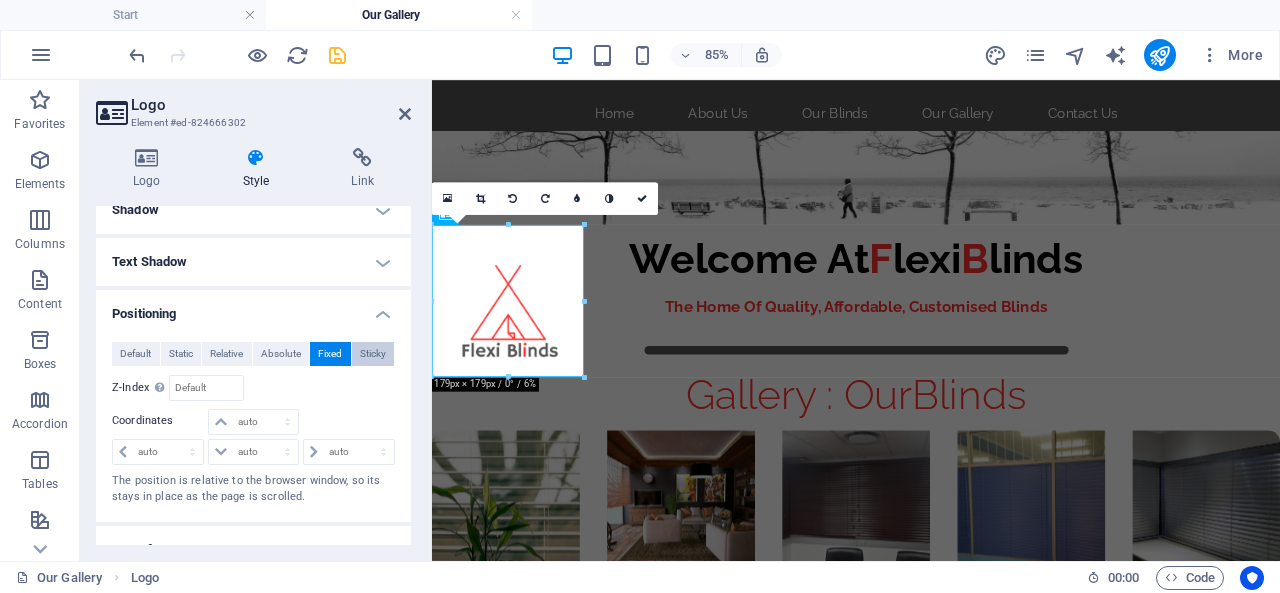 click on "Sticky" at bounding box center (373, 354) 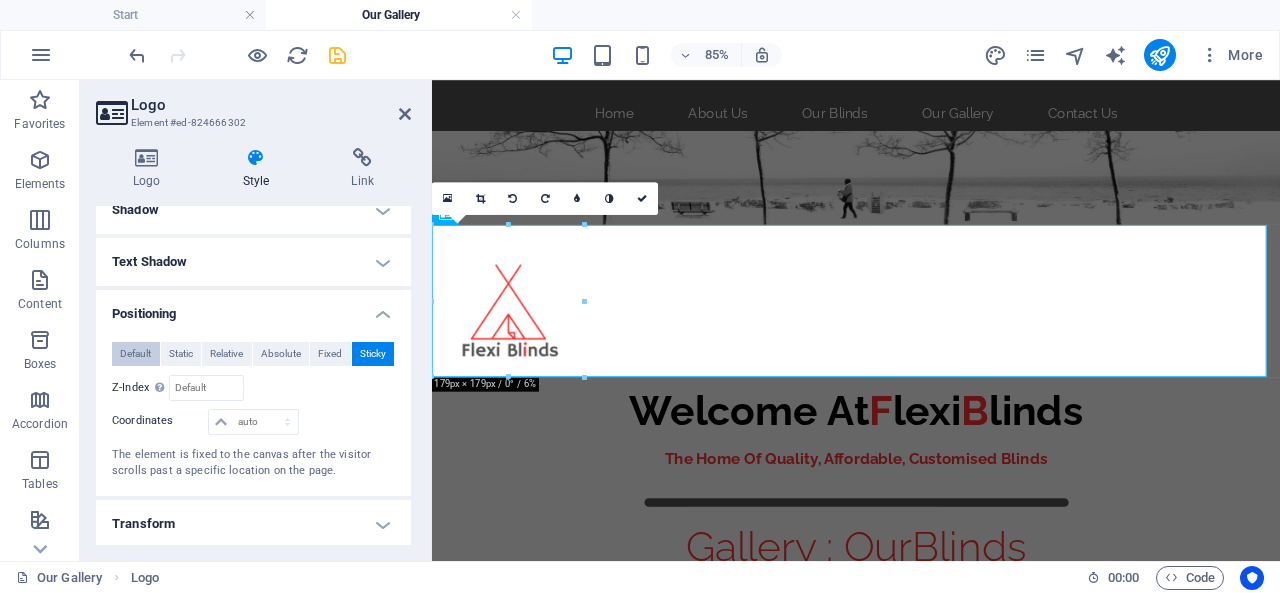 click on "Default" at bounding box center (135, 354) 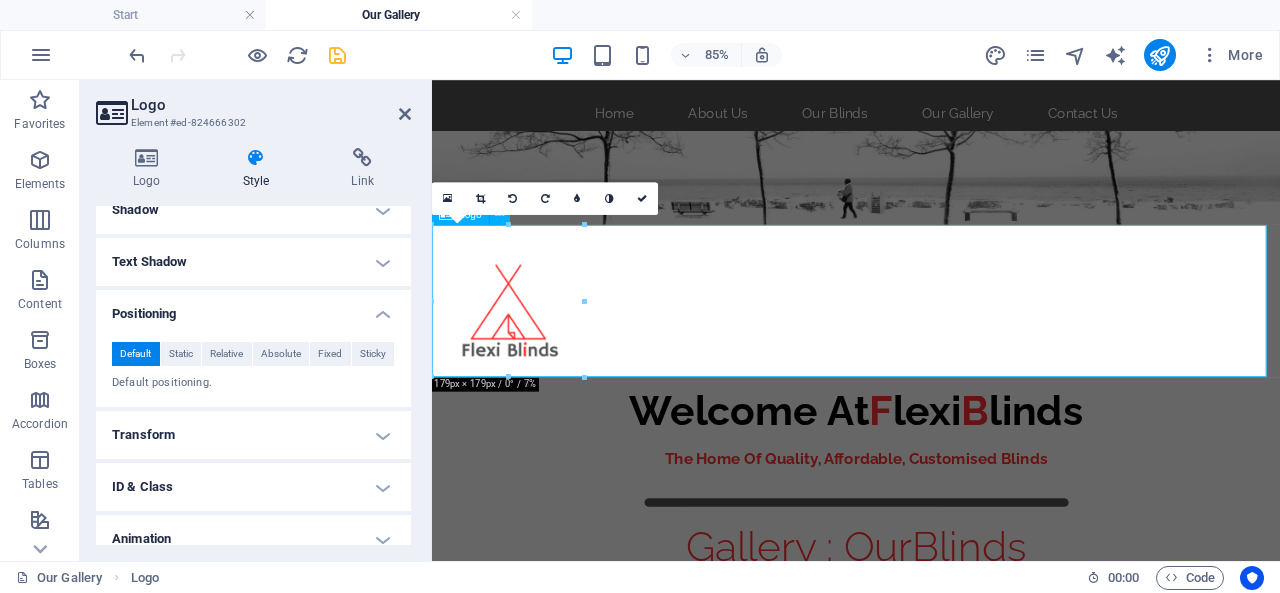 click at bounding box center [931, 339] 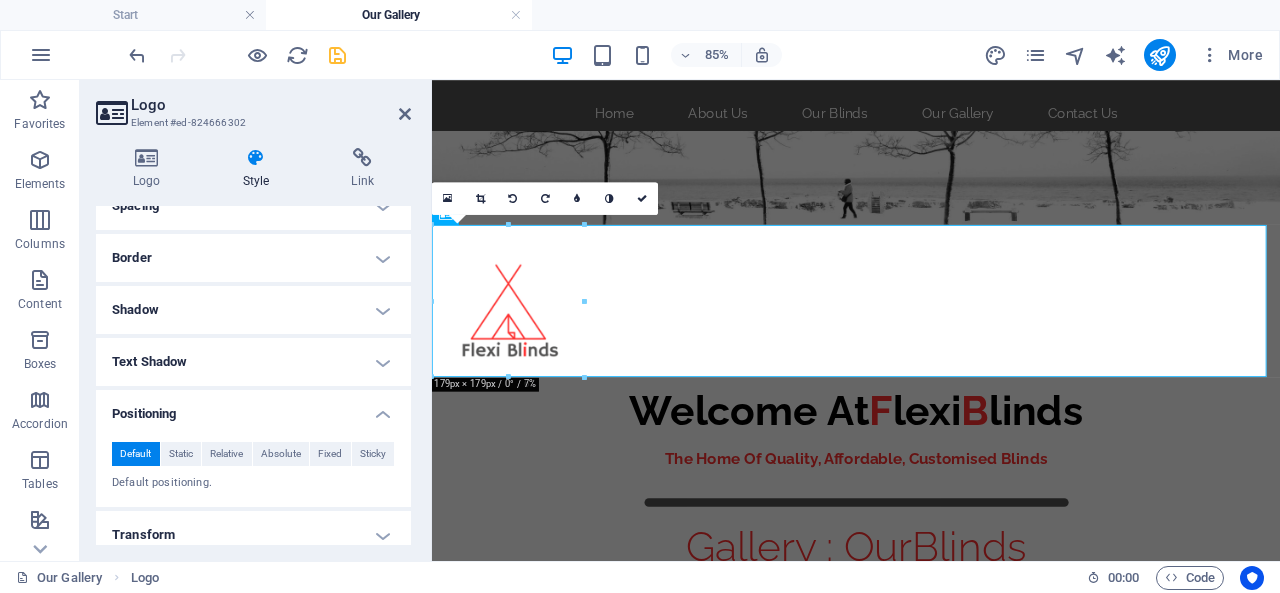 scroll, scrollTop: 0, scrollLeft: 0, axis: both 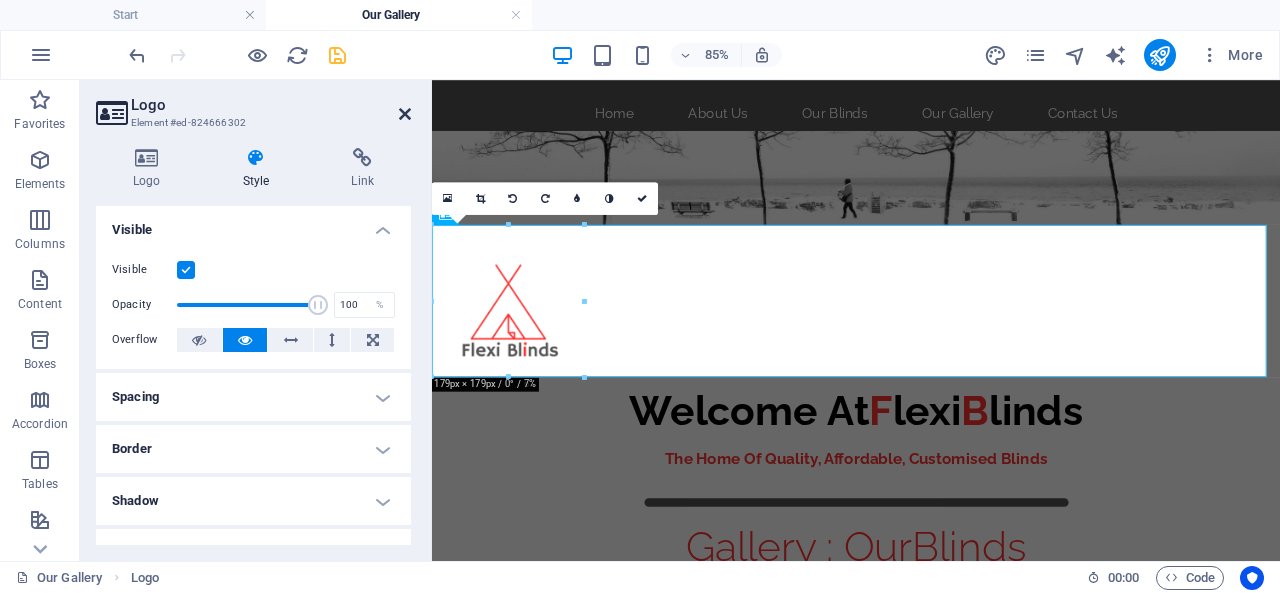 click at bounding box center [405, 114] 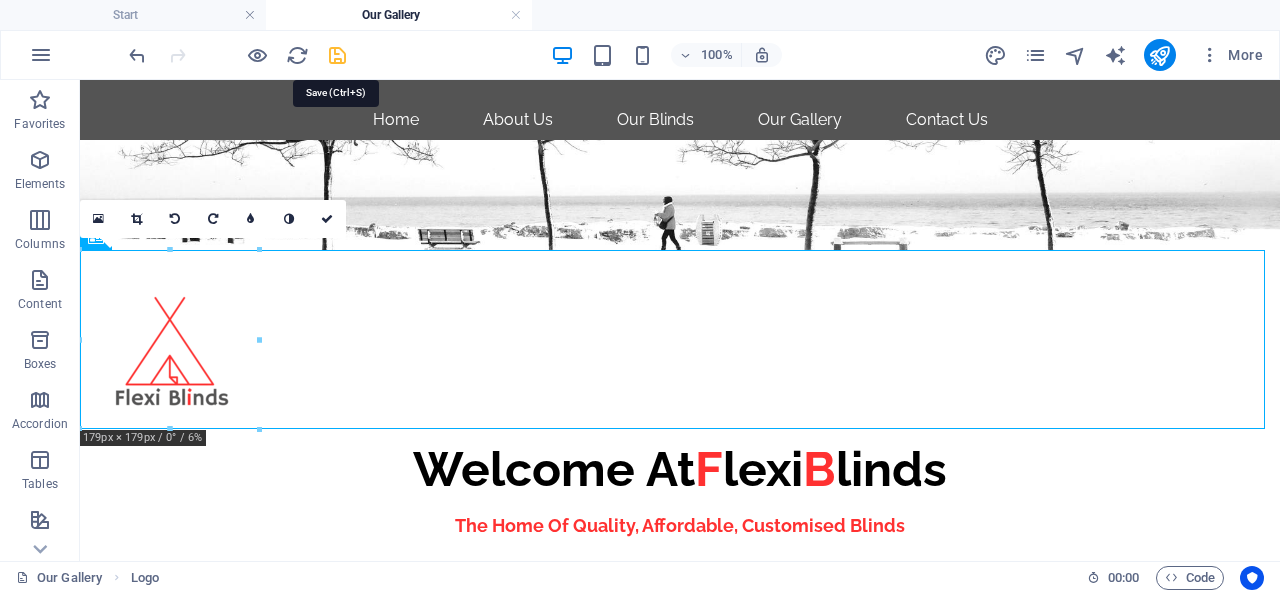 click at bounding box center [337, 55] 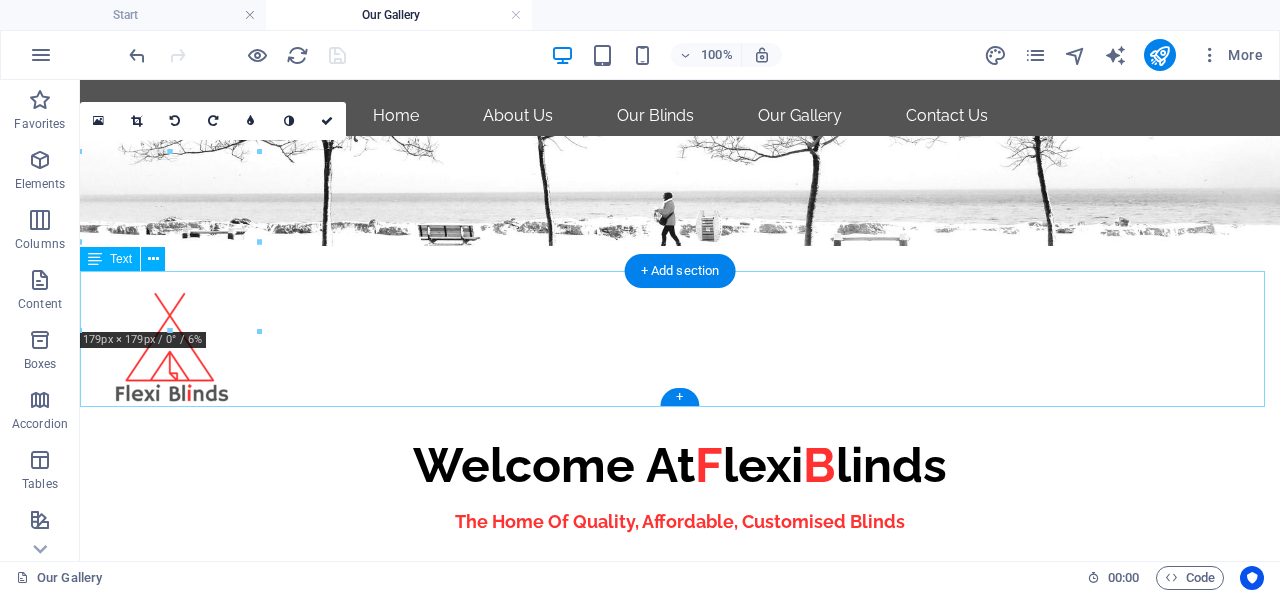 scroll, scrollTop: 0, scrollLeft: 0, axis: both 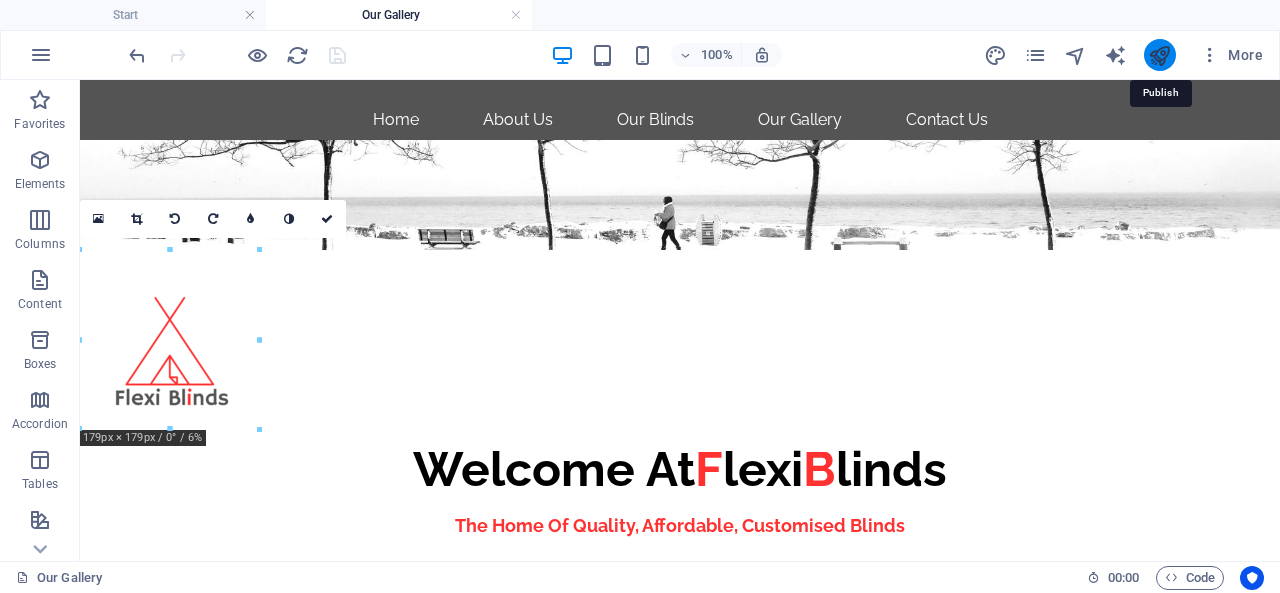 click at bounding box center (1159, 55) 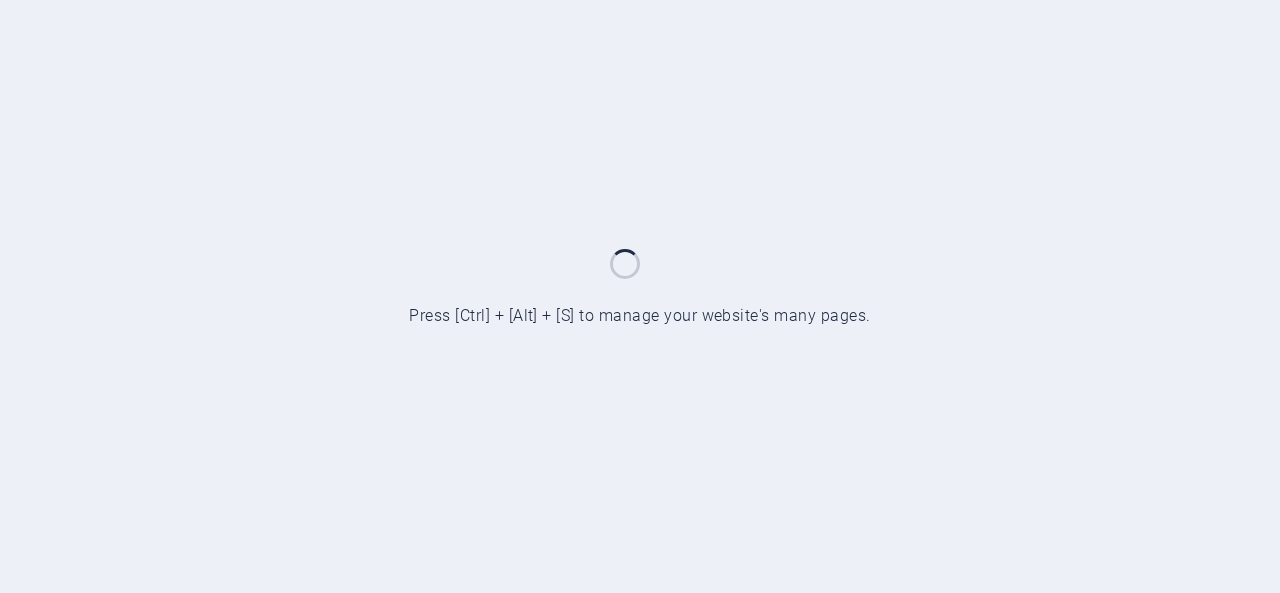 scroll, scrollTop: 0, scrollLeft: 0, axis: both 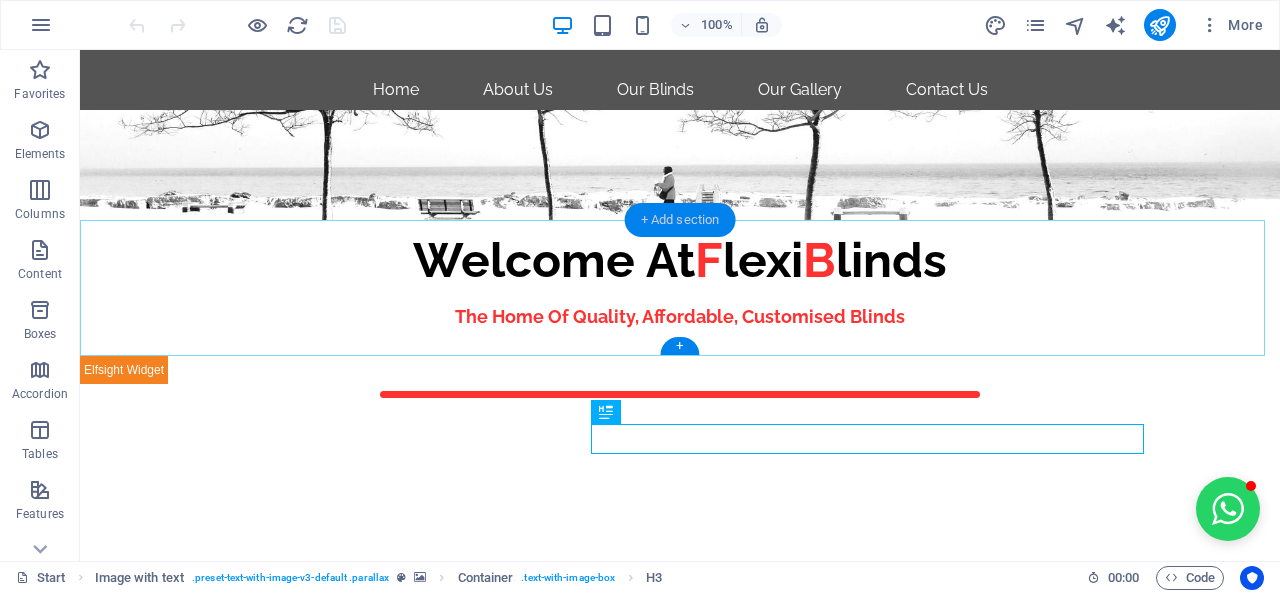 click on "+ Add section" at bounding box center (680, 220) 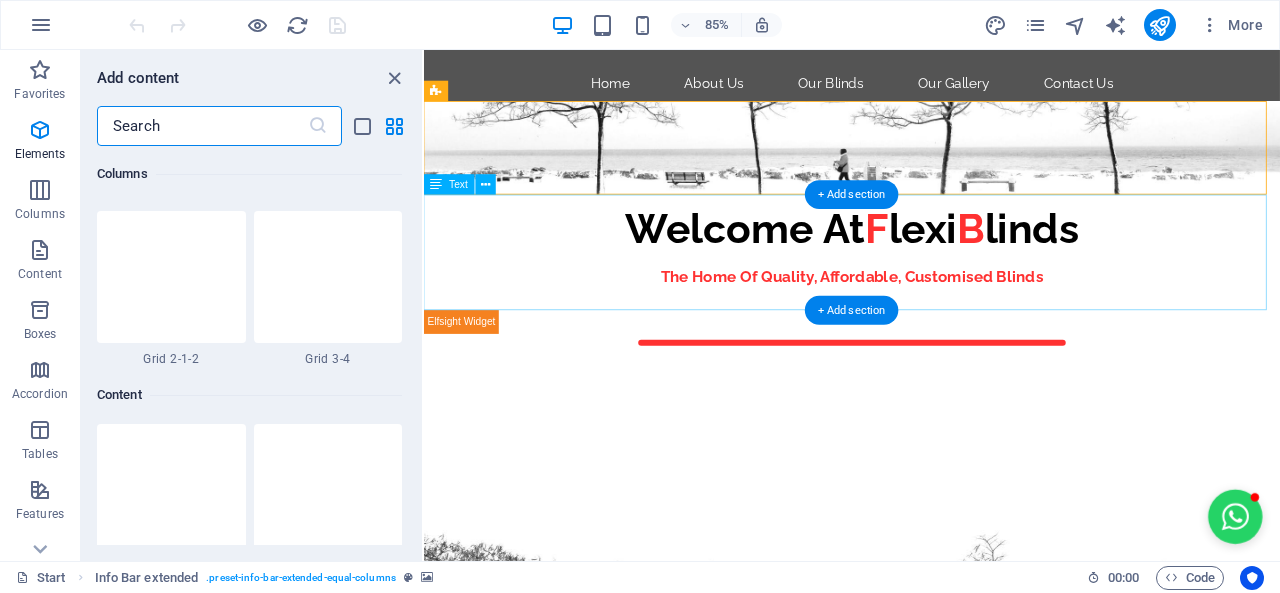 scroll, scrollTop: 3499, scrollLeft: 0, axis: vertical 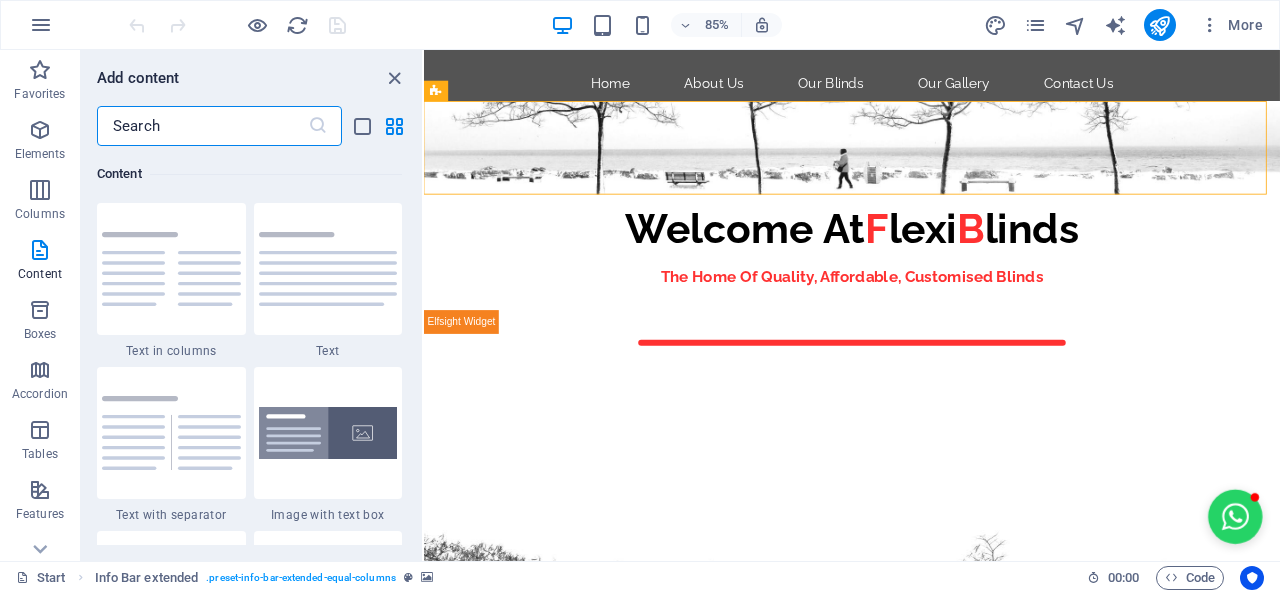 click at bounding box center [202, 126] 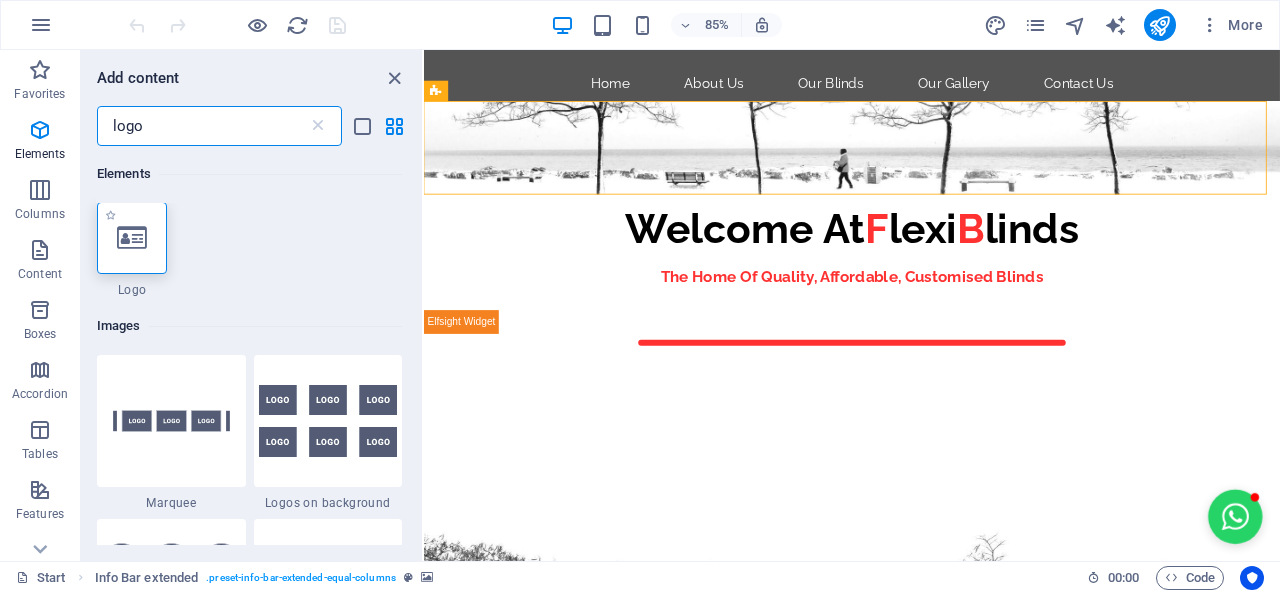 scroll, scrollTop: 0, scrollLeft: 0, axis: both 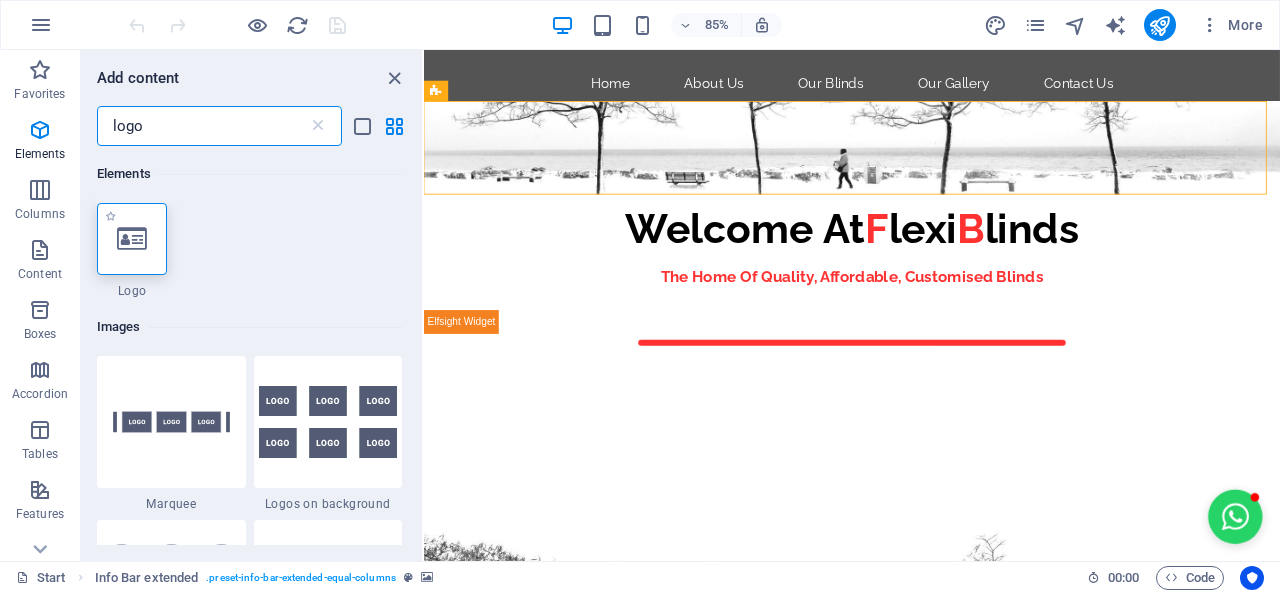 type on "logo" 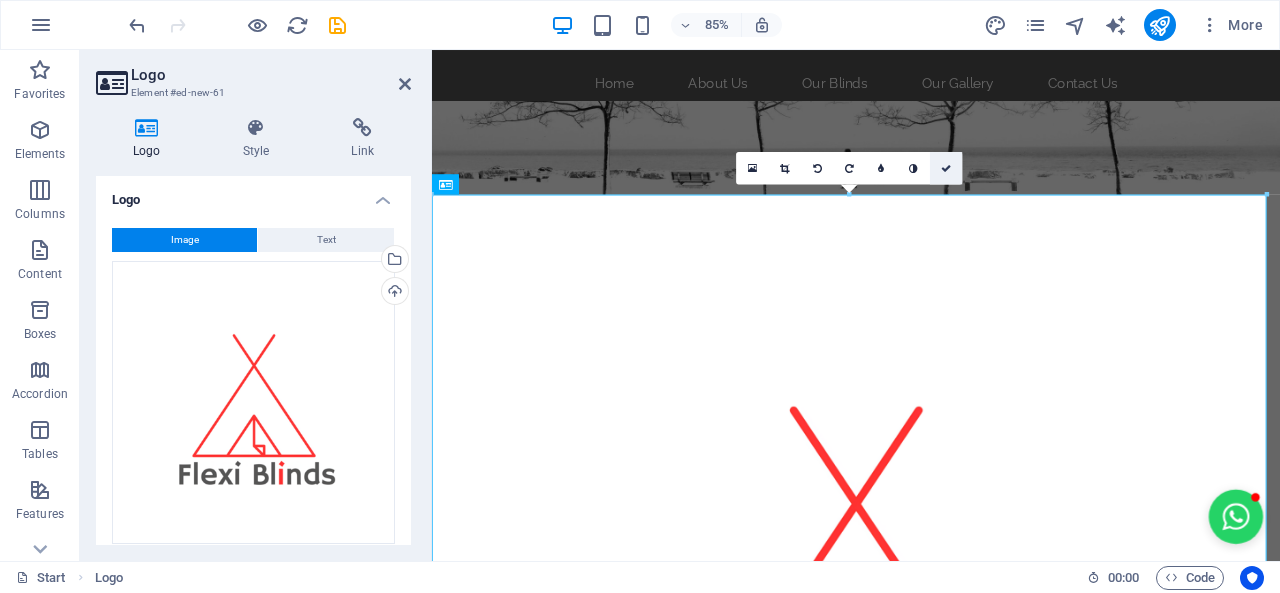 drag, startPoint x: 944, startPoint y: 163, endPoint x: 864, endPoint y: 114, distance: 93.813644 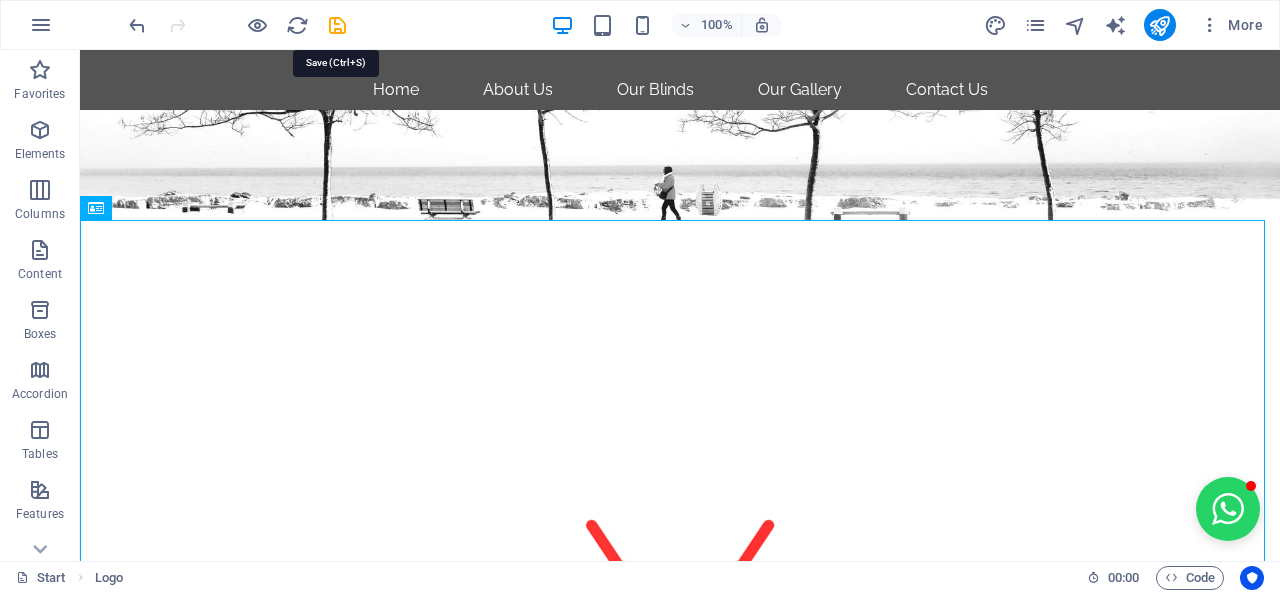 click at bounding box center (337, 25) 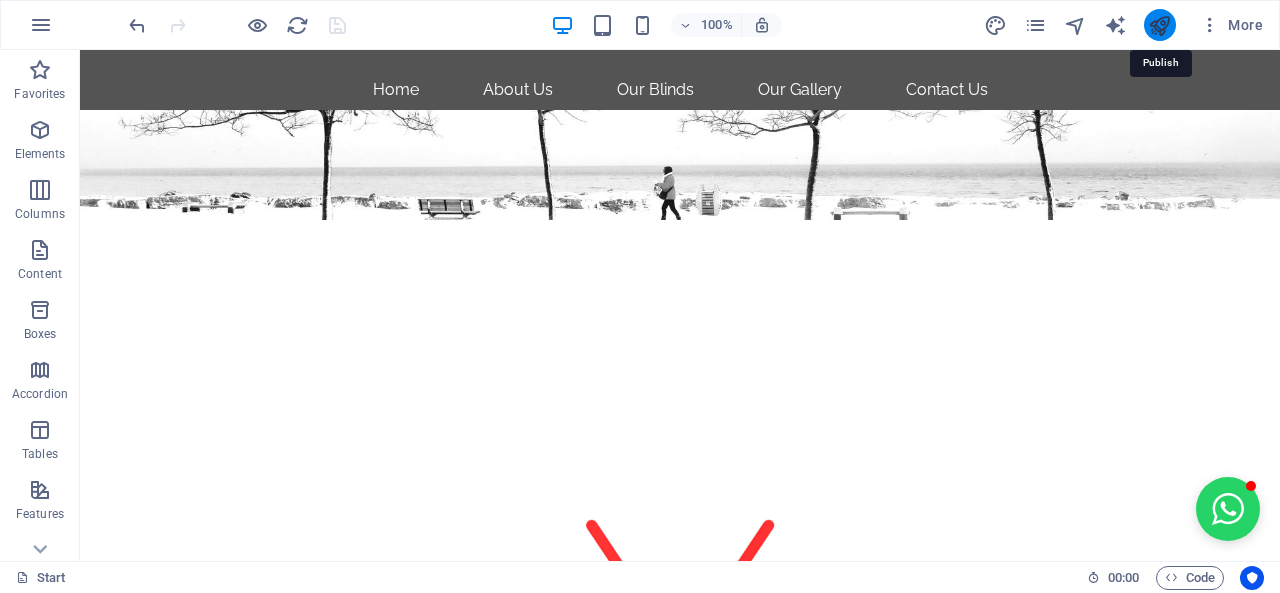 click at bounding box center (1159, 25) 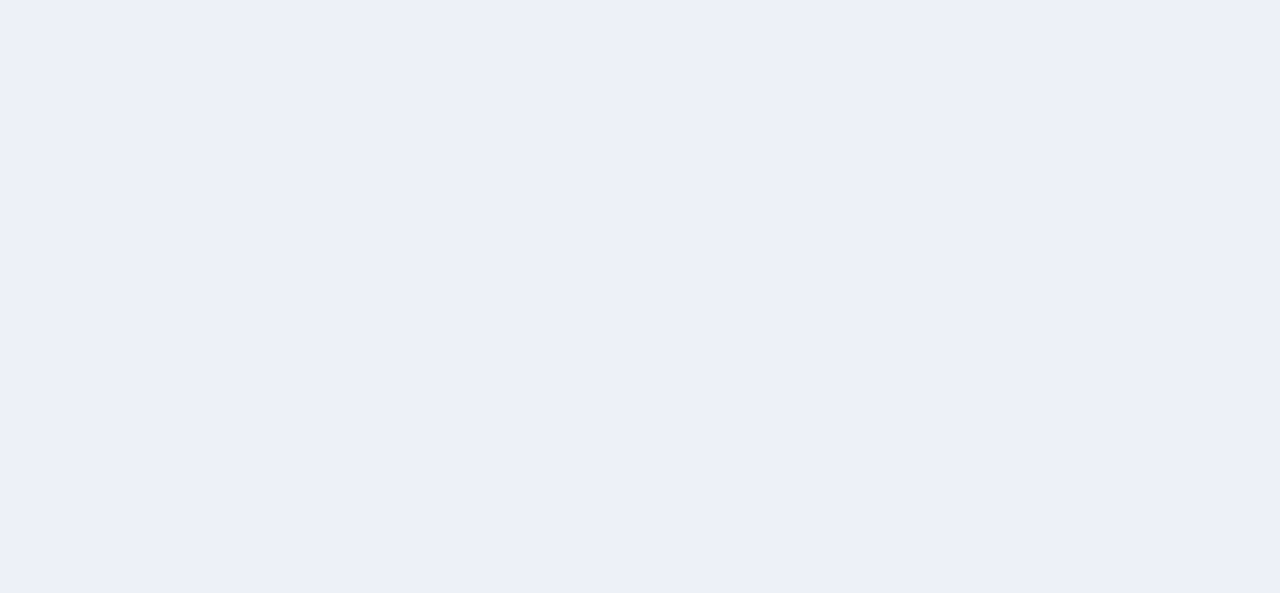 scroll, scrollTop: 0, scrollLeft: 0, axis: both 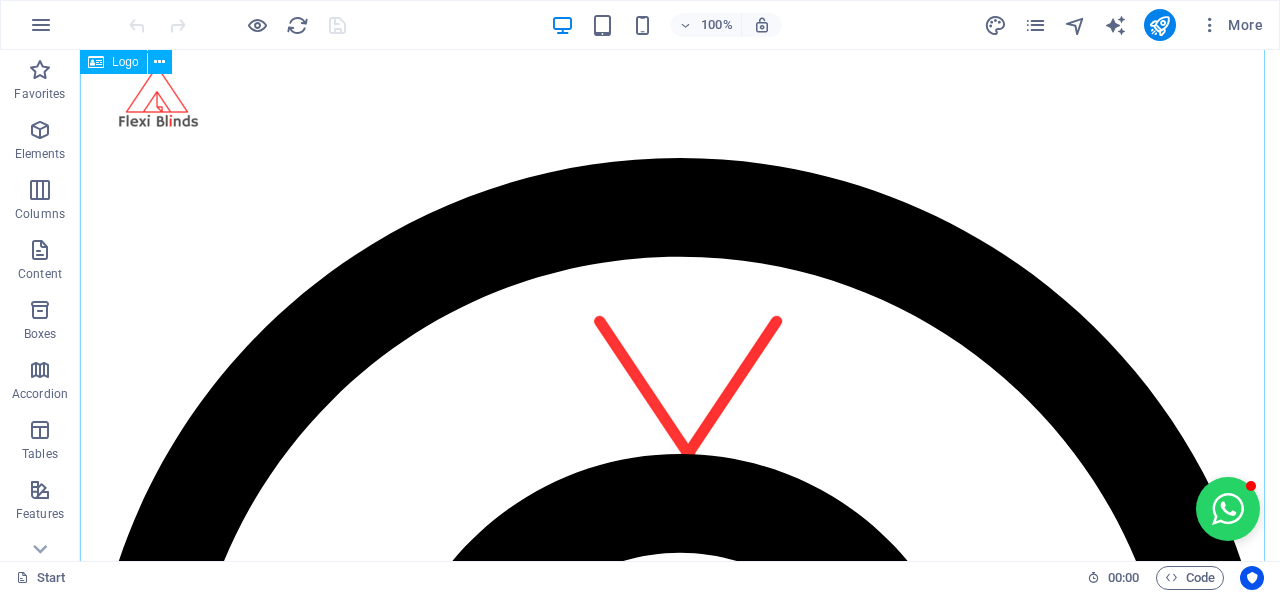 click at bounding box center [680, 618] 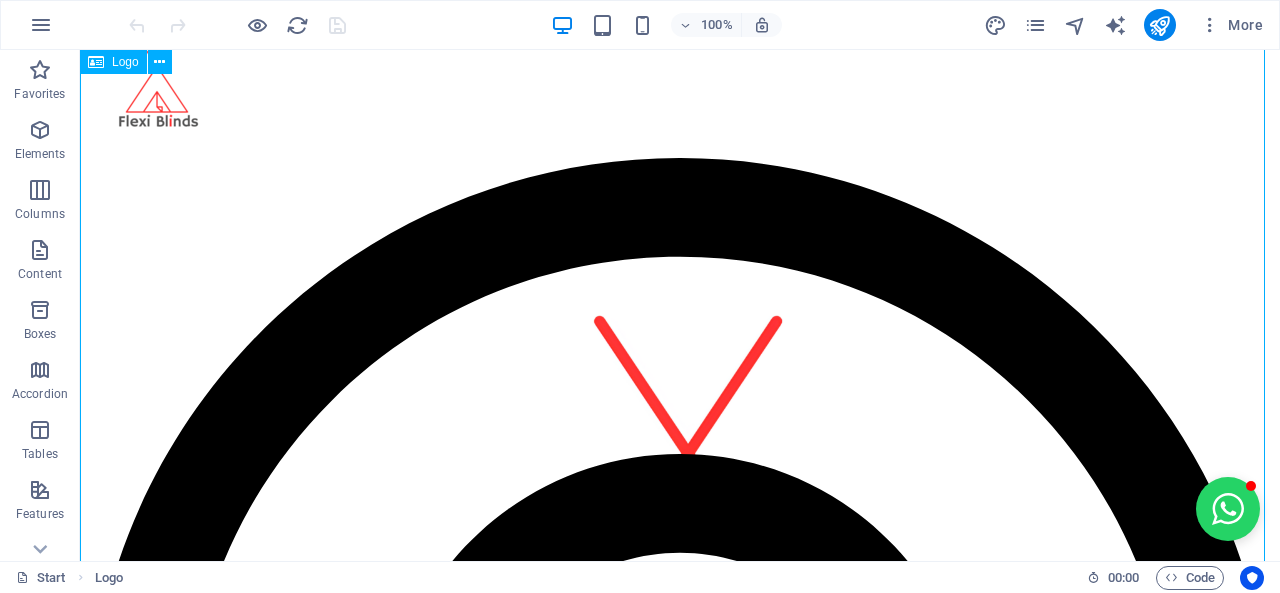 click at bounding box center [680, 618] 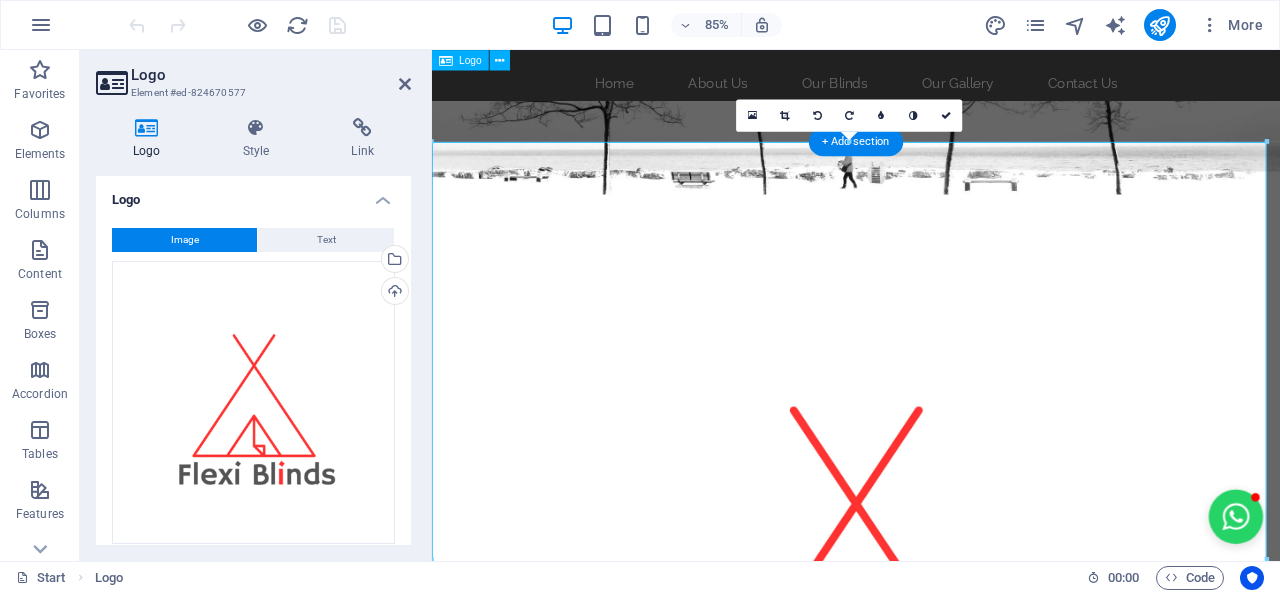 scroll, scrollTop: 0, scrollLeft: 0, axis: both 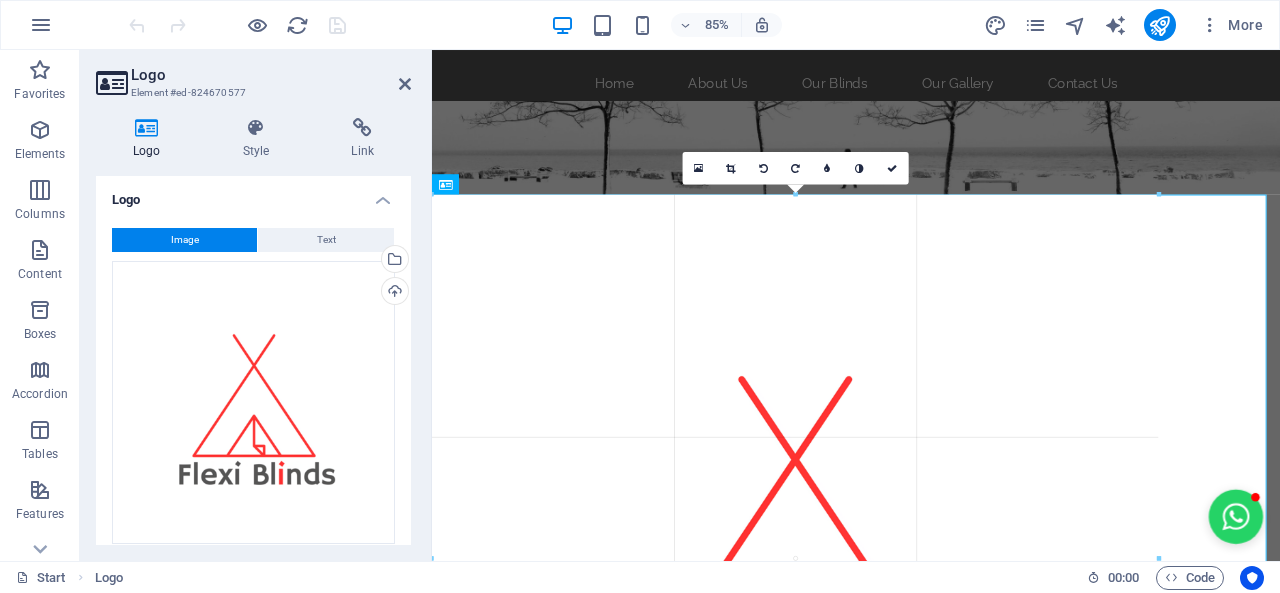 drag, startPoint x: 432, startPoint y: 145, endPoint x: 561, endPoint y: 271, distance: 180.3247 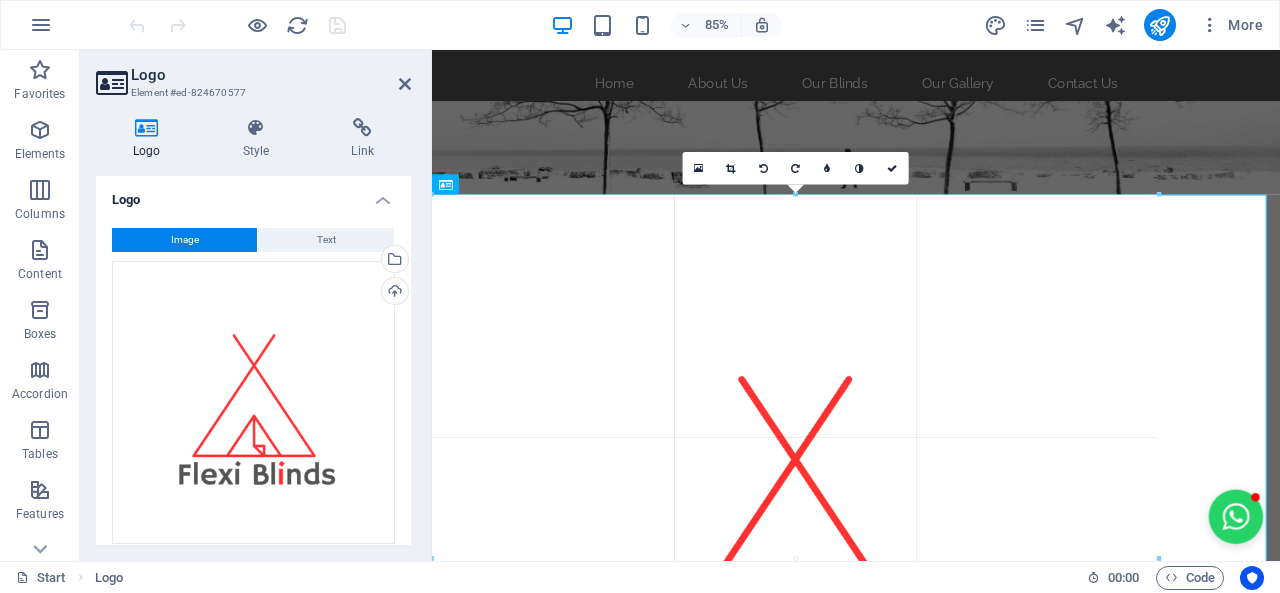 type on "855" 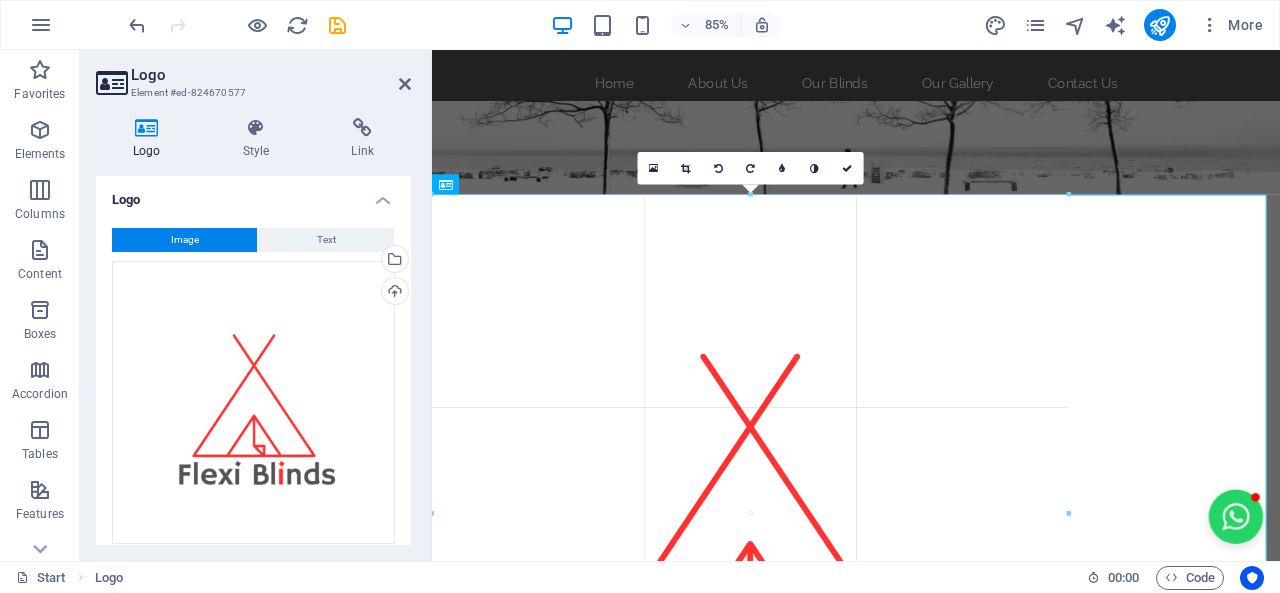 drag, startPoint x: 1151, startPoint y: 197, endPoint x: 609, endPoint y: 299, distance: 551.5143 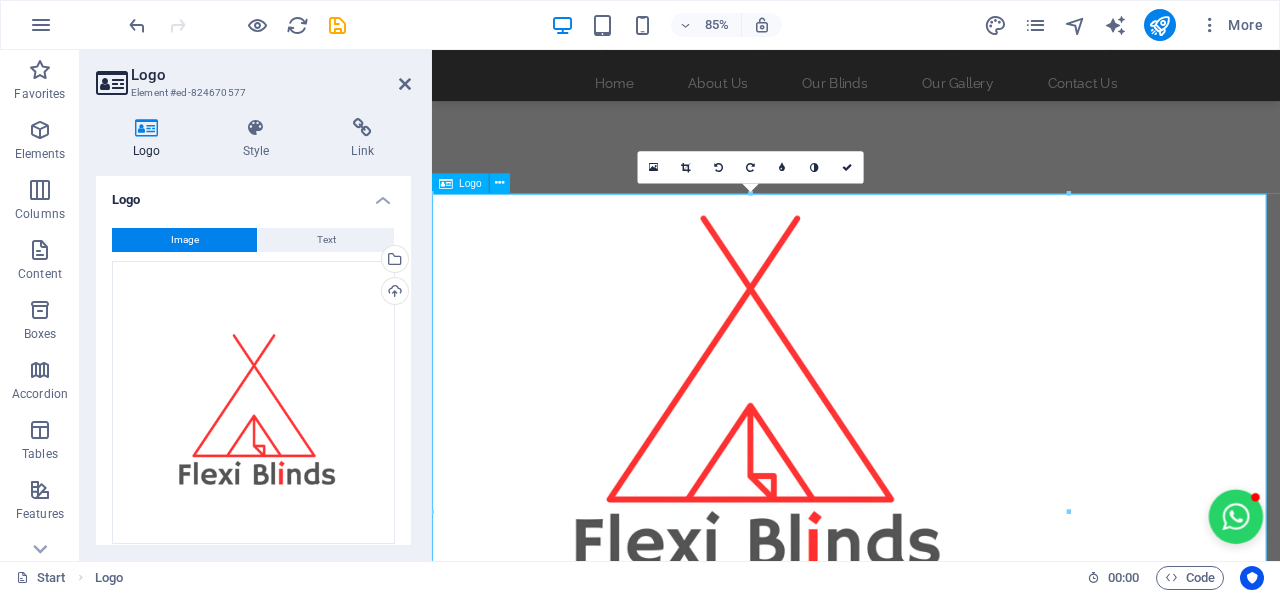 scroll, scrollTop: 300, scrollLeft: 0, axis: vertical 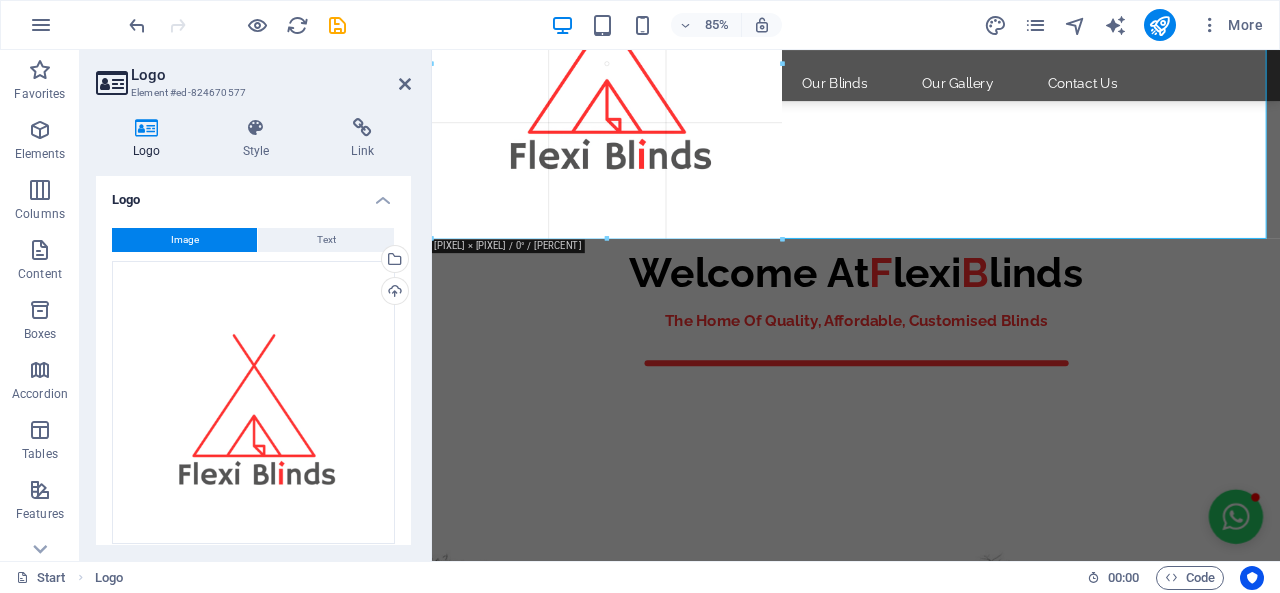 drag, startPoint x: 1071, startPoint y: 209, endPoint x: 731, endPoint y: 191, distance: 340.47614 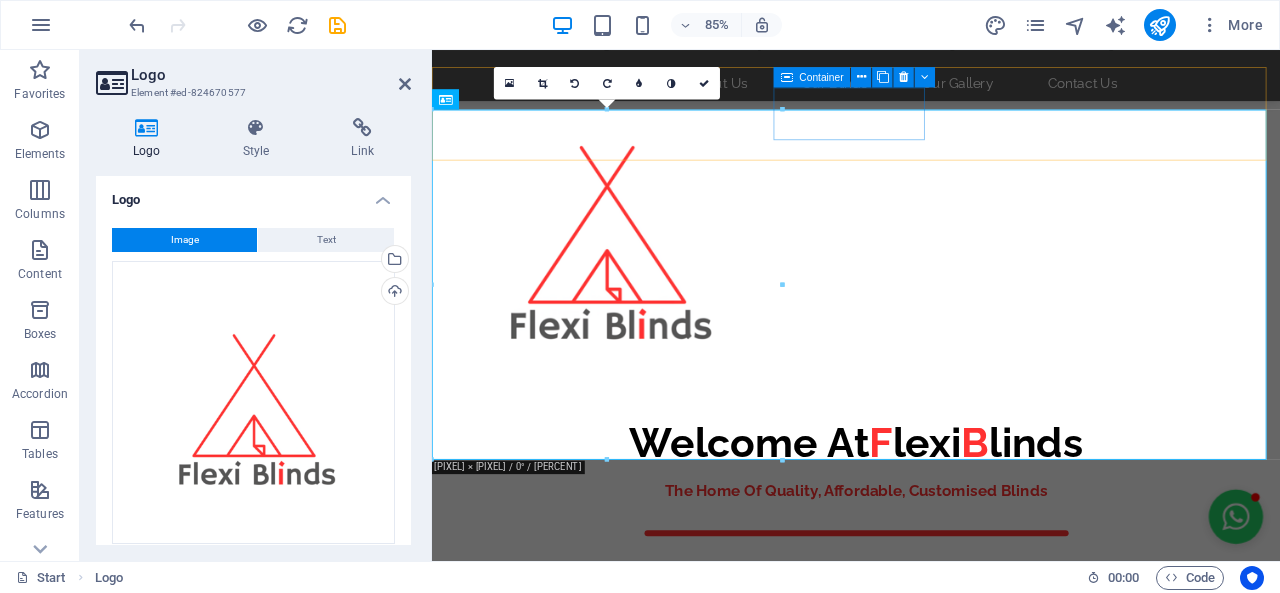 scroll, scrollTop: 0, scrollLeft: 0, axis: both 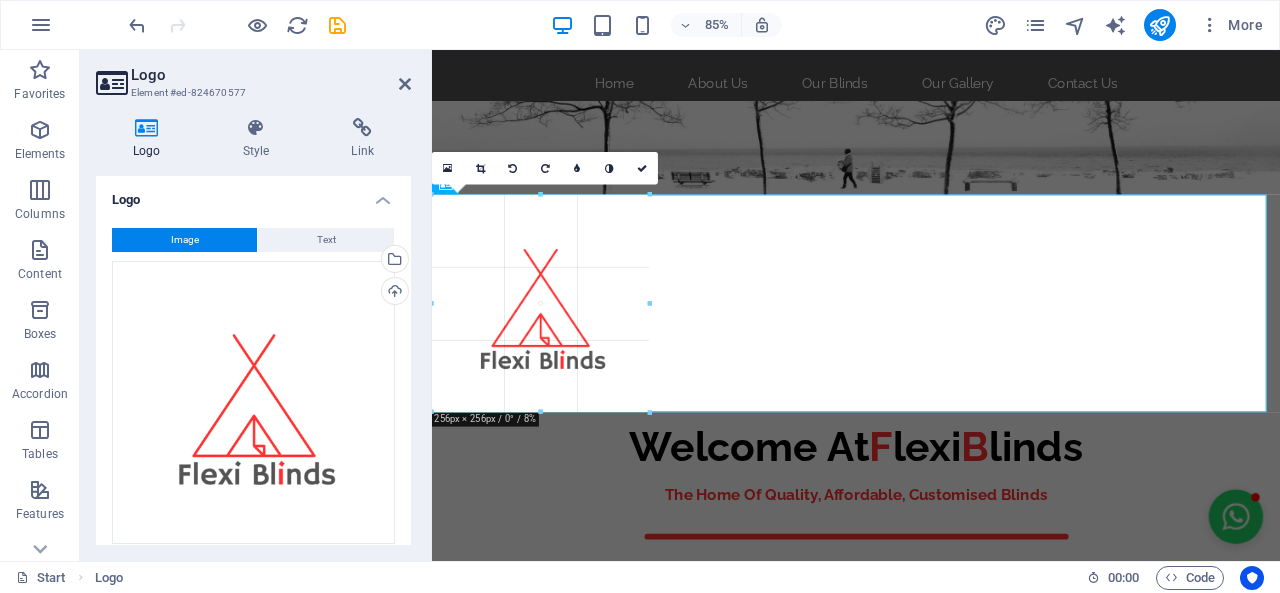 drag, startPoint x: 783, startPoint y: 143, endPoint x: 194, endPoint y: 300, distance: 609.5654 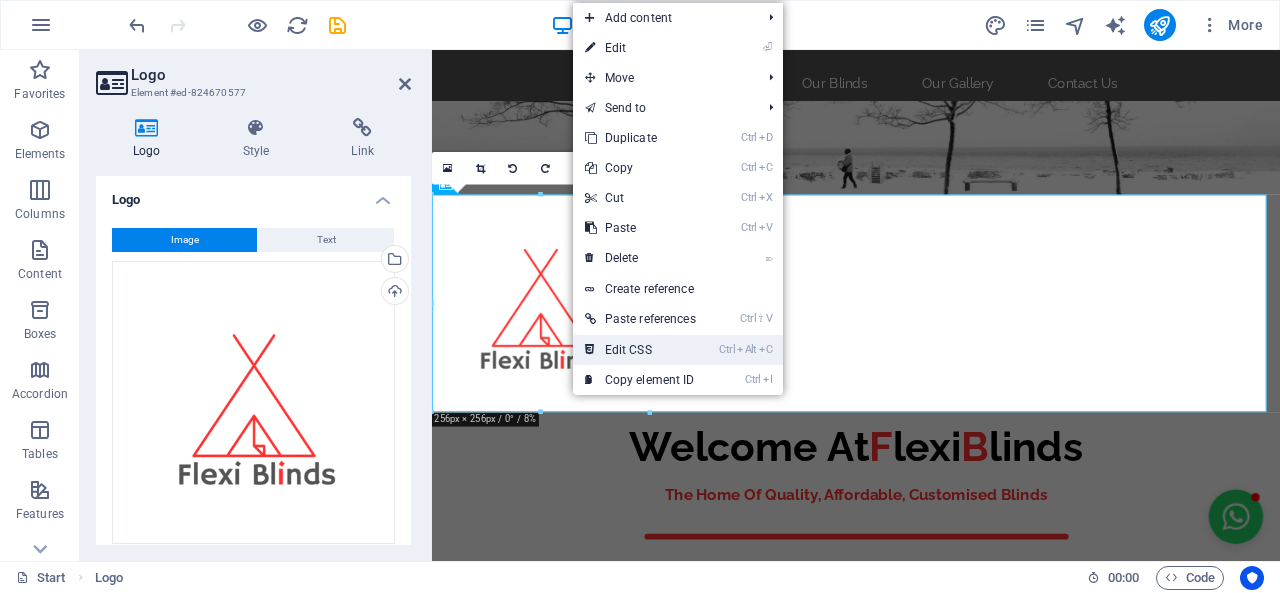 click on "Ctrl Alt C  Edit CSS" at bounding box center (640, 350) 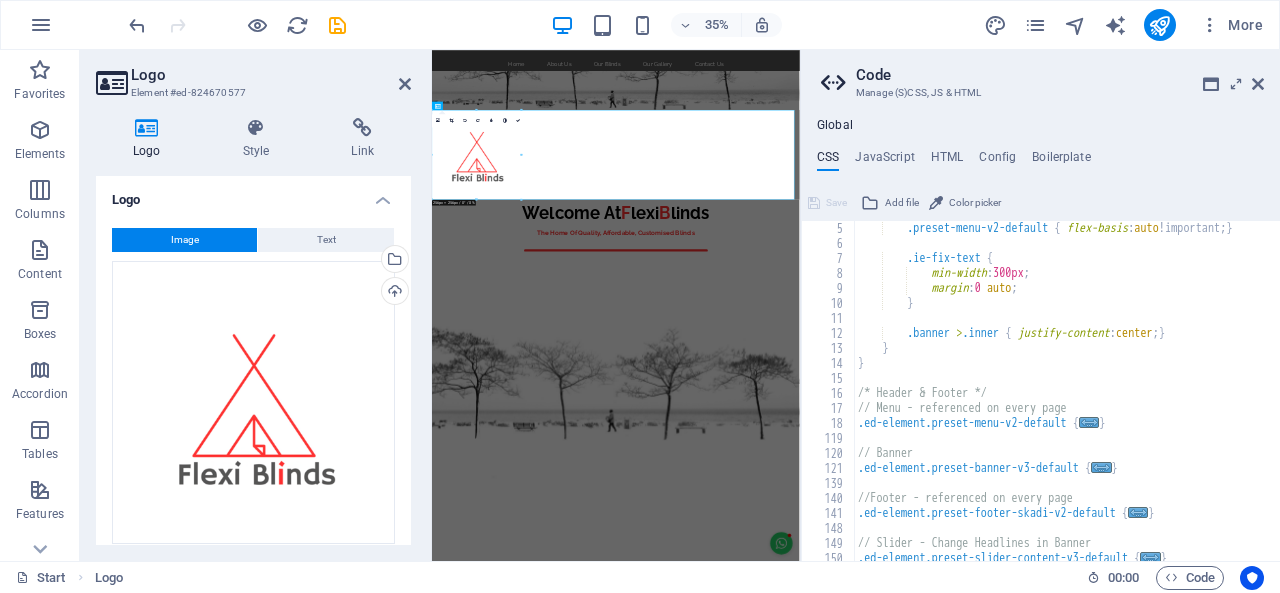 scroll, scrollTop: 60, scrollLeft: 0, axis: vertical 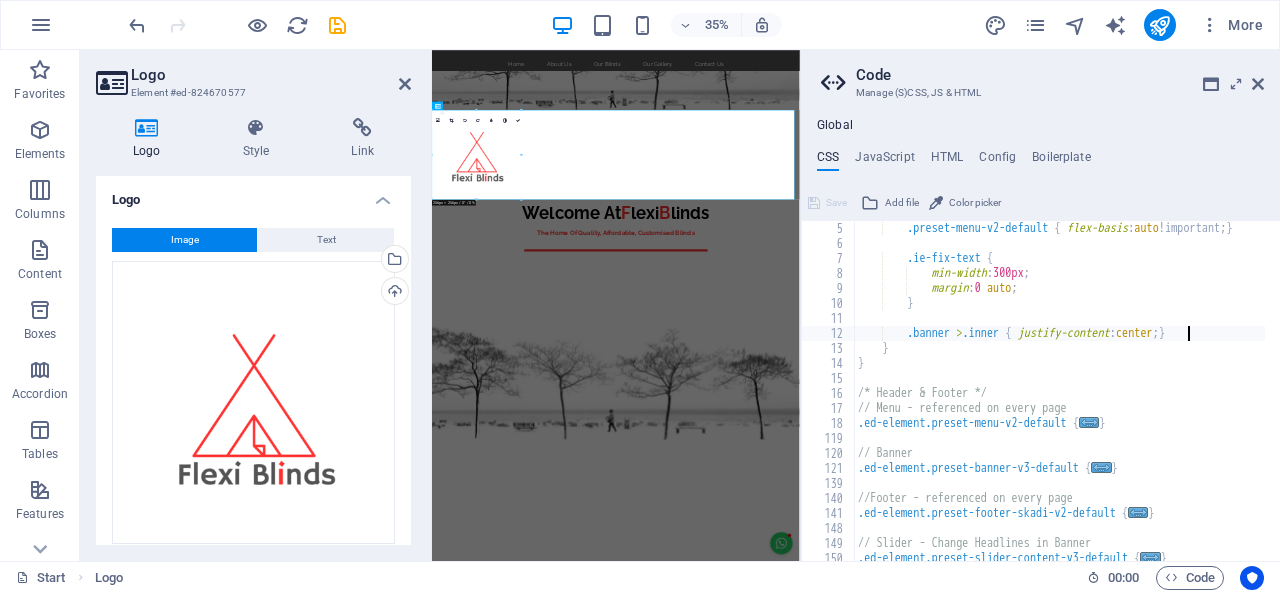 click on ".preset-menu-v2-default   {   flex-basis :  auto  !important;  }                .ie-fix-text   {                min-width :  300px ;                margin :  0   auto ;           }                .banner   > .inner   {   justify-content :  center ;  }      } } /* Header & Footer */ // Menu - referenced on every page .ed-element.preset-menu-v2-default   { ... } // Banner .ed-element.preset-banner-v3-default   { ... } //Footer - referenced on every page .ed-element.preset-footer-skadi-v2-default   { ... } // Slider - Change Headlines in Banner .ed-element.preset-slider-content-v3-default   { ... }" at bounding box center (1121, 398) 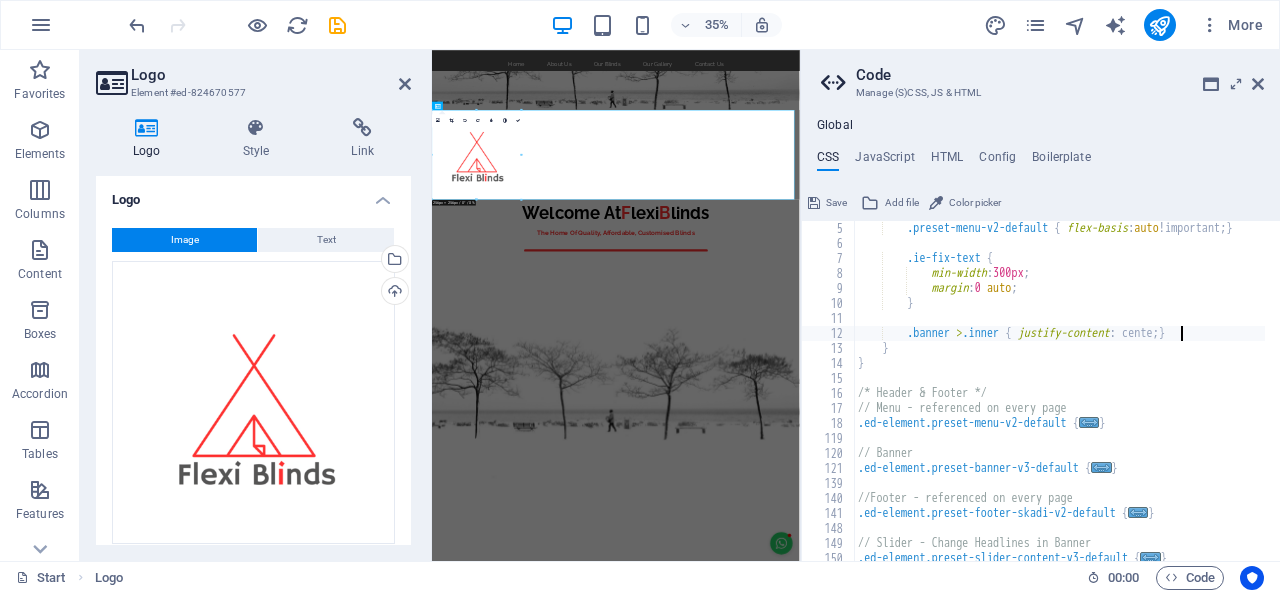 scroll, scrollTop: 0, scrollLeft: 30, axis: horizontal 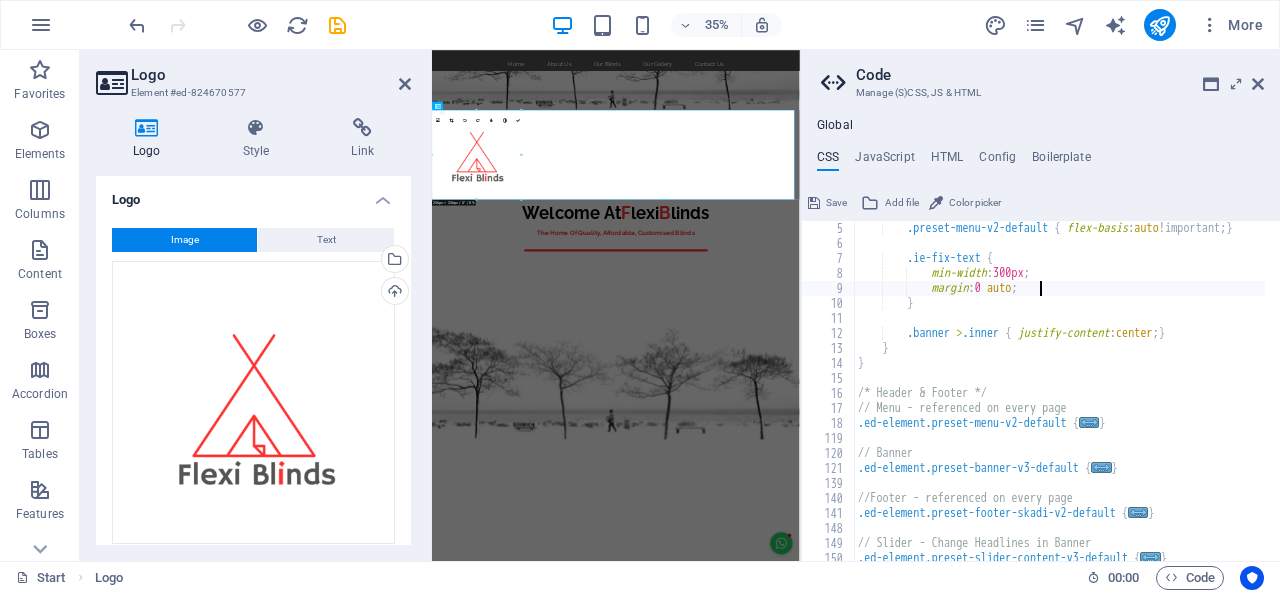click on ".preset-menu-v2-default   {   flex-basis :  auto  !important;  }                .ie-fix-text   {                min-width :  300px ;                margin :  0   auto ;           }                .banner   > .inner   {   justify-content :  center ;  }      } } /* Header & Footer */ // Menu - referenced on every page .ed-element.preset-menu-v2-default   { ... } // Banner .ed-element.preset-banner-v3-default   { ... } //Footer - referenced on every page .ed-element.preset-footer-skadi-v2-default   { ... } // Slider - Change Headlines in Banner .ed-element.preset-slider-content-v3-default   { ... }" at bounding box center [1121, 398] 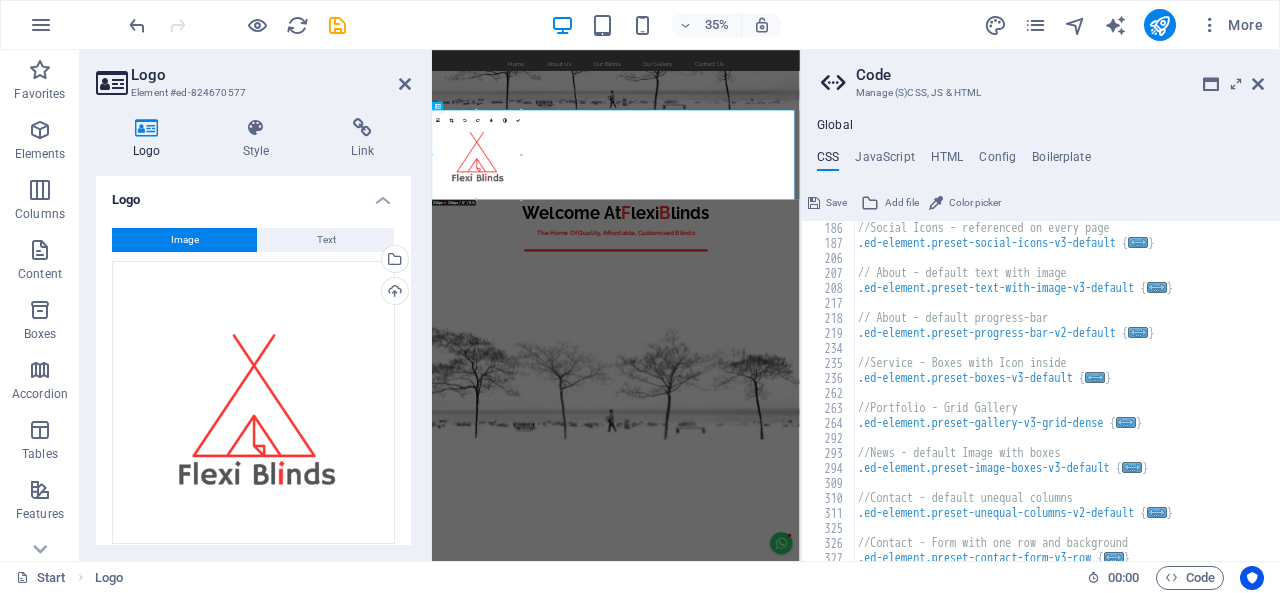 scroll, scrollTop: 420, scrollLeft: 0, axis: vertical 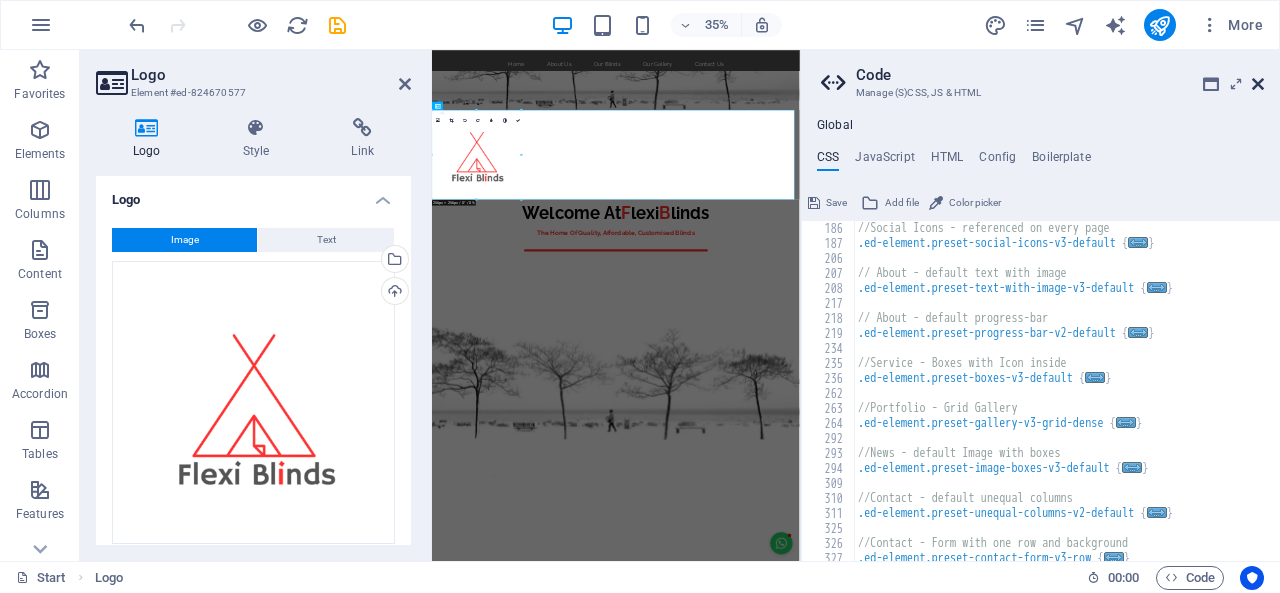 type on "margin: 0 auto;" 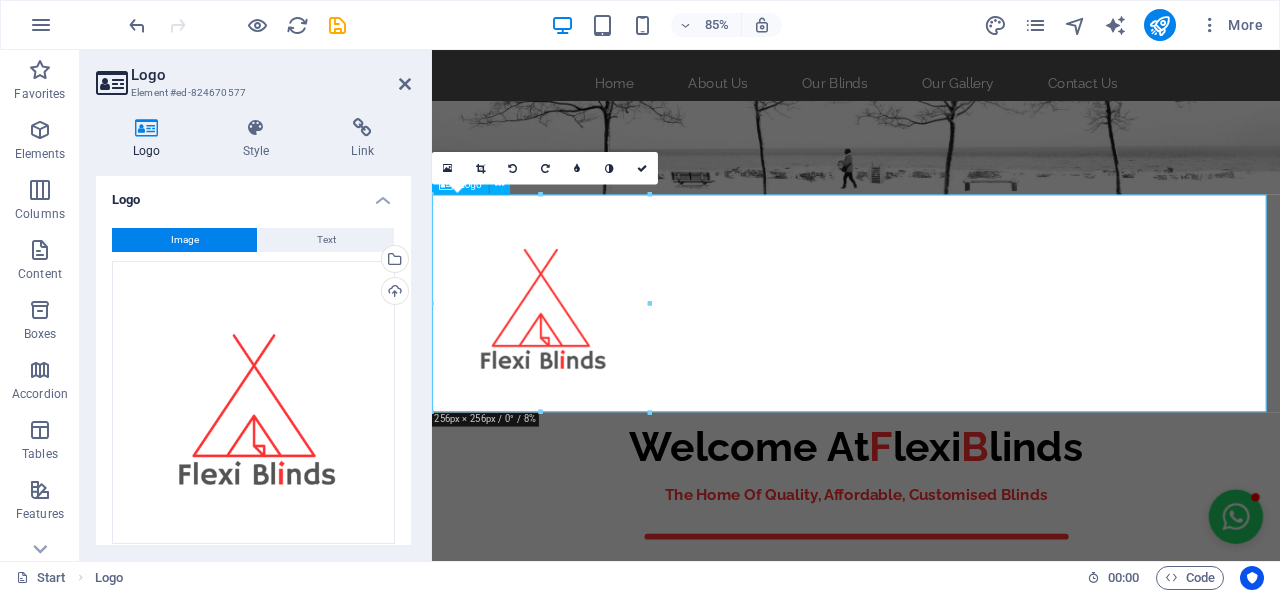 click at bounding box center [931, 348] 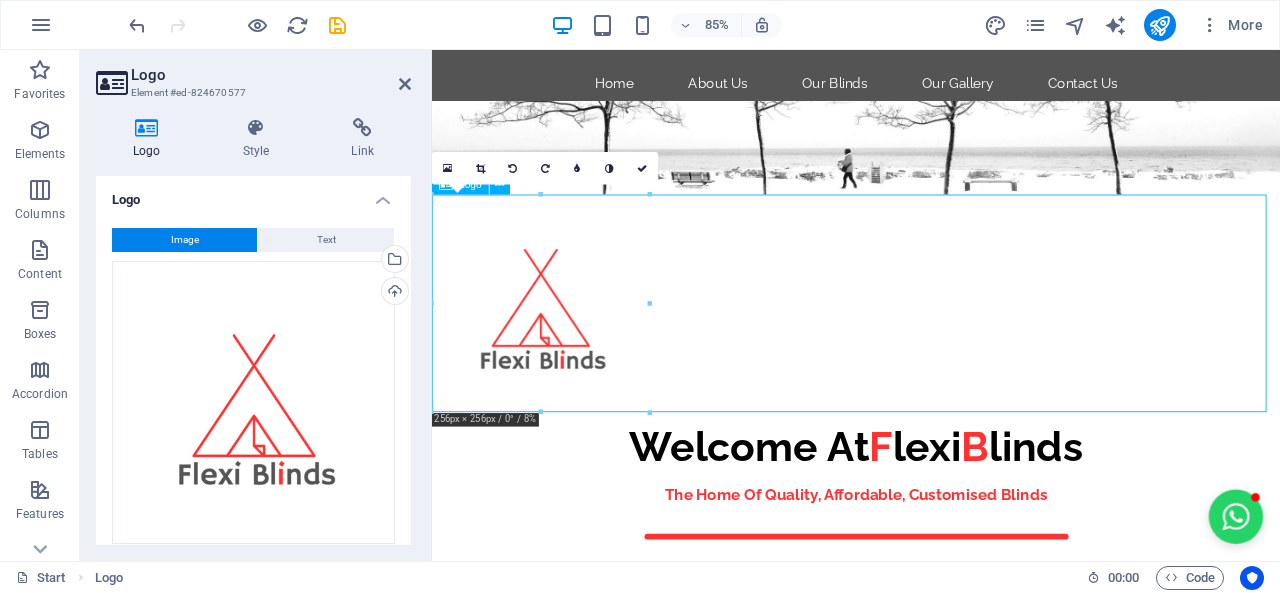 drag, startPoint x: 526, startPoint y: 283, endPoint x: 952, endPoint y: 359, distance: 432.72623 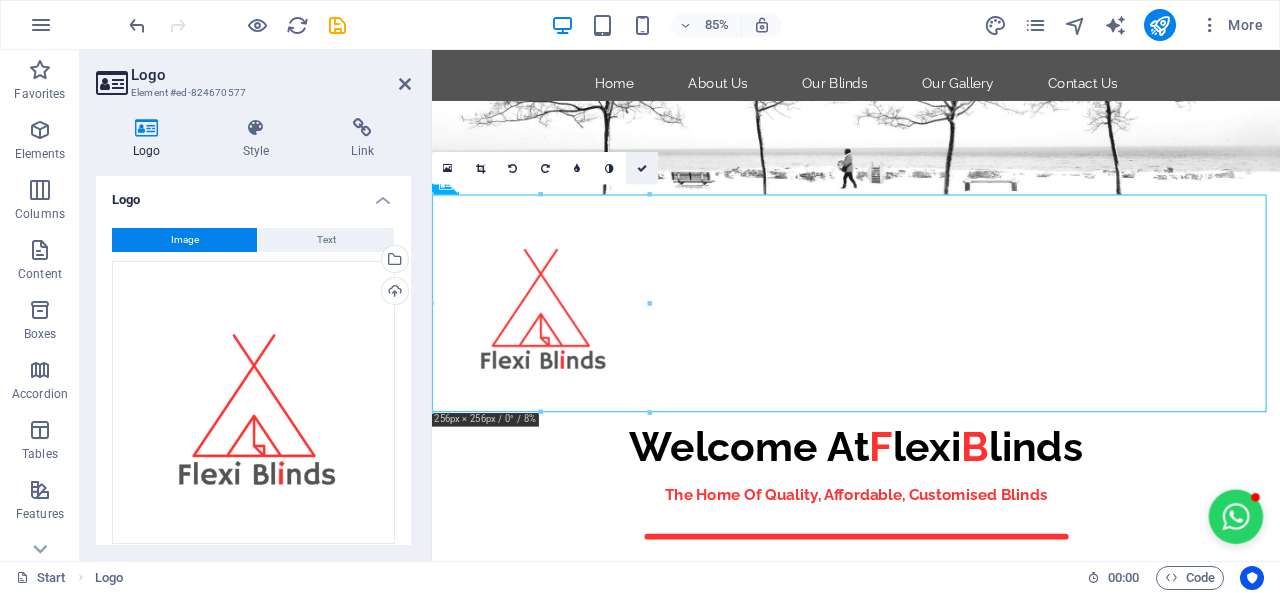 click at bounding box center [642, 168] 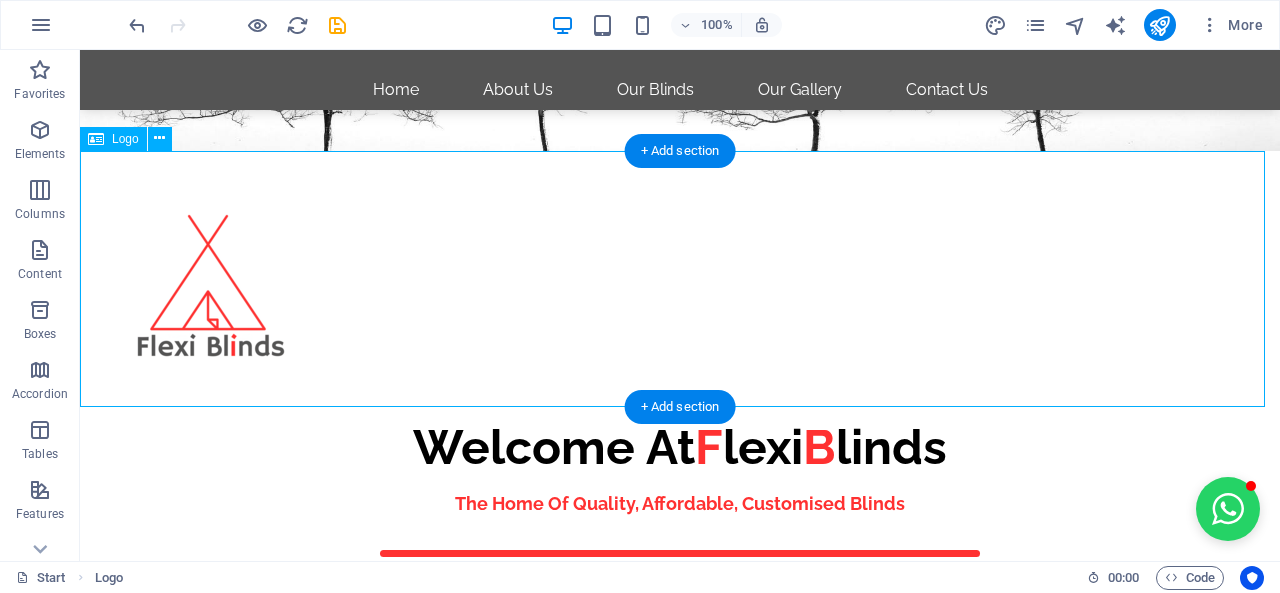 scroll, scrollTop: 0, scrollLeft: 0, axis: both 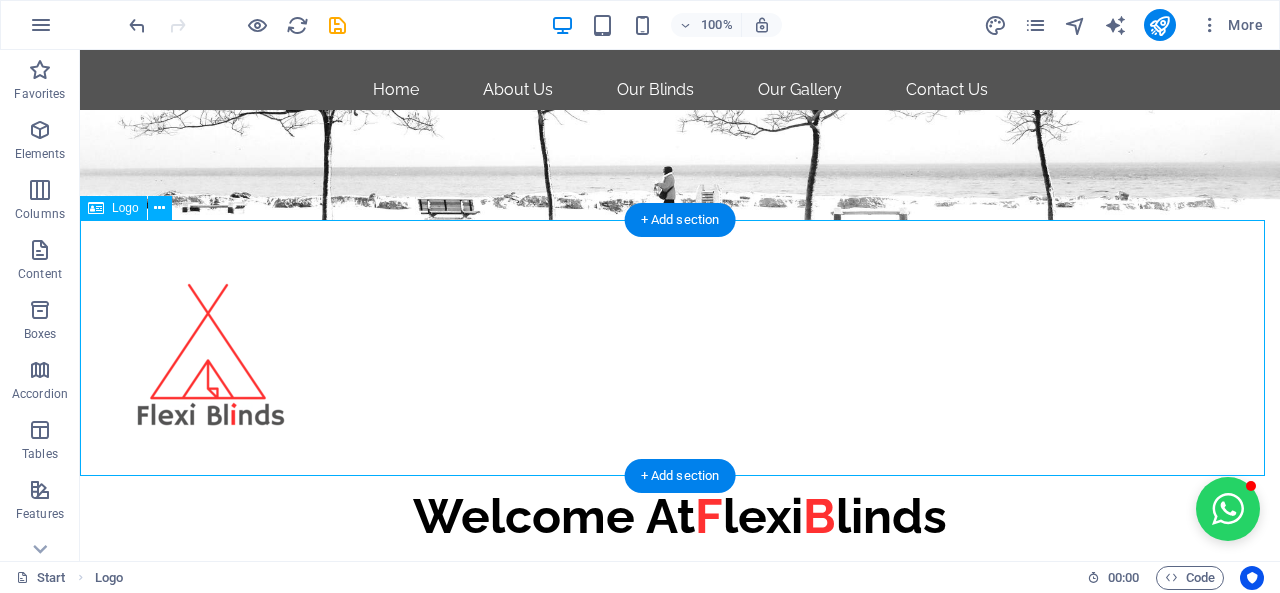 click at bounding box center (680, 348) 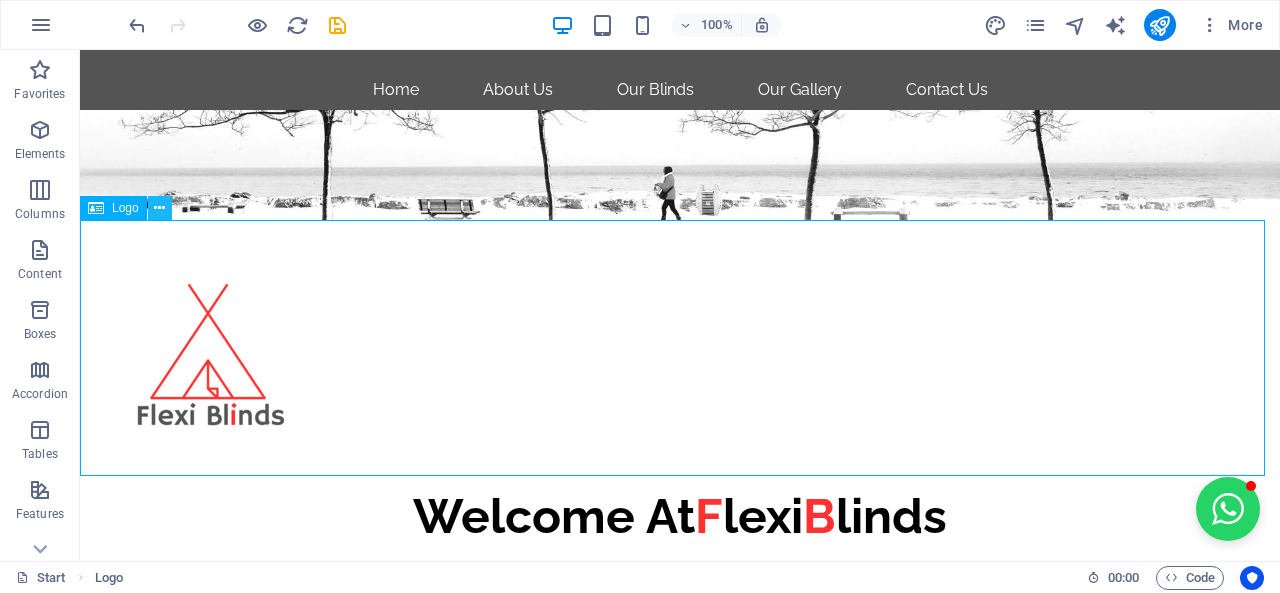 click at bounding box center [159, 208] 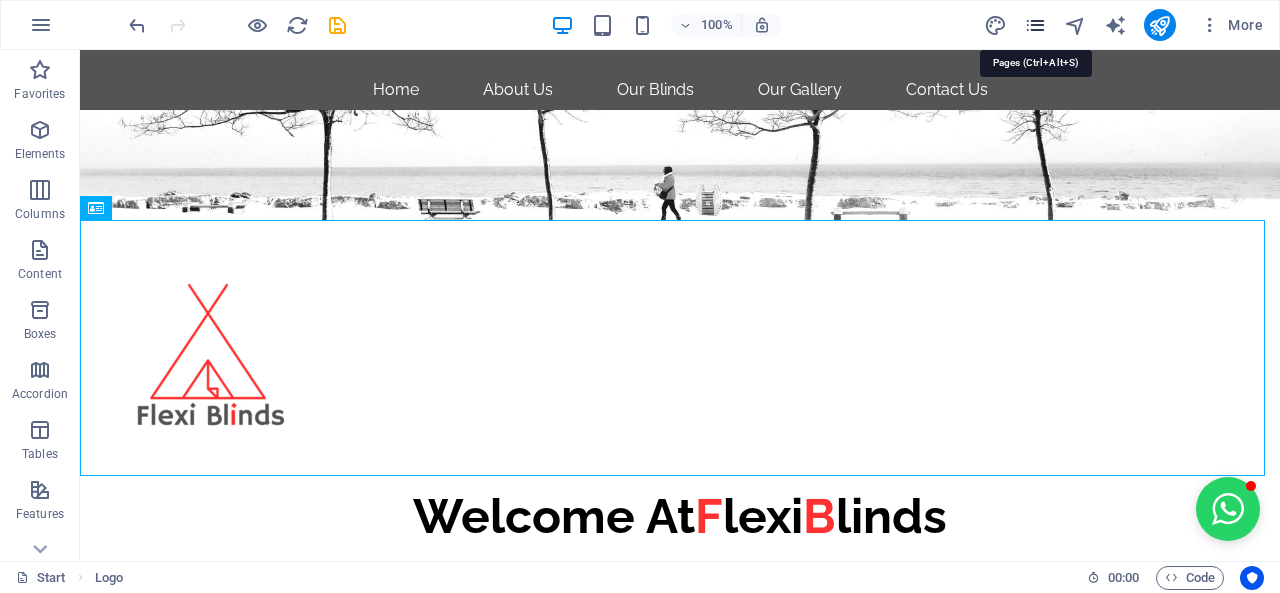 click at bounding box center [1035, 25] 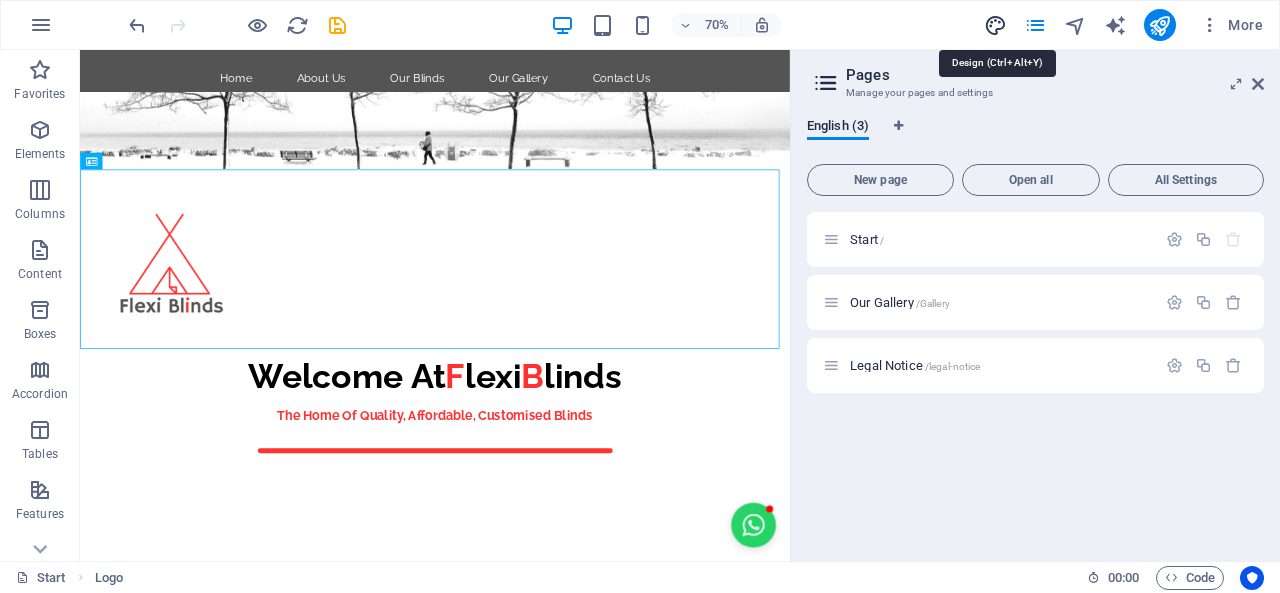 click at bounding box center (995, 25) 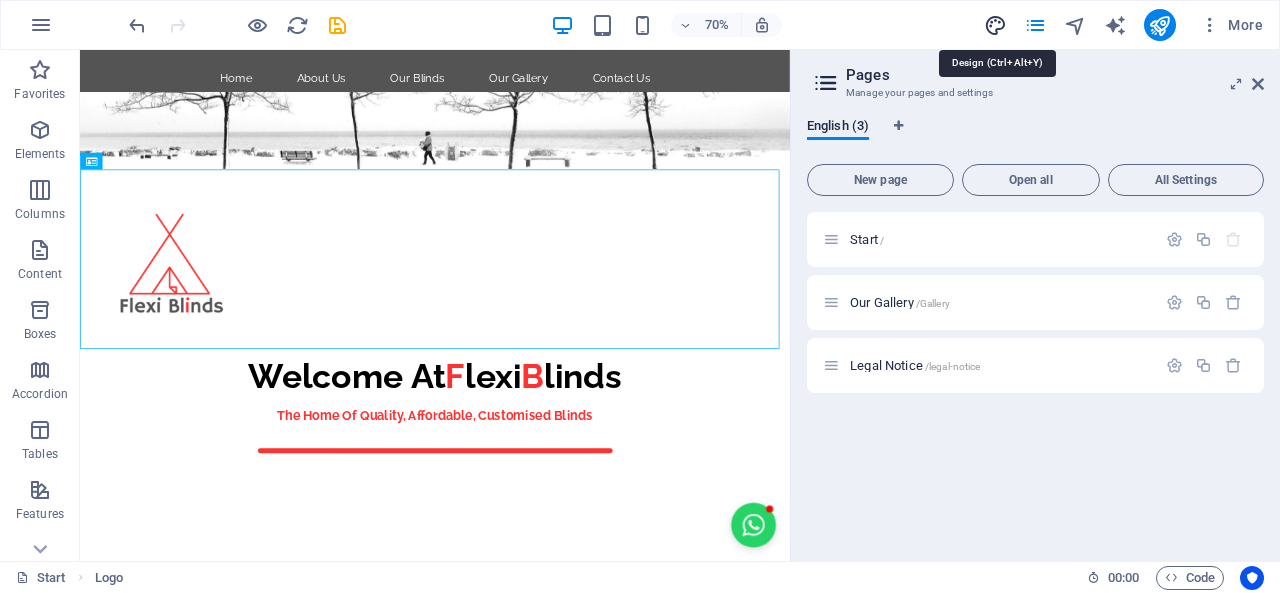 select on "ease-in-out" 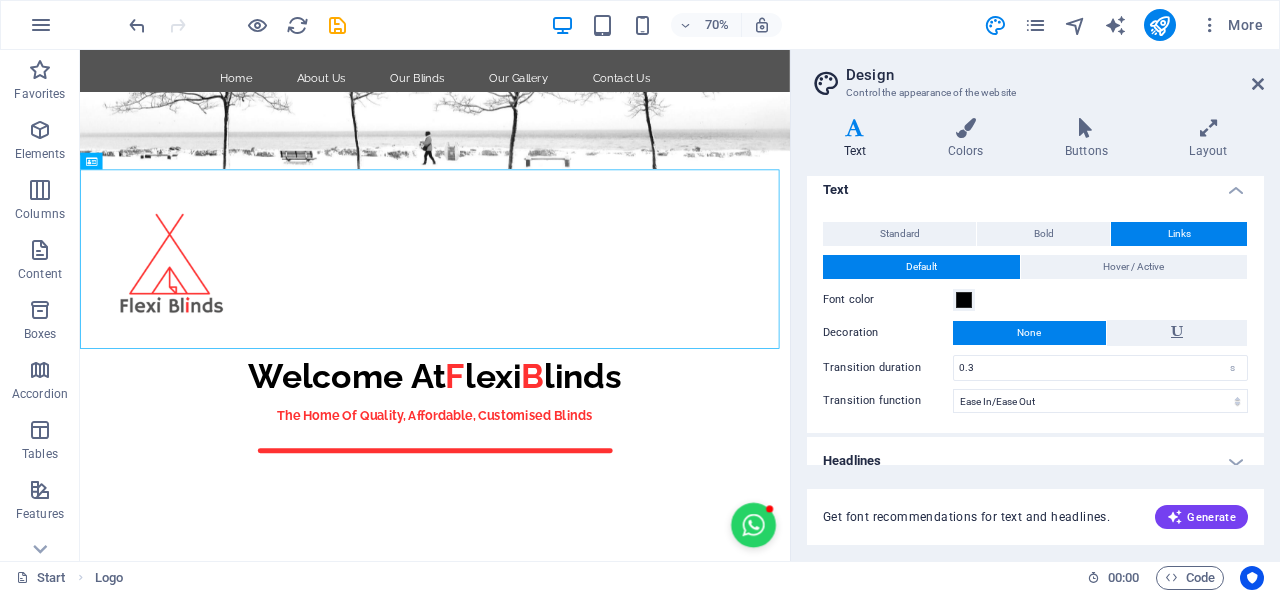 scroll, scrollTop: 28, scrollLeft: 0, axis: vertical 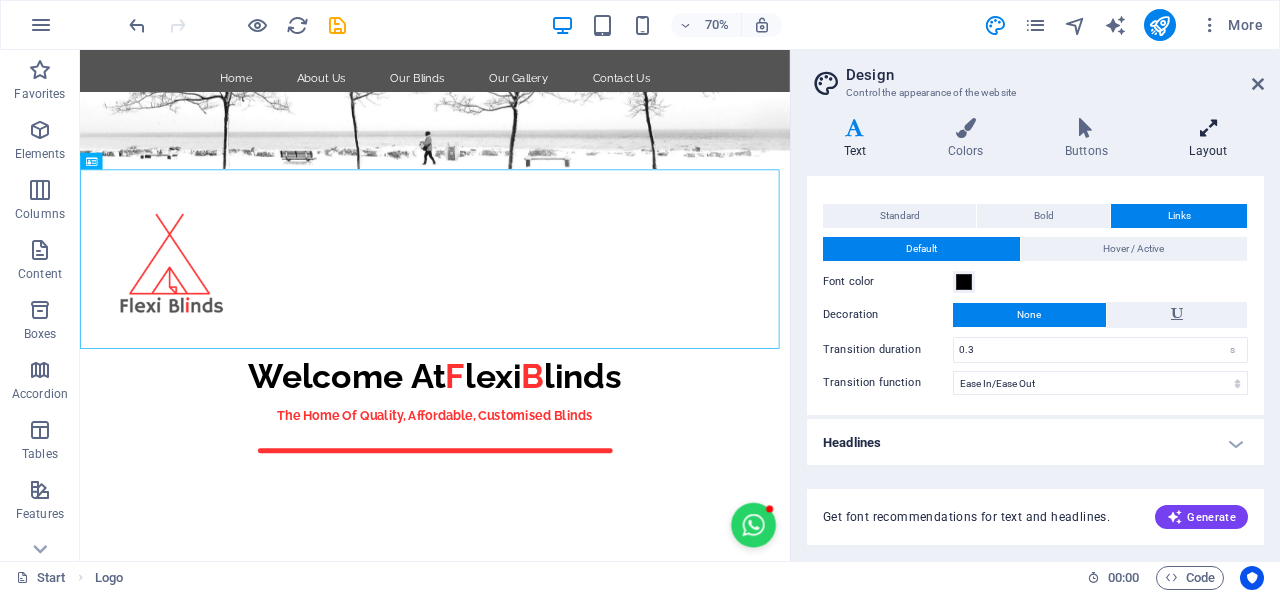 click at bounding box center [1208, 128] 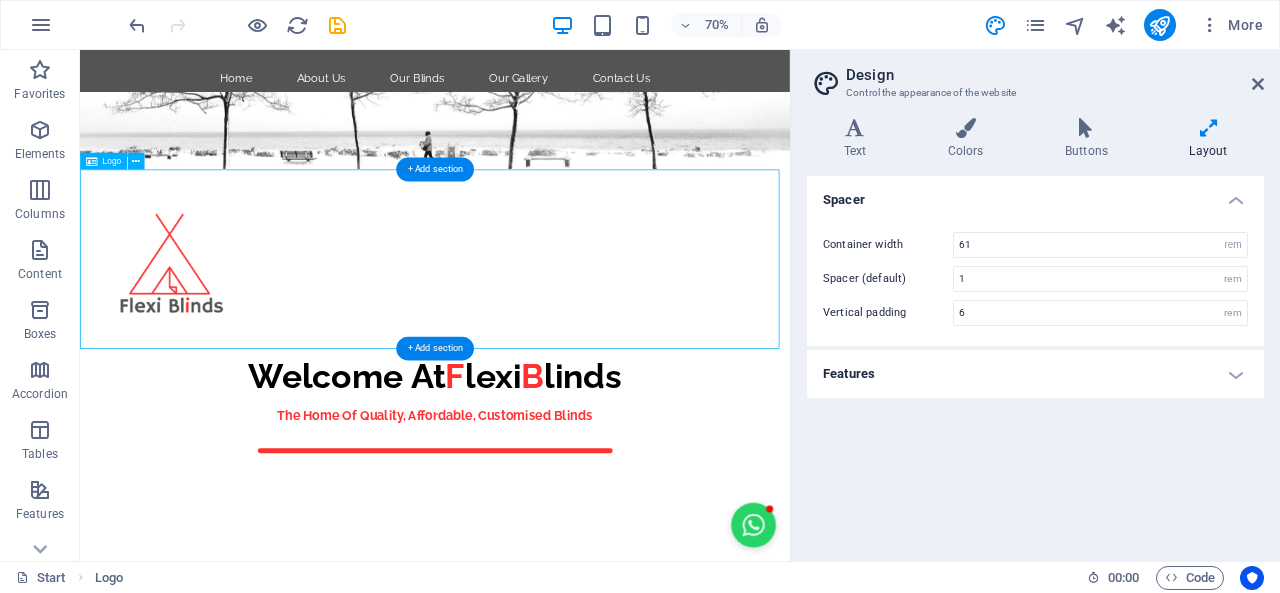 drag, startPoint x: 243, startPoint y: 322, endPoint x: 580, endPoint y: 356, distance: 338.7108 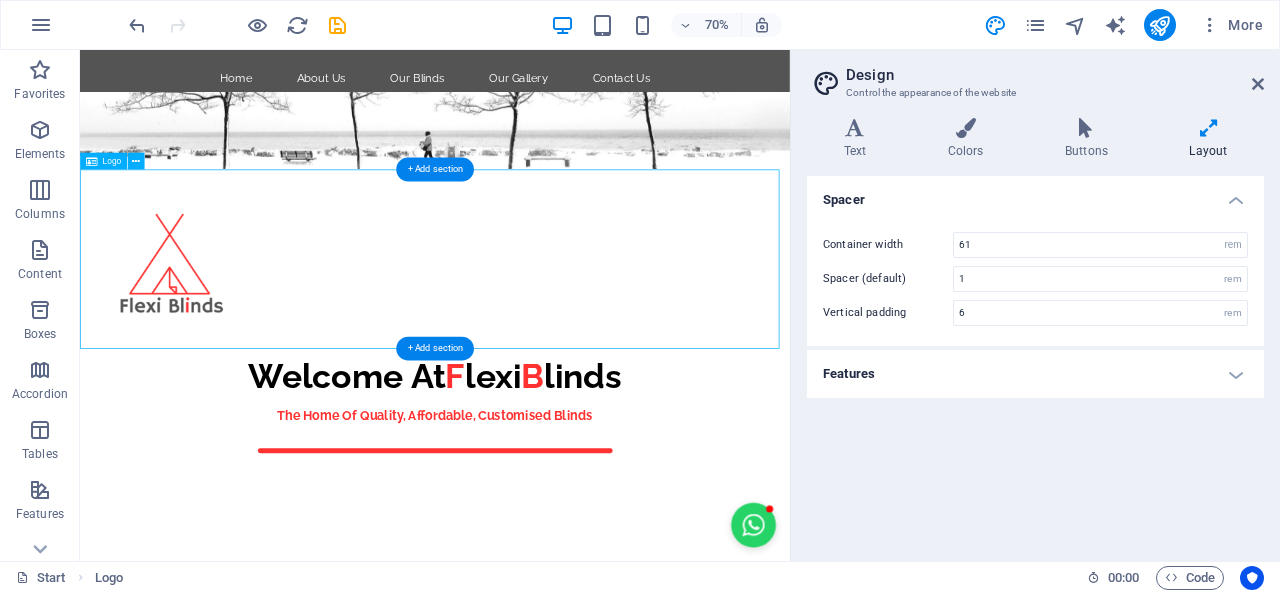 drag, startPoint x: 224, startPoint y: 378, endPoint x: 730, endPoint y: 398, distance: 506.3951 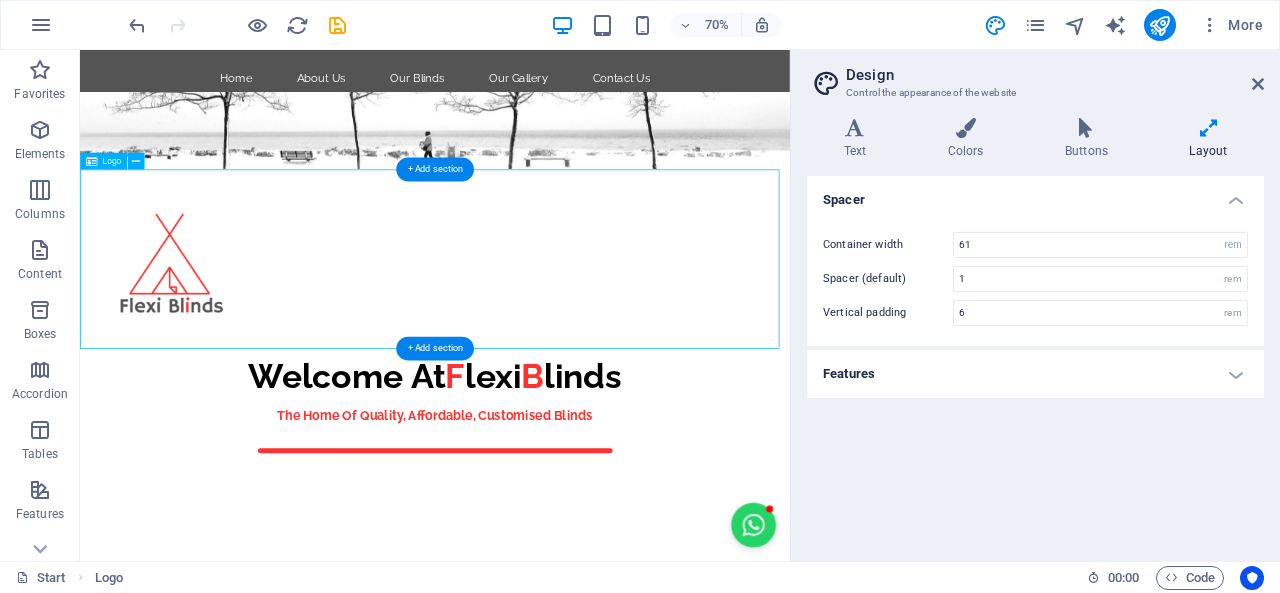 click at bounding box center (587, 348) 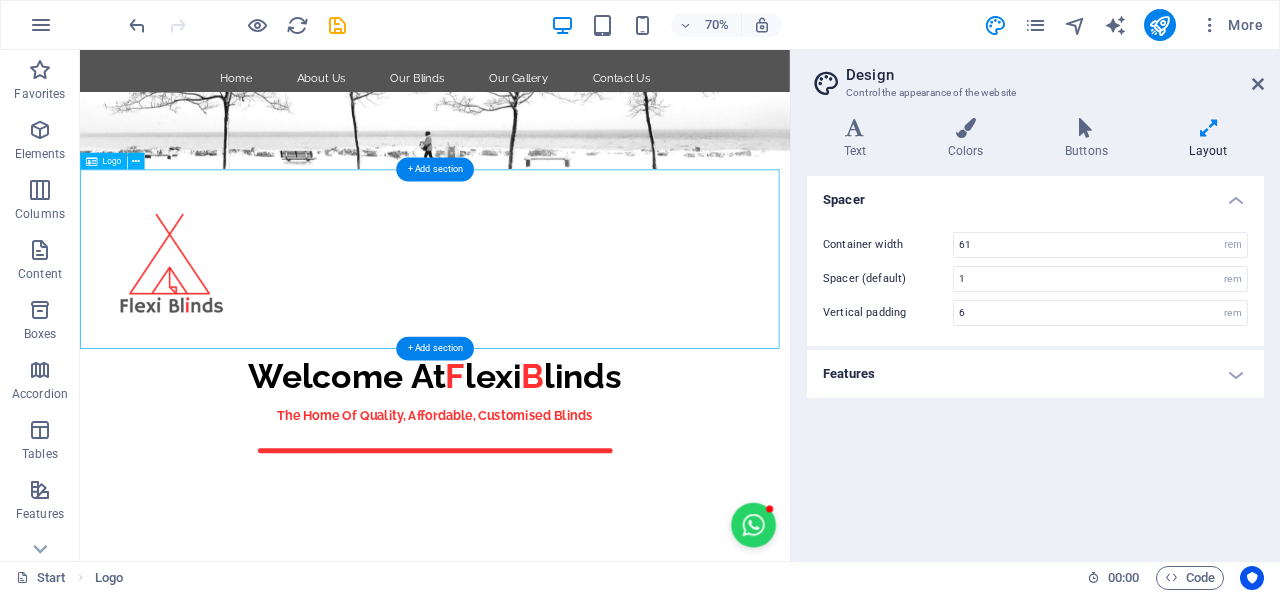 drag, startPoint x: 214, startPoint y: 367, endPoint x: 631, endPoint y: 401, distance: 418.3838 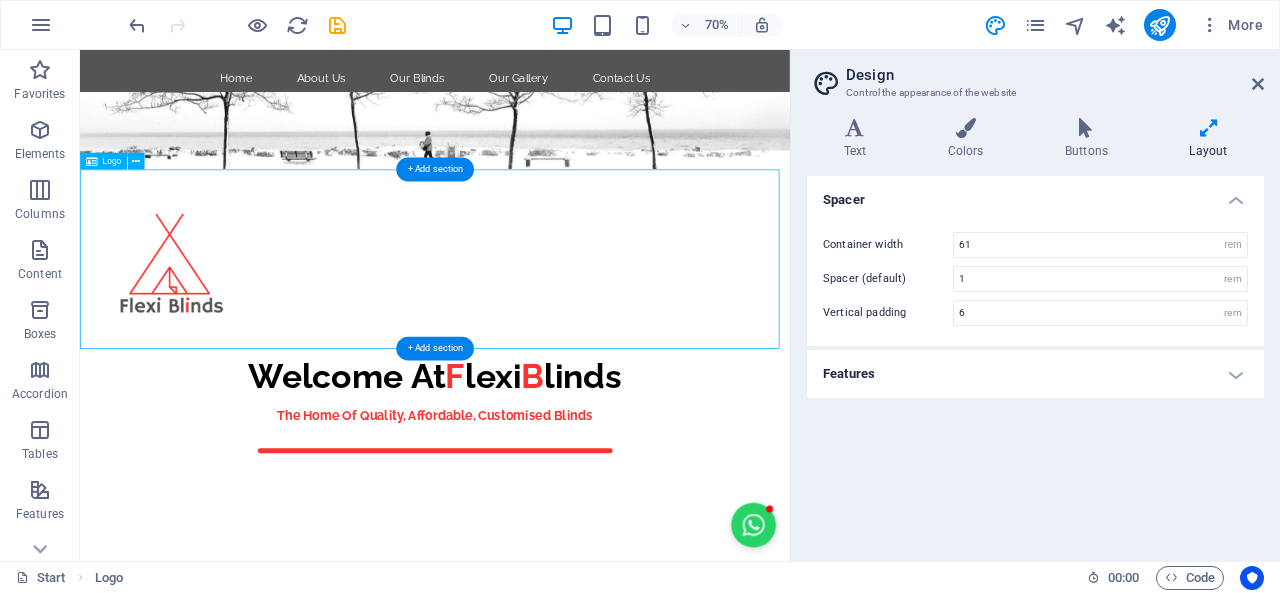 click at bounding box center [587, 348] 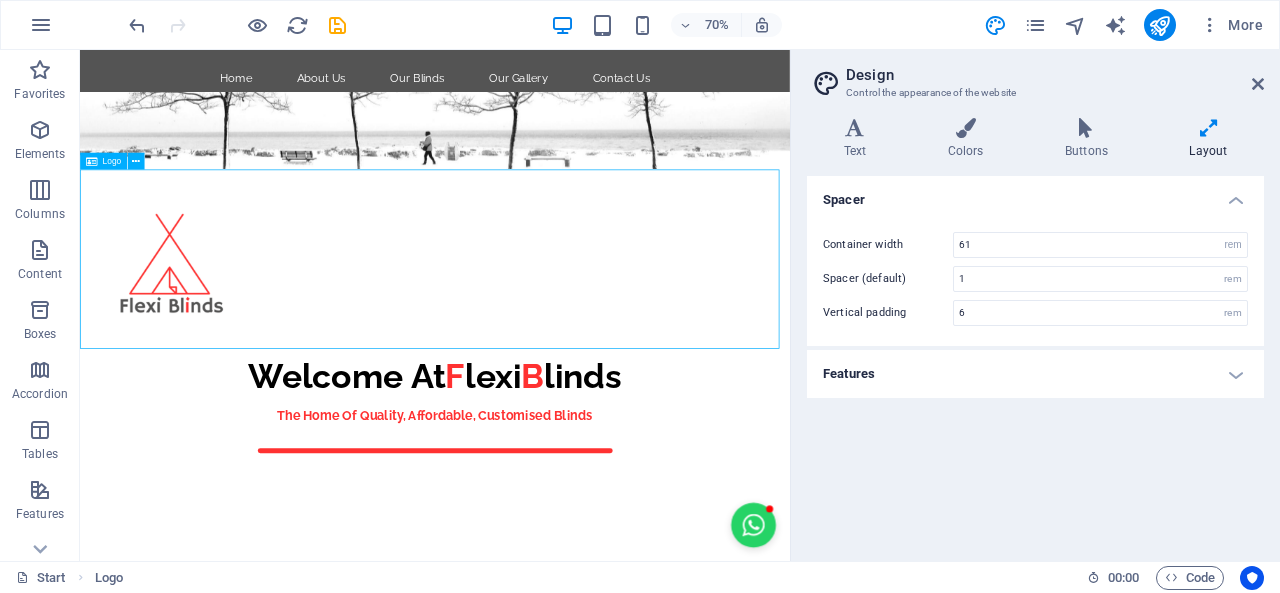 click on "Logo" at bounding box center [111, 160] 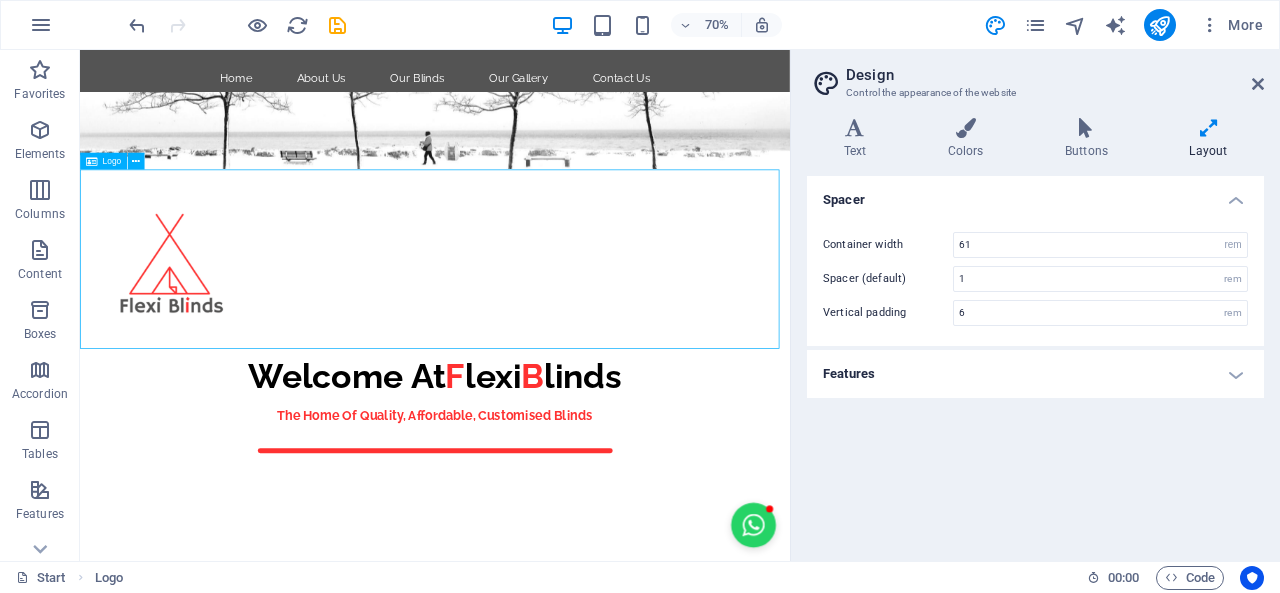 click on "Logo" at bounding box center [111, 160] 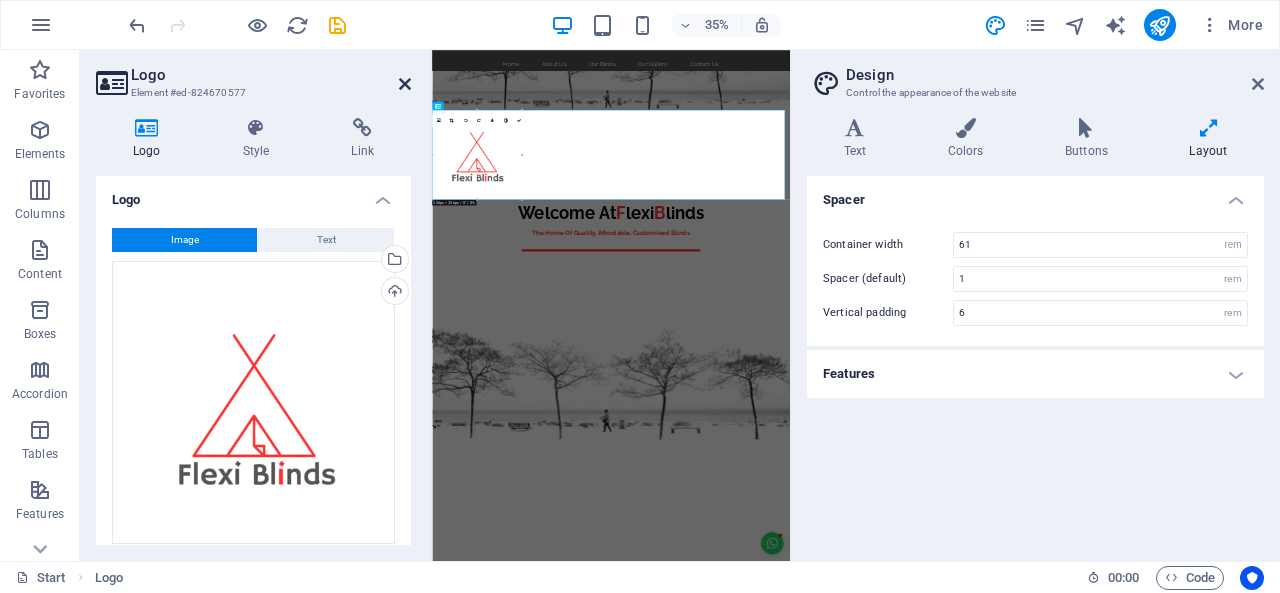 click at bounding box center (405, 84) 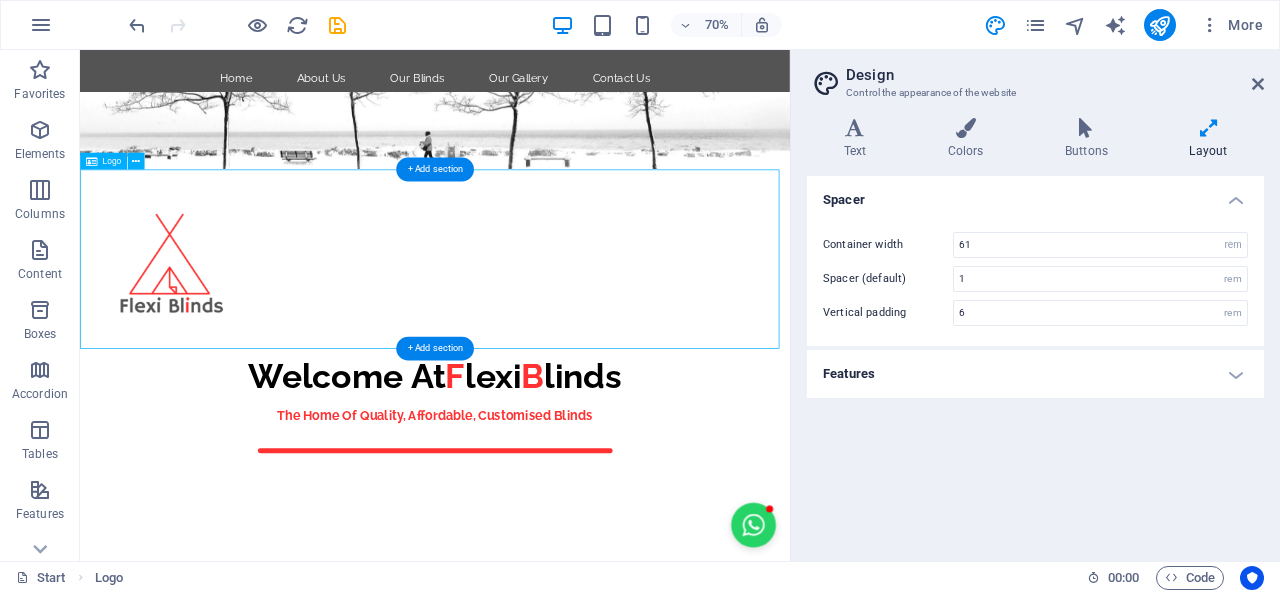 click at bounding box center (587, 348) 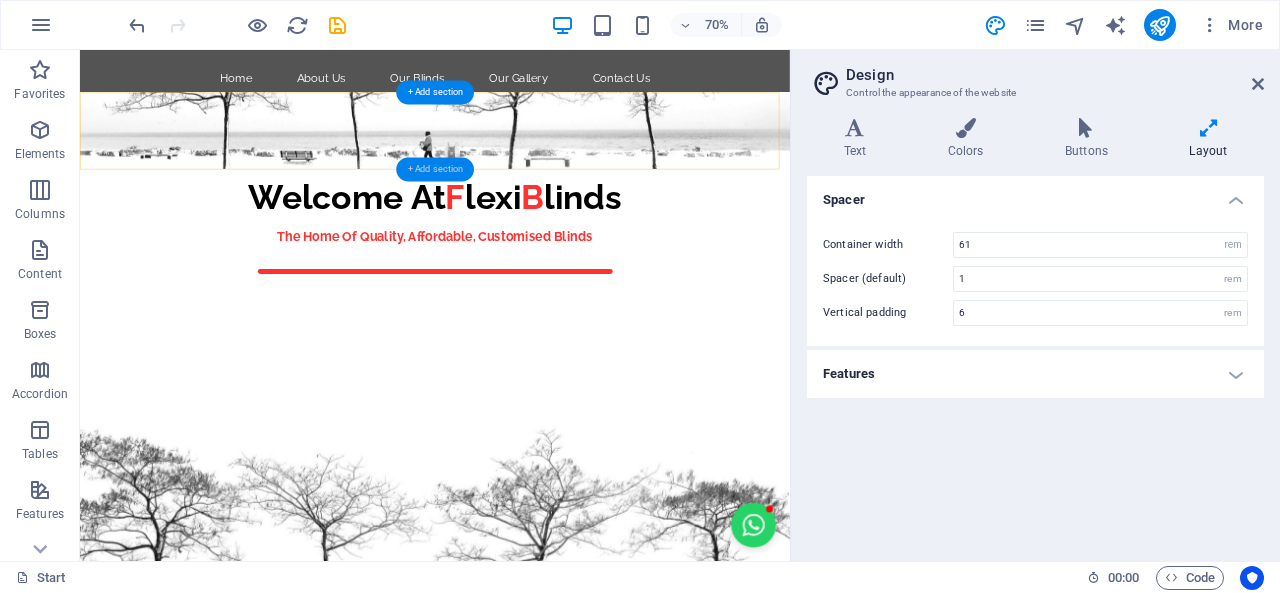click on "+ Add section" at bounding box center [435, 169] 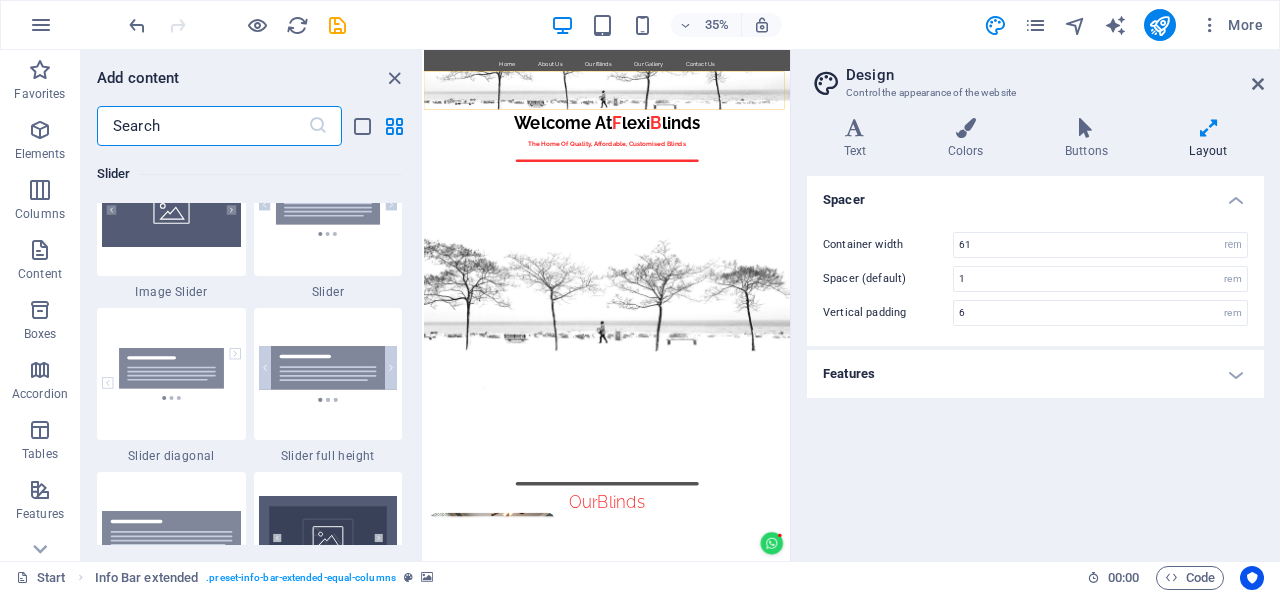 scroll, scrollTop: 11299, scrollLeft: 0, axis: vertical 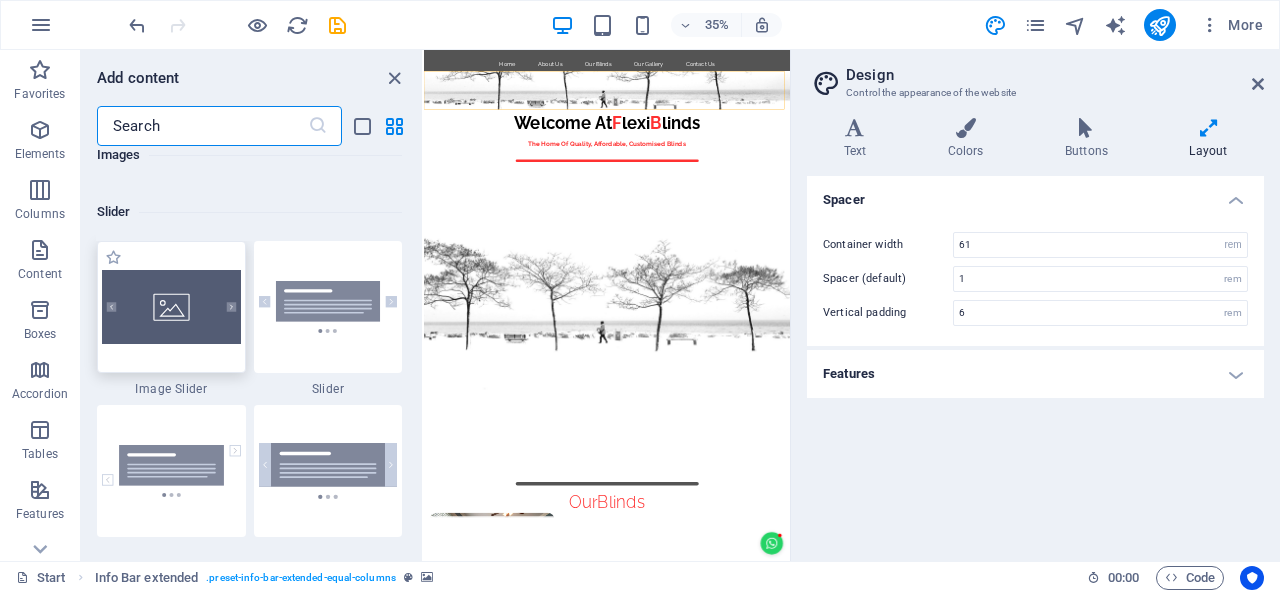click at bounding box center [171, 307] 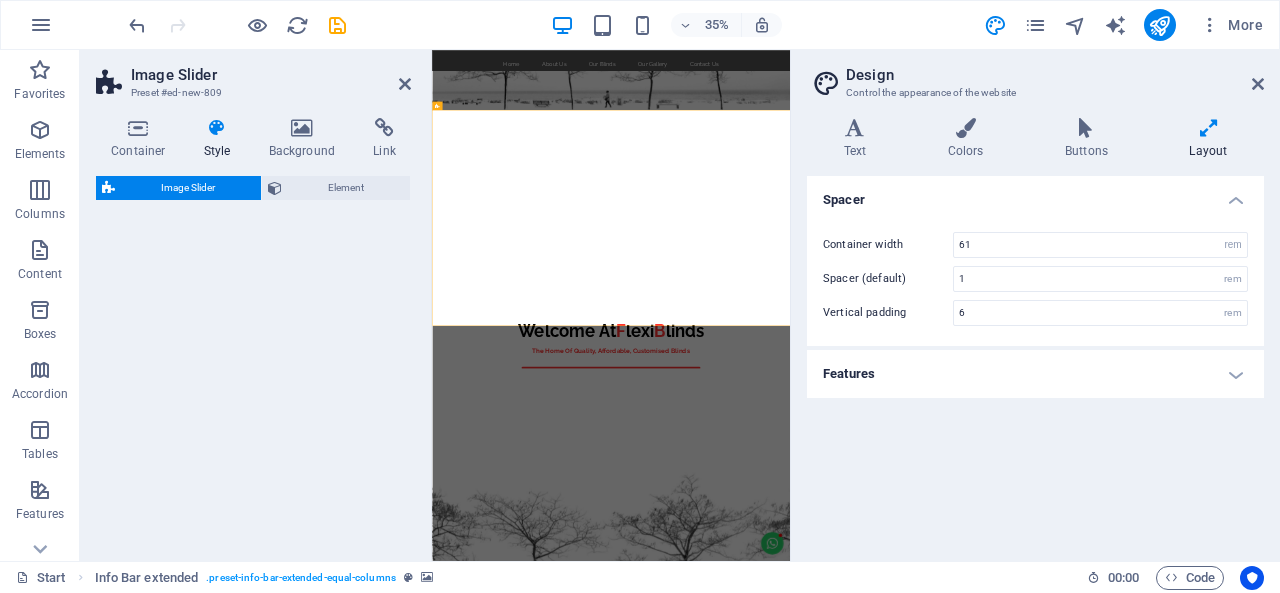 select on "rem" 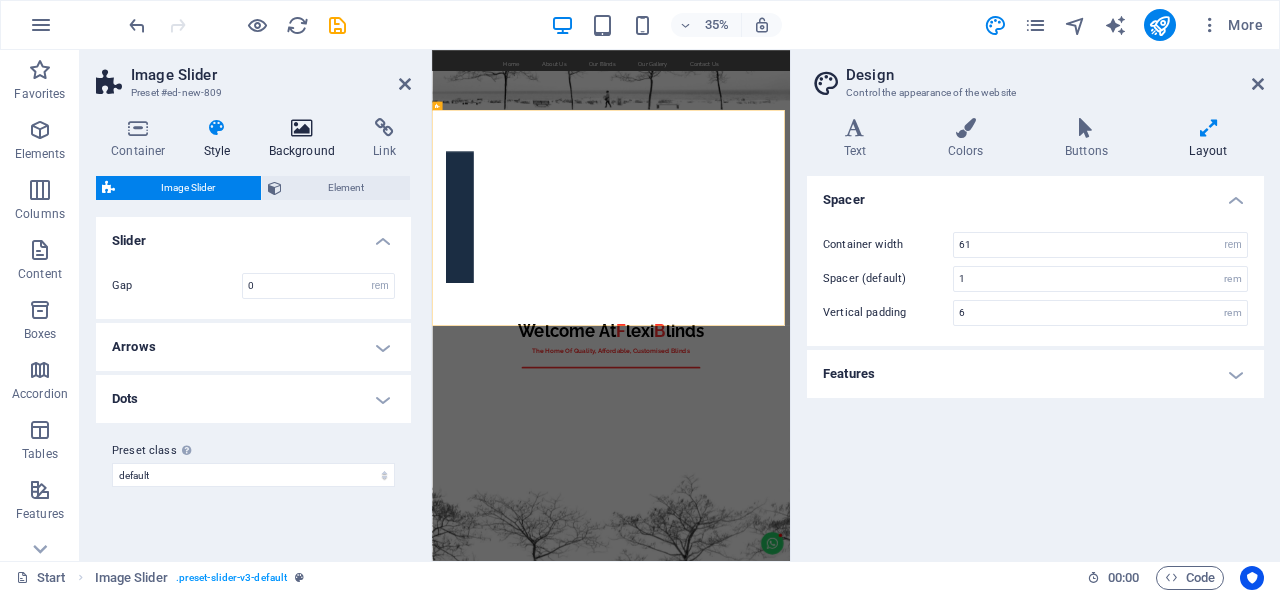 click at bounding box center [302, 128] 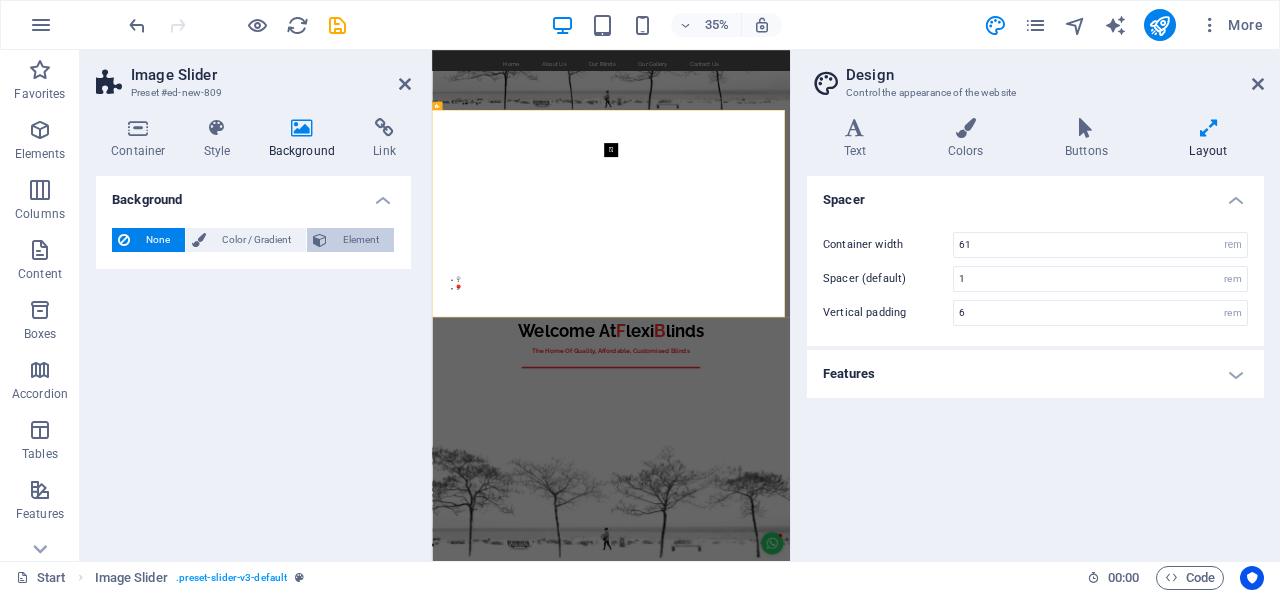 click on "Element" at bounding box center (360, 240) 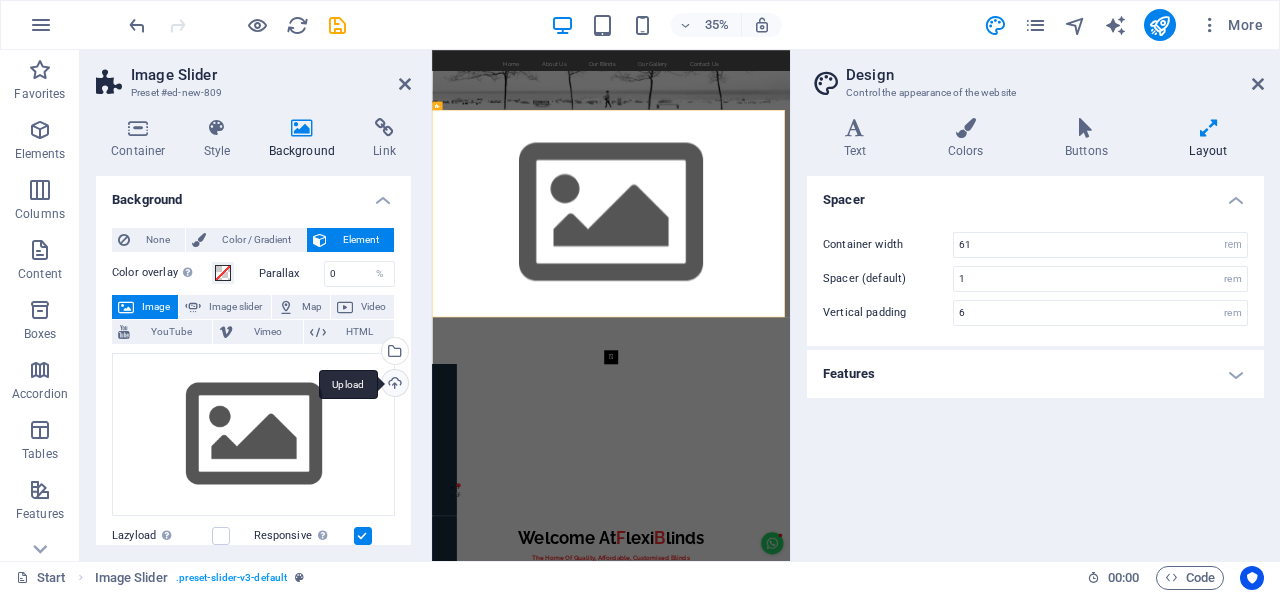 click on "Upload" at bounding box center [393, 385] 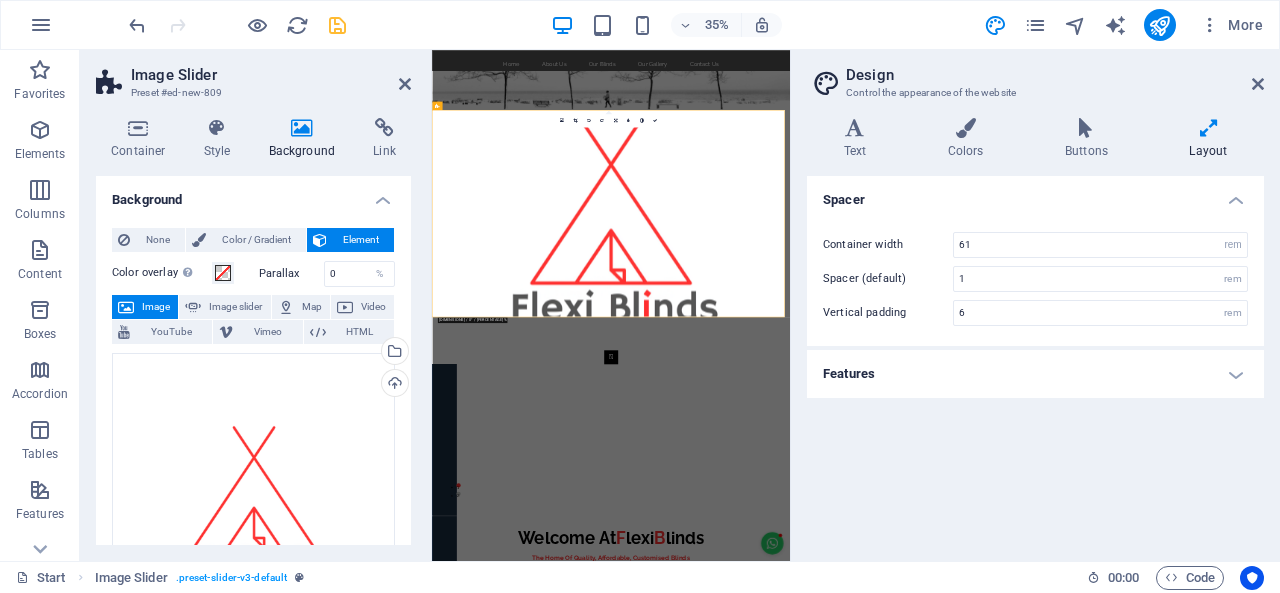 click at bounding box center [337, 25] 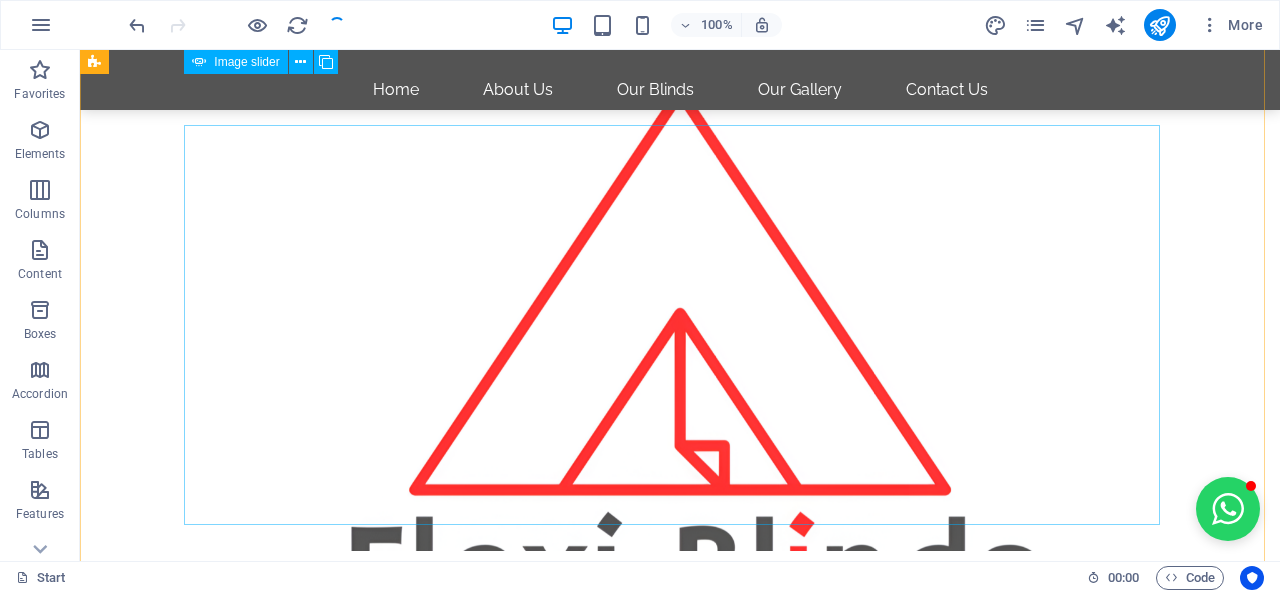 scroll, scrollTop: 100, scrollLeft: 0, axis: vertical 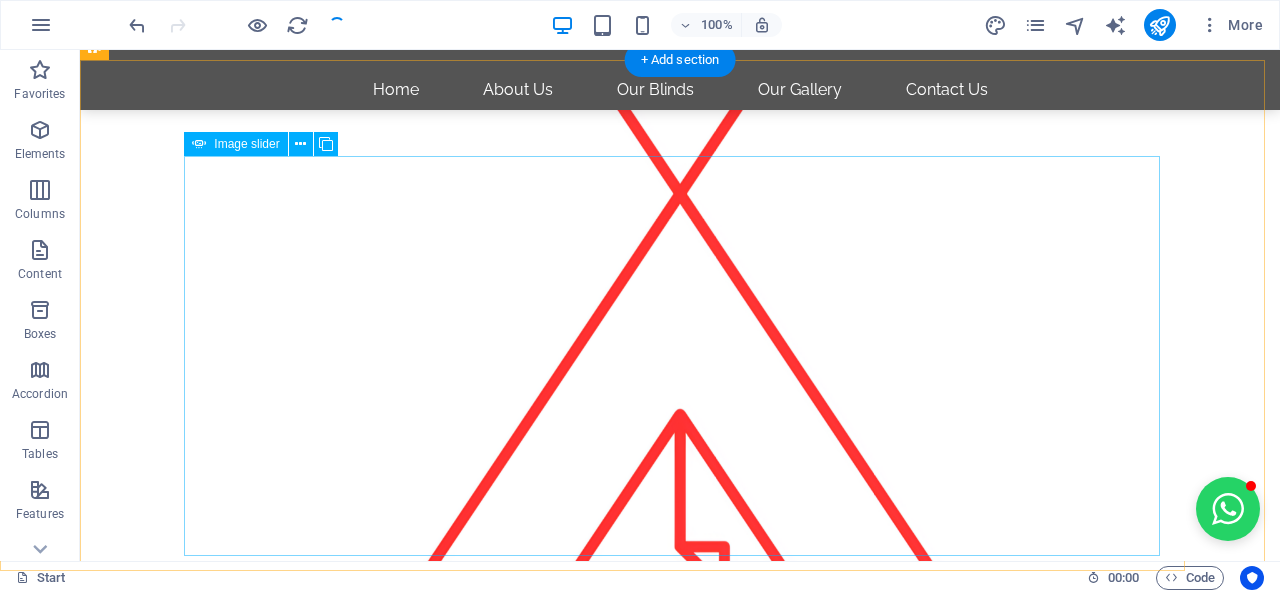 click at bounding box center [680, 2540] 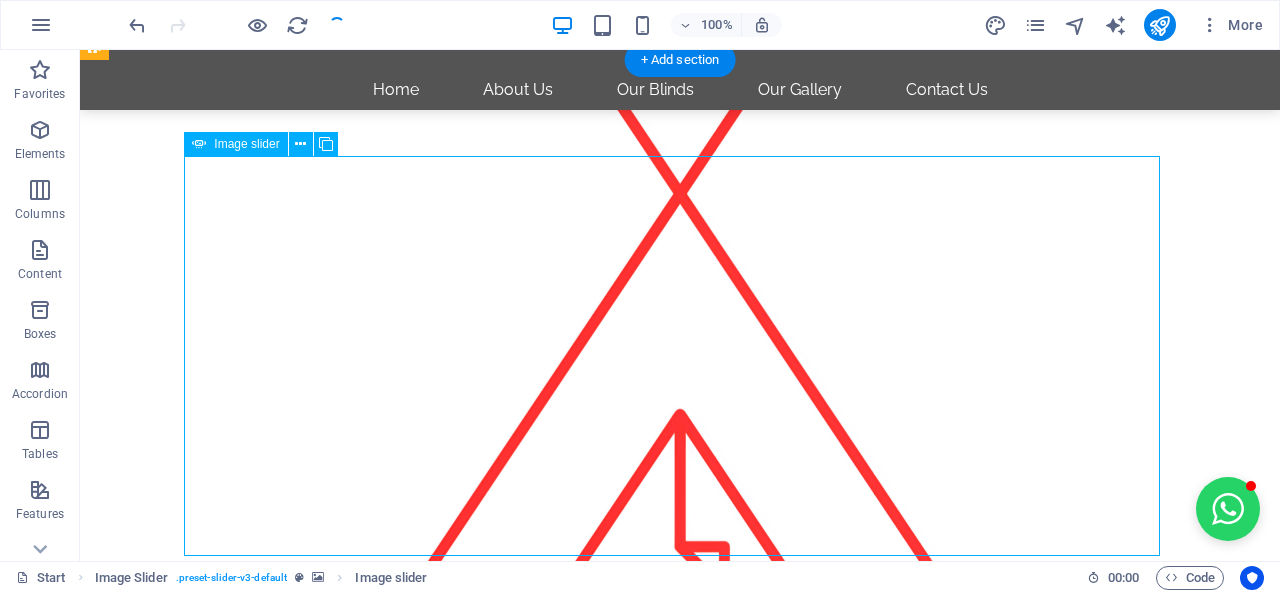 click at bounding box center (680, 2540) 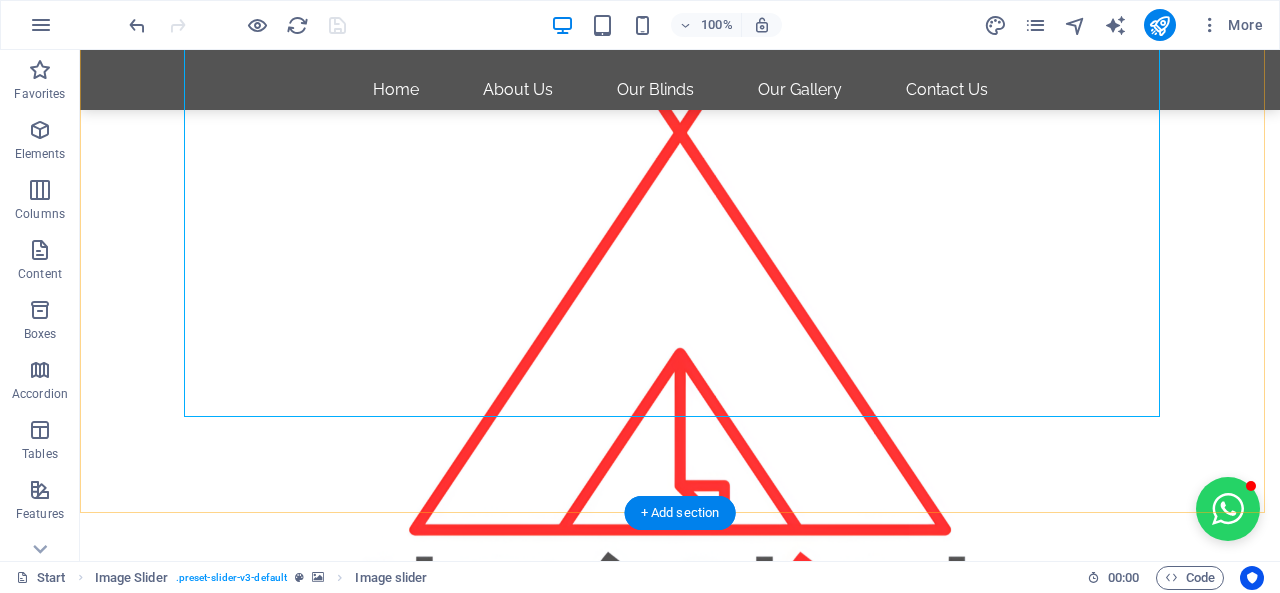 scroll, scrollTop: 300, scrollLeft: 0, axis: vertical 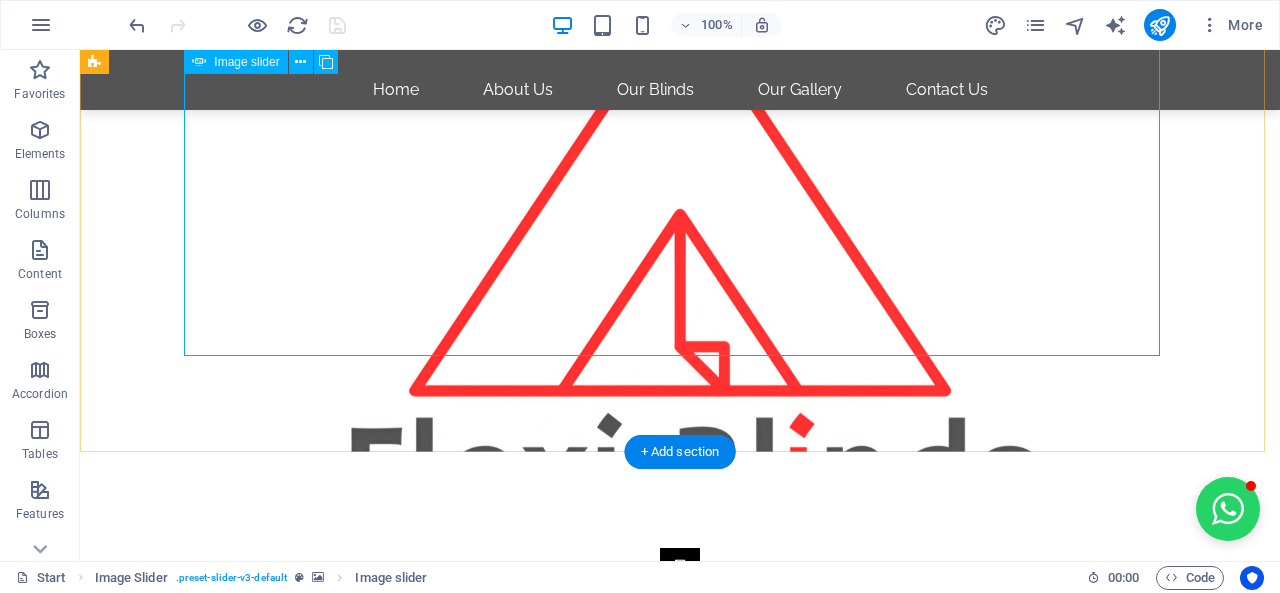 click at bounding box center [-272, 1237] 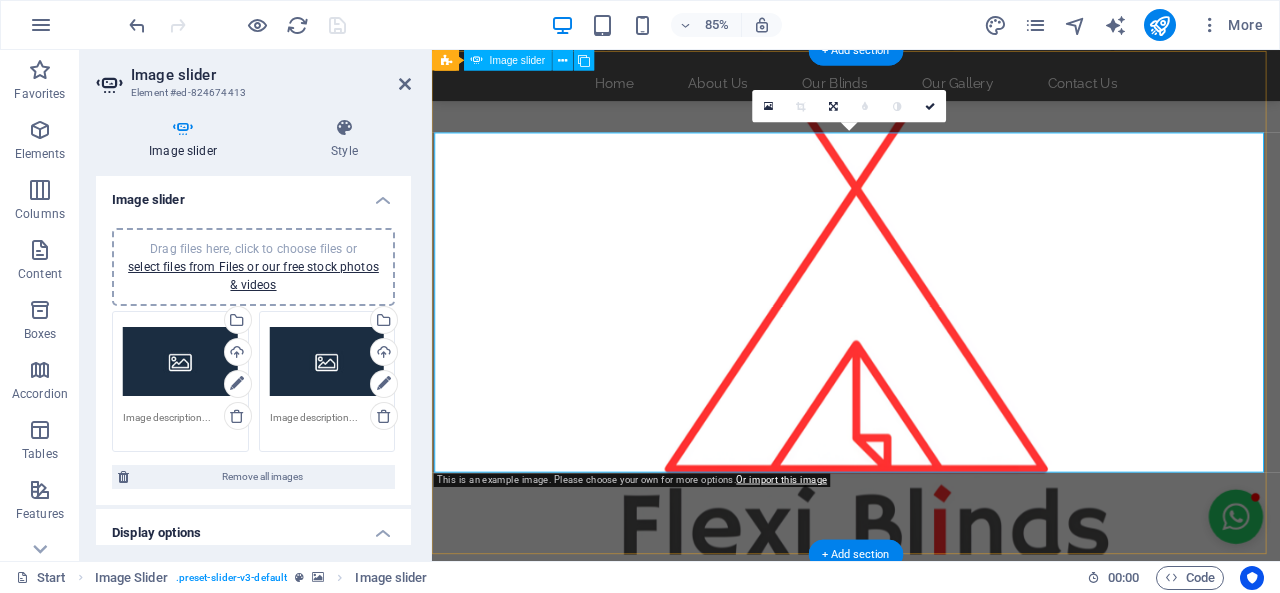 scroll, scrollTop: 100, scrollLeft: 0, axis: vertical 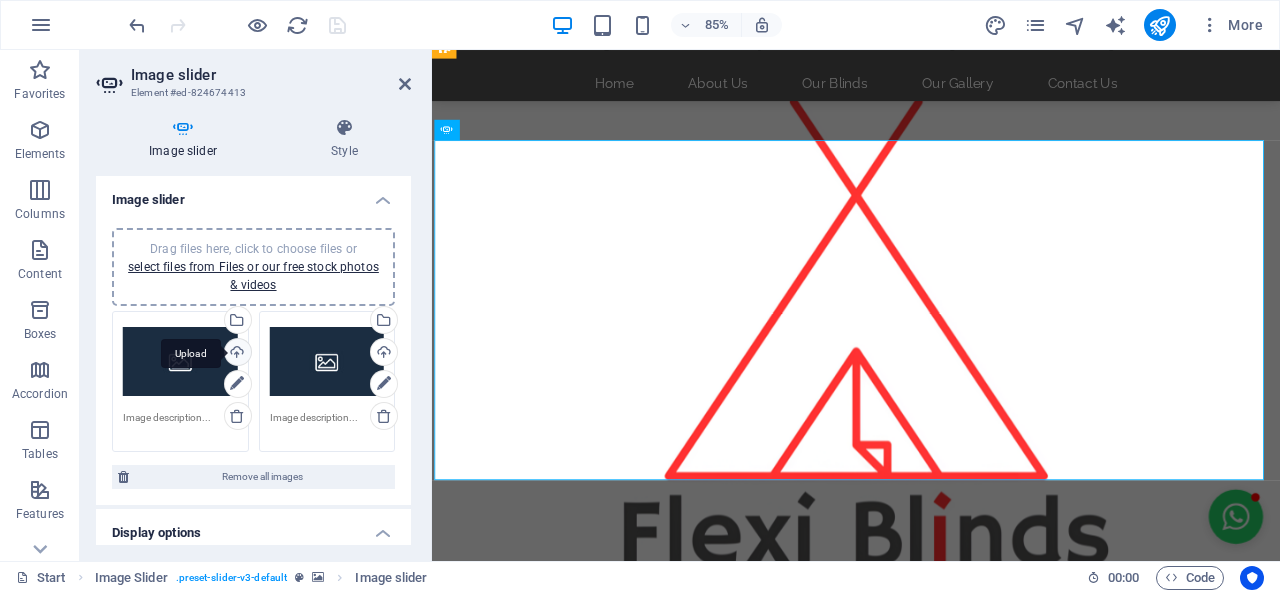 click on "Upload" at bounding box center (236, 354) 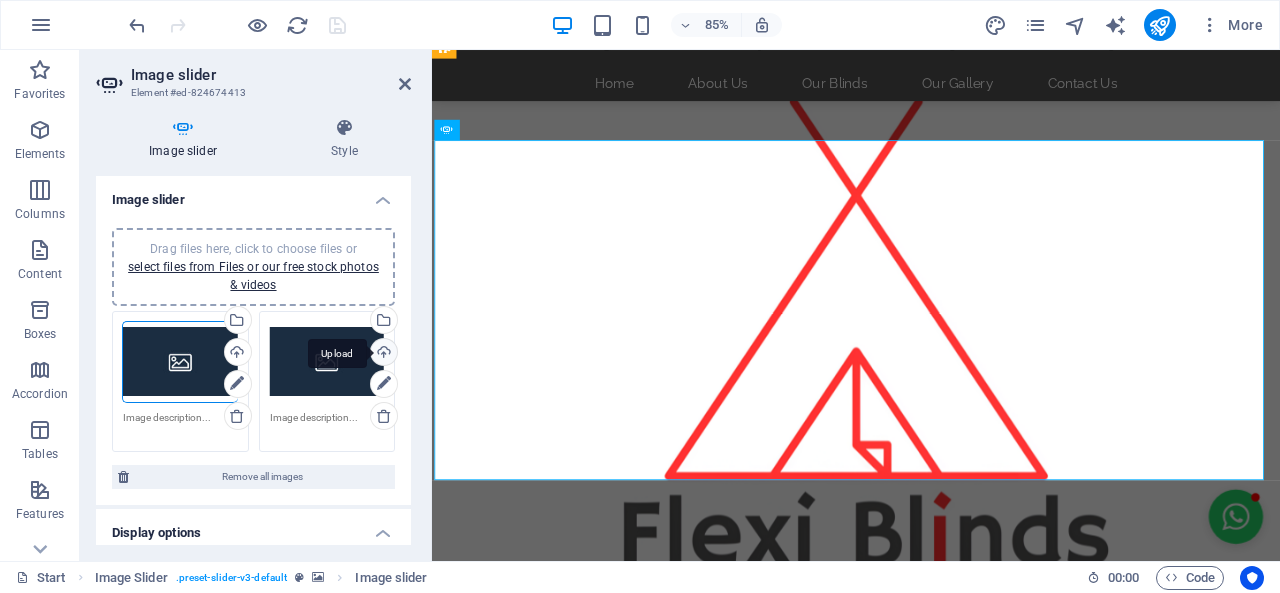 click on "Upload" at bounding box center [382, 354] 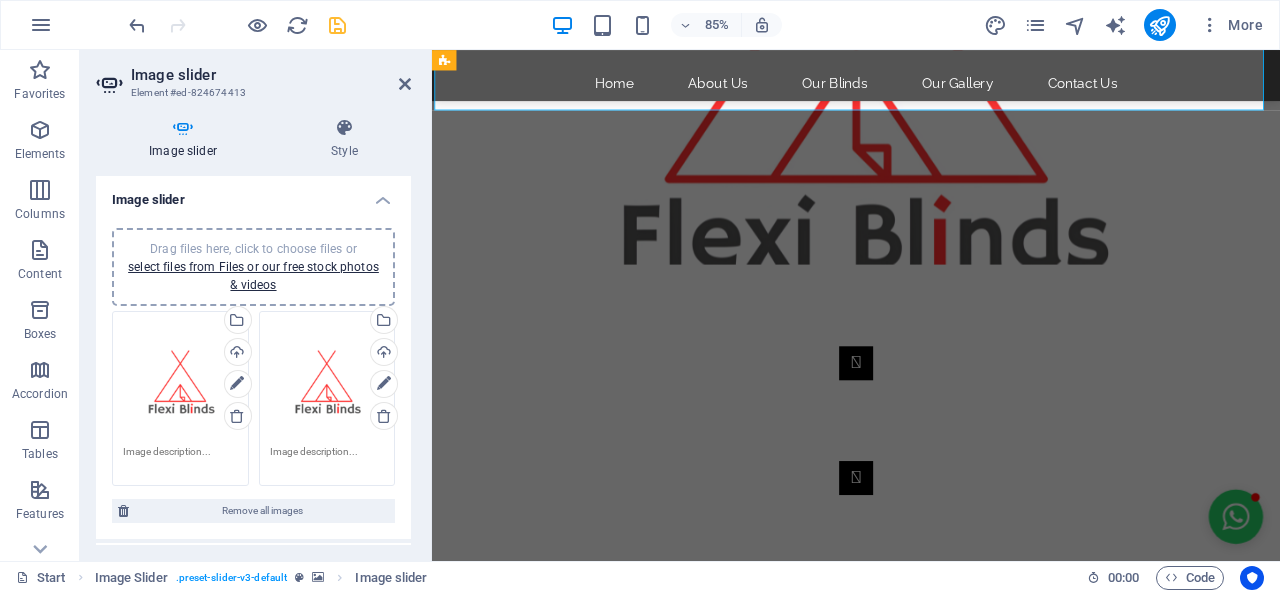 scroll, scrollTop: 400, scrollLeft: 0, axis: vertical 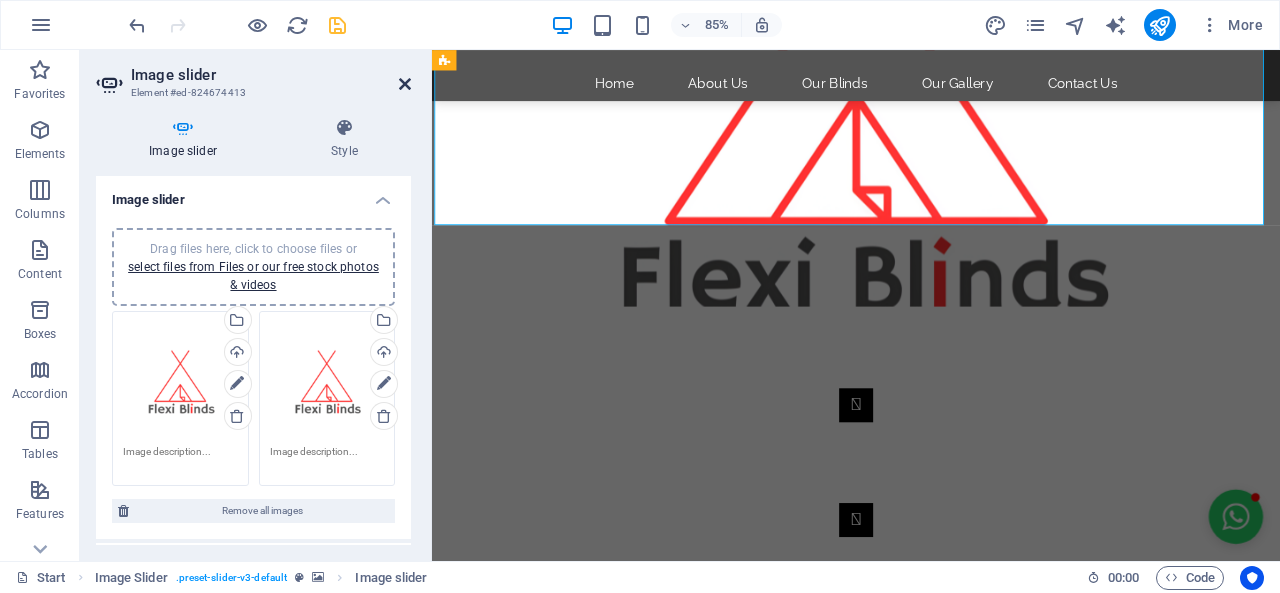 click at bounding box center (405, 84) 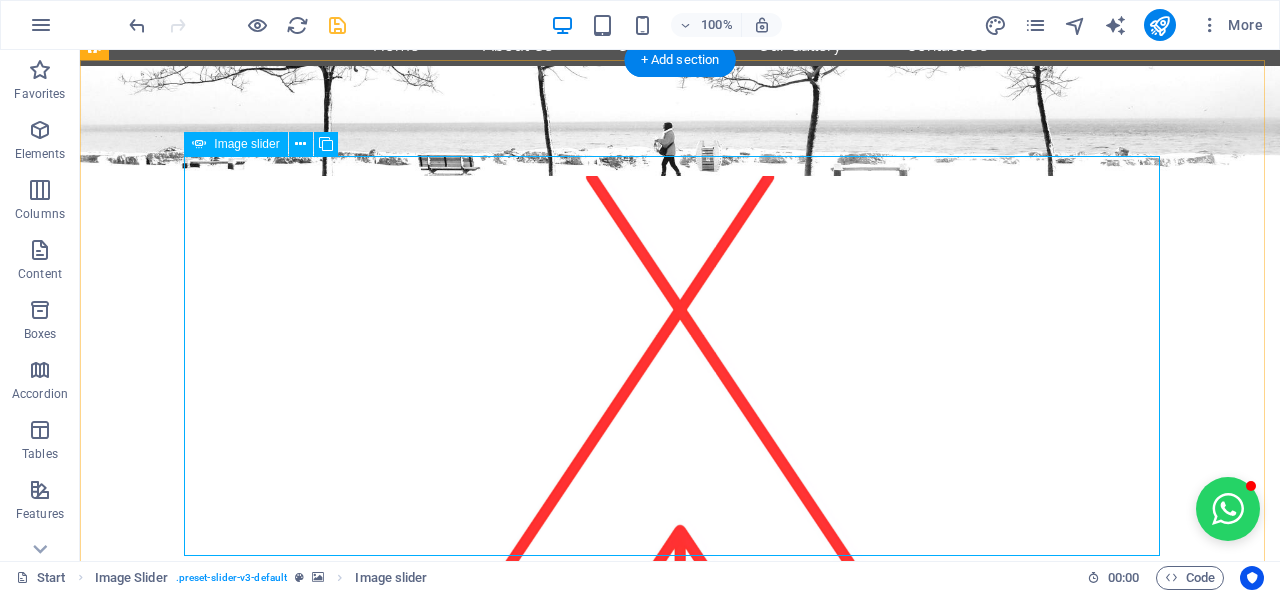 scroll, scrollTop: 0, scrollLeft: 0, axis: both 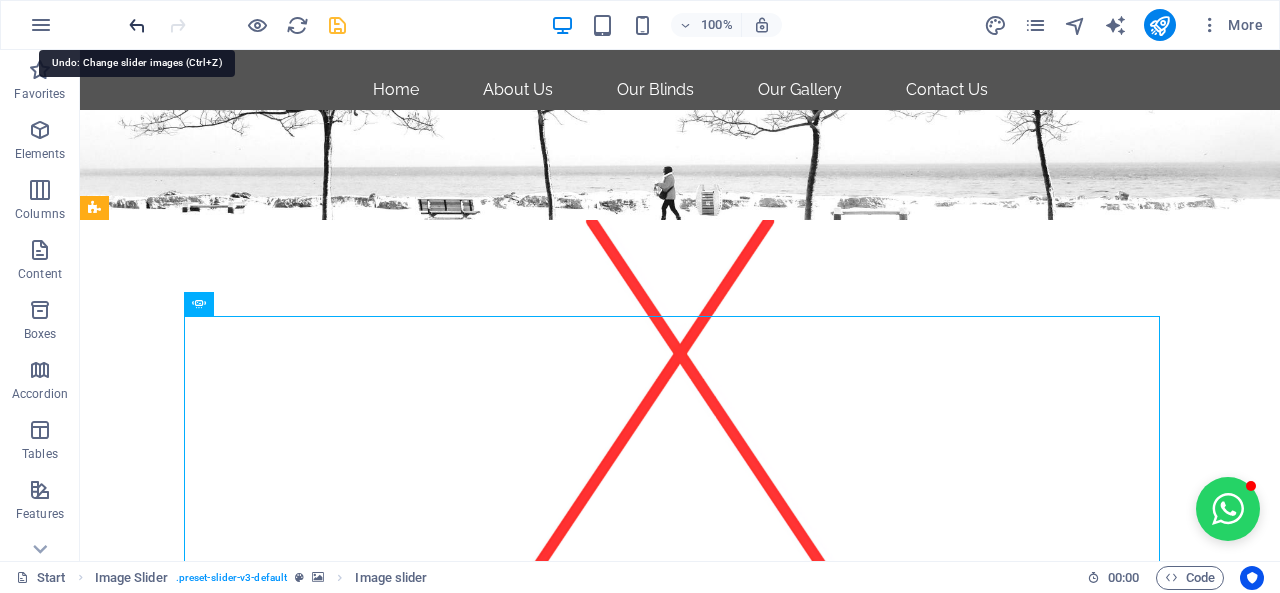 click at bounding box center (137, 25) 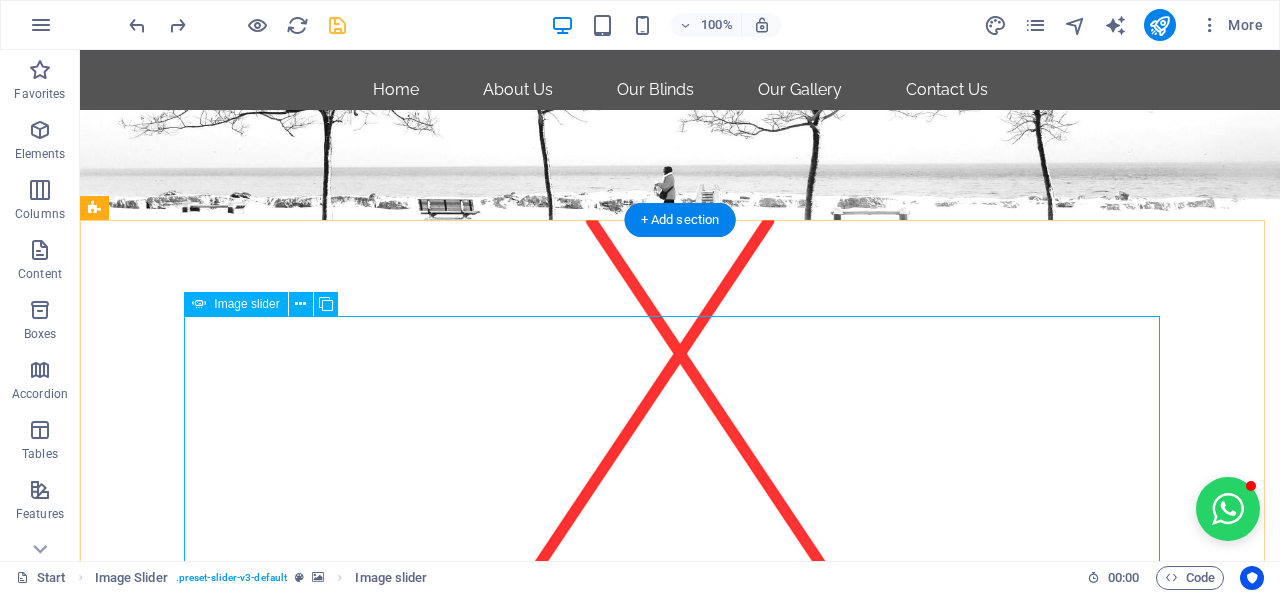click at bounding box center [-272, 1893] 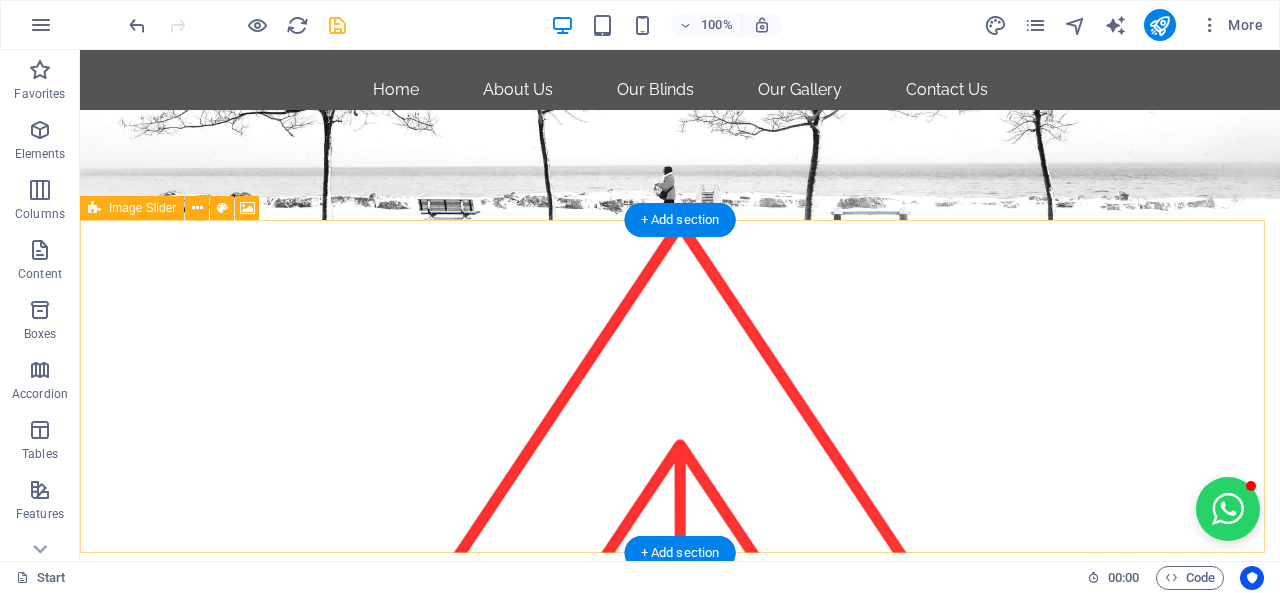 click on "Drop content here or  Add elements  Paste clipboard" at bounding box center [680, 720] 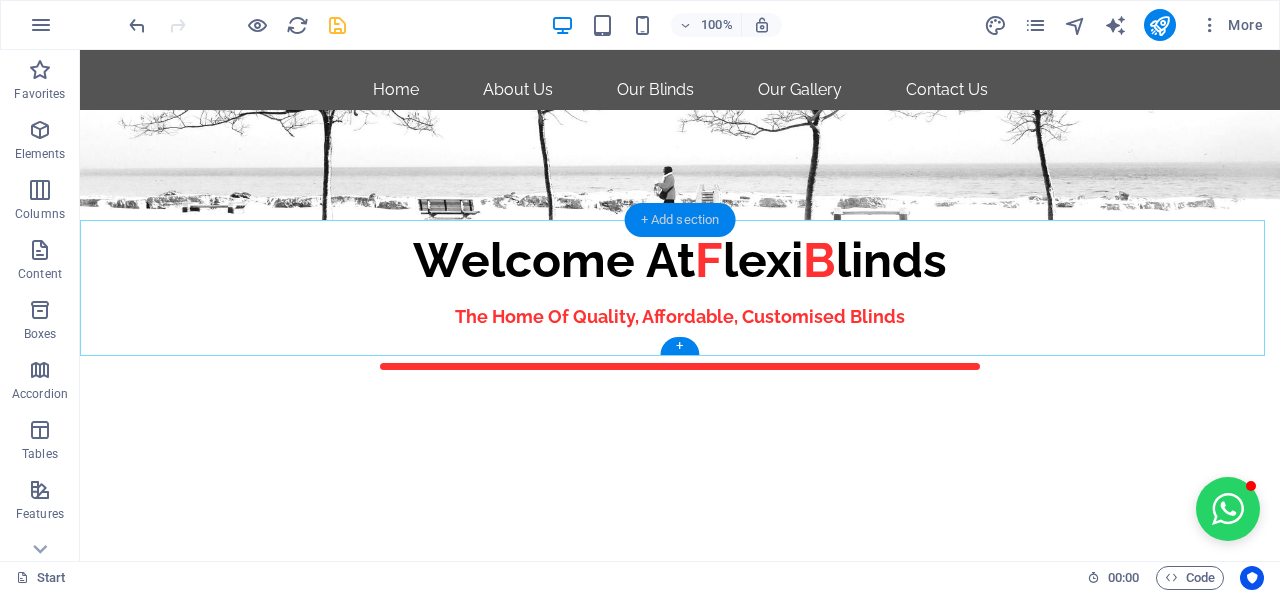 click on "+ Add section" at bounding box center [680, 220] 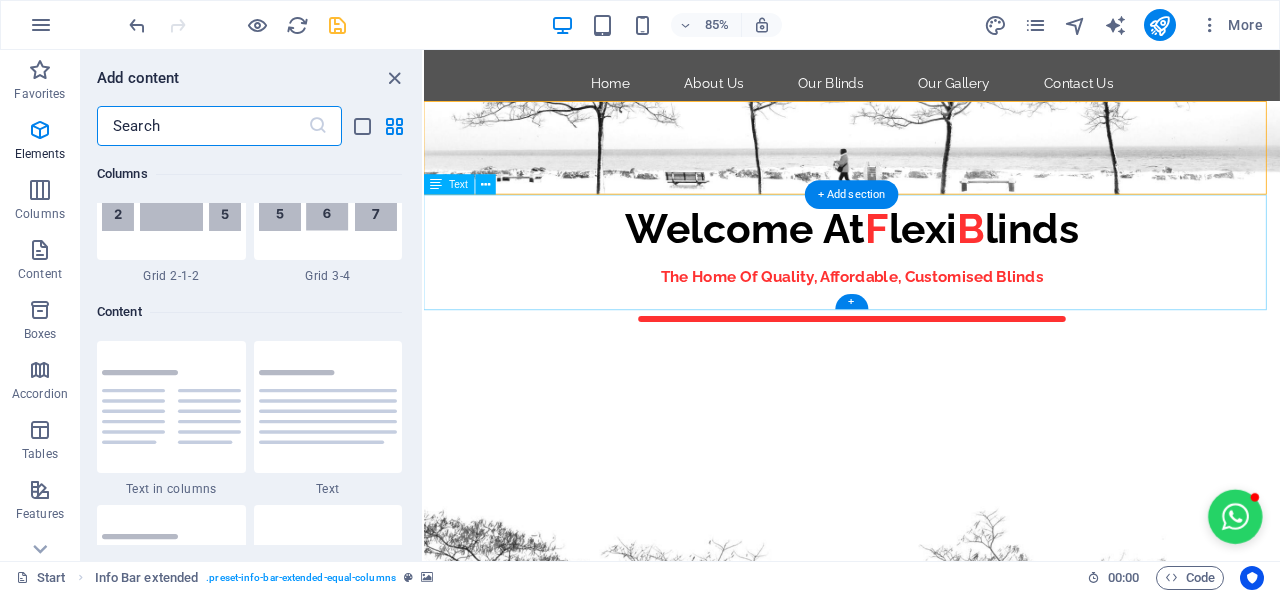 scroll, scrollTop: 3499, scrollLeft: 0, axis: vertical 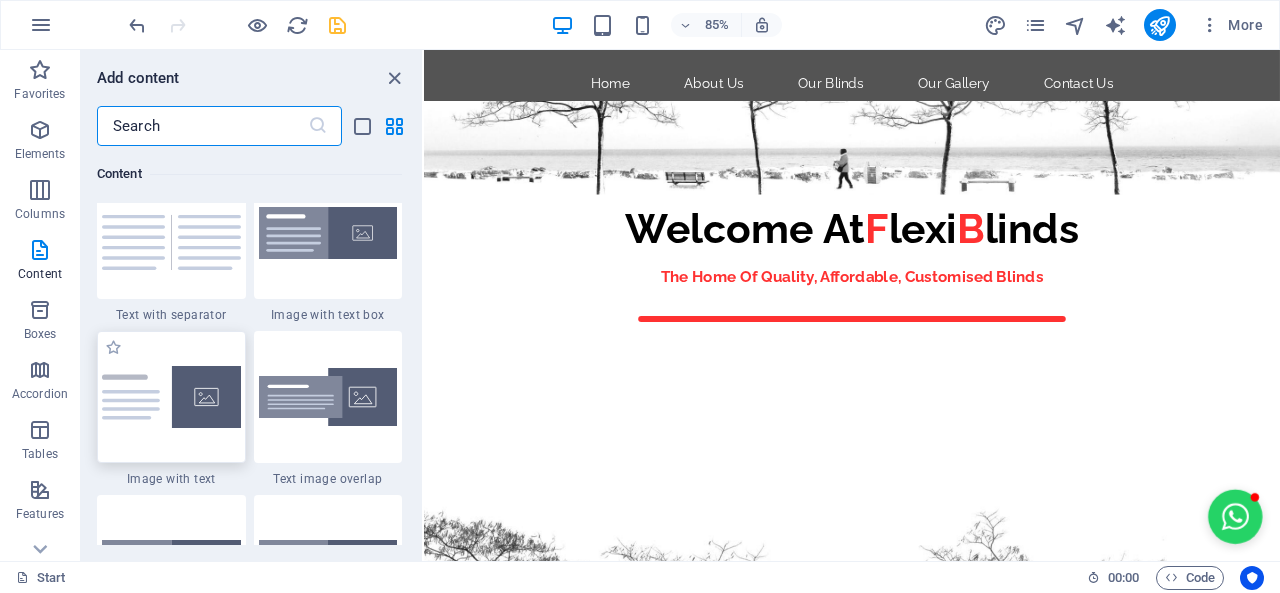 click at bounding box center [171, 397] 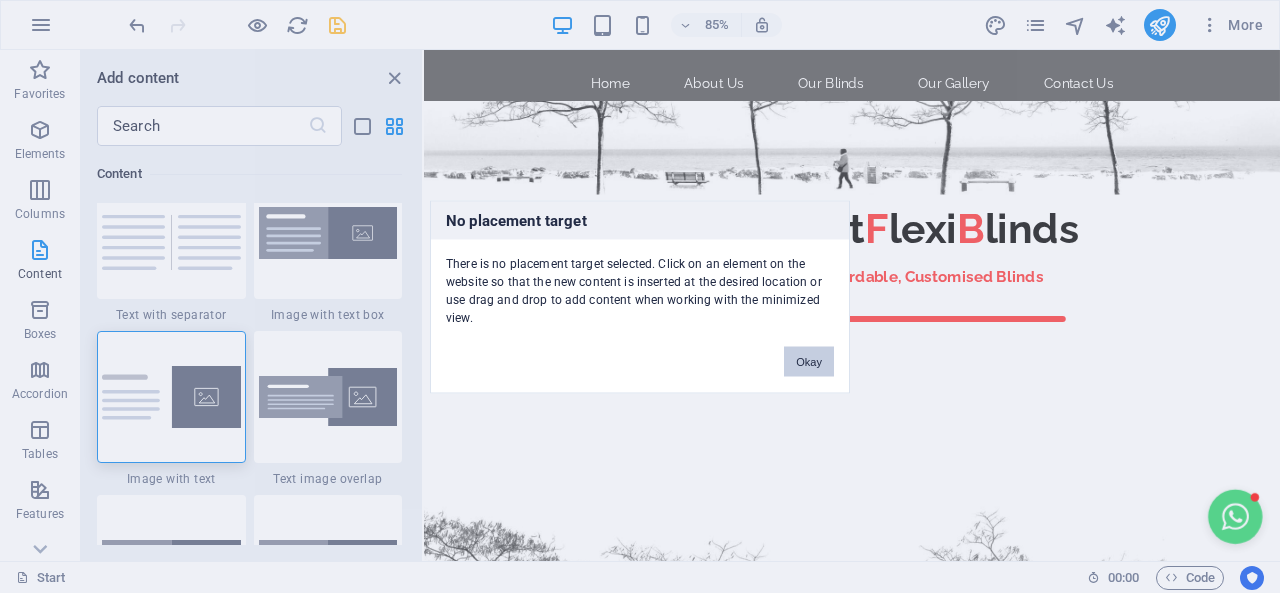 click on "Okay" at bounding box center [809, 361] 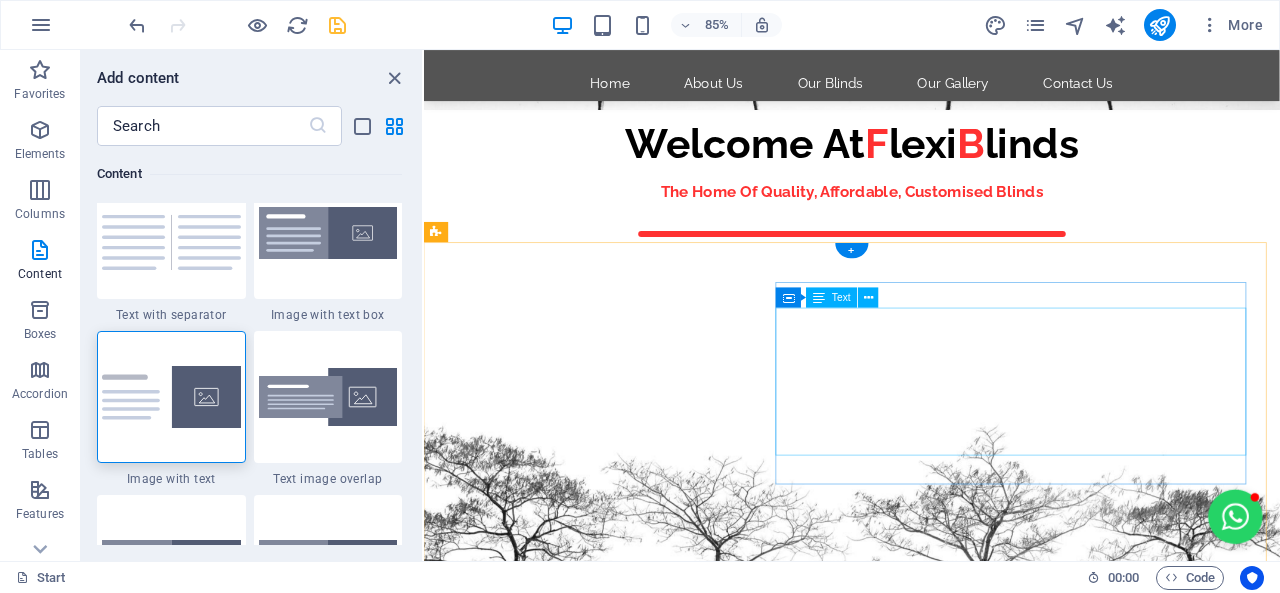 scroll, scrollTop: 0, scrollLeft: 0, axis: both 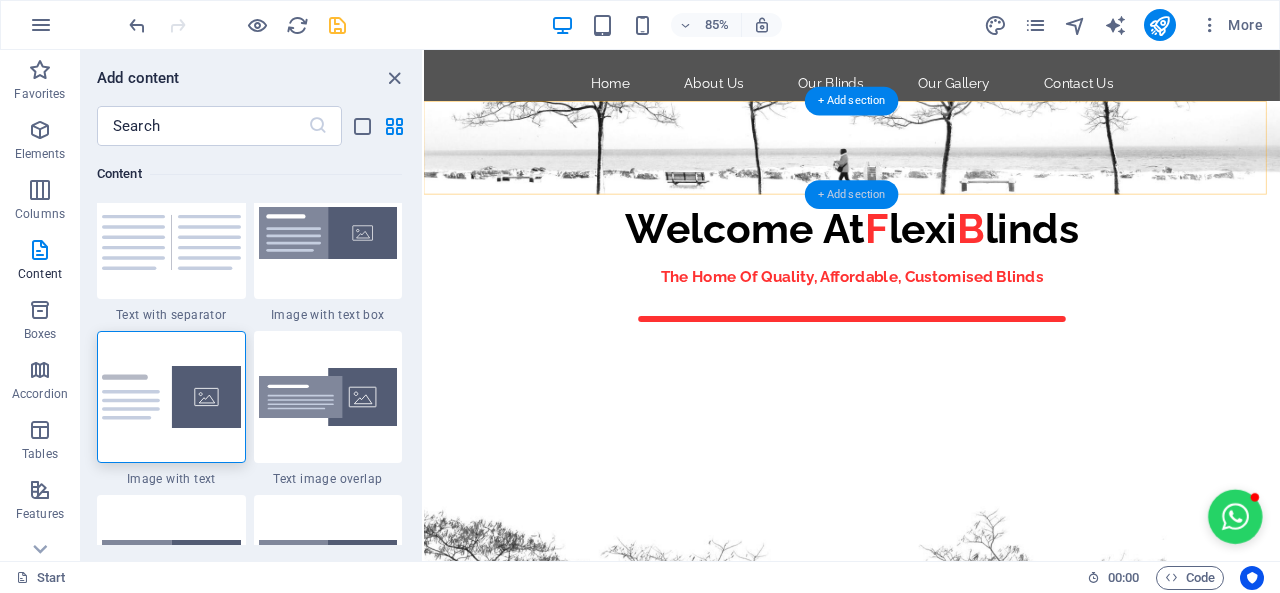 click on "+ Add section" at bounding box center (852, 194) 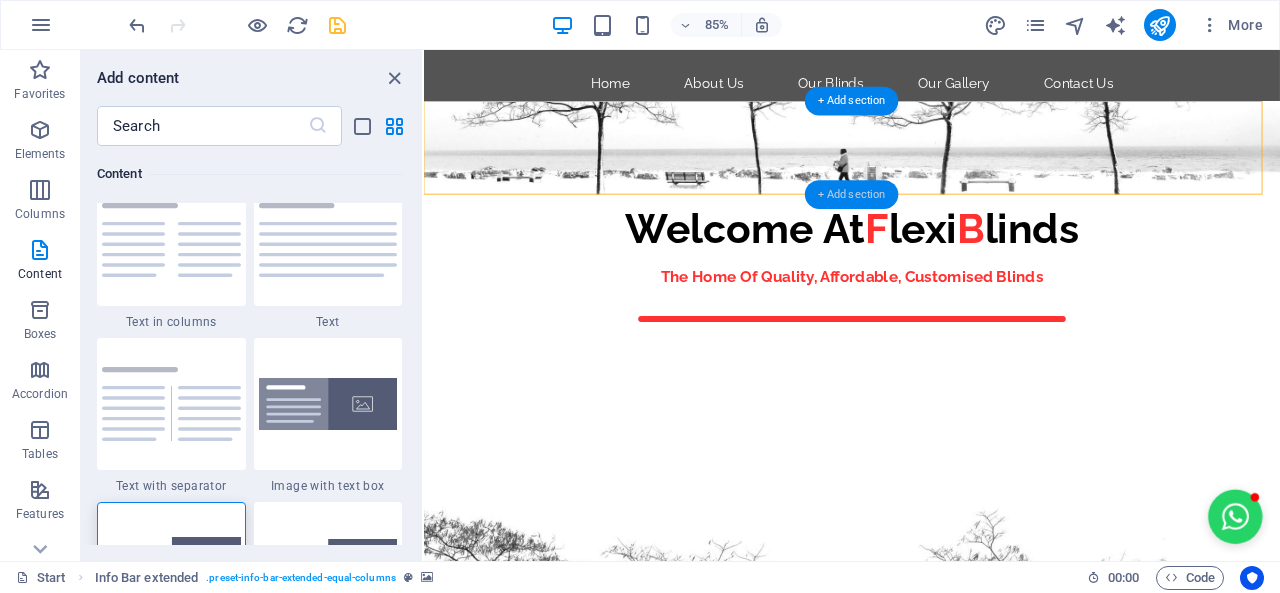 scroll, scrollTop: 3499, scrollLeft: 0, axis: vertical 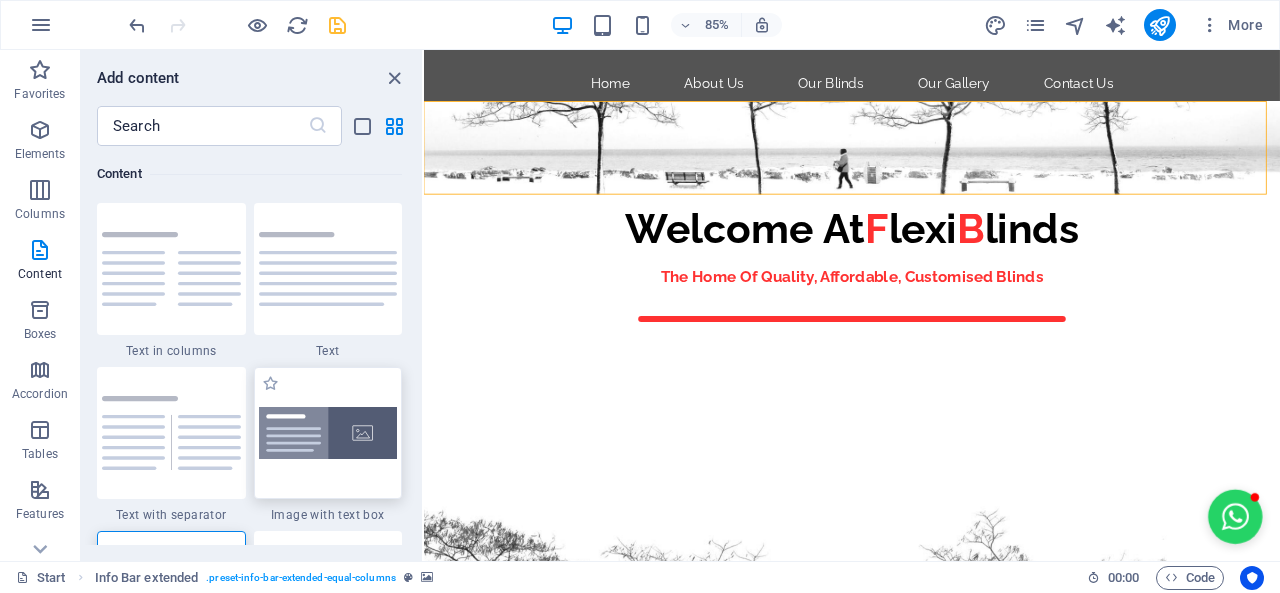 click at bounding box center (328, 433) 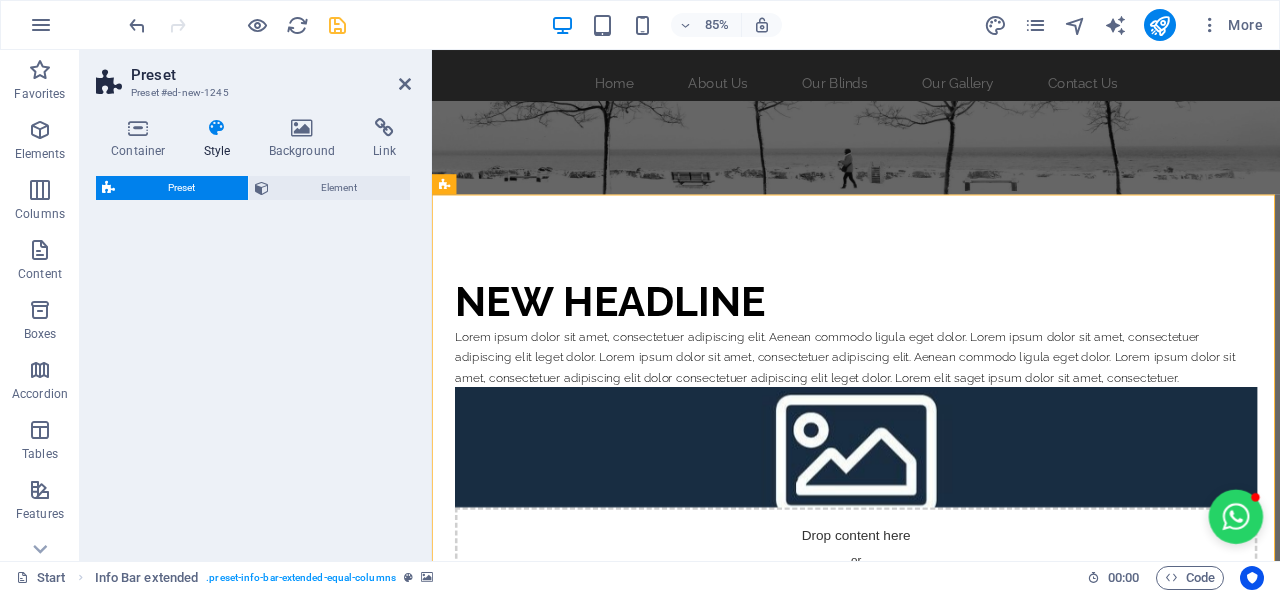 select on "rem" 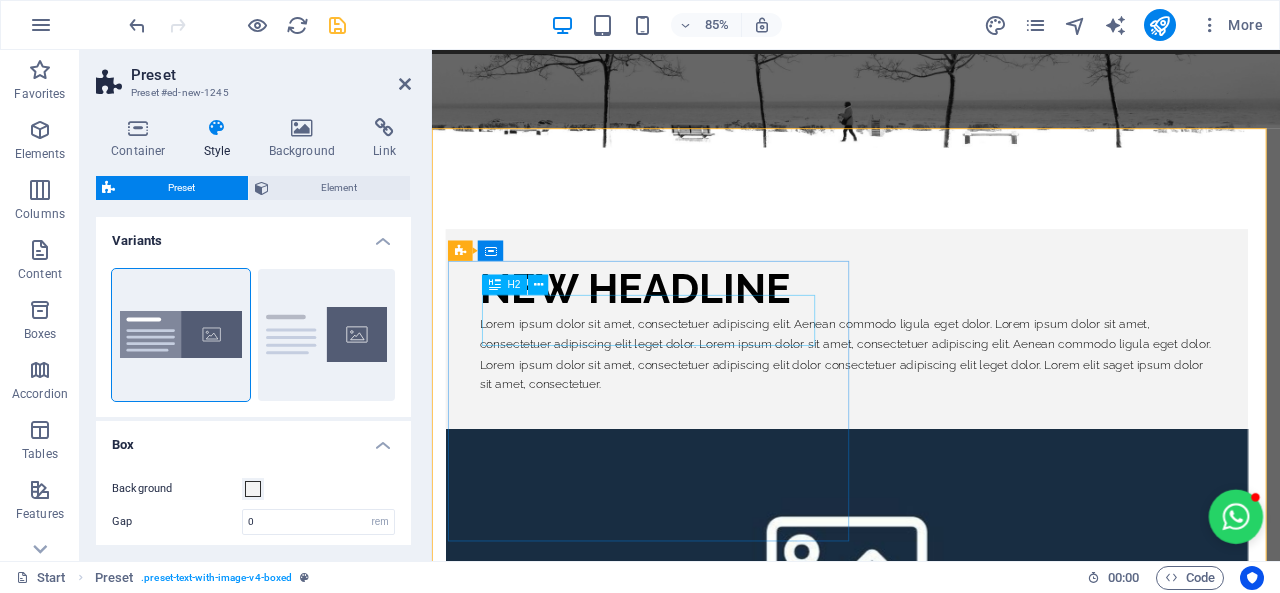 scroll, scrollTop: 0, scrollLeft: 0, axis: both 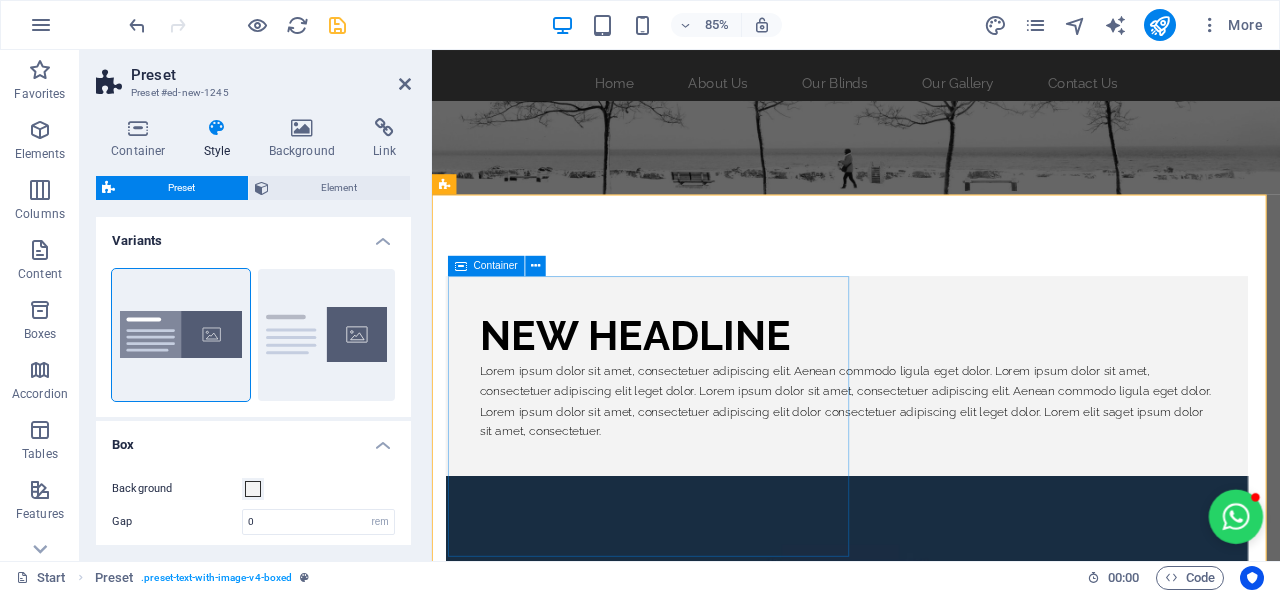click on "New headline Lorem ipsum dolor sit amet, consectetuer adipiscing elit. Aenean commodo ligula eget dolor. Lorem ipsum dolor sit amet, consectetuer adipiscing elit leget dolor. Lorem ipsum dolor sit amet, consectetuer adipiscing elit. Aenean commodo ligula eget dolor. Lorem ipsum dolor sit amet, consectetuer adipiscing elit dolor consectetuer adipiscing elit leget dolor. Lorem elit saget ipsum dolor sit amet, consectetuer." at bounding box center (920, 433) 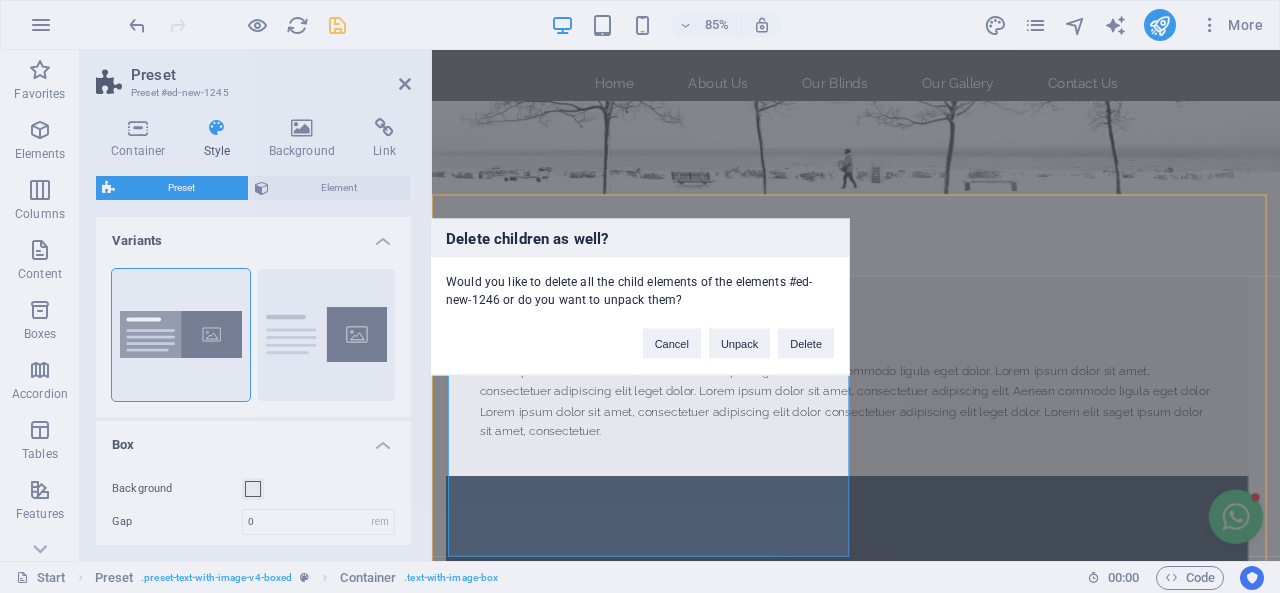 type 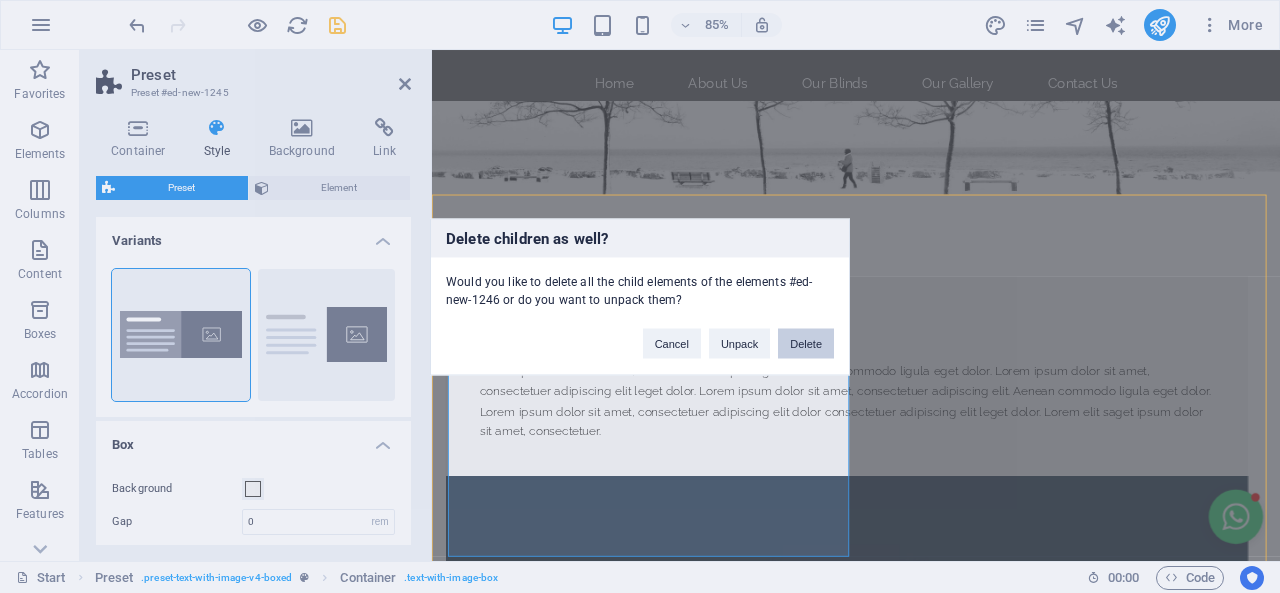 drag, startPoint x: 800, startPoint y: 337, endPoint x: 427, endPoint y: 339, distance: 373.00537 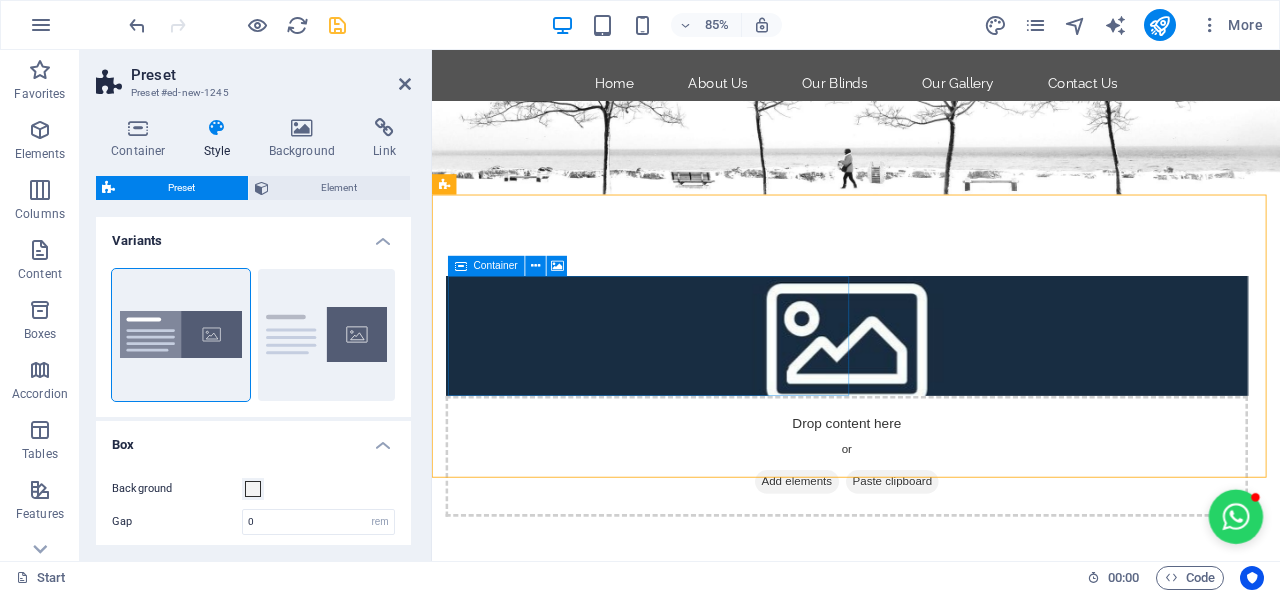 click on "Drop content here or  Add elements  Paste clipboard" at bounding box center (920, 528) 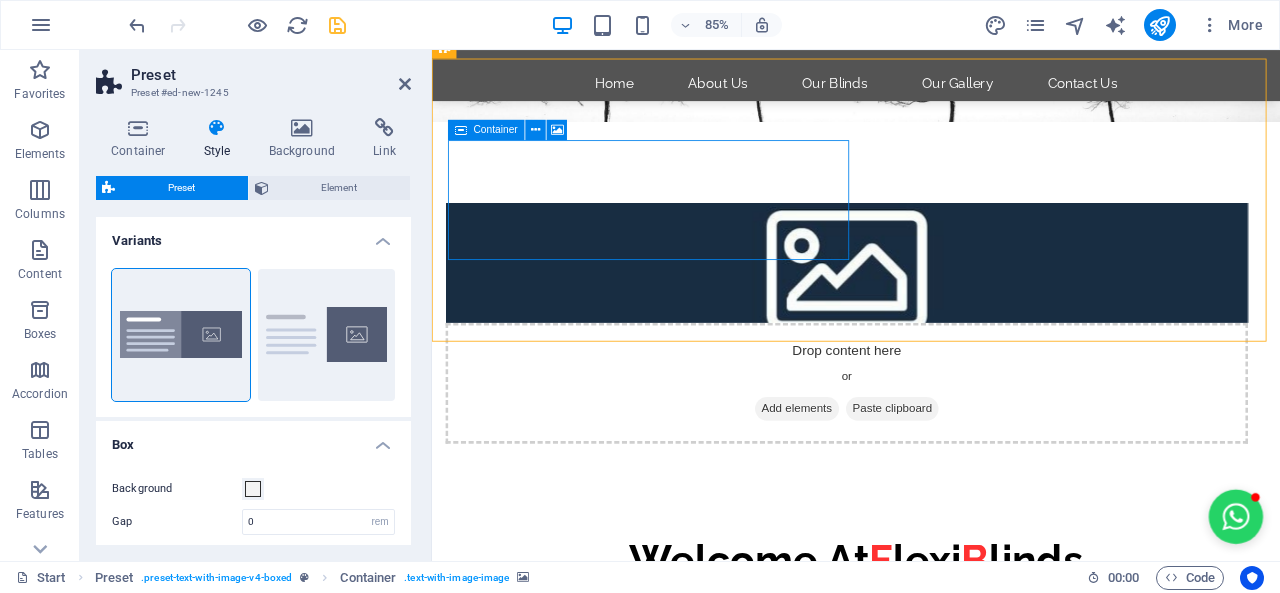 scroll, scrollTop: 0, scrollLeft: 0, axis: both 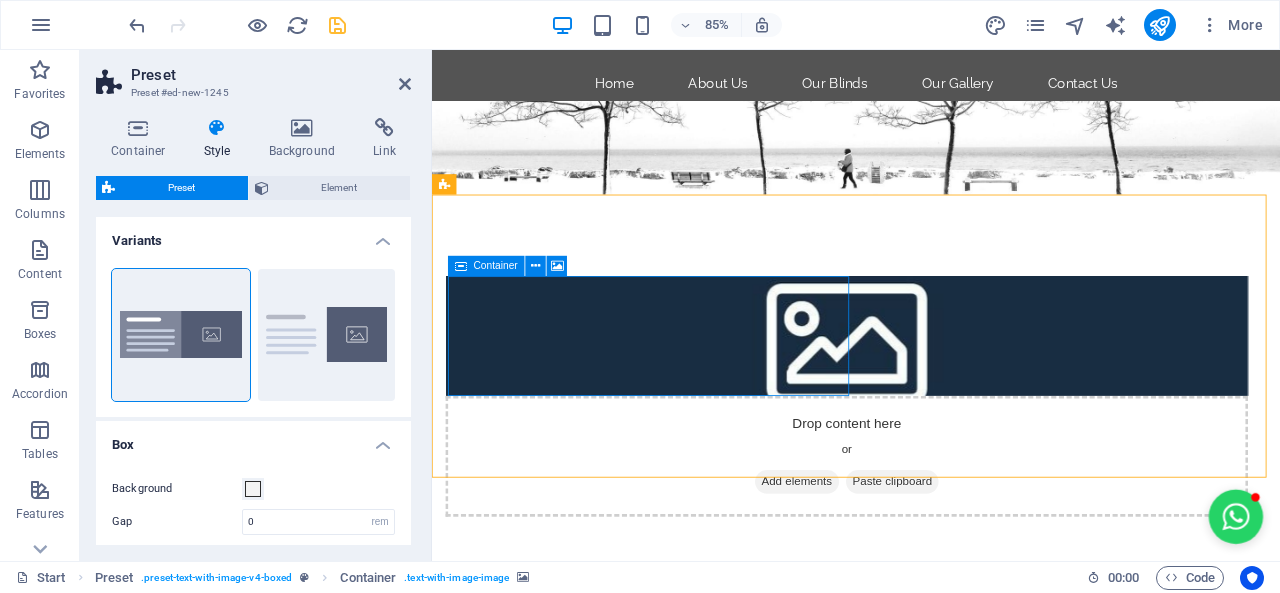 click on "Drop content here or  Add elements  Paste clipboard" at bounding box center [920, 528] 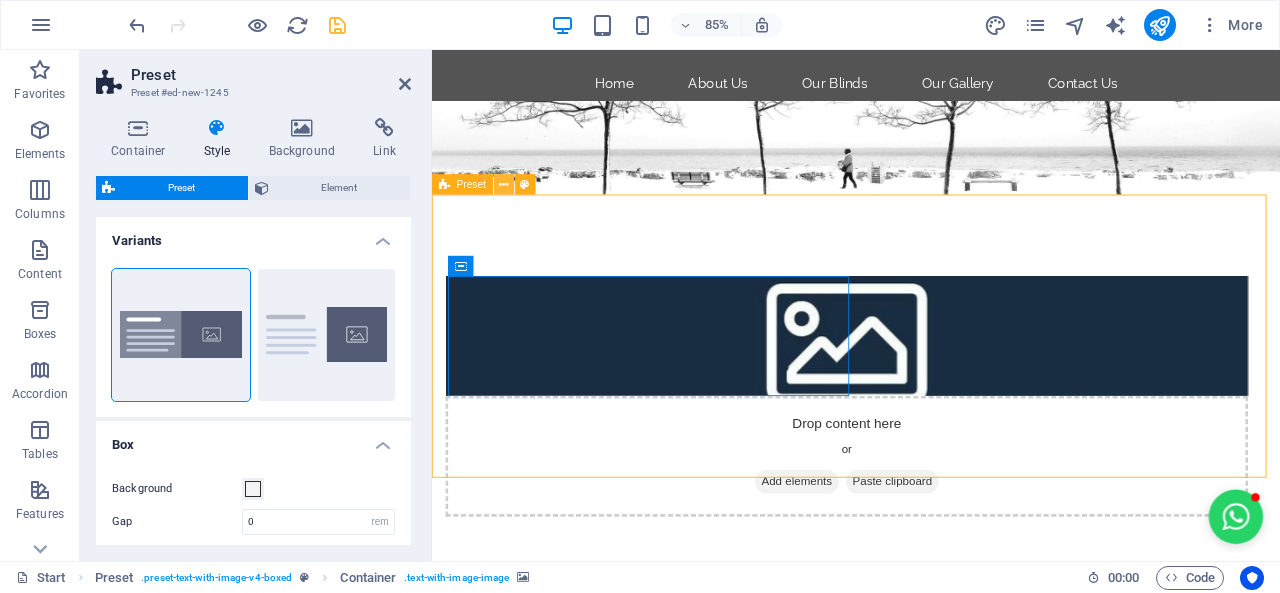 click at bounding box center [503, 184] 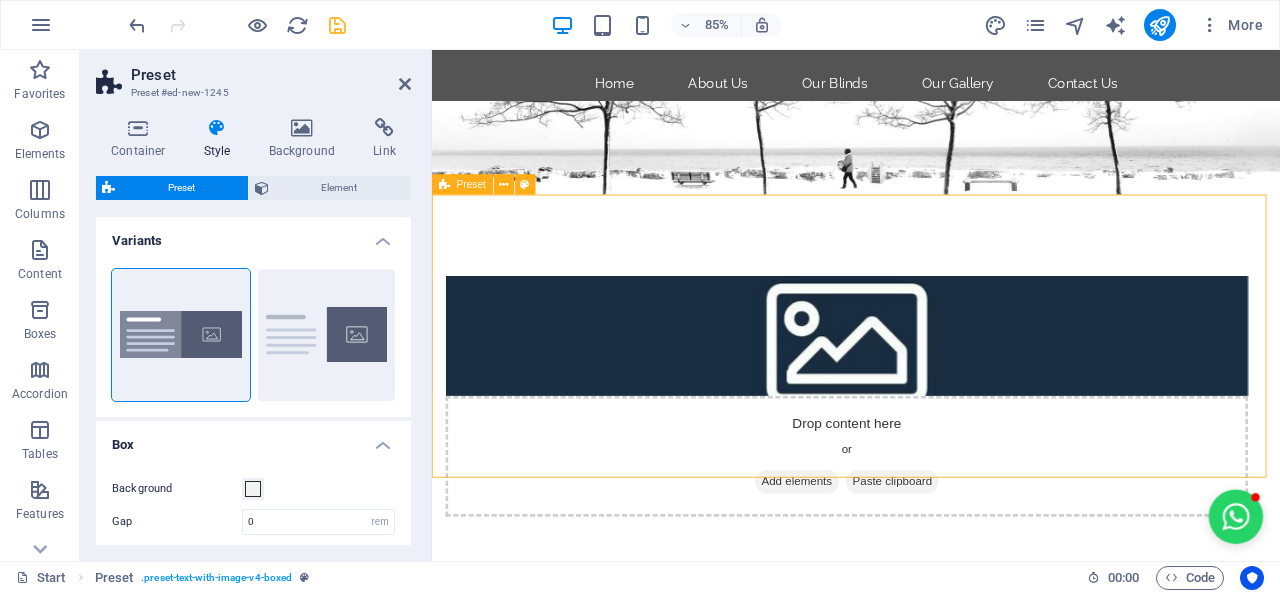 click on "Drop content here or  Add elements  Paste clipboard" at bounding box center [931, 457] 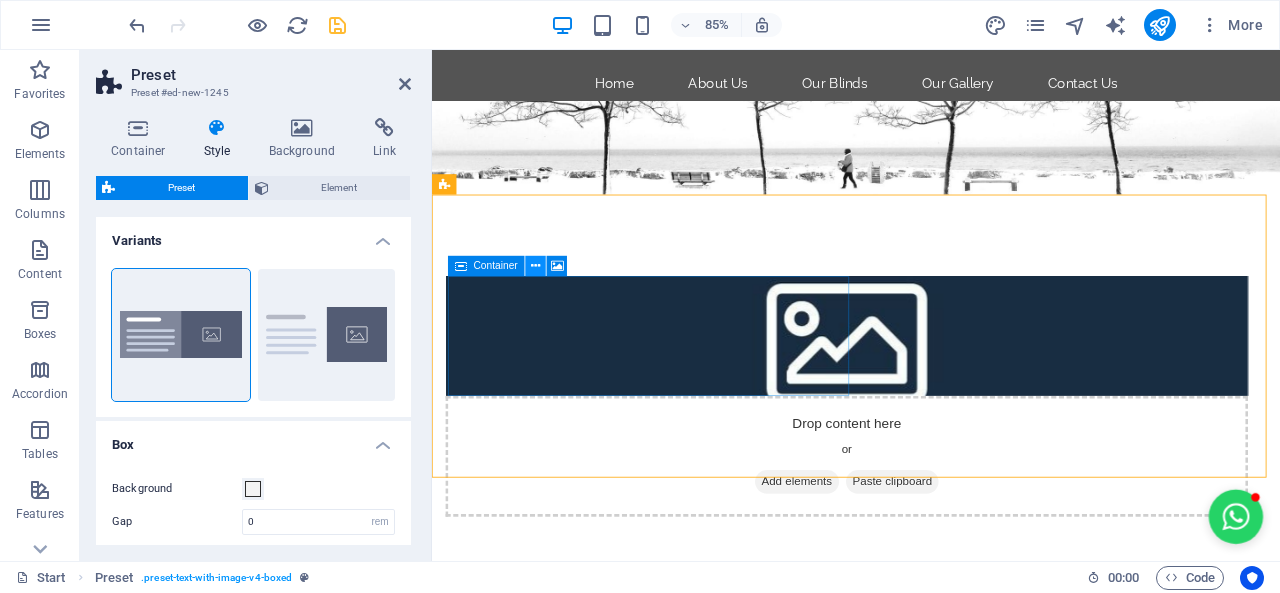 click at bounding box center (535, 266) 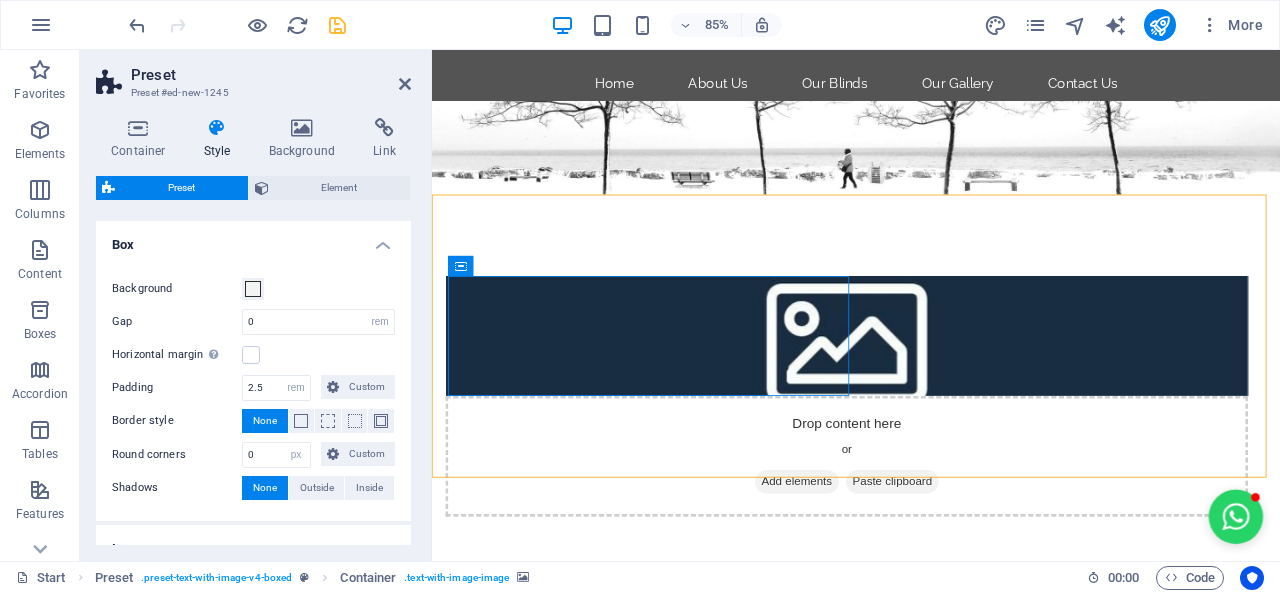 scroll, scrollTop: 305, scrollLeft: 0, axis: vertical 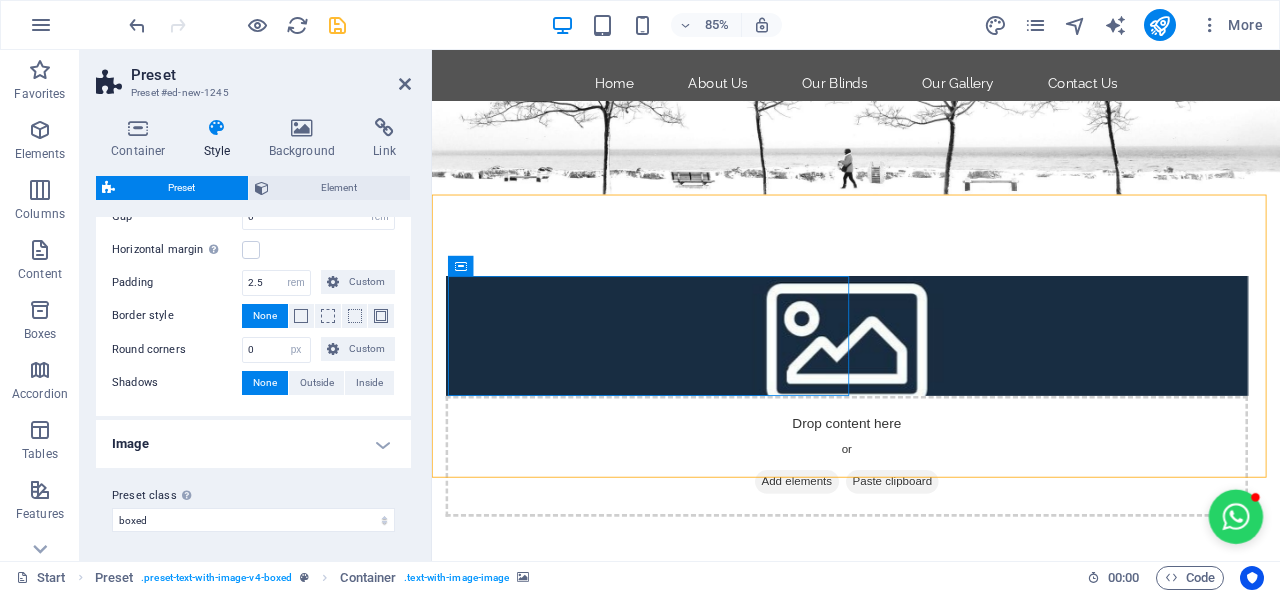 click on "Image" at bounding box center (253, 444) 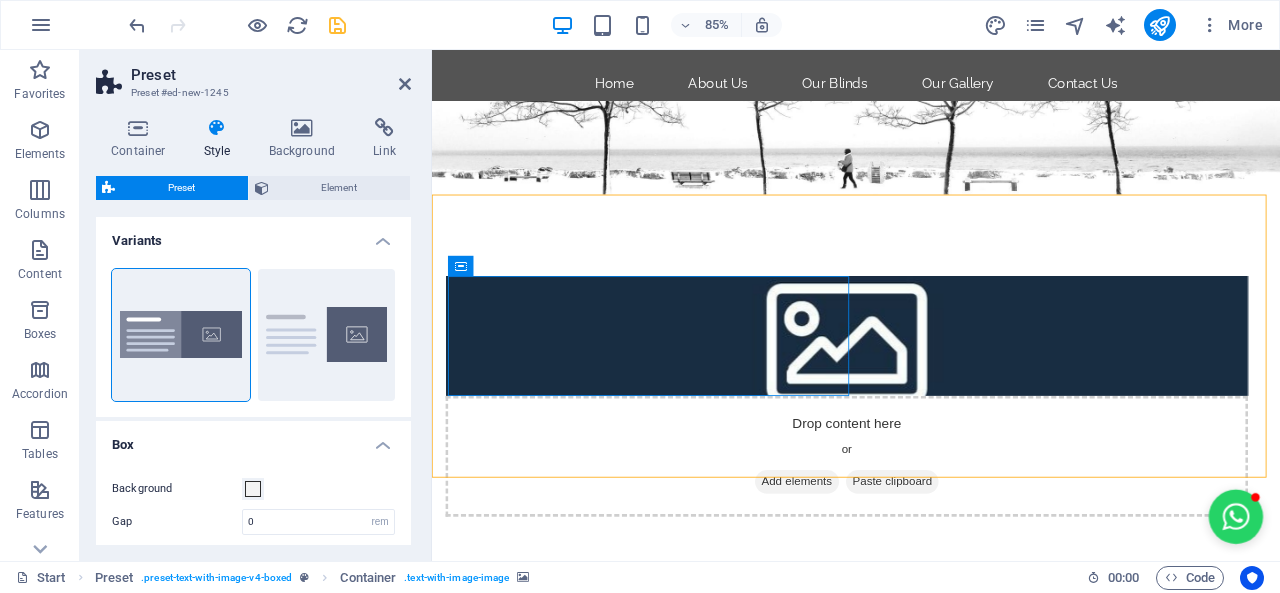 scroll, scrollTop: 0, scrollLeft: 0, axis: both 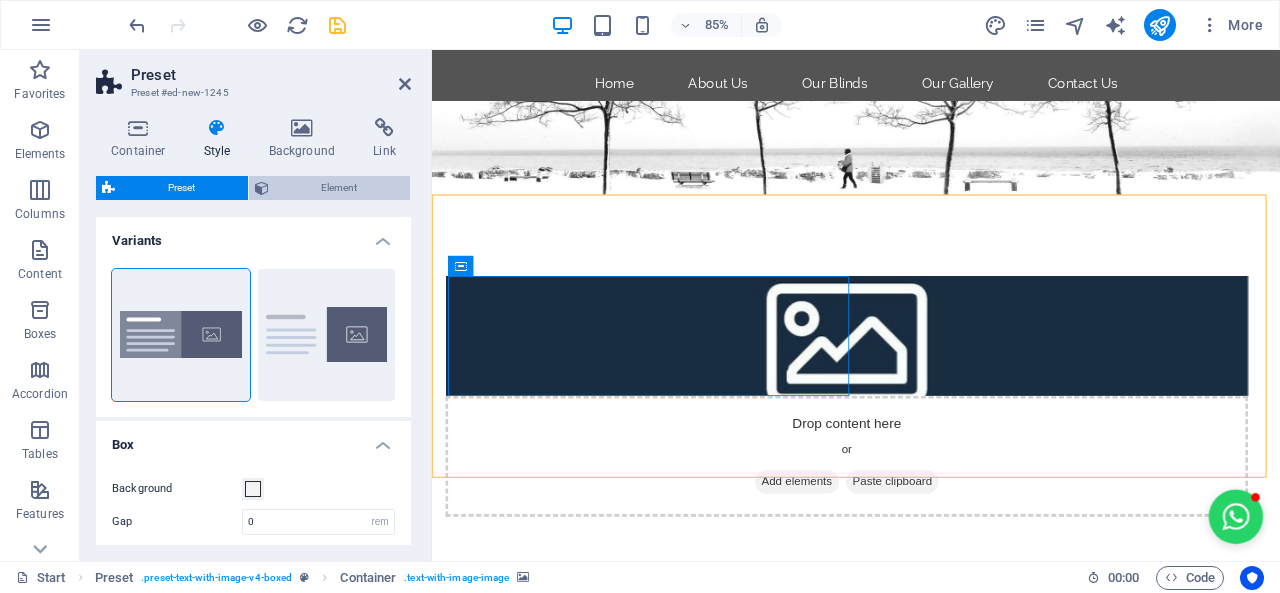 click on "Element" at bounding box center [340, 188] 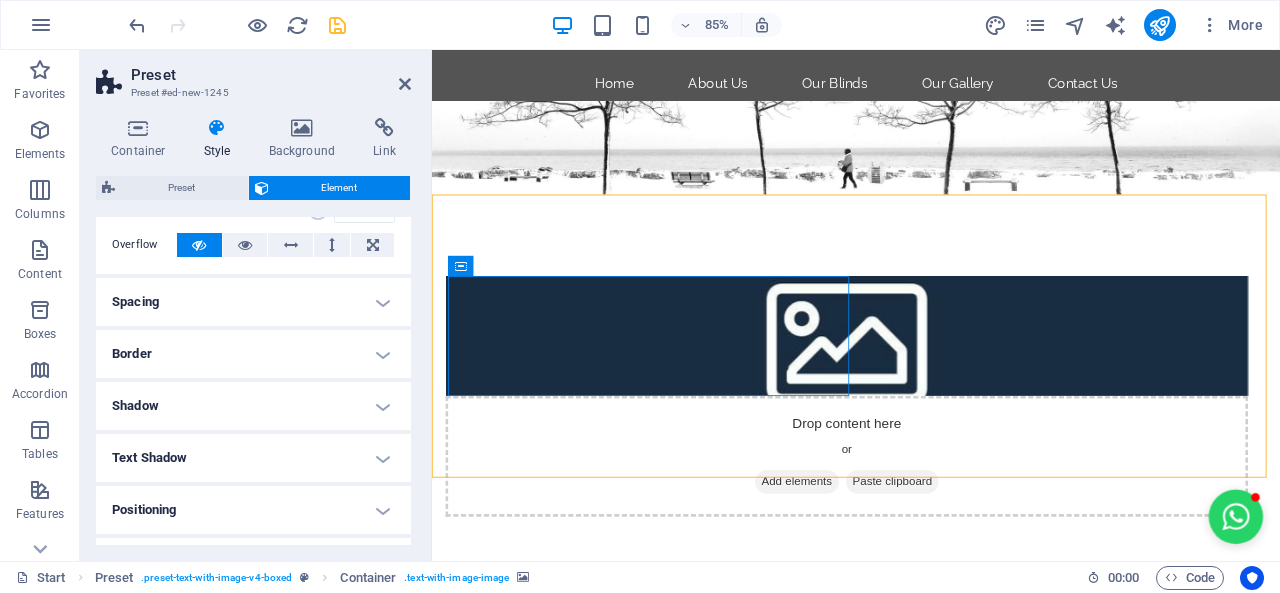scroll, scrollTop: 200, scrollLeft: 0, axis: vertical 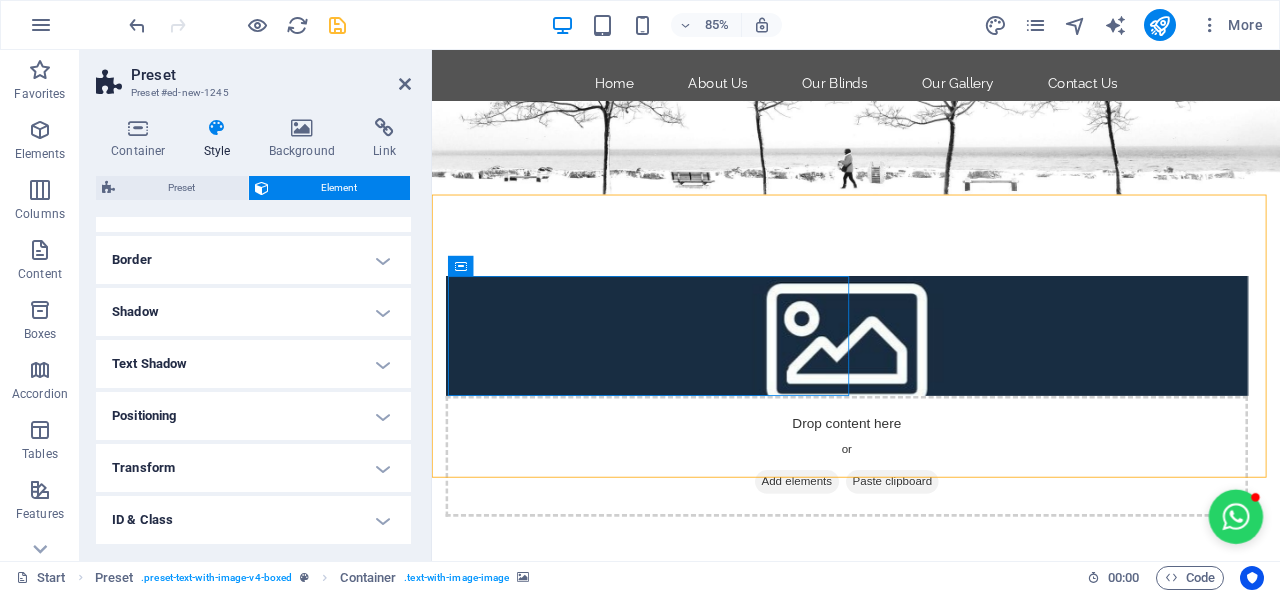 click on "Positioning" at bounding box center [253, 416] 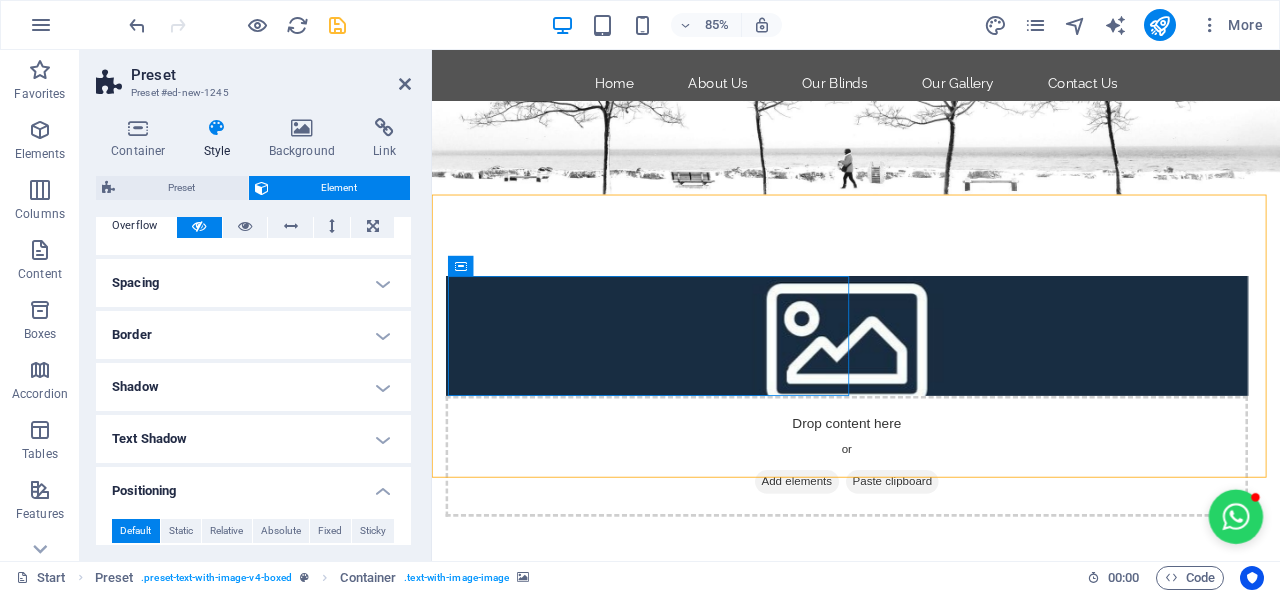 scroll, scrollTop: 0, scrollLeft: 0, axis: both 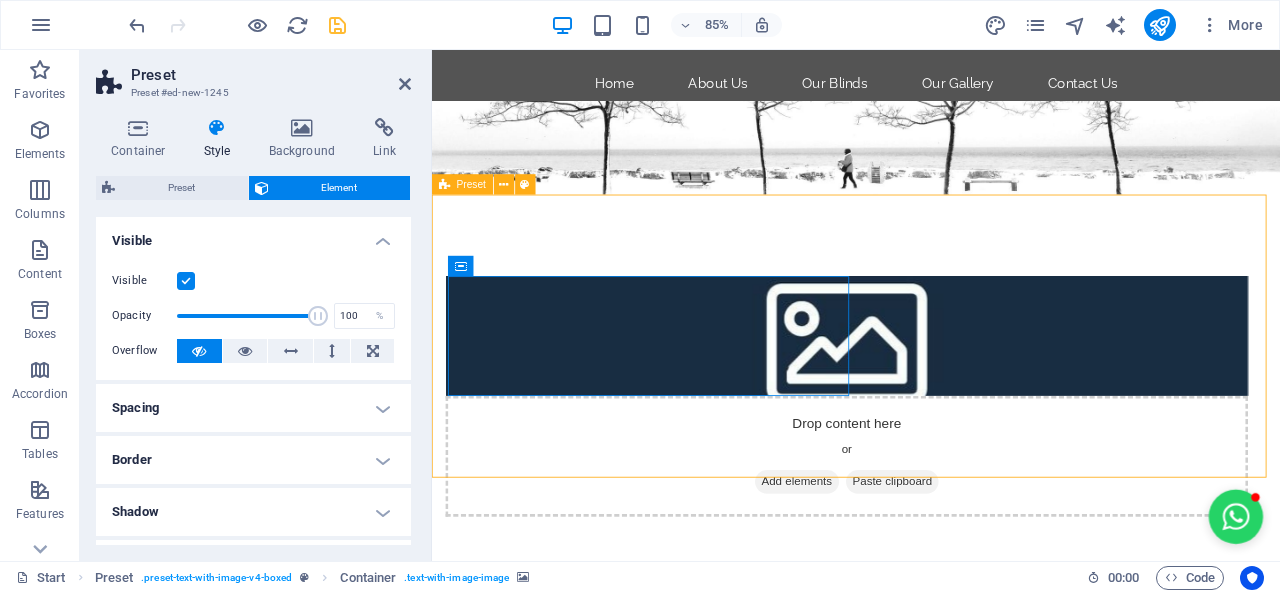click on "Drop content here or  Add elements  Paste clipboard" at bounding box center [931, 457] 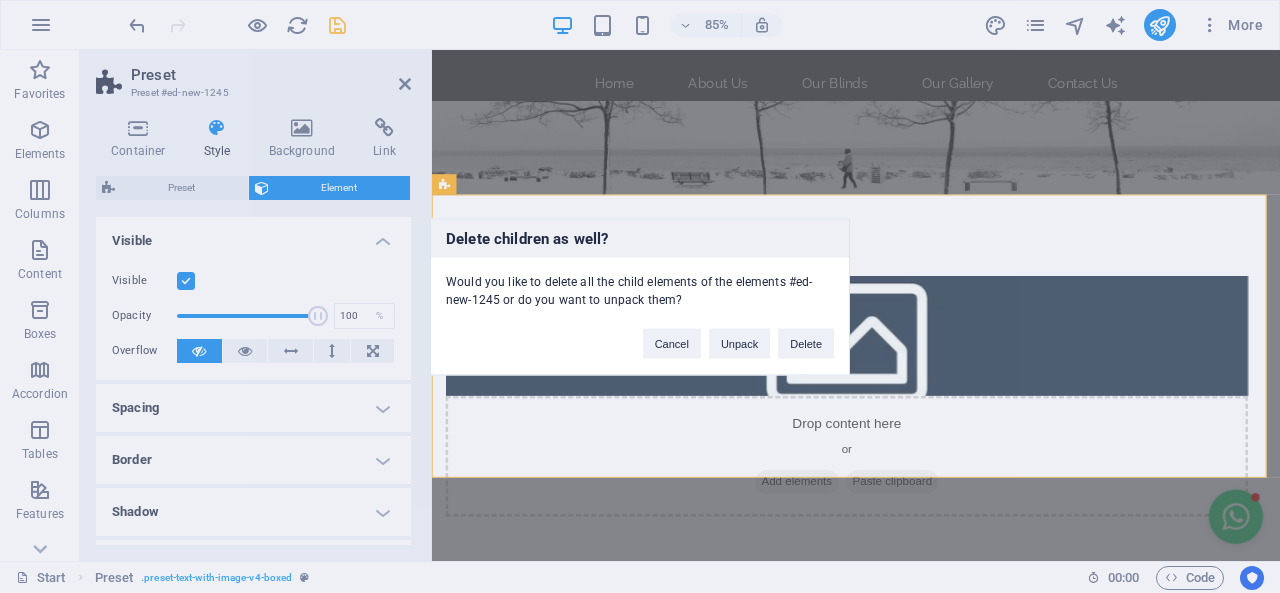 type 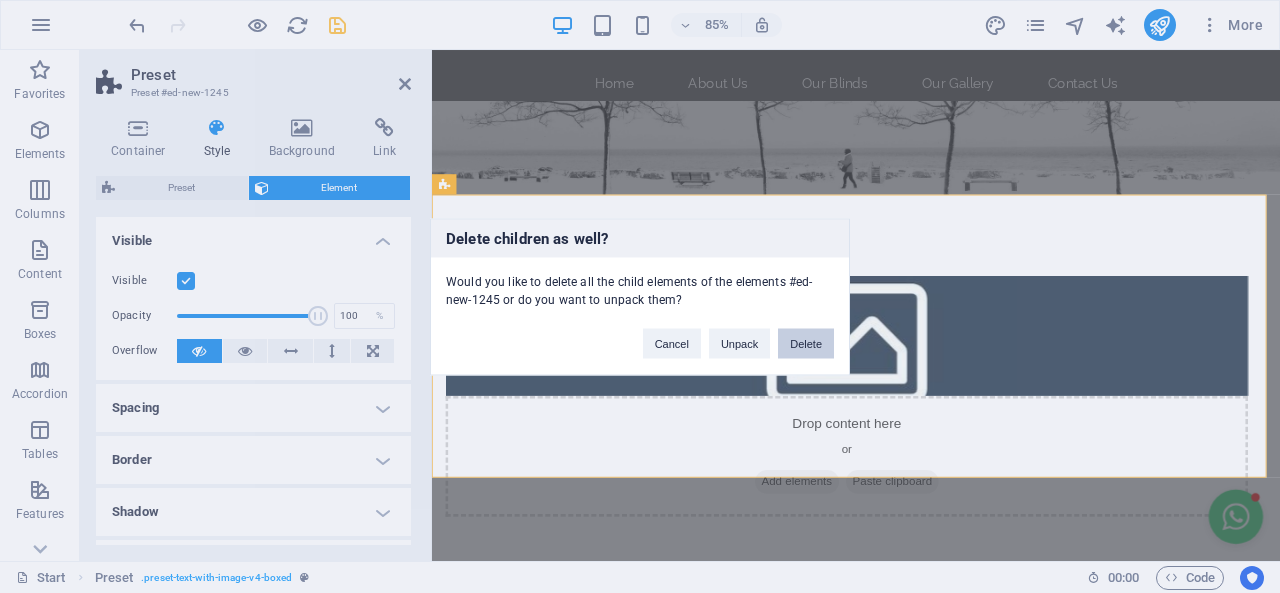 click on "Delete" at bounding box center (806, 343) 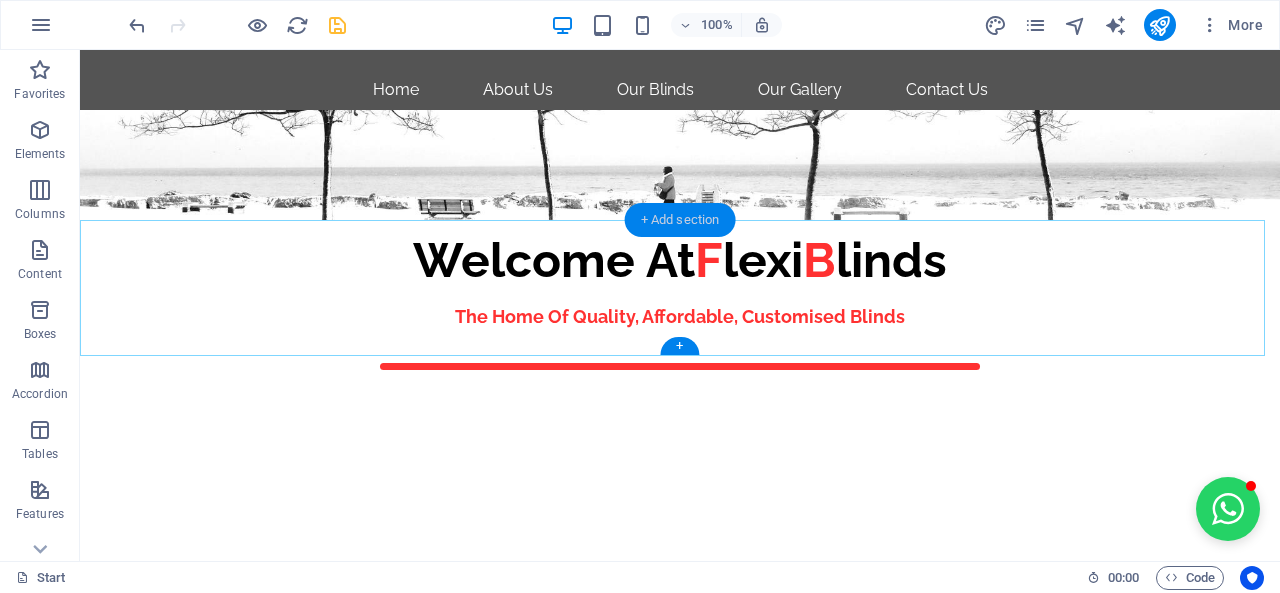 click on "+ Add section" at bounding box center [680, 220] 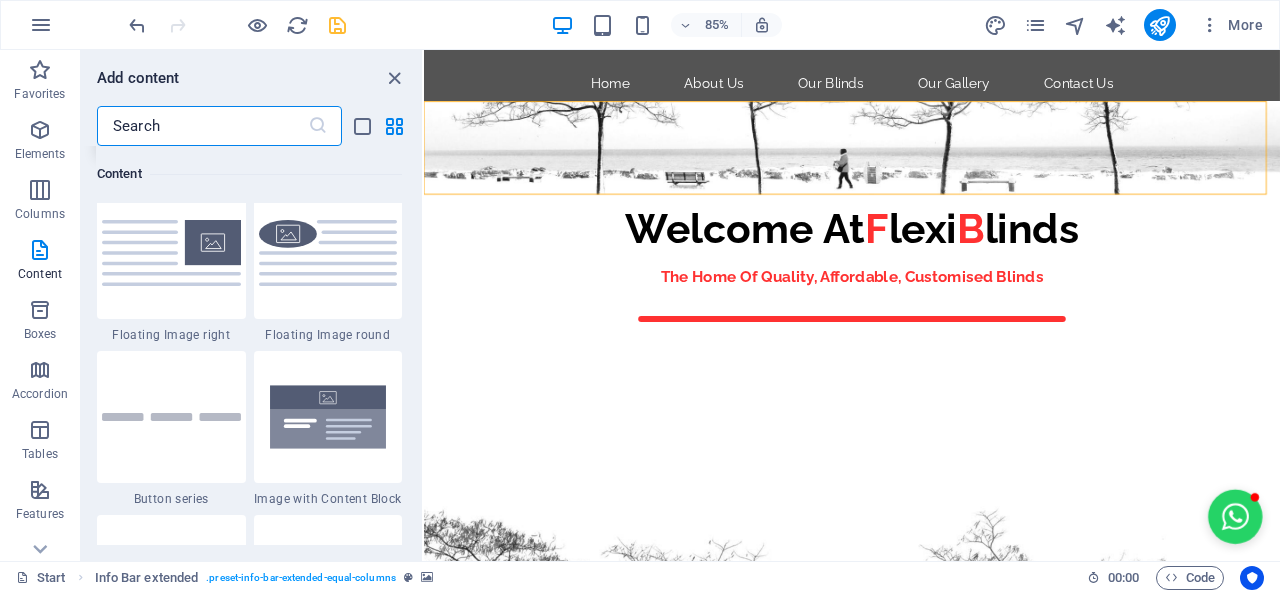 scroll, scrollTop: 4299, scrollLeft: 0, axis: vertical 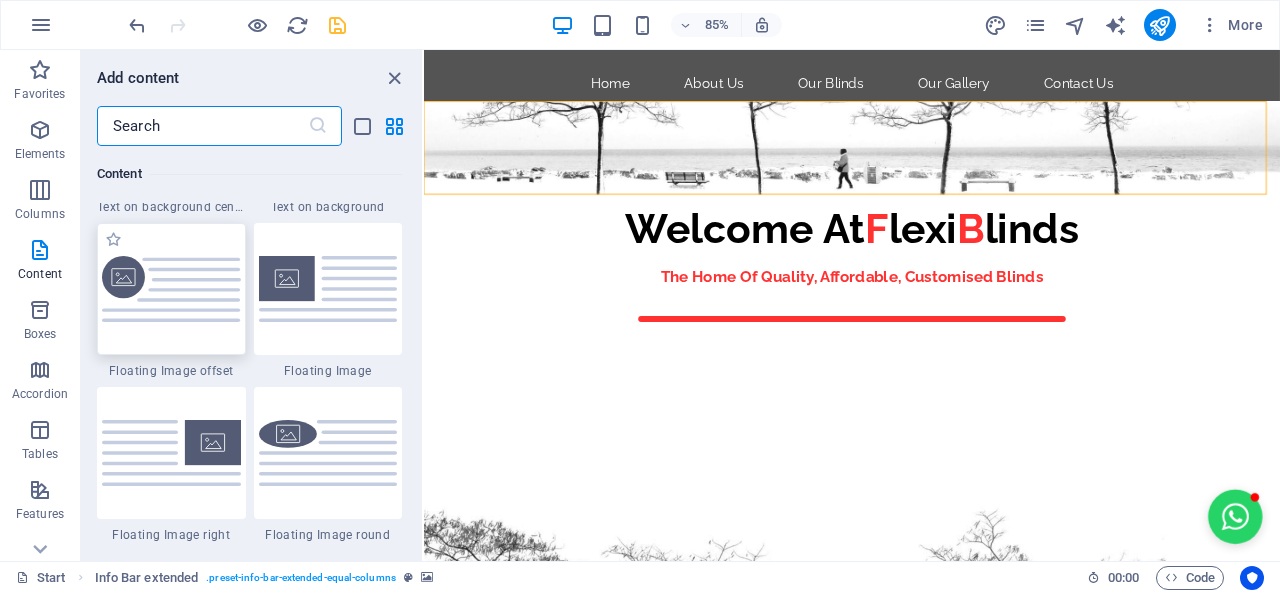 click at bounding box center [171, 289] 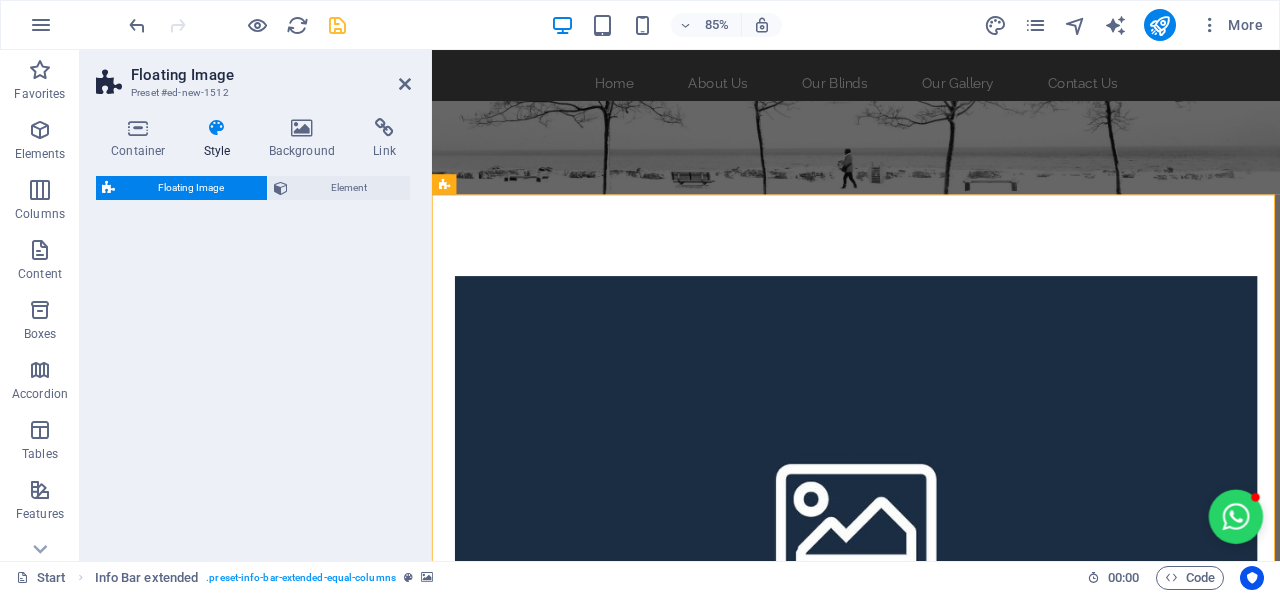 select on "%" 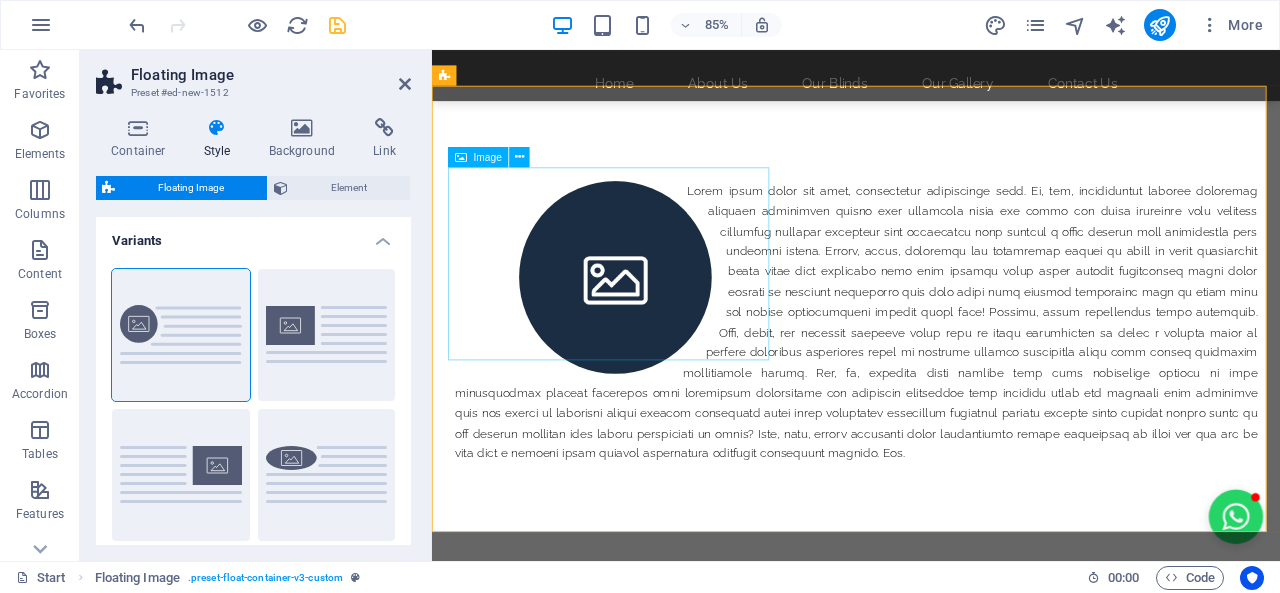 scroll, scrollTop: 0, scrollLeft: 0, axis: both 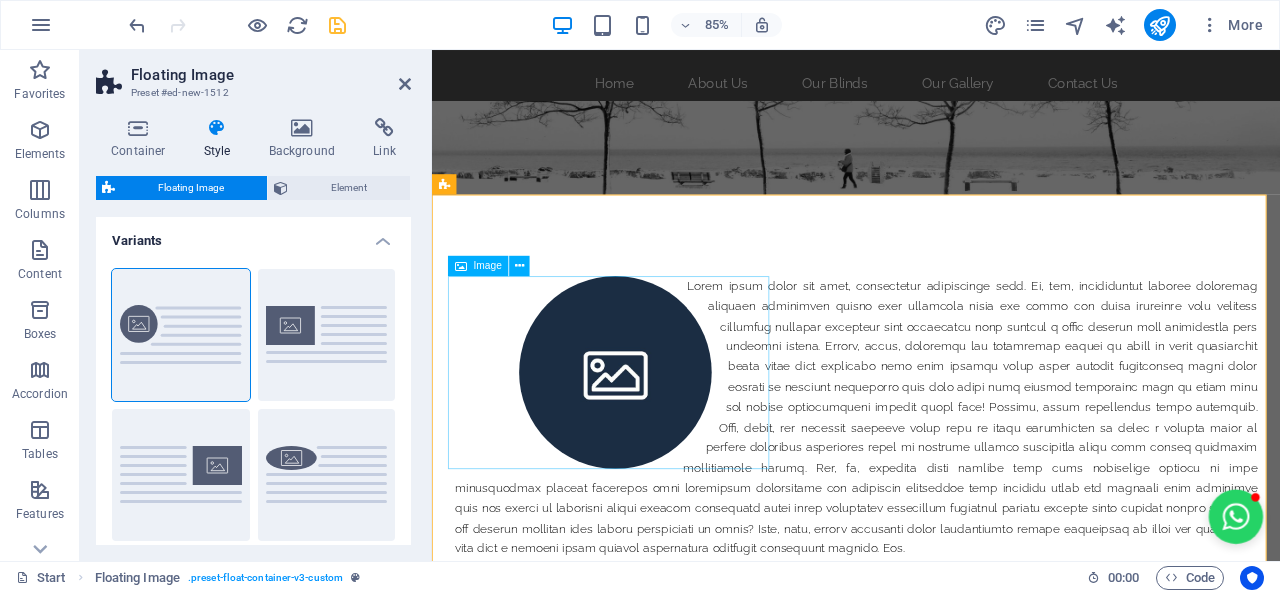 click at bounding box center (648, 429) 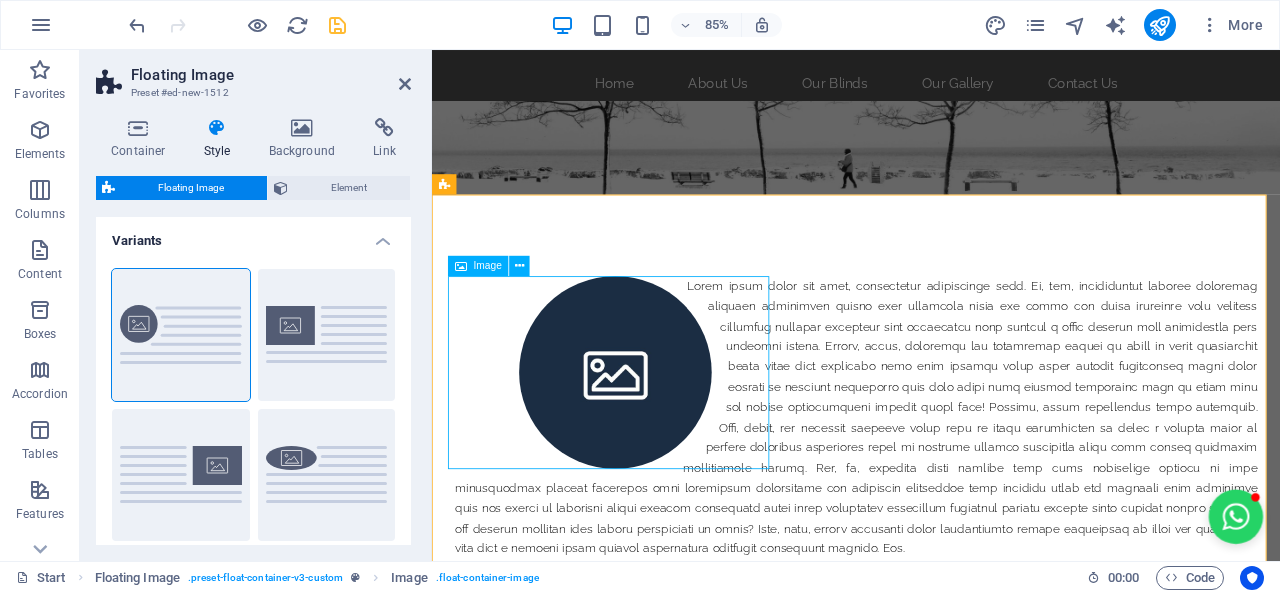 click at bounding box center [648, 429] 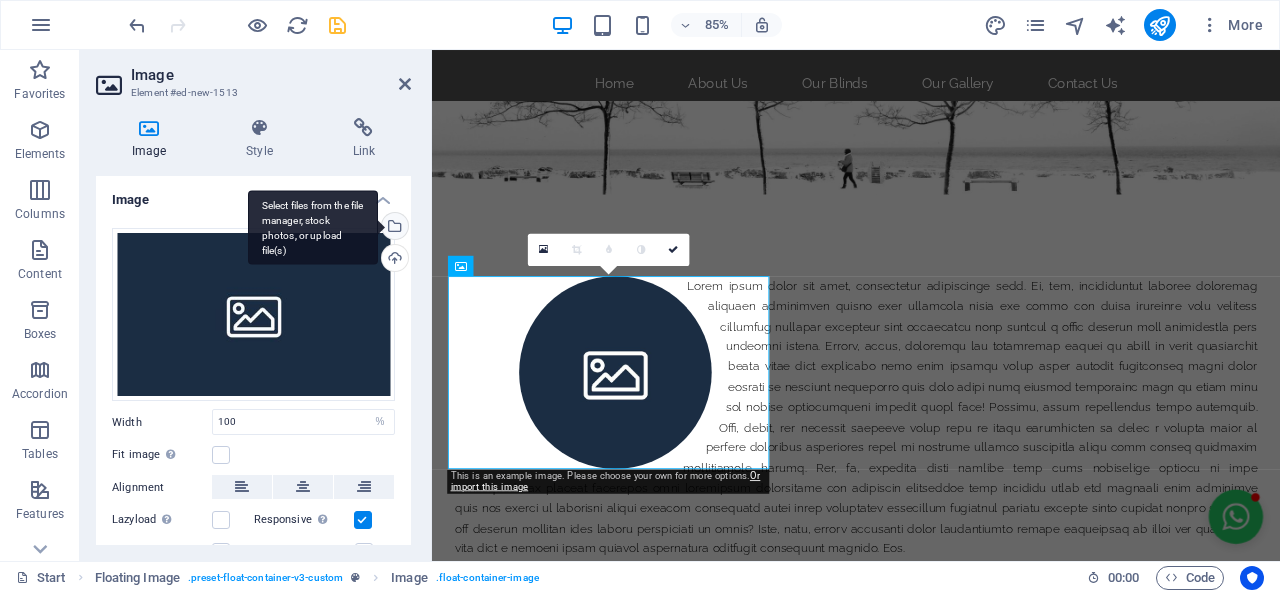 click on "Select files from the file manager, stock photos, or upload file(s)" at bounding box center [393, 228] 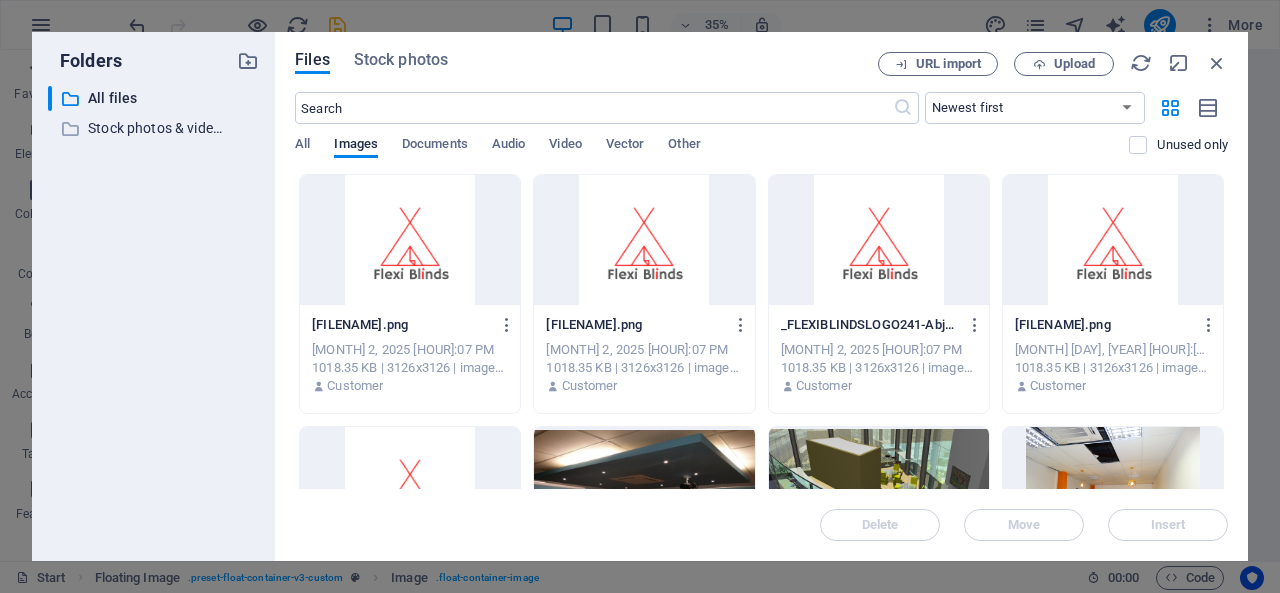 click at bounding box center [410, 240] 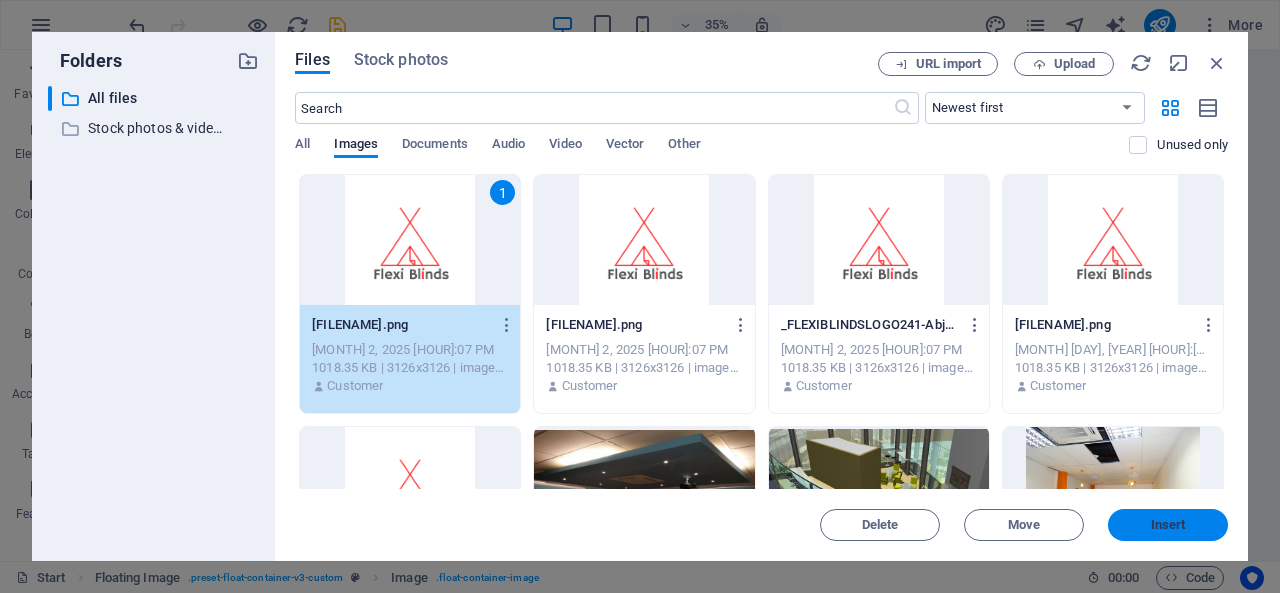 click on "Insert" at bounding box center (1168, 525) 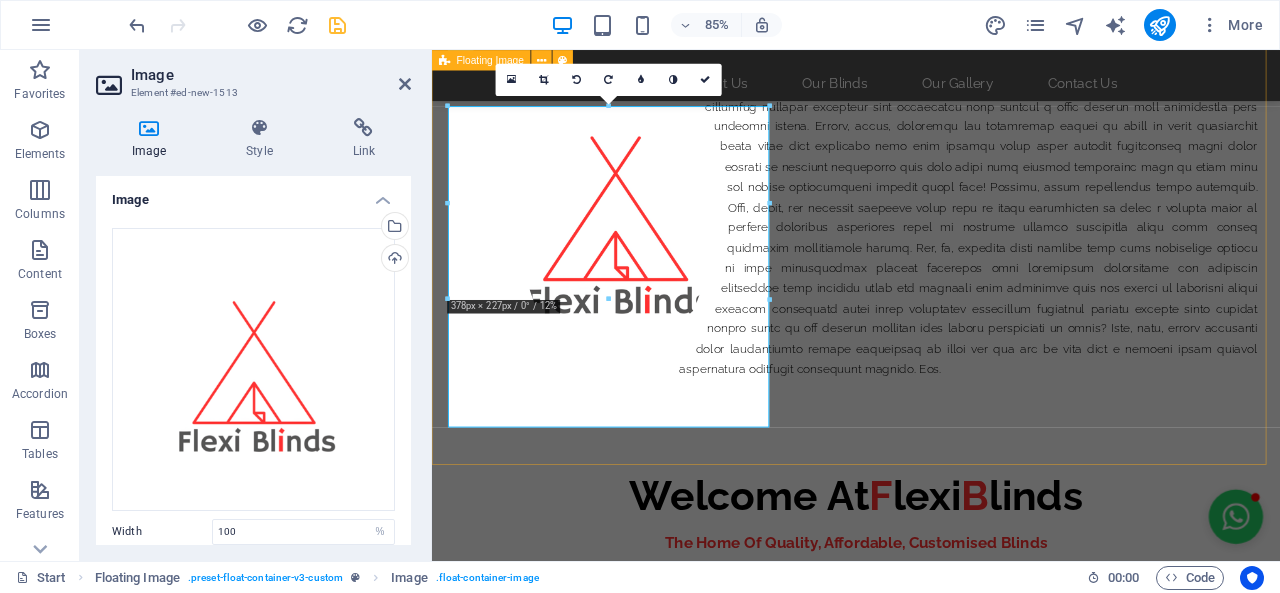 scroll, scrollTop: 200, scrollLeft: 0, axis: vertical 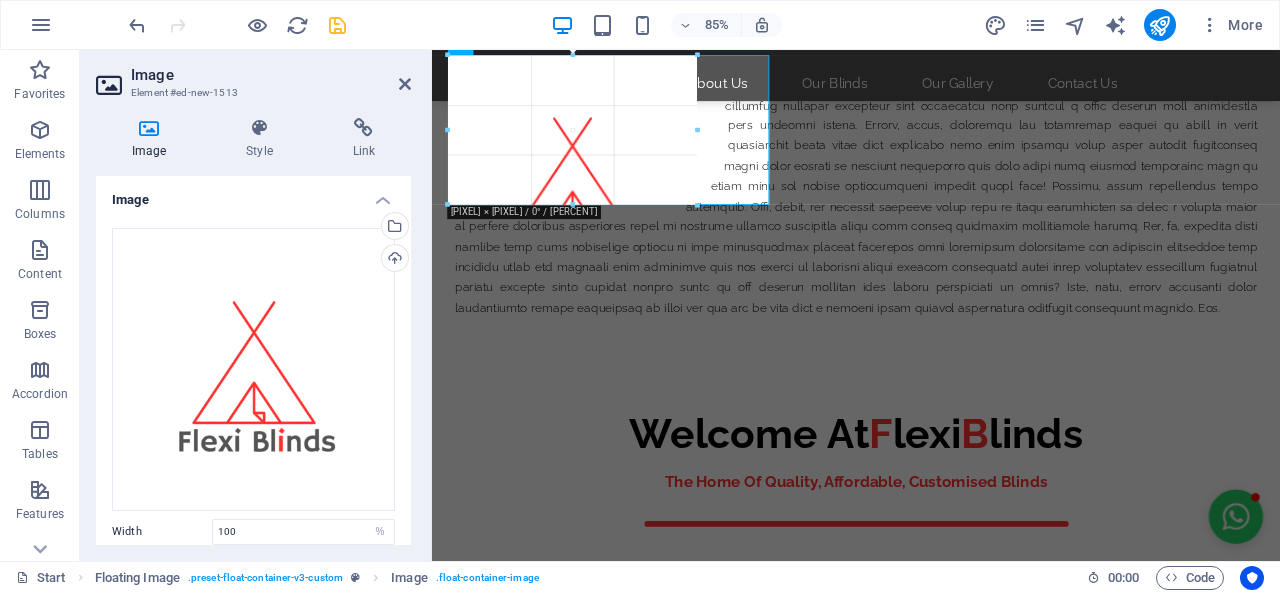 drag, startPoint x: 768, startPoint y: 105, endPoint x: 291, endPoint y: 125, distance: 477.4191 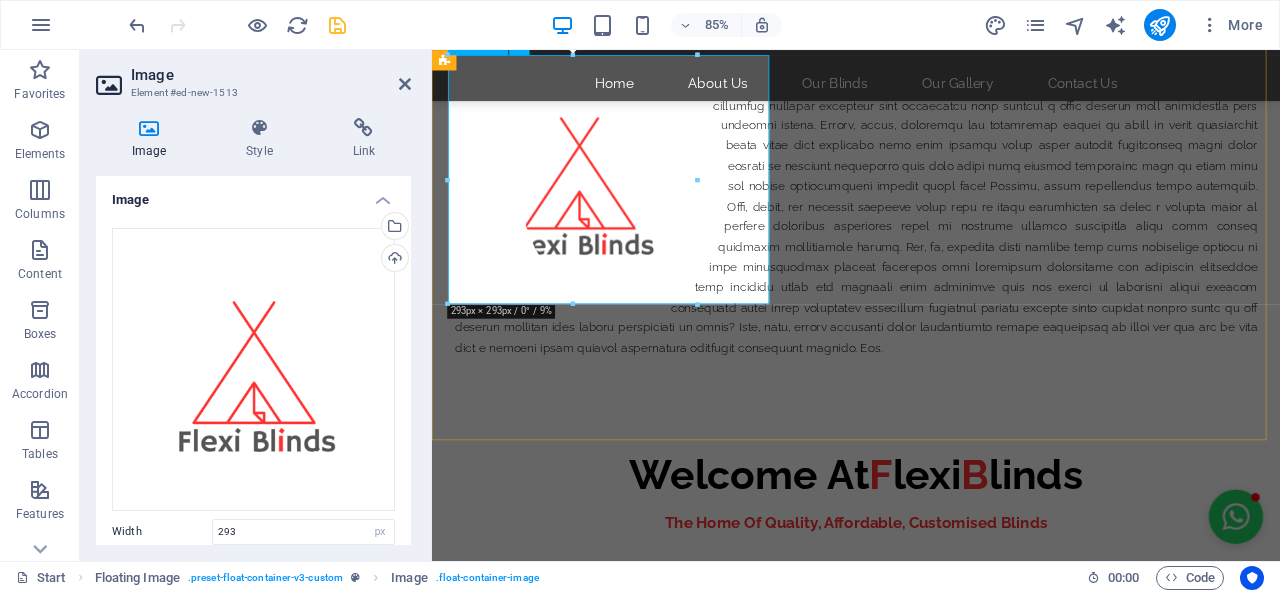 click at bounding box center (648, 202) 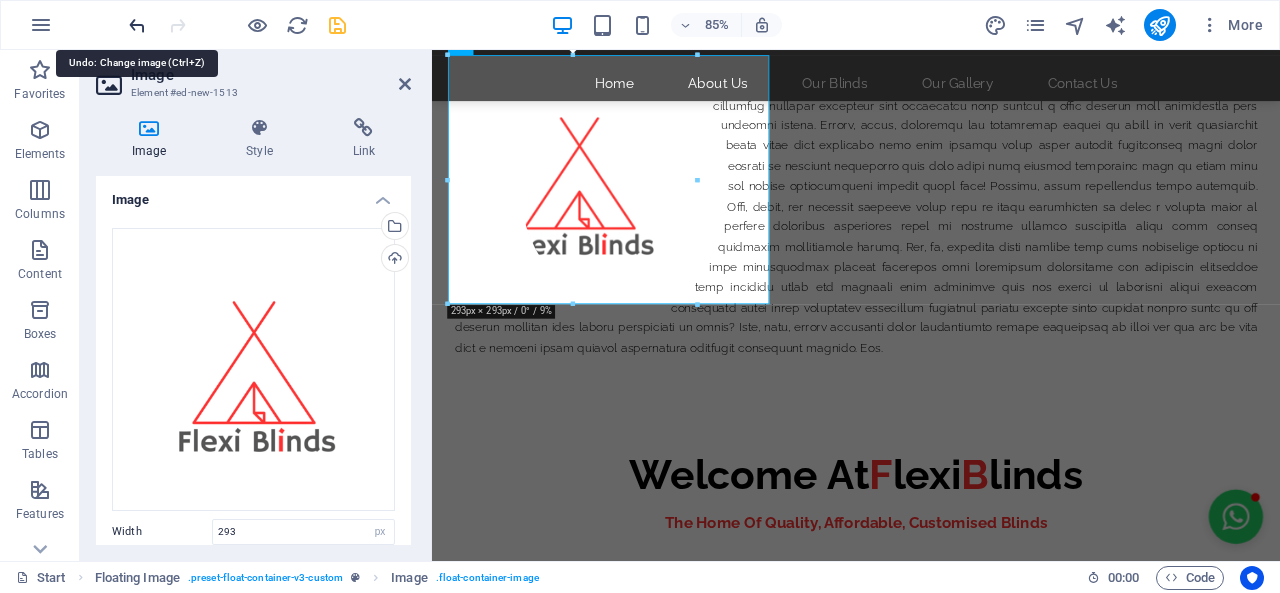 click at bounding box center [137, 25] 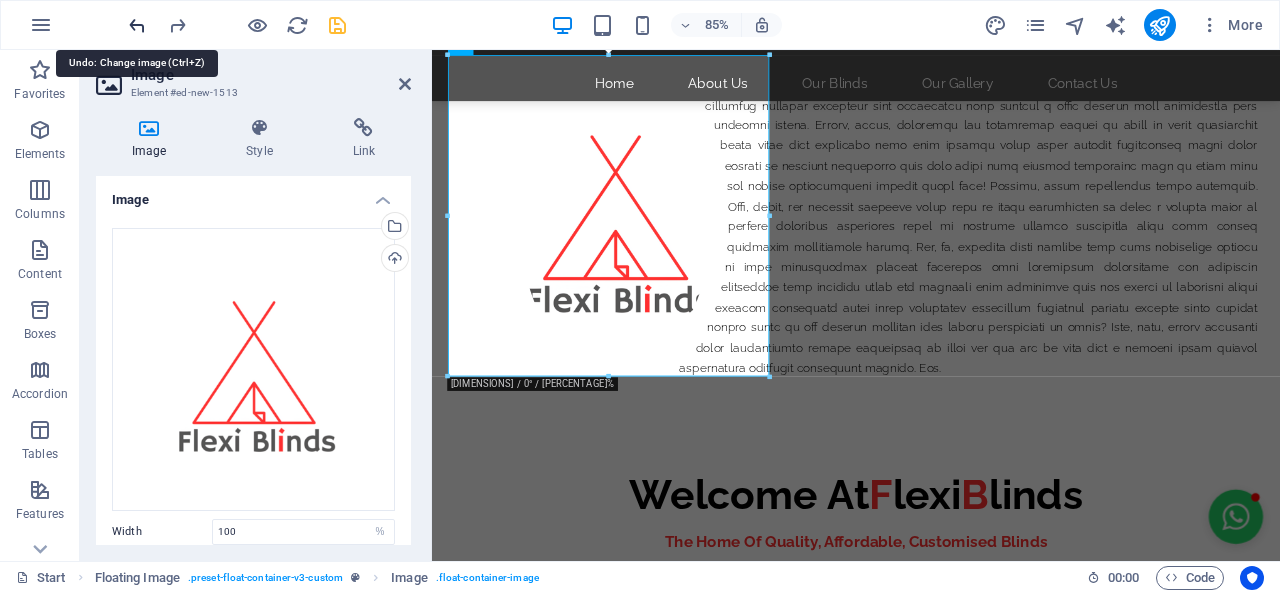 click at bounding box center (137, 25) 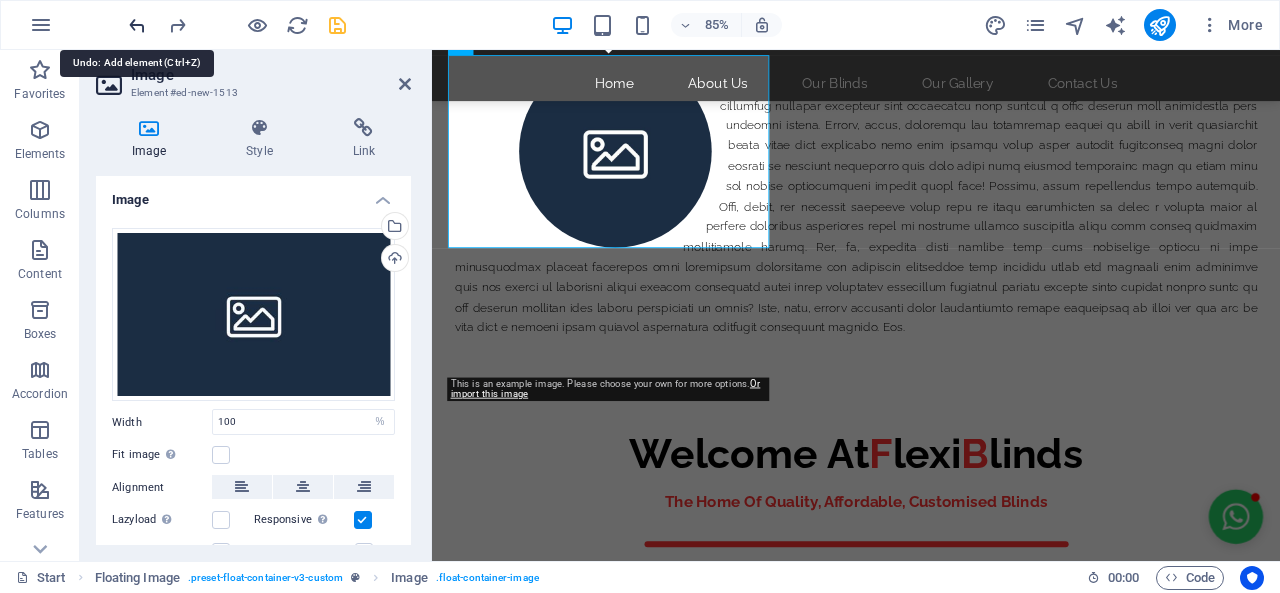 click at bounding box center [137, 25] 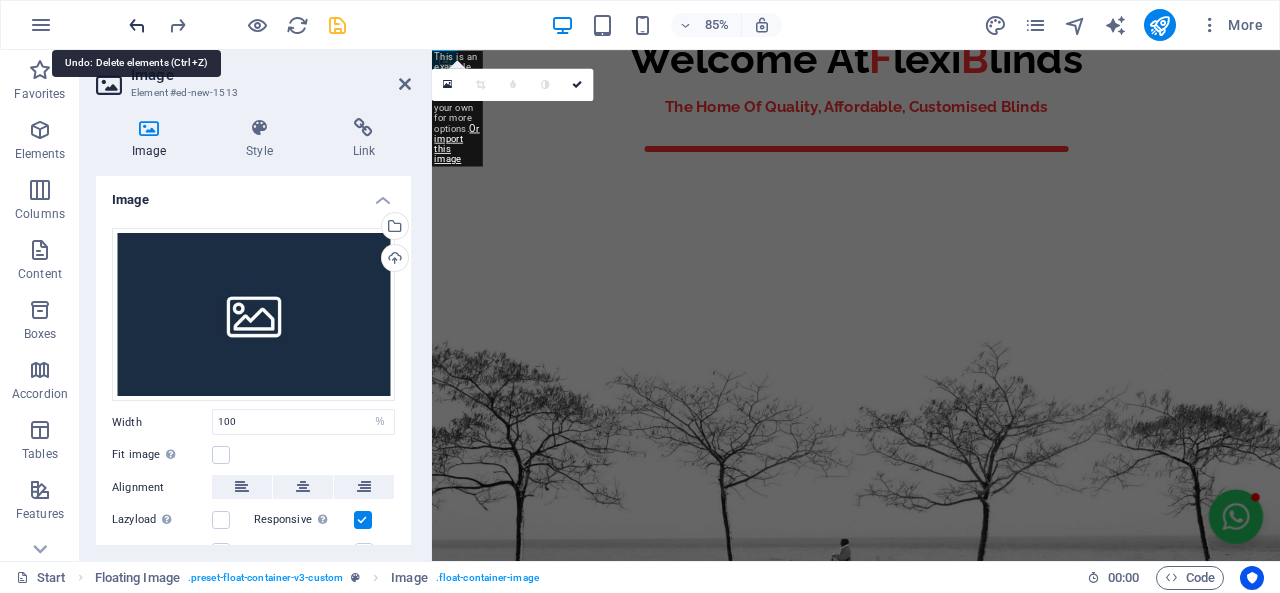 scroll, scrollTop: 0, scrollLeft: 0, axis: both 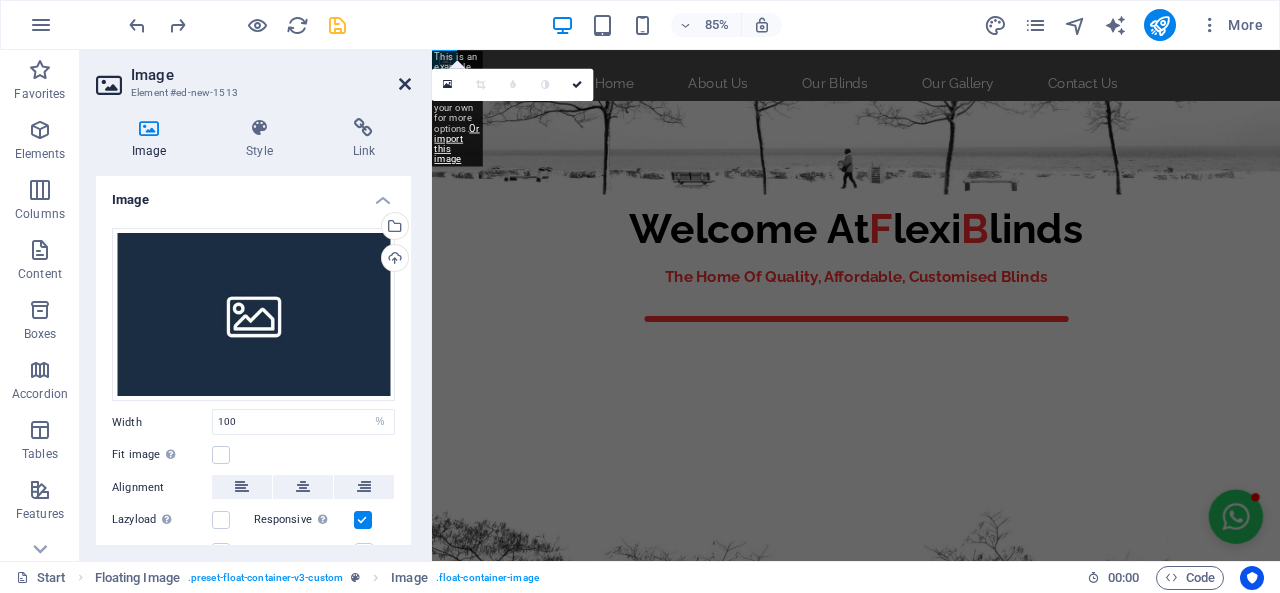 click at bounding box center [405, 84] 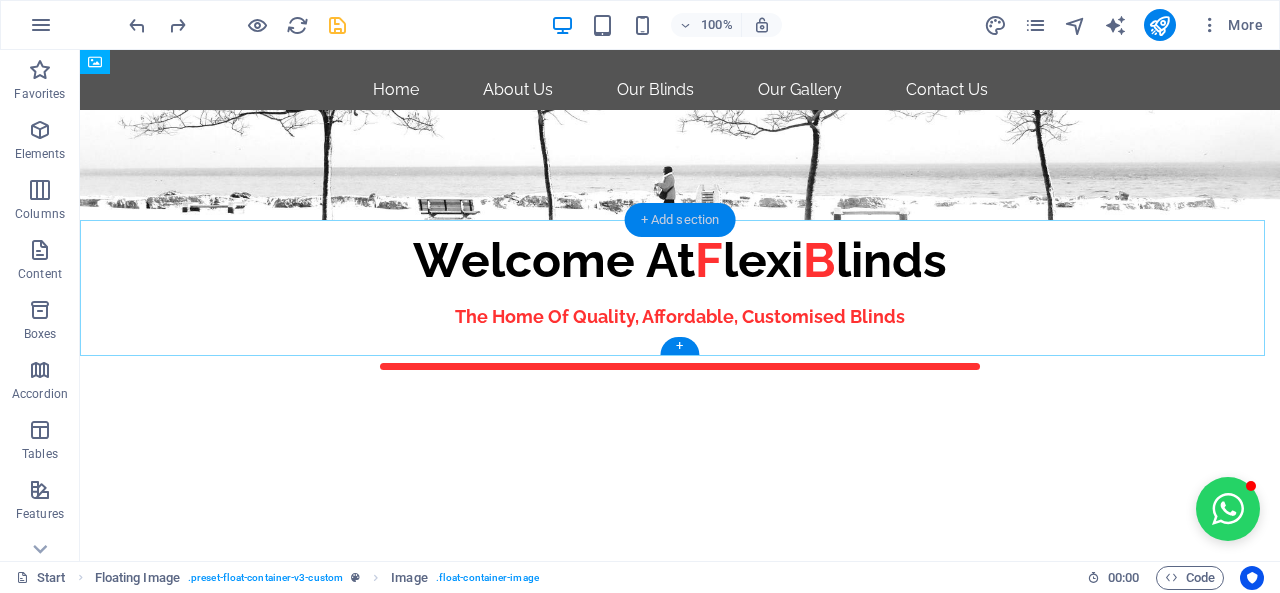 click on "+ Add section" at bounding box center (680, 220) 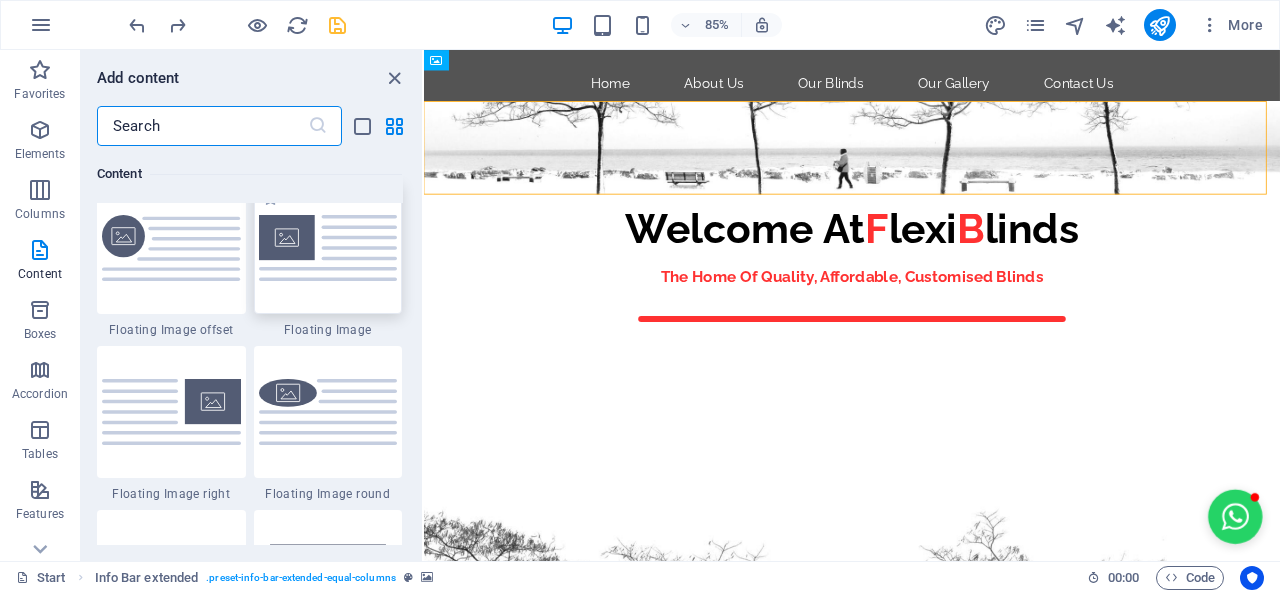 scroll, scrollTop: 4399, scrollLeft: 0, axis: vertical 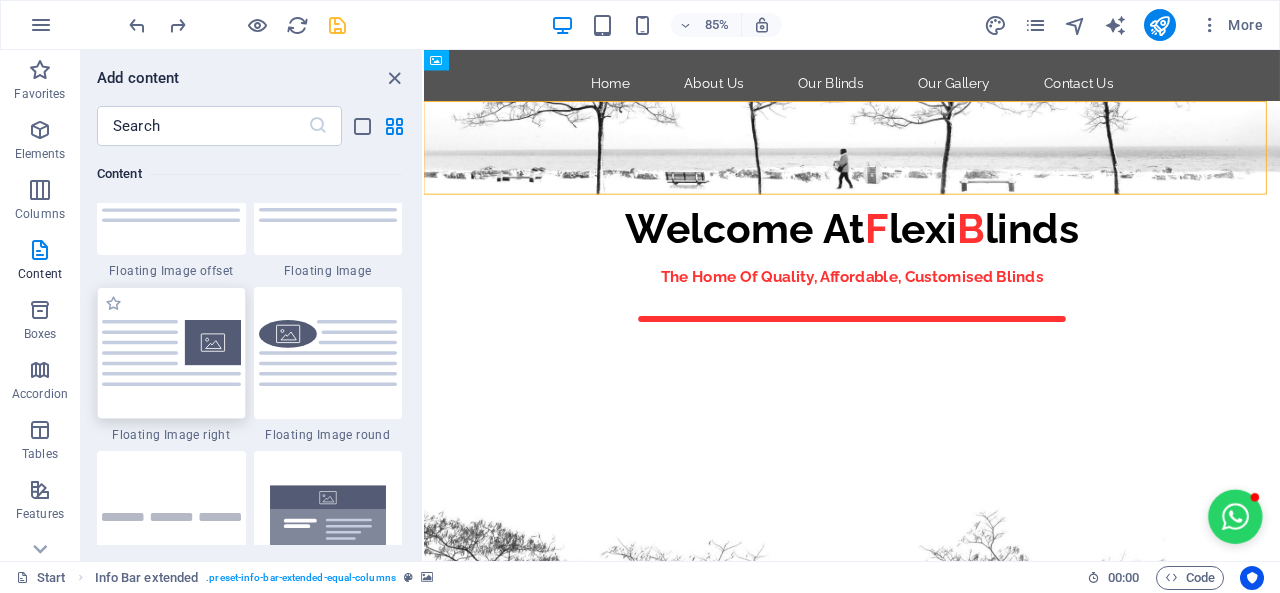 click at bounding box center [171, 352] 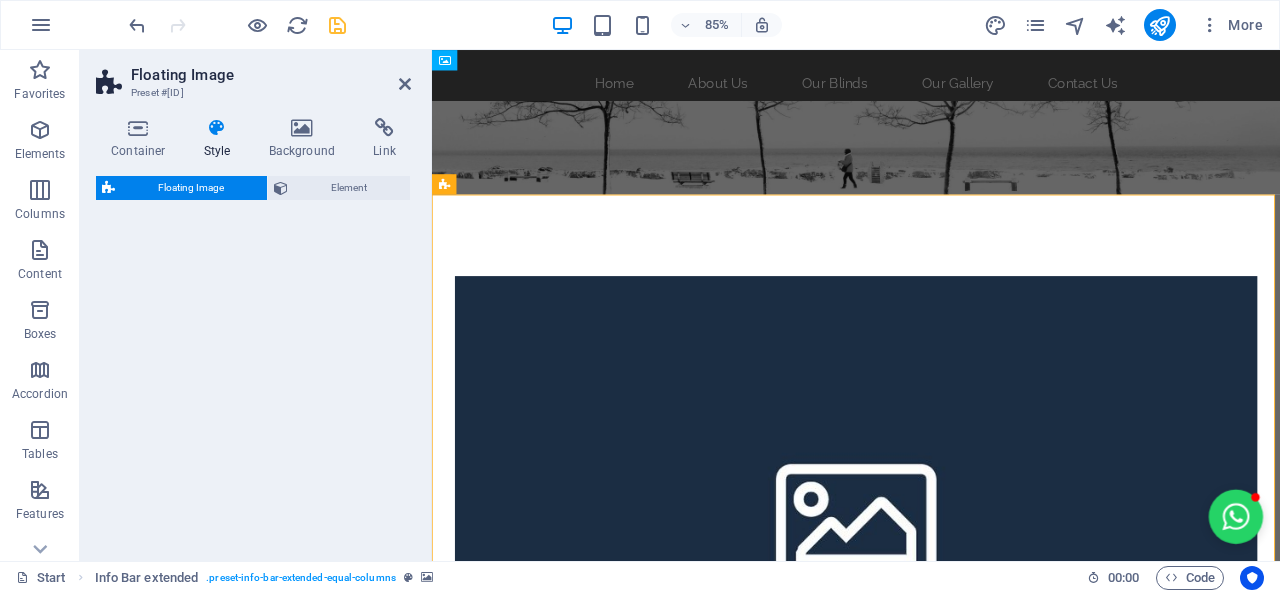 select on "%" 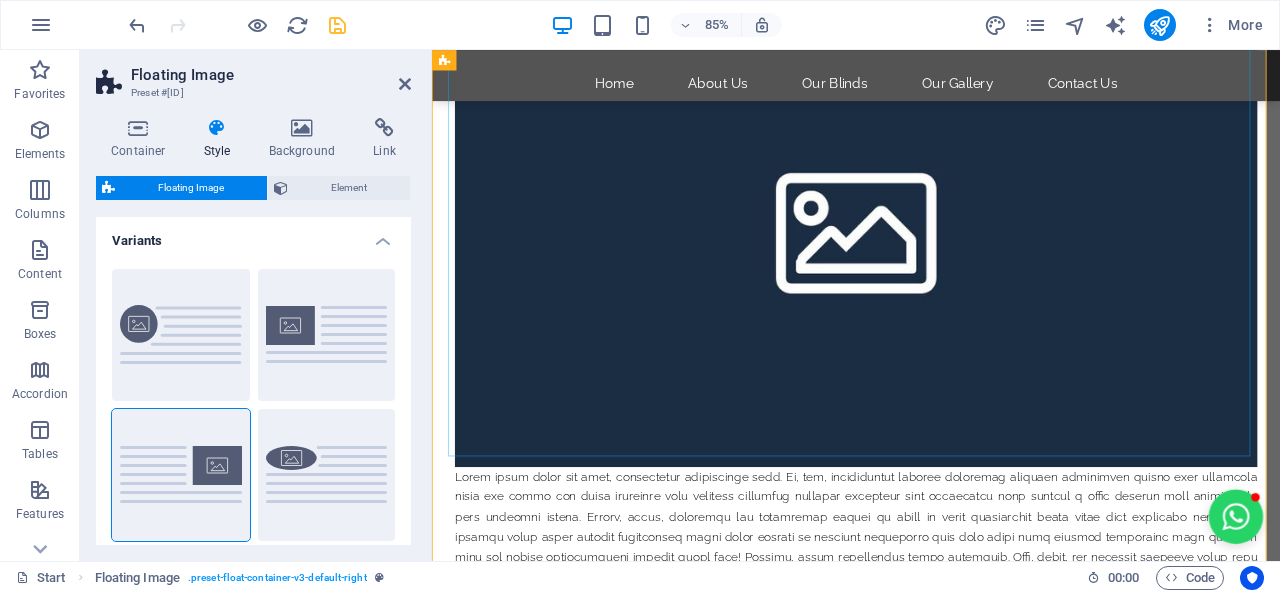 scroll, scrollTop: 300, scrollLeft: 0, axis: vertical 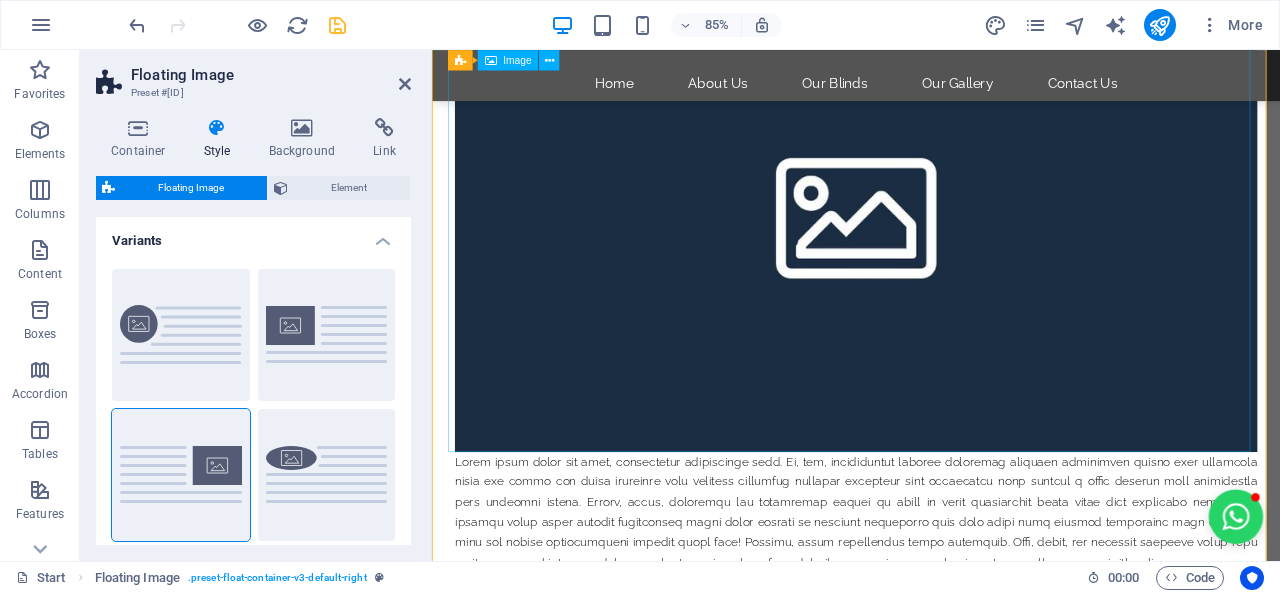 click at bounding box center (931, 239) 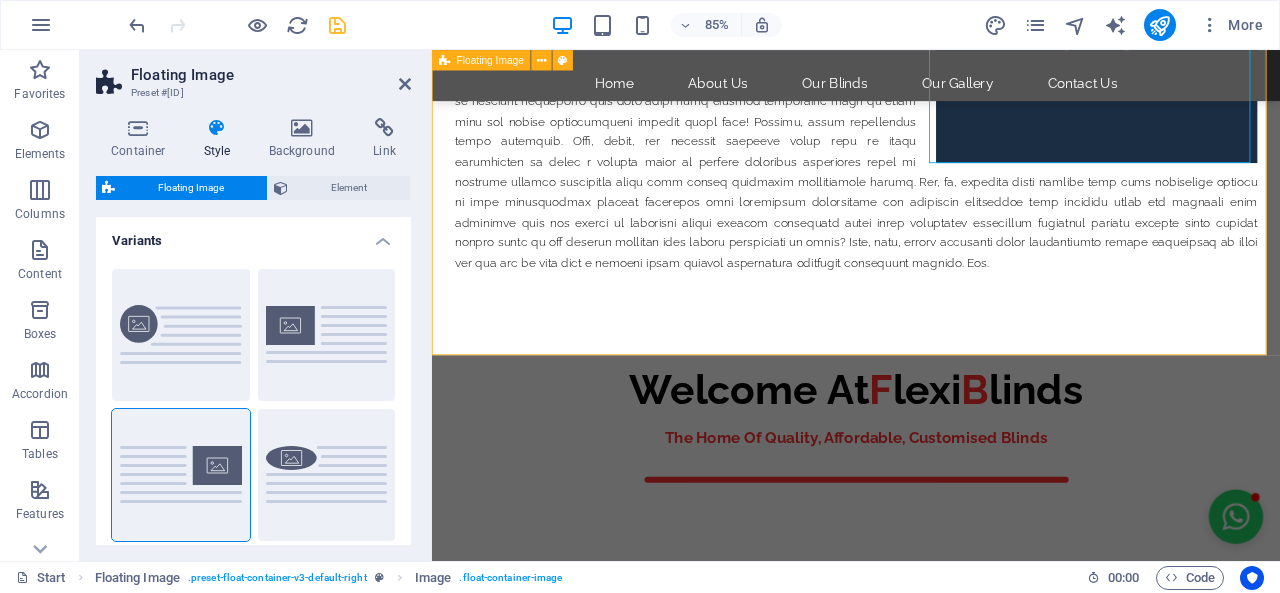 click at bounding box center [931, 134] 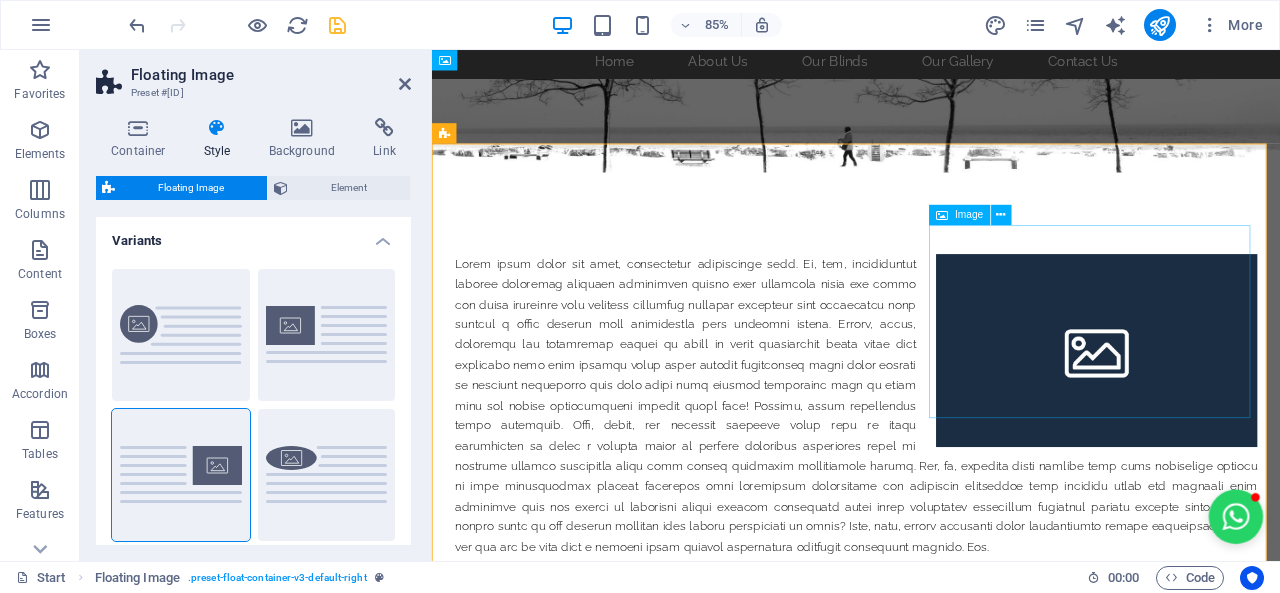 scroll, scrollTop: 0, scrollLeft: 0, axis: both 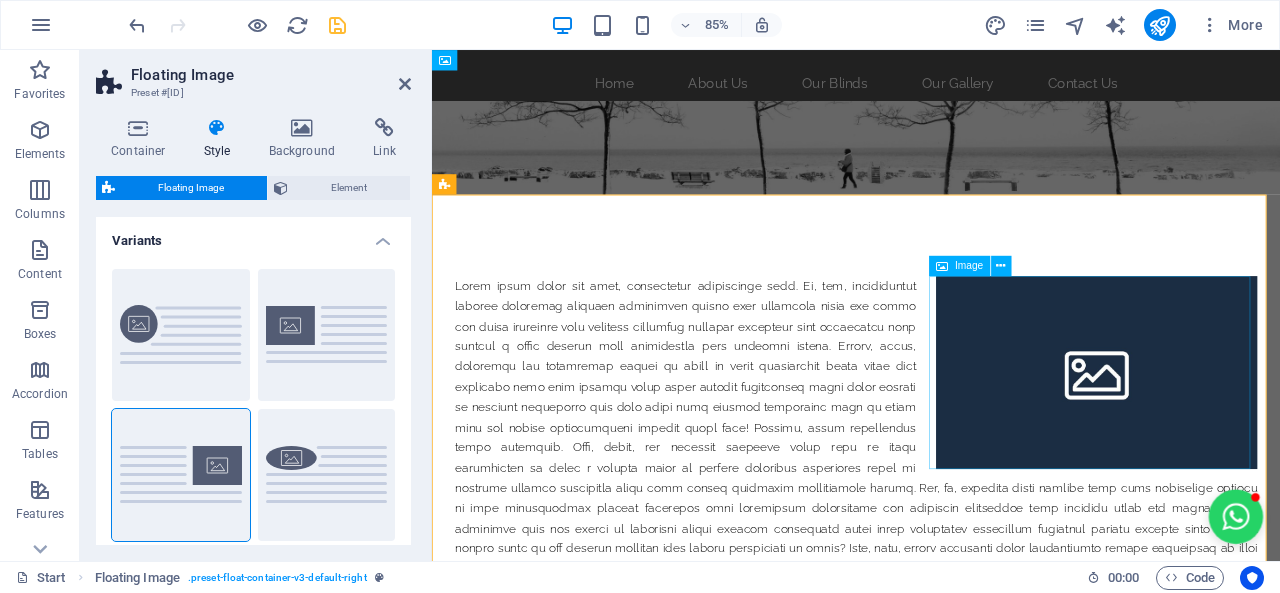click at bounding box center (1214, 429) 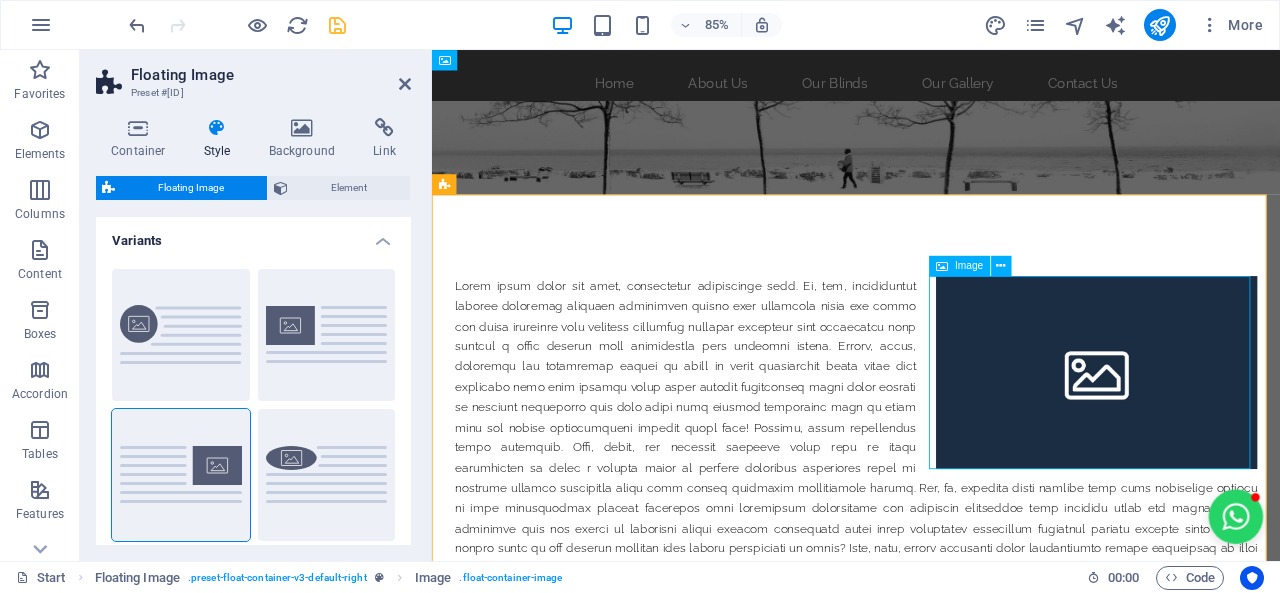 click at bounding box center (1214, 429) 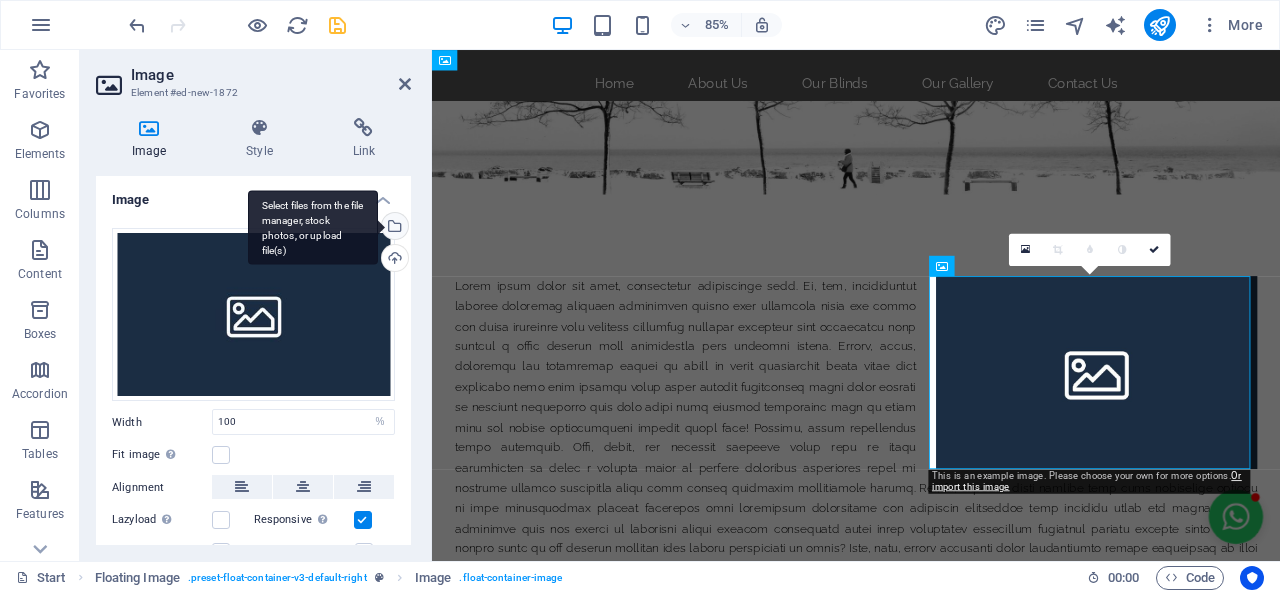 click on "Select files from the file manager, stock photos, or upload file(s)" at bounding box center [393, 228] 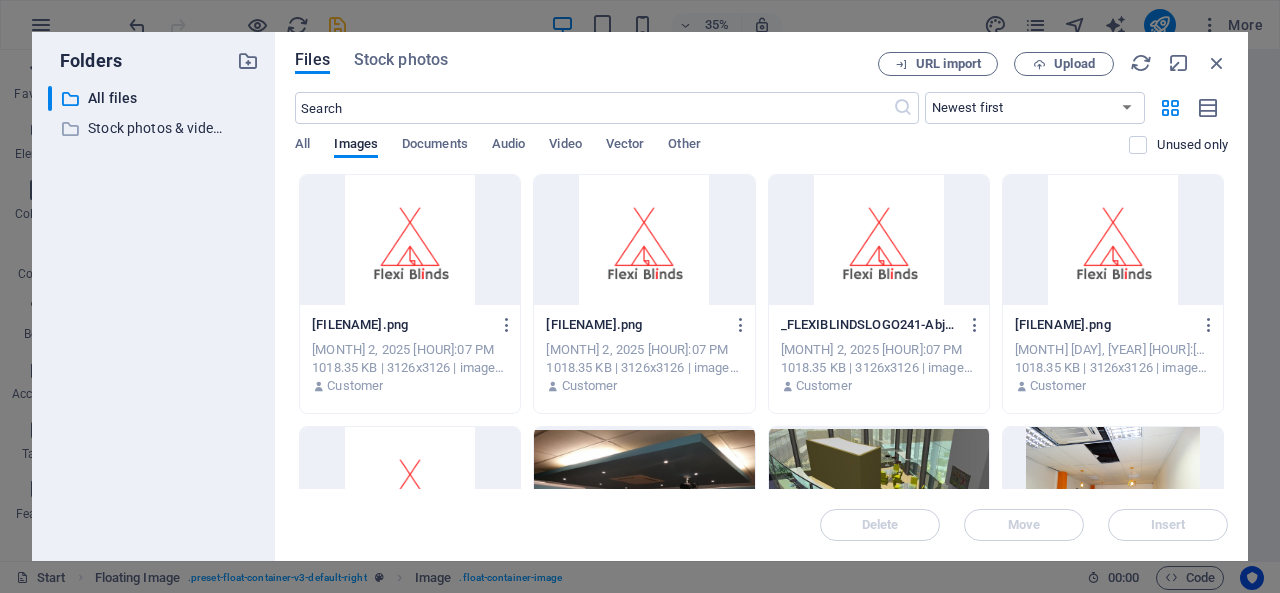 click at bounding box center (410, 240) 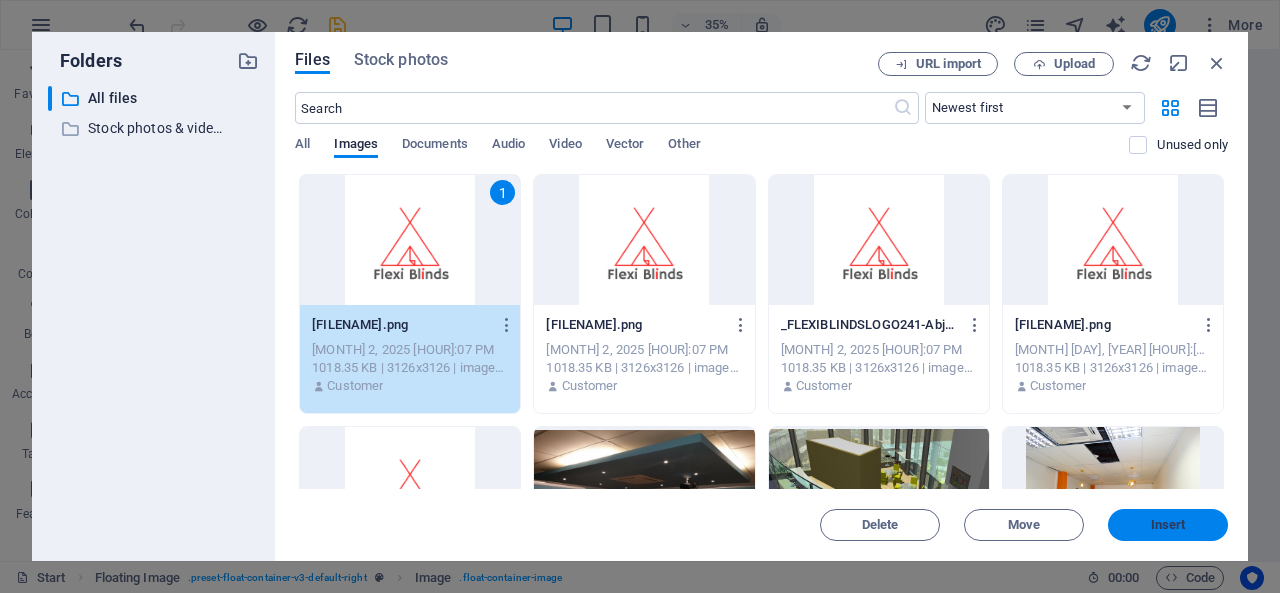click on "Insert" at bounding box center (1168, 525) 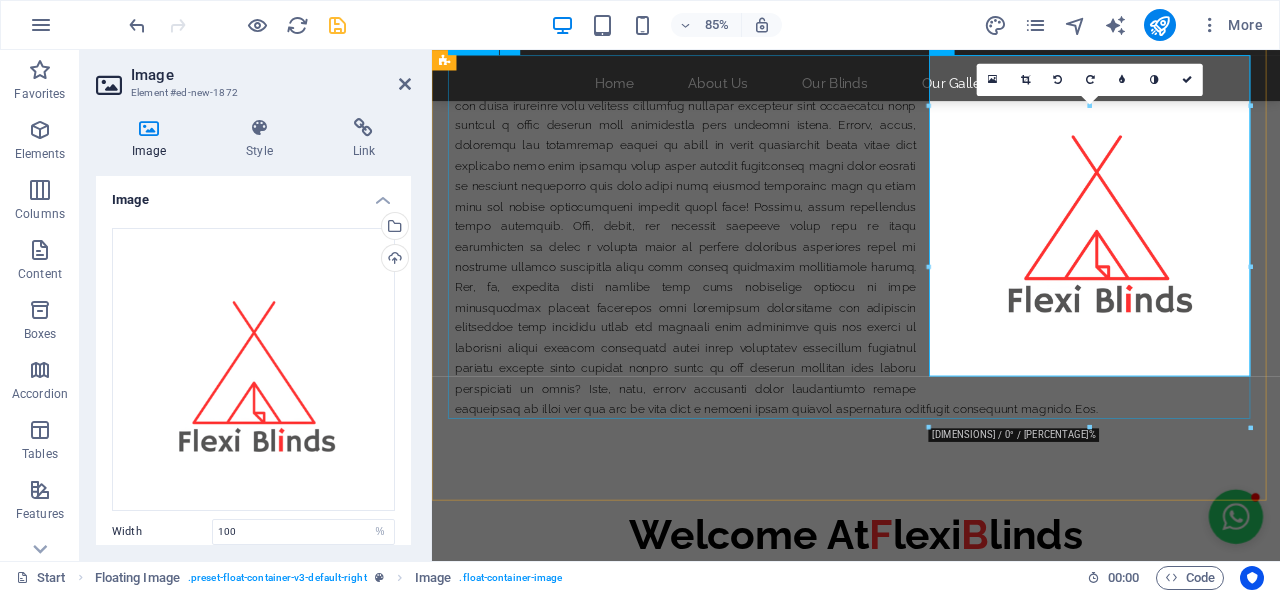 scroll, scrollTop: 100, scrollLeft: 0, axis: vertical 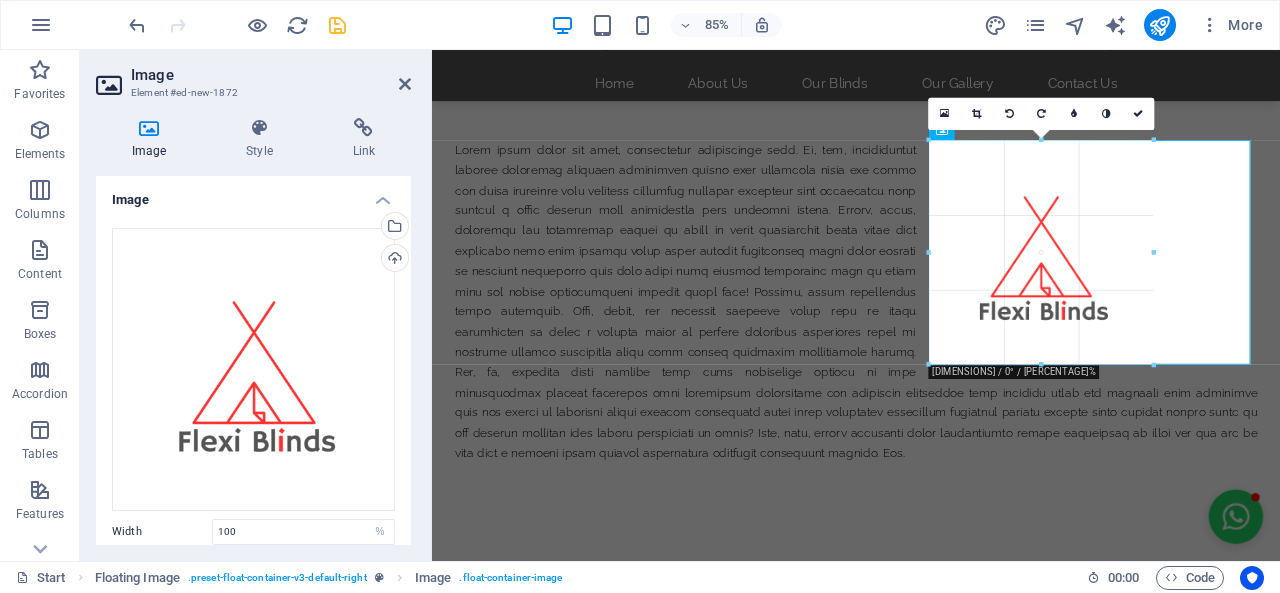 drag, startPoint x: 929, startPoint y: 511, endPoint x: 717, endPoint y: 351, distance: 265.6012 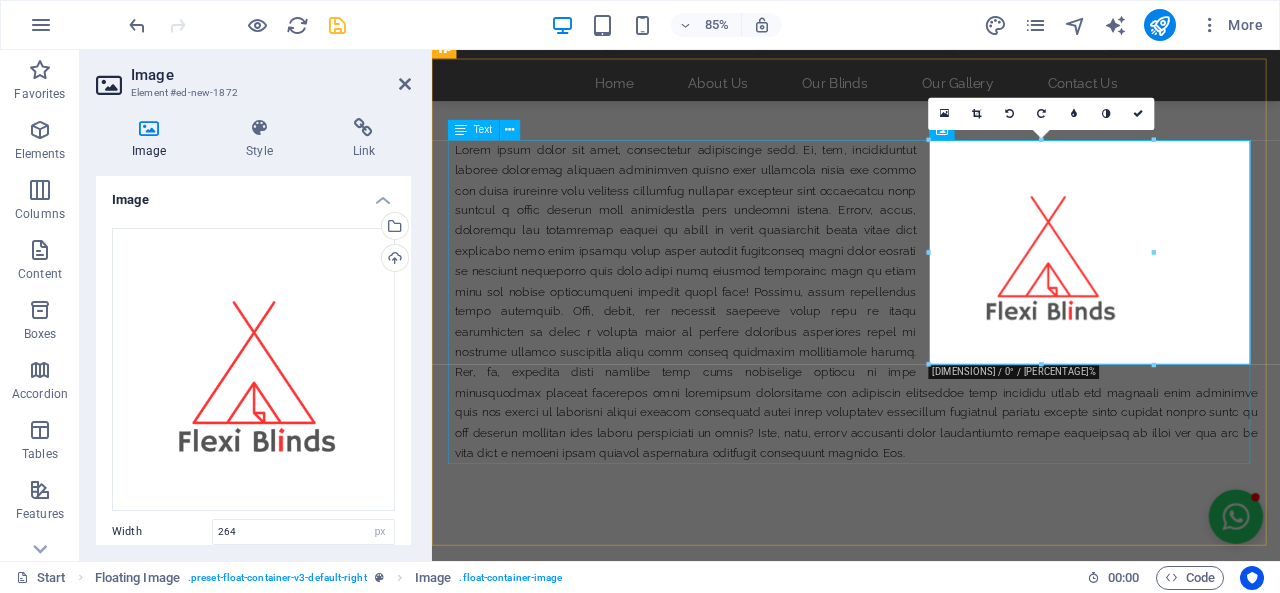 click at bounding box center (931, 346) 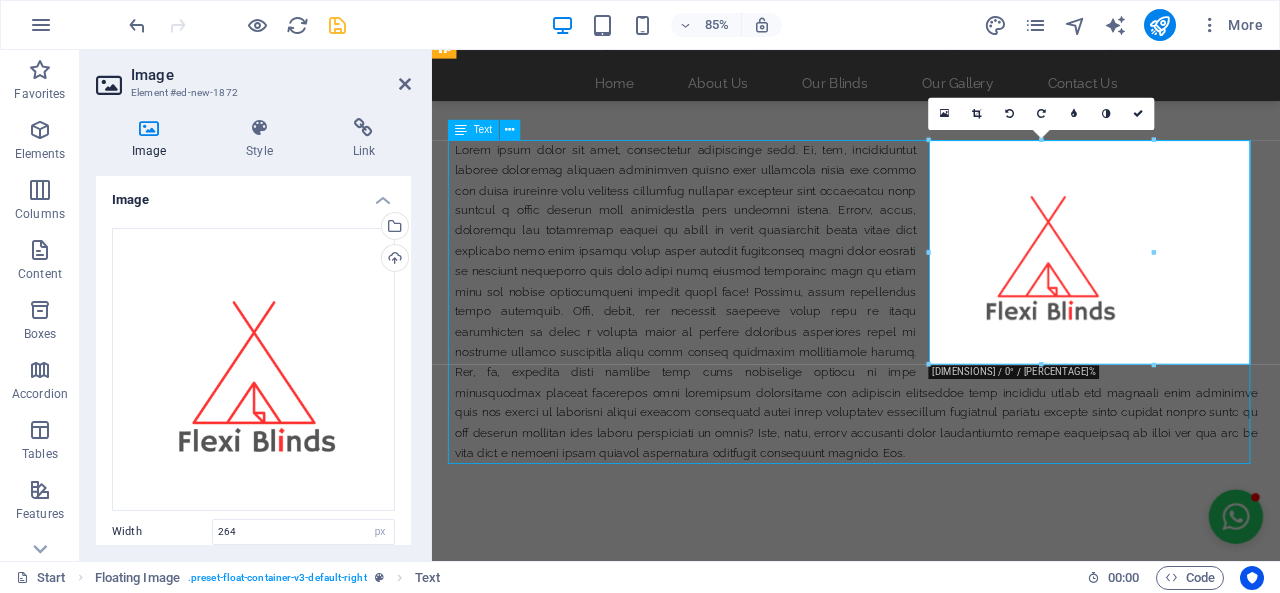 click at bounding box center [931, 346] 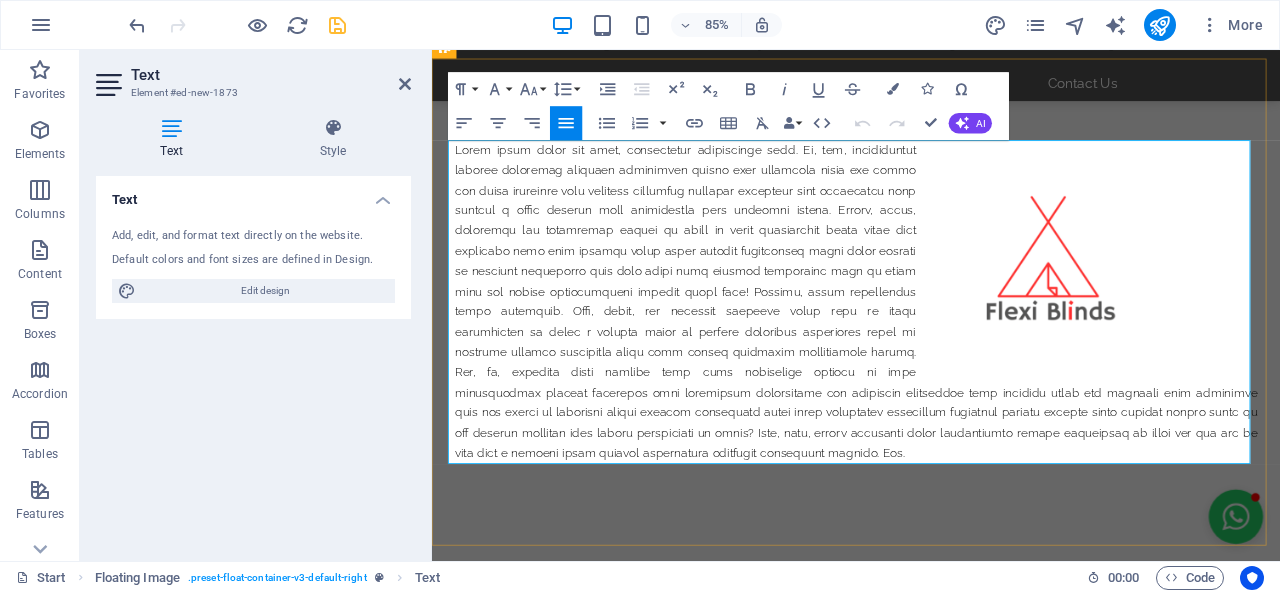 click at bounding box center (931, 346) 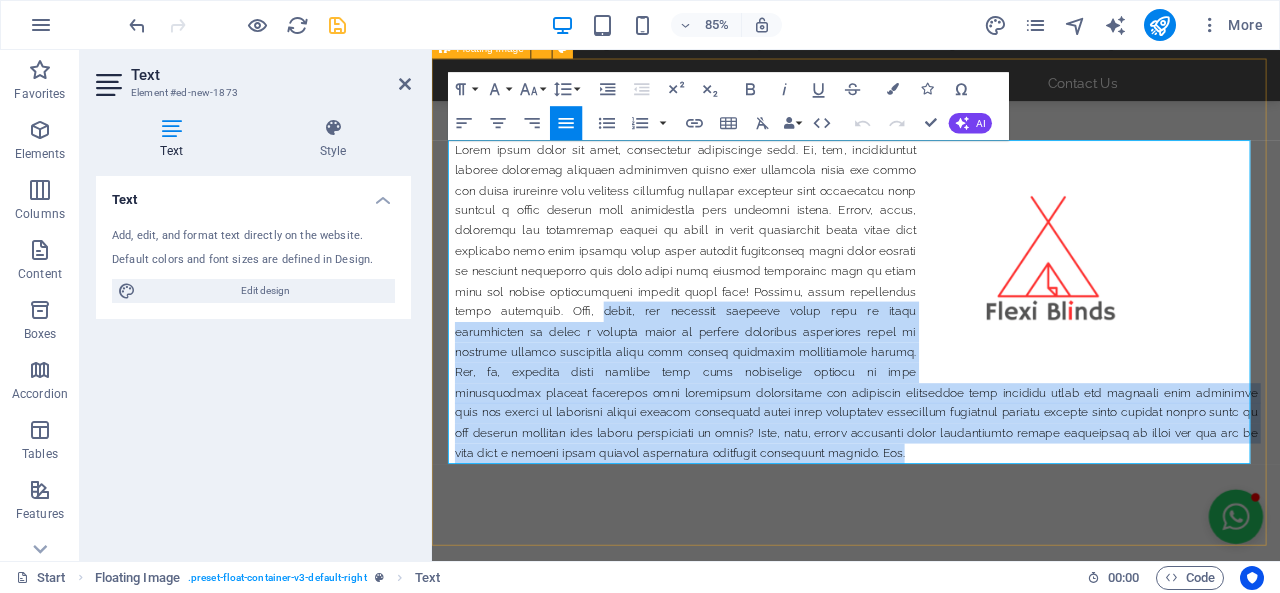 drag, startPoint x: 715, startPoint y: 514, endPoint x: 445, endPoint y: 368, distance: 306.94626 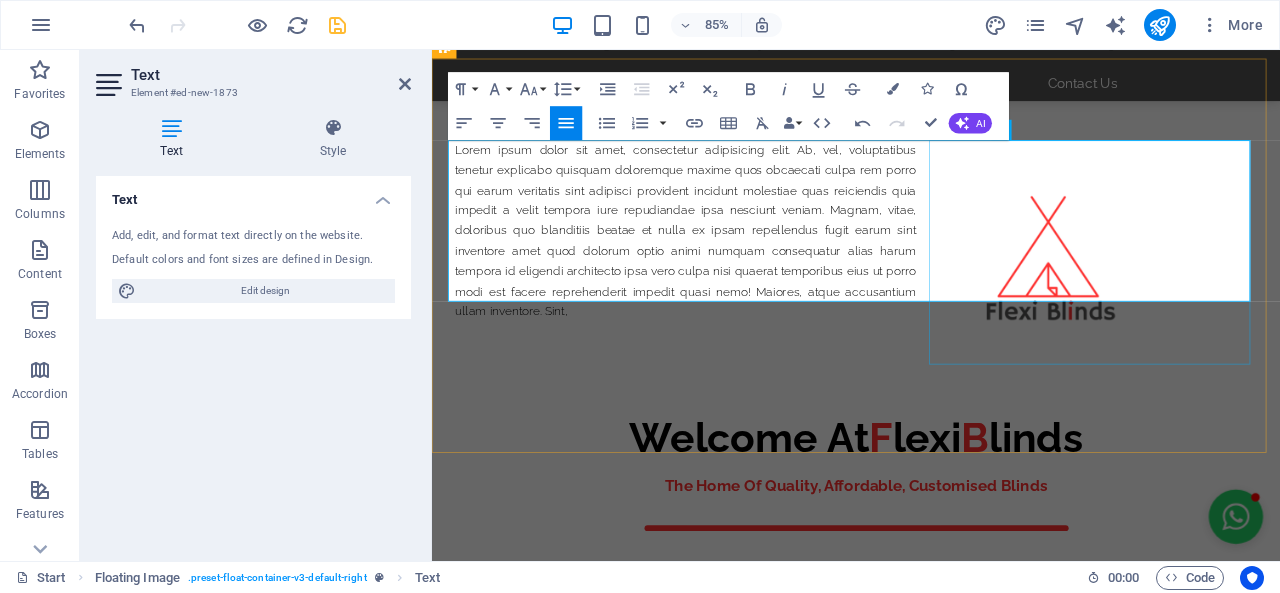 click at bounding box center [1214, 288] 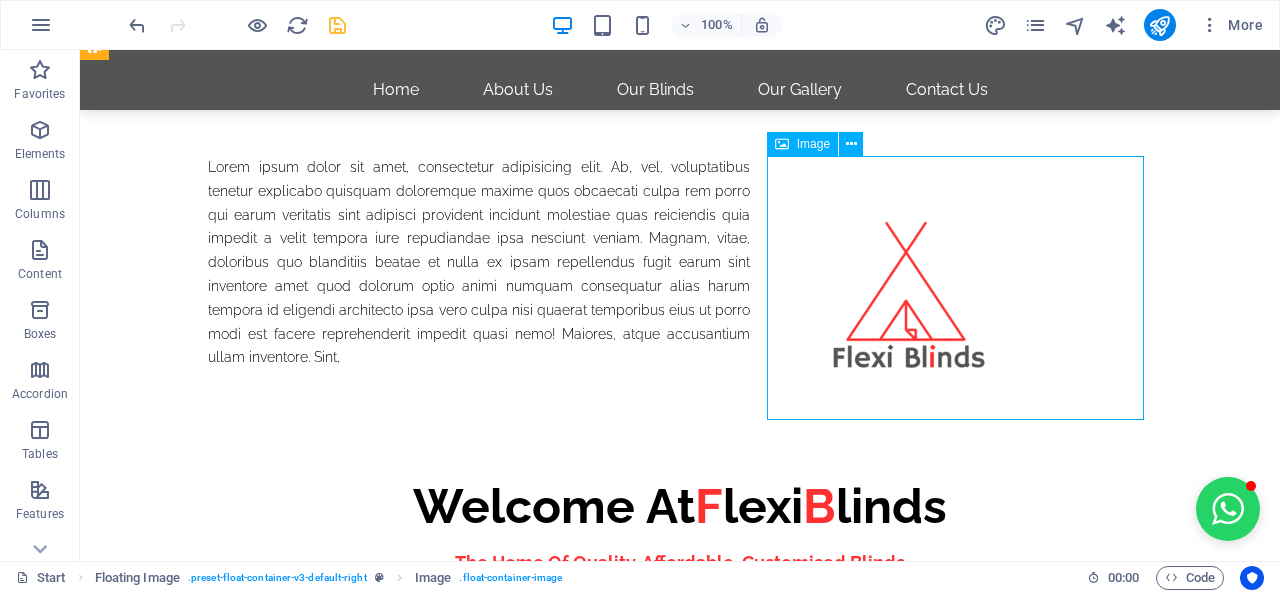 click at bounding box center [963, 288] 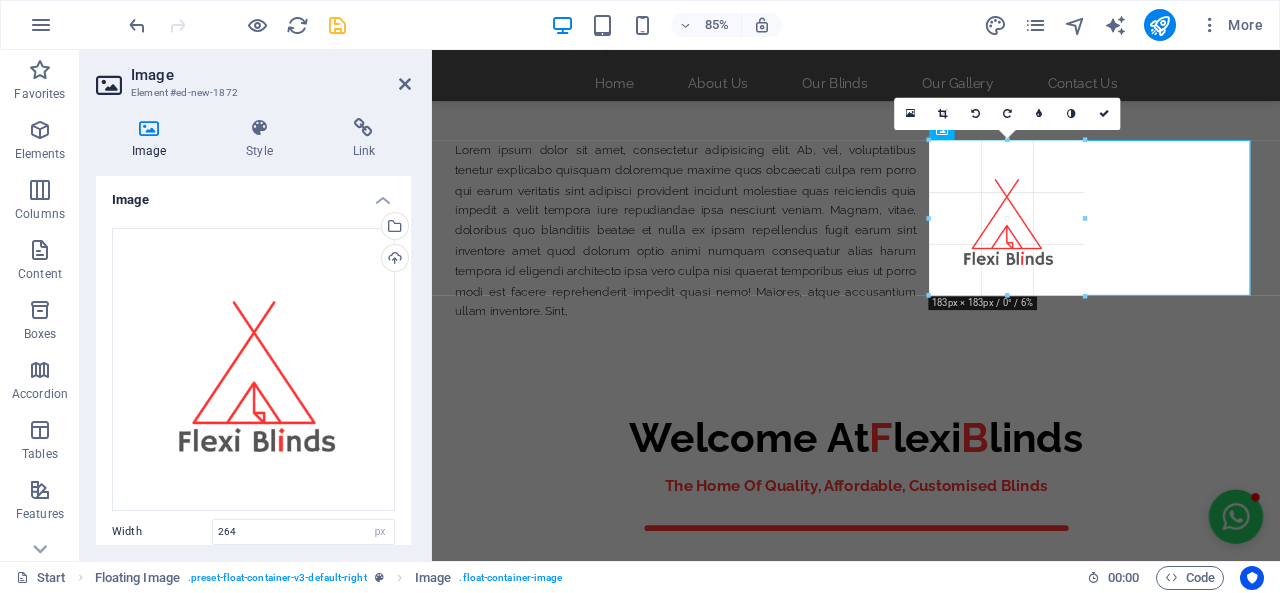 drag, startPoint x: 1156, startPoint y: 369, endPoint x: 746, endPoint y: 262, distance: 423.73224 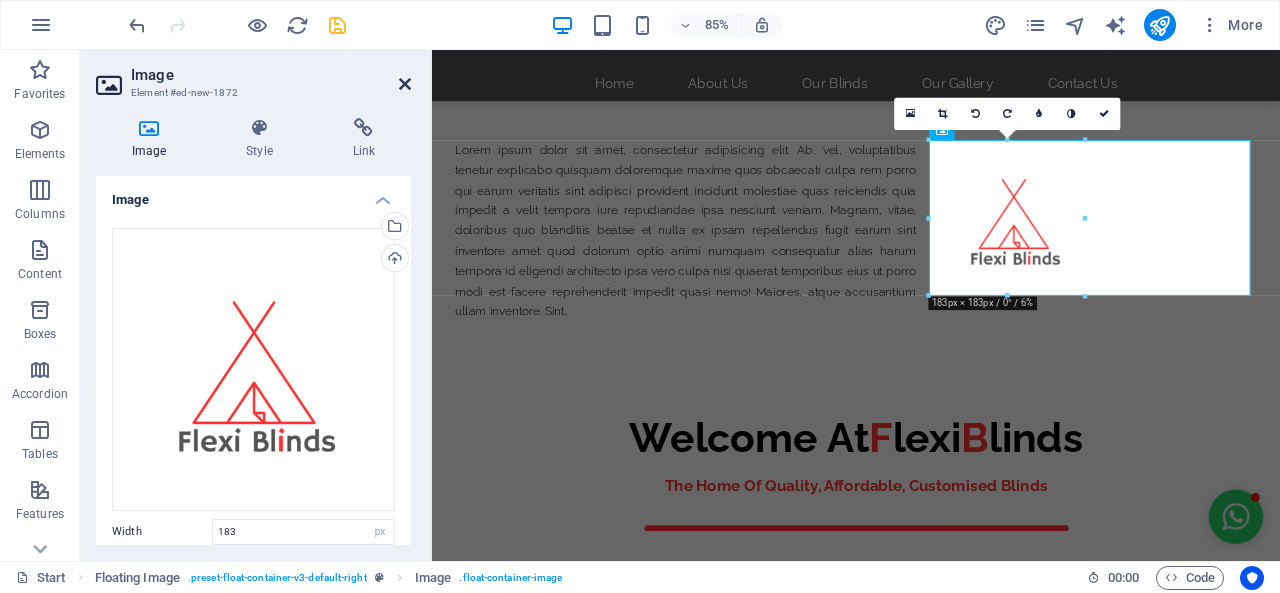 drag, startPoint x: 404, startPoint y: 79, endPoint x: 325, endPoint y: 40, distance: 88.10221 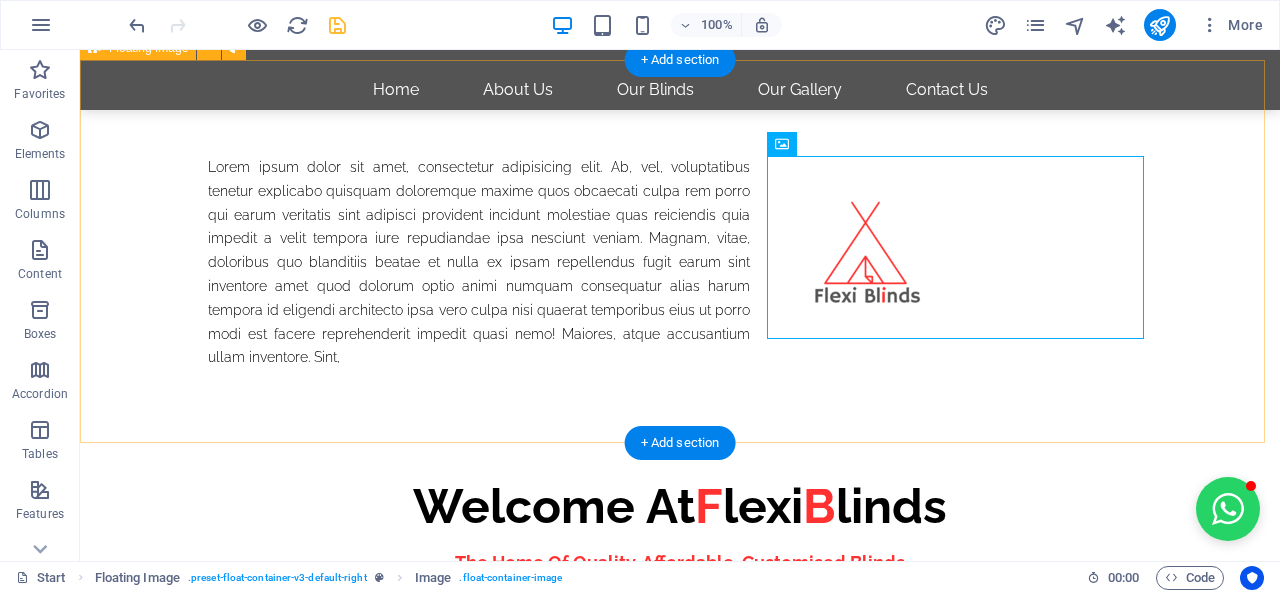 click on "Lorem ipsum dolor sit amet, consectetur adipisicing elit. Ab, vel, voluptatibus tenetur explicabo quisquam doloremque maxime quos obcaecati culpa rem porro qui earum veritatis sint adipisci provident incidunt molestiae quas reiciendis quia impedit a velit tempora iure repudiandae ipsa nesciunt veniam. Magnam, vitae, doloribus quo blanditiis beatae et nulla ex ipsam repellendus fugit earum sint inventore amet quod dolorum optio animi numquam consequatur alias harum tempora id eligendi architecto ipsa vero culpa nisi quaerat temporibus eius ut porro modi est facere reprehenderit impedit quasi nemo! Maiores, atque accusantium ullam inventore. Sint," at bounding box center [680, 263] 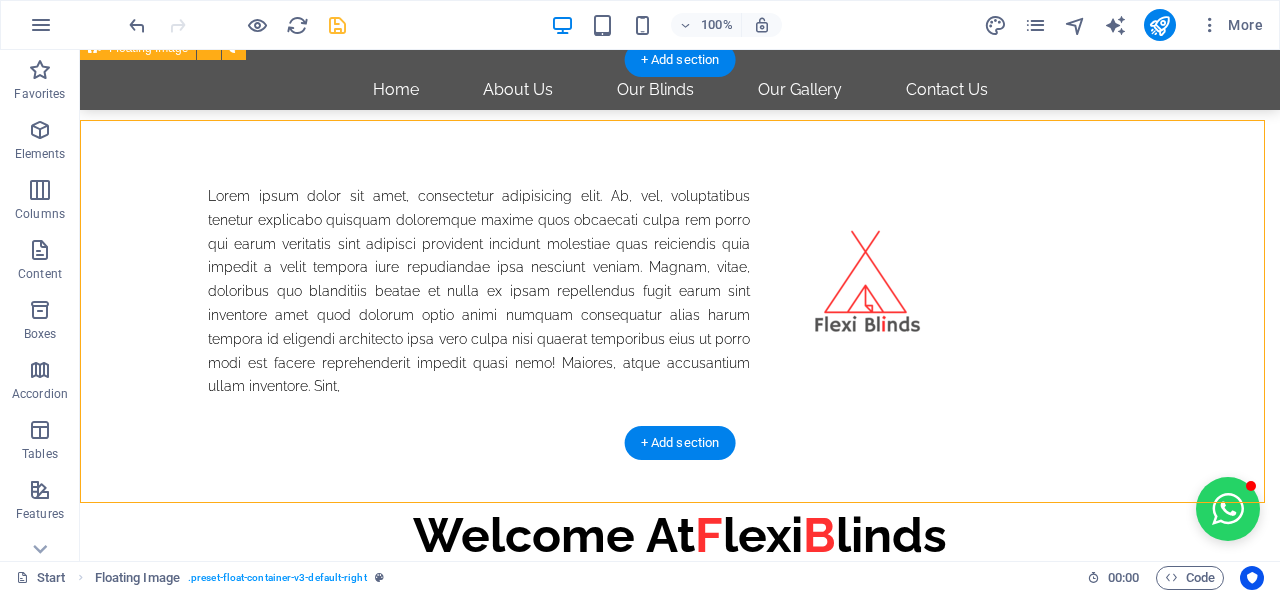 scroll, scrollTop: 100, scrollLeft: 0, axis: vertical 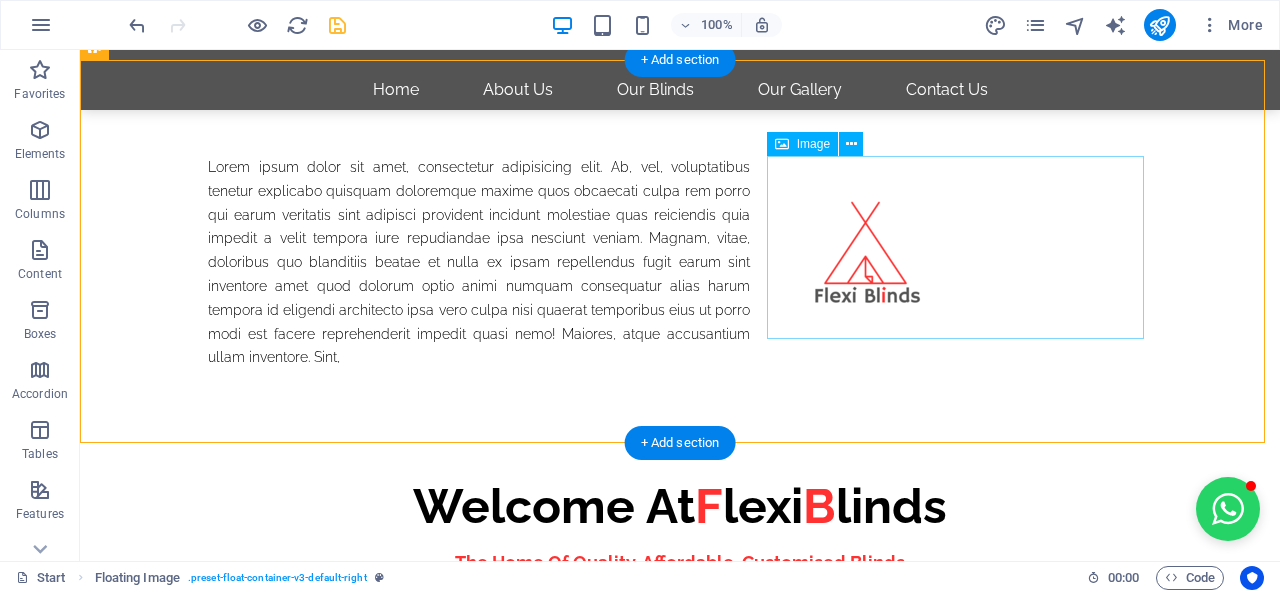 click at bounding box center [963, 247] 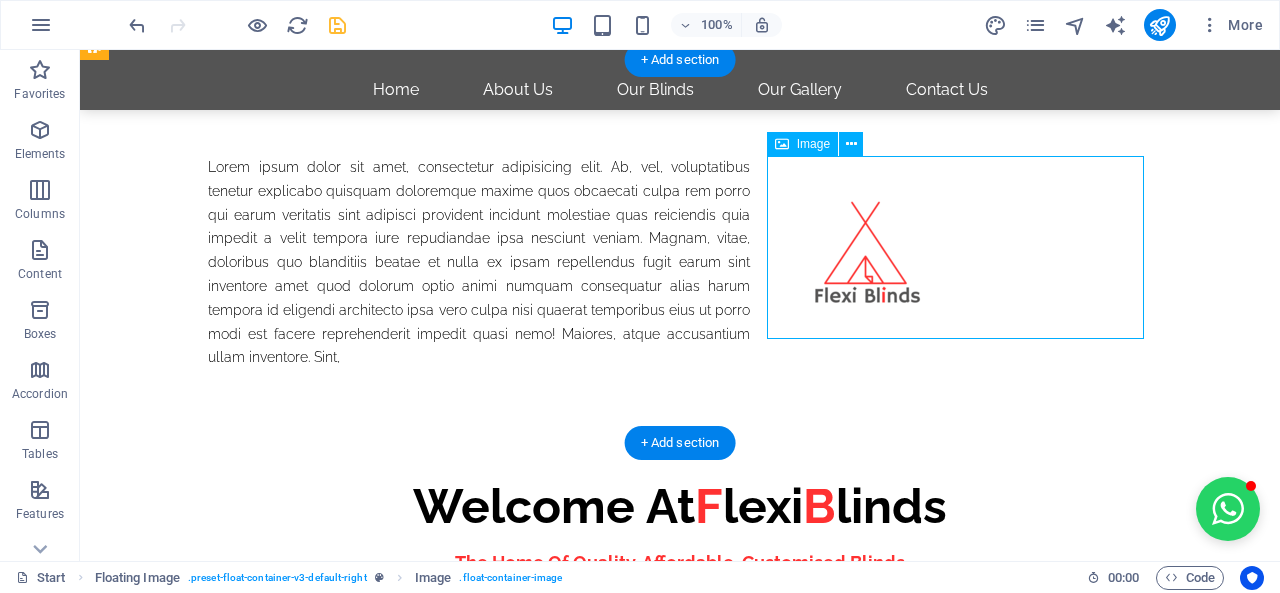 click at bounding box center (963, 247) 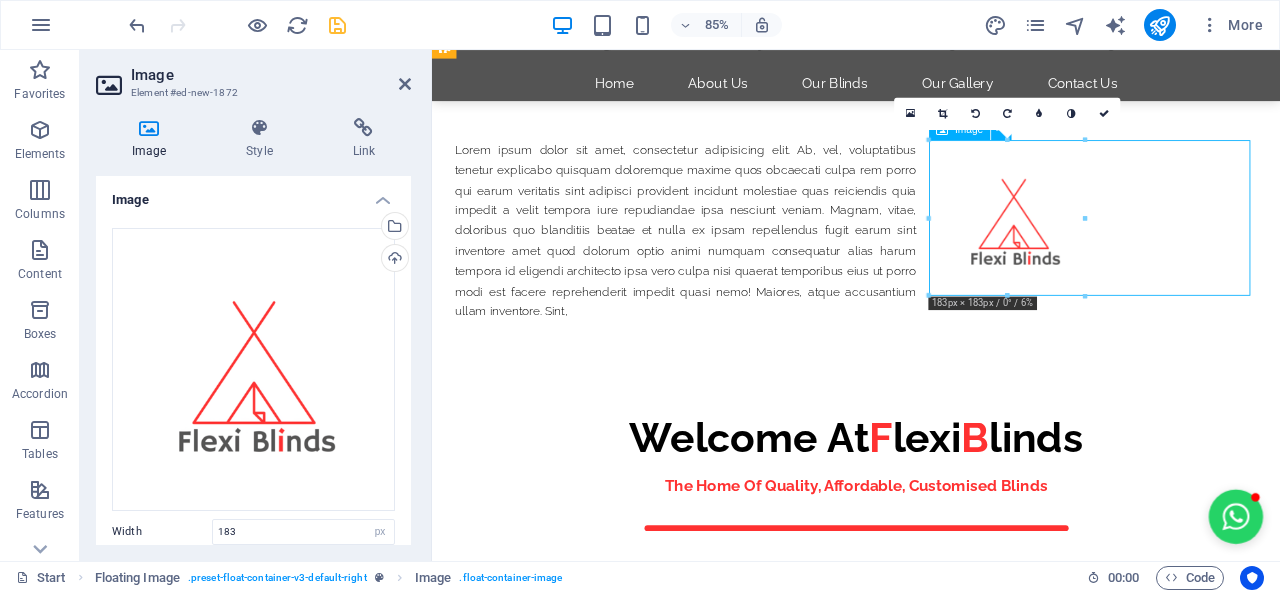 drag, startPoint x: 1144, startPoint y: 273, endPoint x: 1225, endPoint y: 271, distance: 81.02469 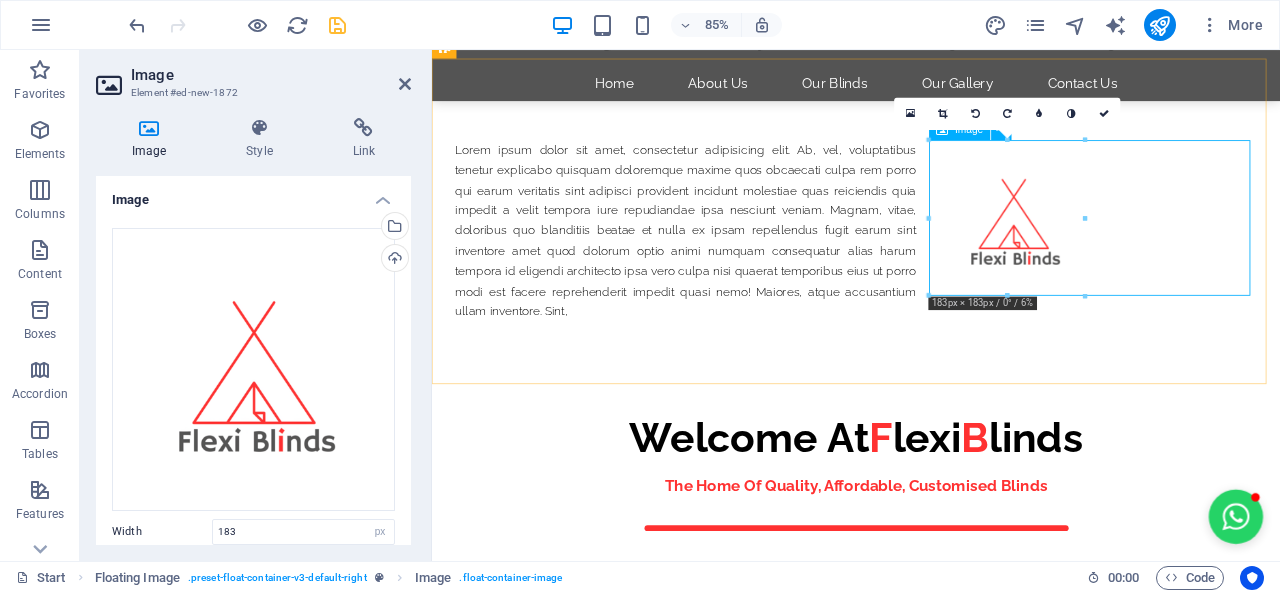 click at bounding box center [1214, 247] 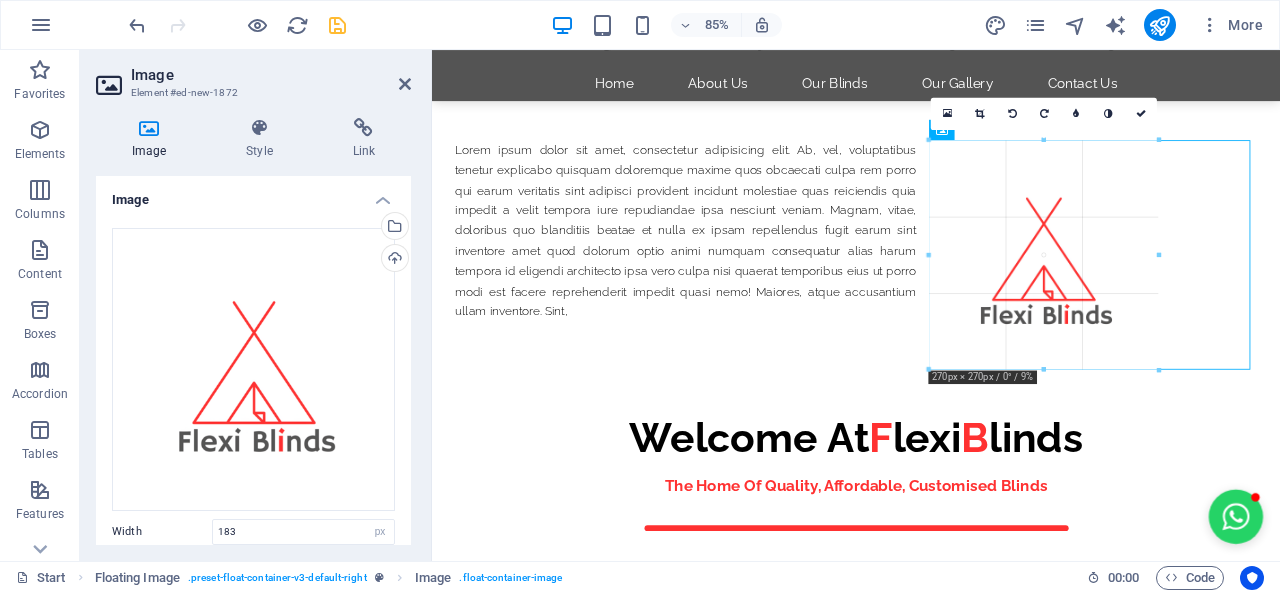 drag, startPoint x: 1084, startPoint y: 298, endPoint x: 785, endPoint y: 363, distance: 305.98367 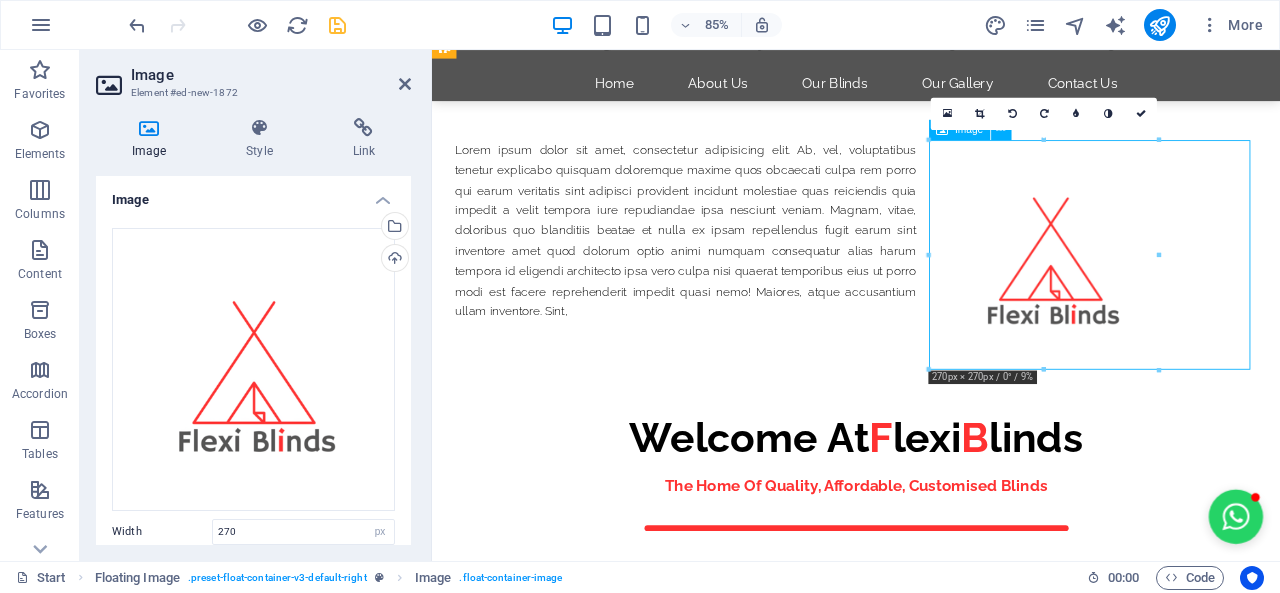 drag, startPoint x: 1178, startPoint y: 342, endPoint x: 1250, endPoint y: 347, distance: 72.1734 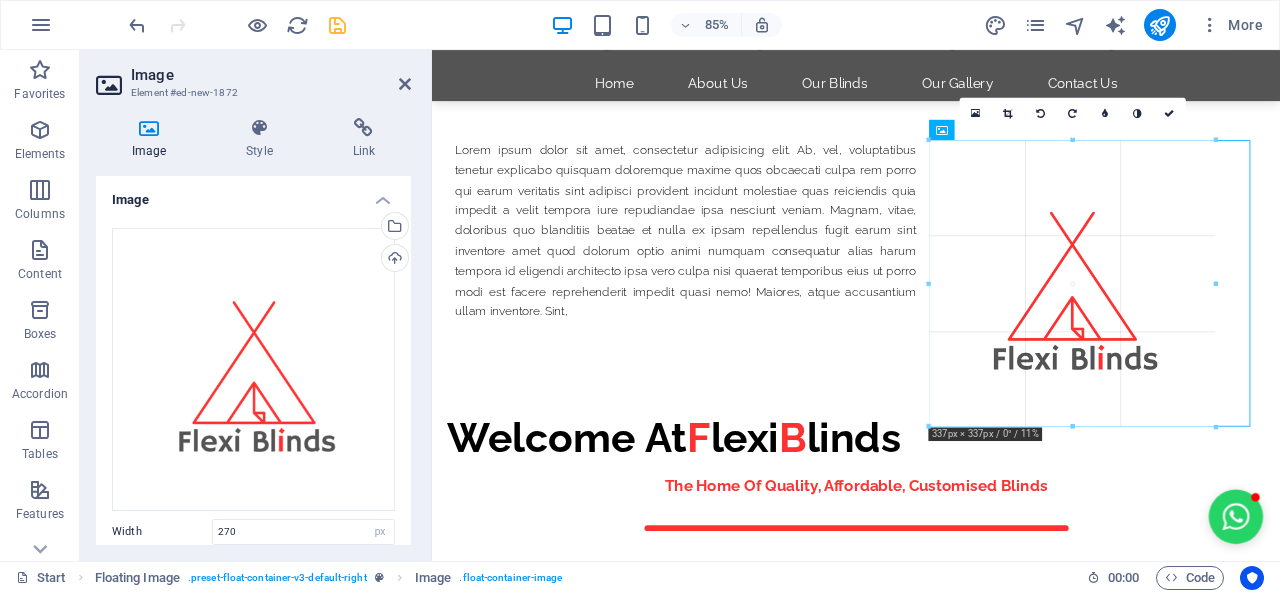 drag, startPoint x: 1157, startPoint y: 255, endPoint x: 1232, endPoint y: 263, distance: 75.42546 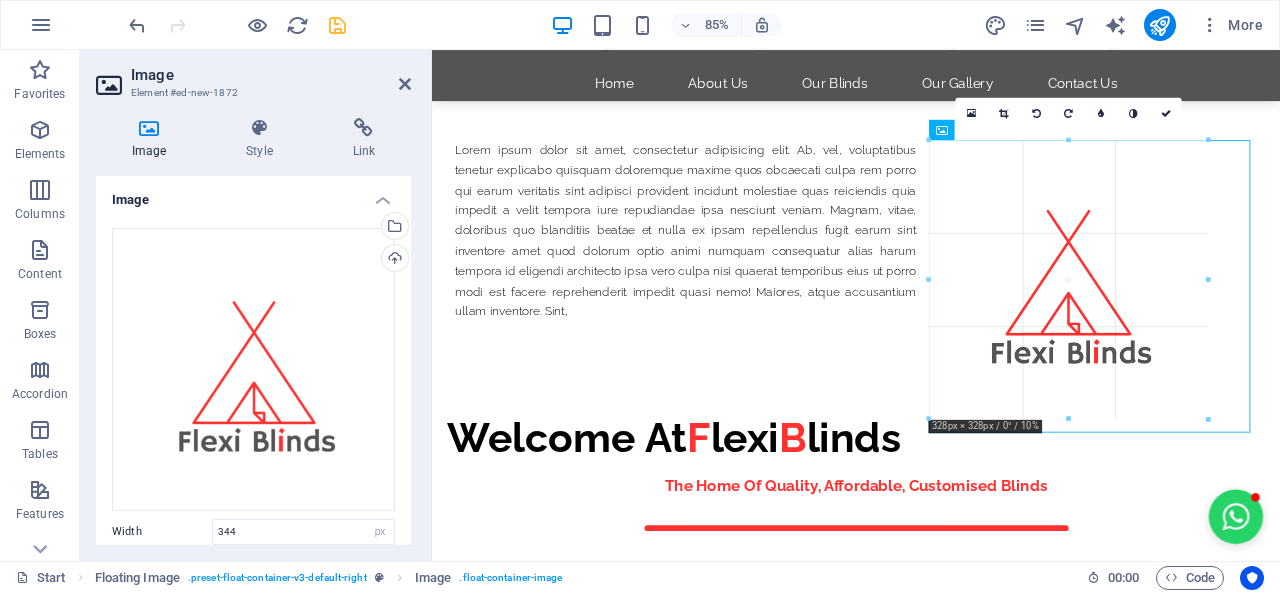 drag, startPoint x: 1076, startPoint y: 434, endPoint x: 1082, endPoint y: 419, distance: 16.155495 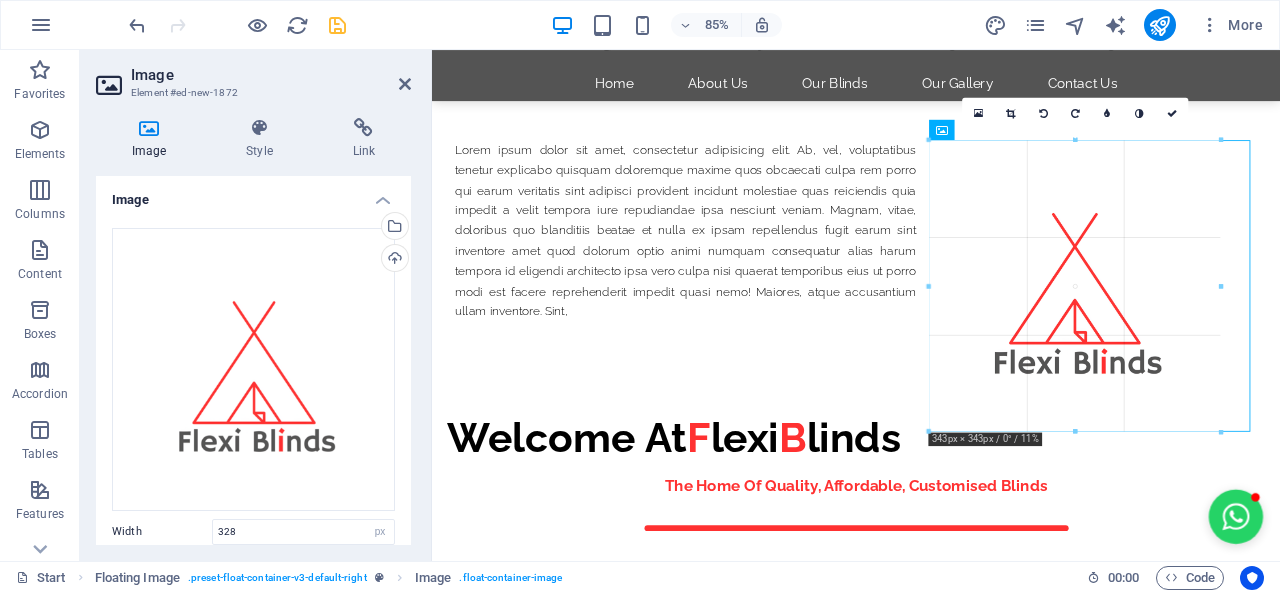 drag, startPoint x: 933, startPoint y: 141, endPoint x: 570, endPoint y: 117, distance: 363.7925 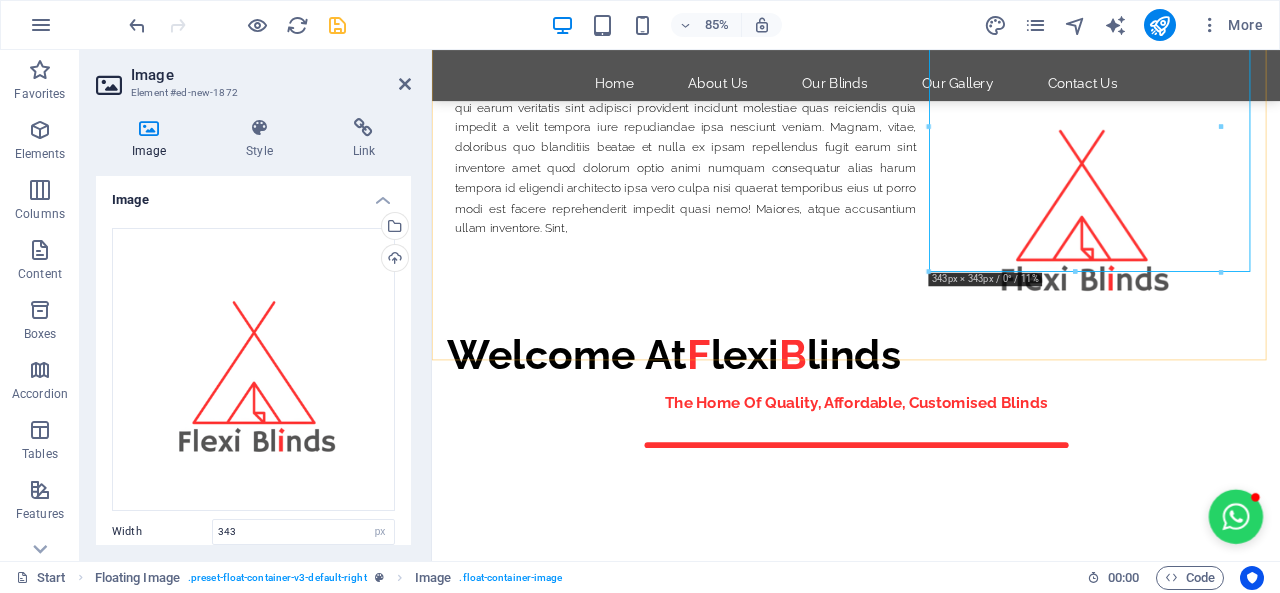 scroll, scrollTop: 300, scrollLeft: 0, axis: vertical 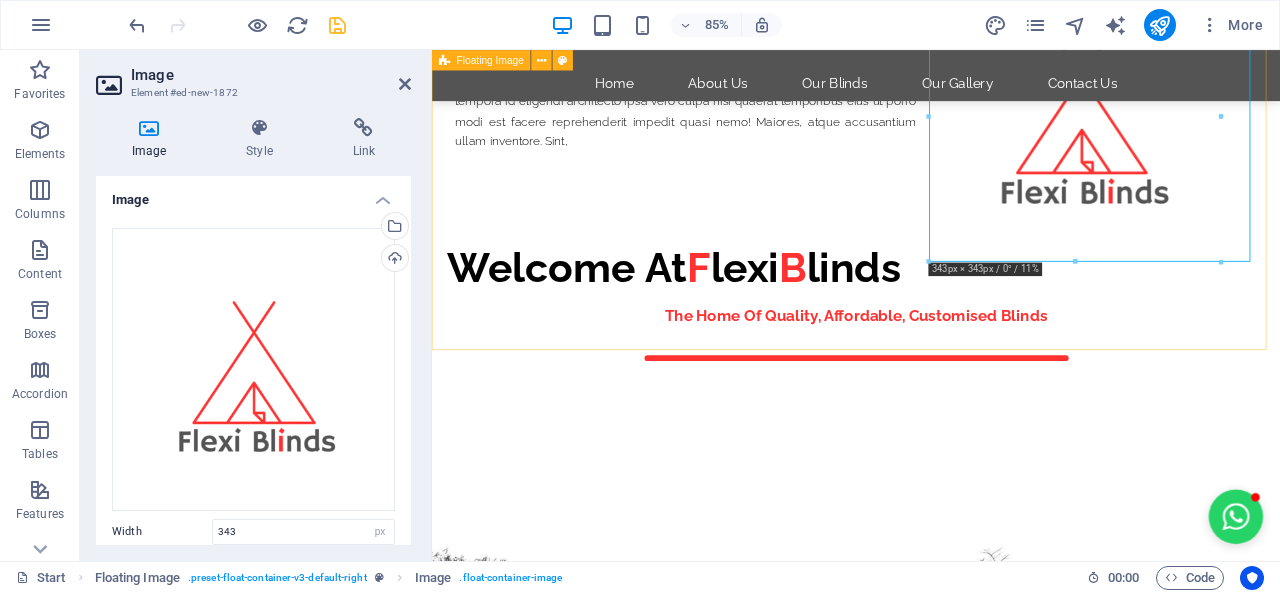 click on "Lorem ipsum dolor sit amet, consectetur adipisicing elit. Ab, vel, voluptatibus tenetur explicabo quisquam doloremque maxime quos obcaecati culpa rem porro qui earum veritatis sint adipisci provident incidunt molestiae quas reiciendis quia impedit a velit tempora iure repudiandae ipsa nesciunt veniam. Magnam, vitae, doloribus quo blanditiis beatae et nulla ex ipsam repellendus fugit earum sint inventore amet quod dolorum optio animi numquam consequatur alias harum tempora id eligendi architecto ipsa vero culpa nisi quaerat temporibus eius ut porro modi est facere reprehenderit impedit quasi nemo! Maiores, atque accusantium ullam inventore. Sint," at bounding box center (931, 63) 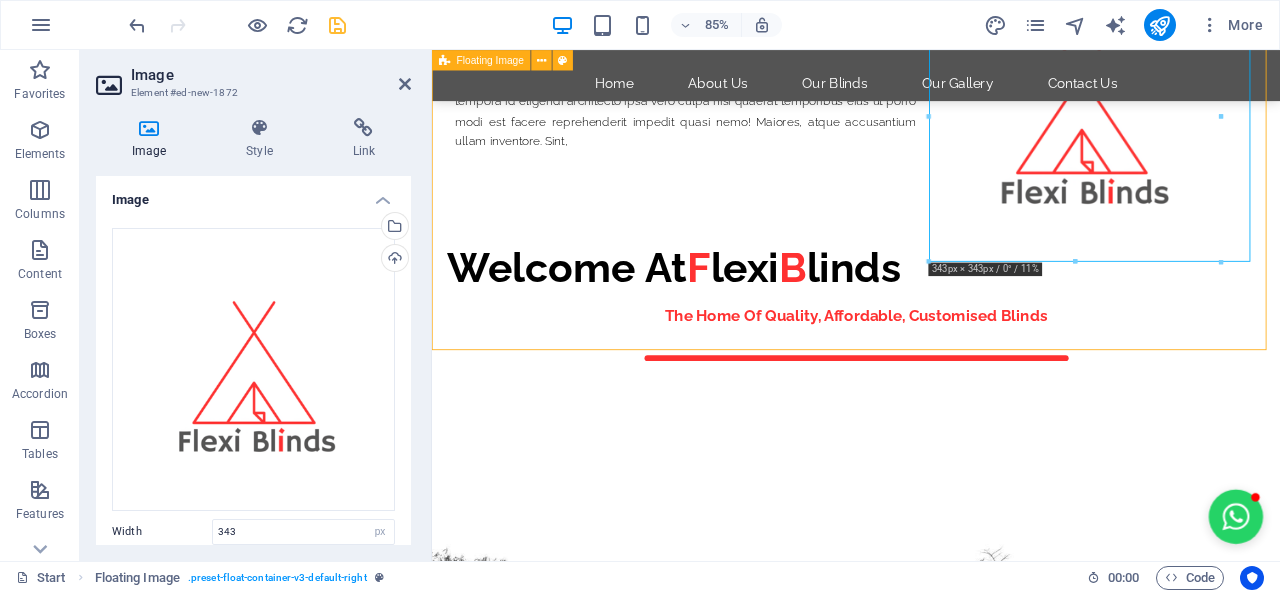 click on "Lorem ipsum dolor sit amet, consectetur adipisicing elit. Ab, vel, voluptatibus tenetur explicabo quisquam doloremque maxime quos obcaecati culpa rem porro qui earum veritatis sint adipisci provident incidunt molestiae quas reiciendis quia impedit a velit tempora iure repudiandae ipsa nesciunt veniam. Magnam, vitae, doloribus quo blanditiis beatae et nulla ex ipsam repellendus fugit earum sint inventore amet quod dolorum optio animi numquam consequatur alias harum tempora id eligendi architecto ipsa vero culpa nisi quaerat temporibus eius ut porro modi est facere reprehenderit impedit quasi nemo! Maiores, atque accusantium ullam inventore. Sint," at bounding box center [931, 63] 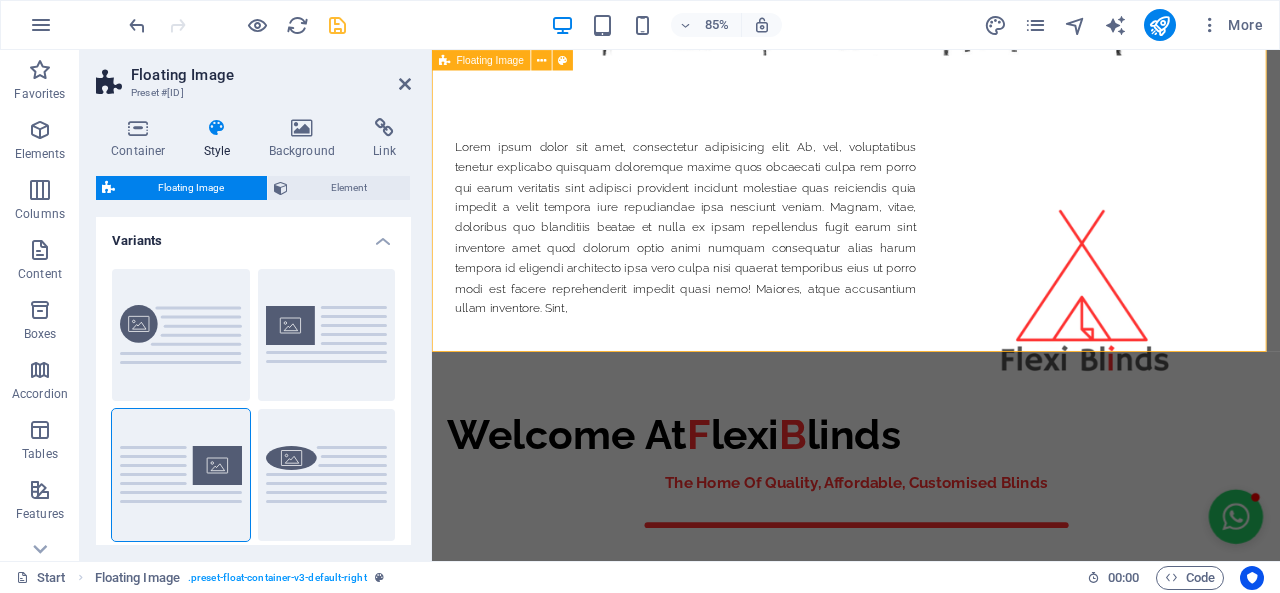 scroll, scrollTop: 0, scrollLeft: 0, axis: both 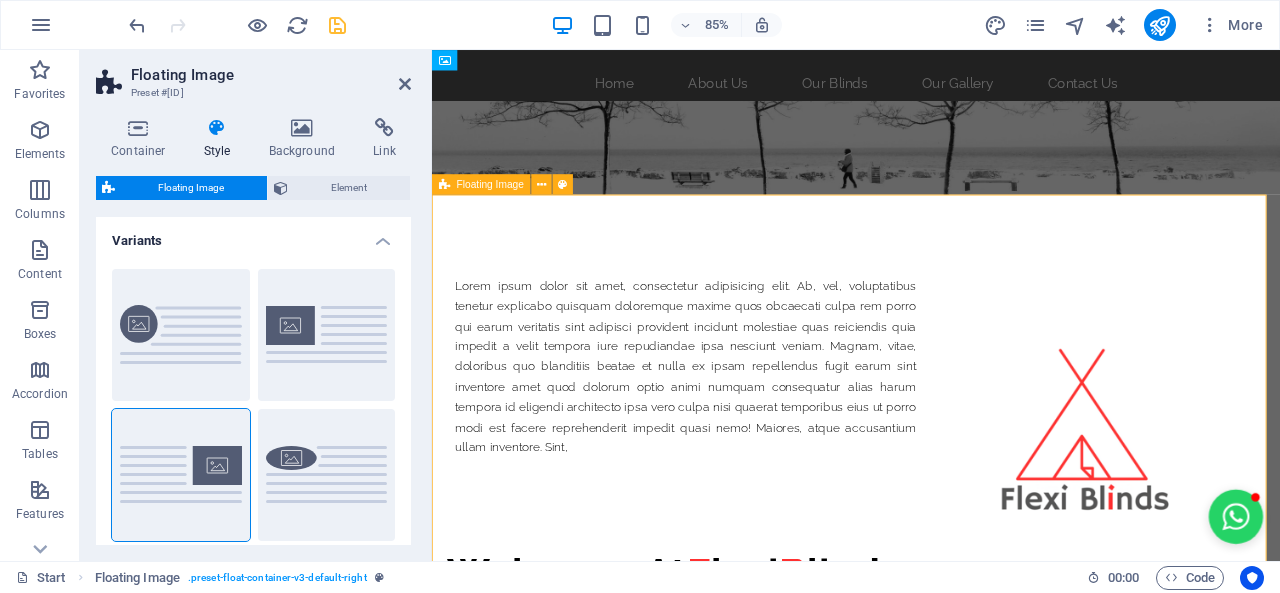 click on "Lorem ipsum dolor sit amet, consectetur adipisicing elit. Ab, vel, voluptatibus tenetur explicabo quisquam doloremque maxime quos obcaecati culpa rem porro qui earum veritatis sint adipisci provident incidunt molestiae quas reiciendis quia impedit a velit tempora iure repudiandae ipsa nesciunt veniam. Magnam, vitae, doloribus quo blanditiis beatae et nulla ex ipsam repellendus fugit earum sint inventore amet quod dolorum optio animi numquam consequatur alias harum tempora id eligendi architecto ipsa vero culpa nisi quaerat temporibus eius ut porro modi est facere reprehenderit impedit quasi nemo! Maiores, atque accusantium ullam inventore. Sint," at bounding box center (931, 423) 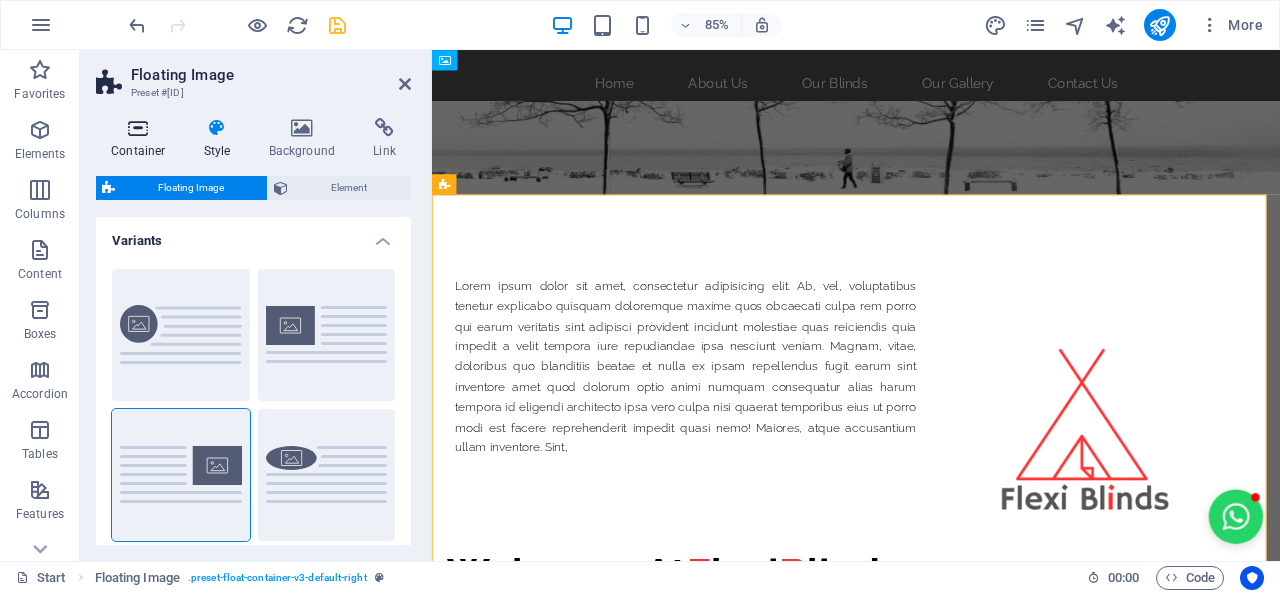 click at bounding box center [138, 128] 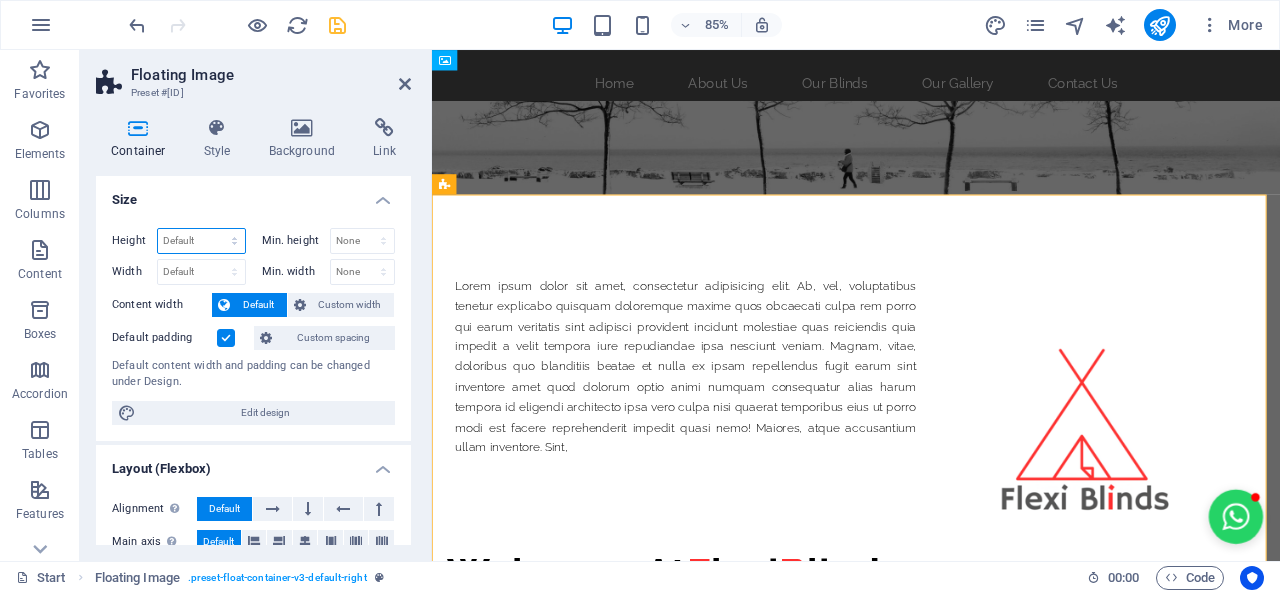 click on "Default px rem % vh vw" at bounding box center (201, 241) 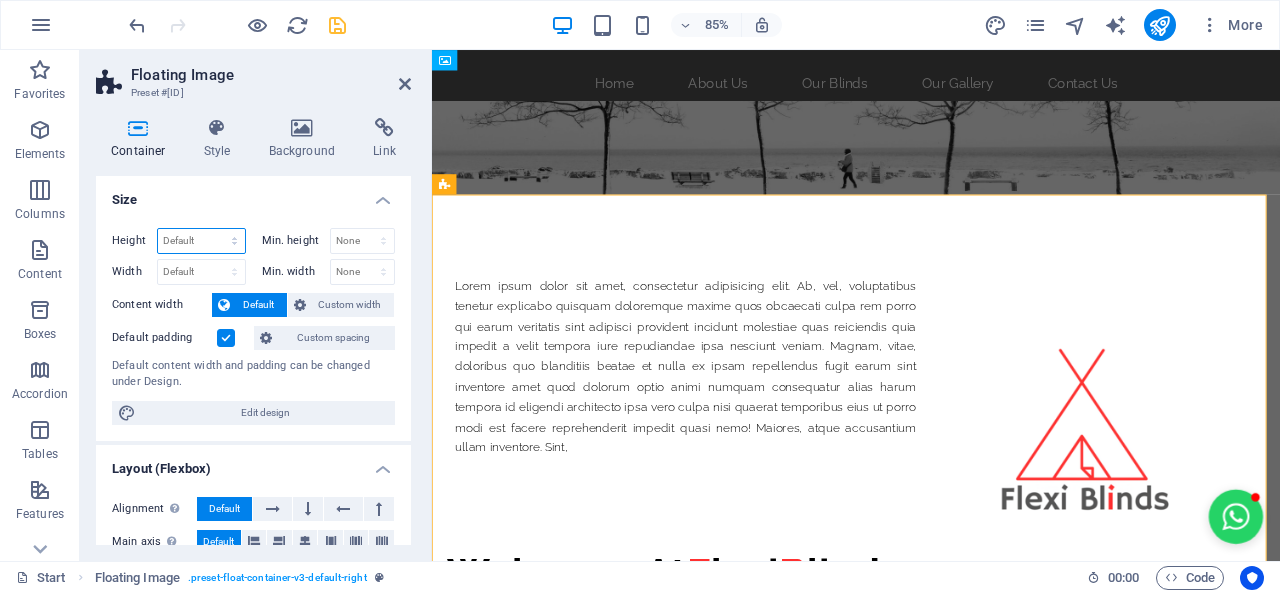 select on "px" 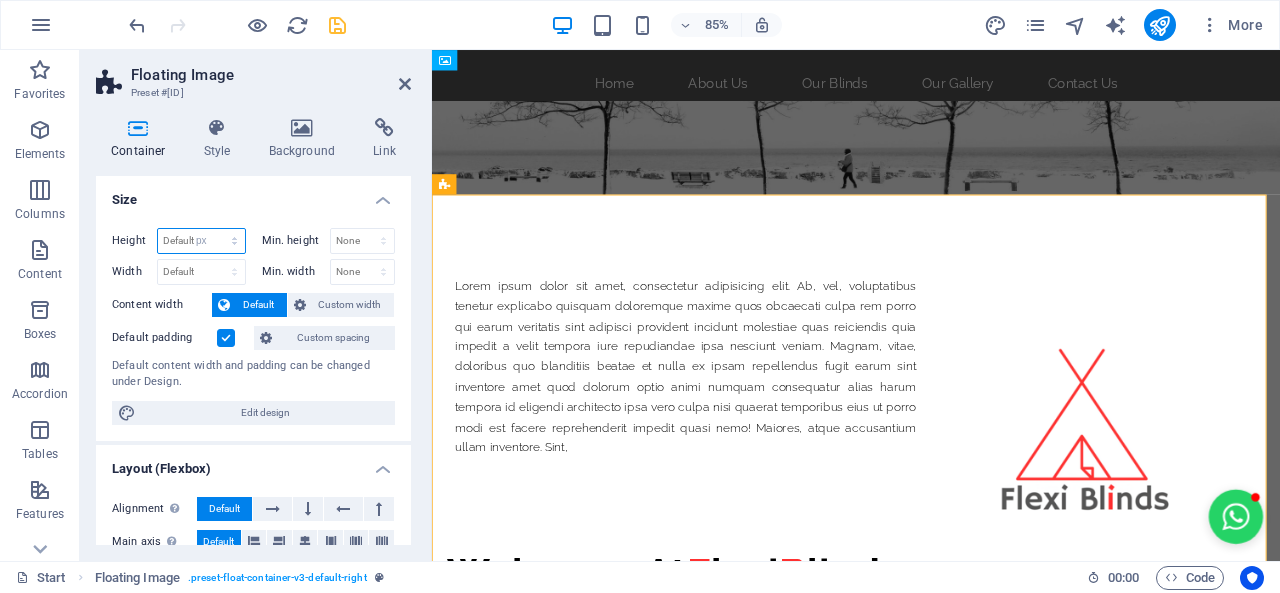 click on "Default px rem % vh vw" at bounding box center (201, 241) 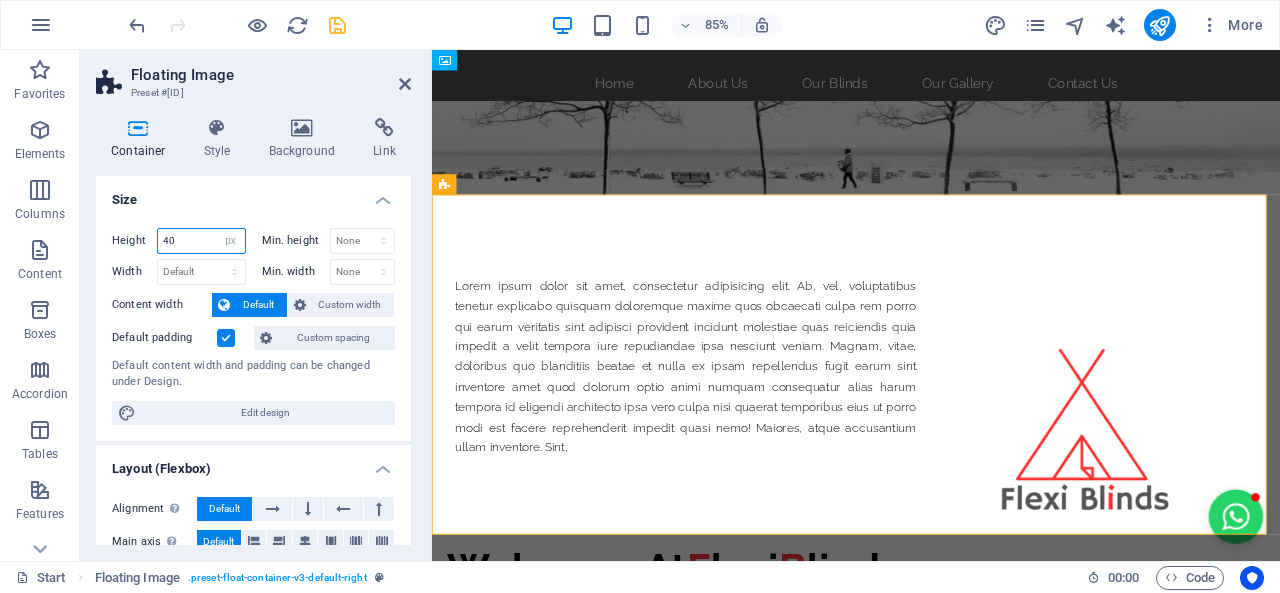 type on "4" 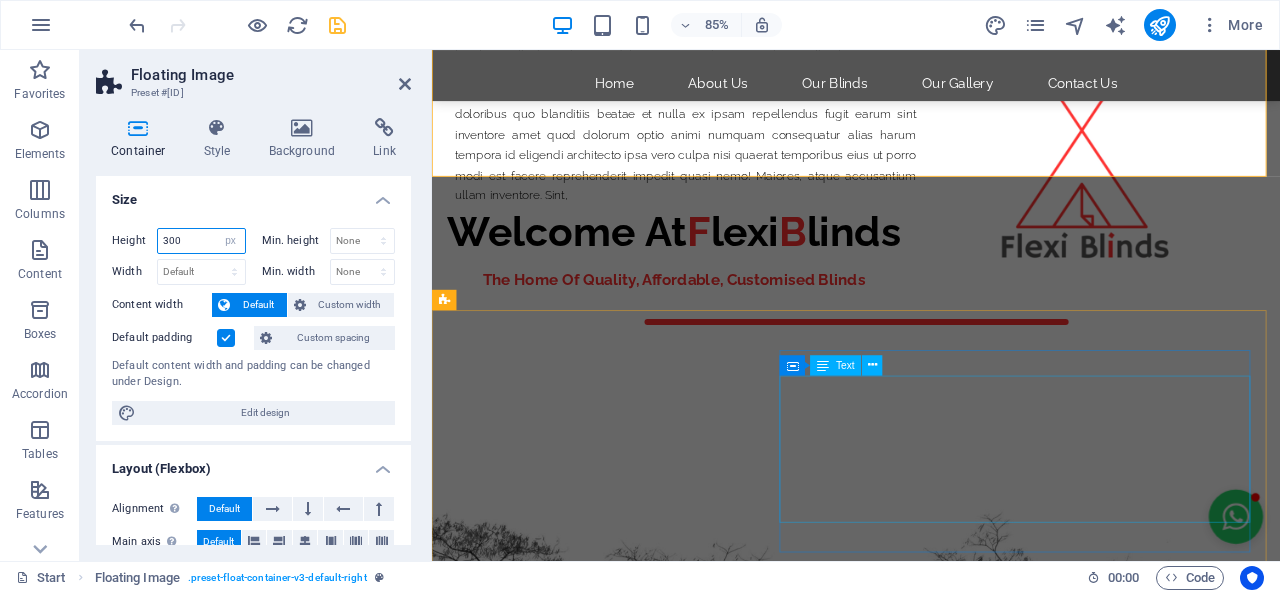scroll, scrollTop: 0, scrollLeft: 0, axis: both 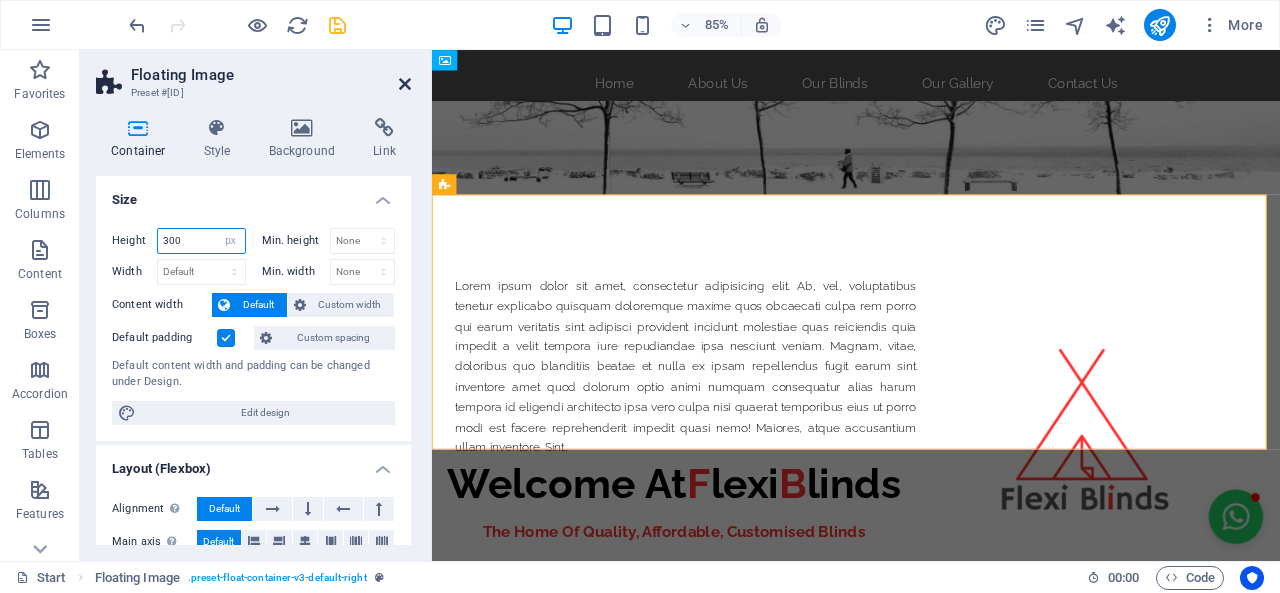 type on "300" 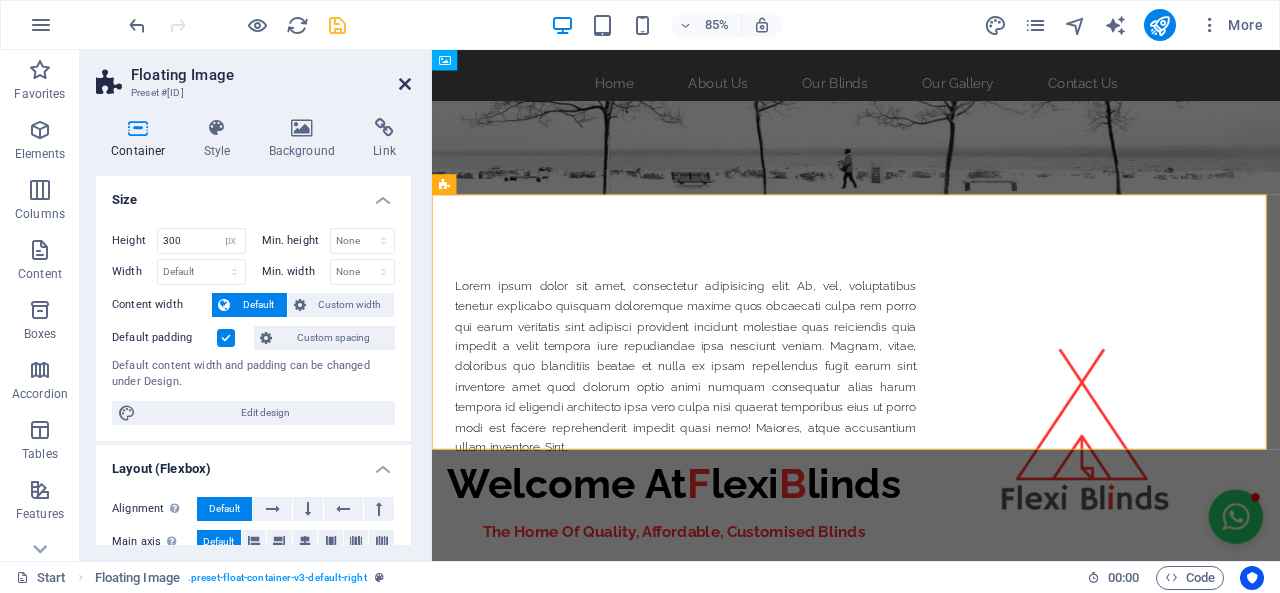 drag, startPoint x: 399, startPoint y: 81, endPoint x: 270, endPoint y: 23, distance: 141.43903 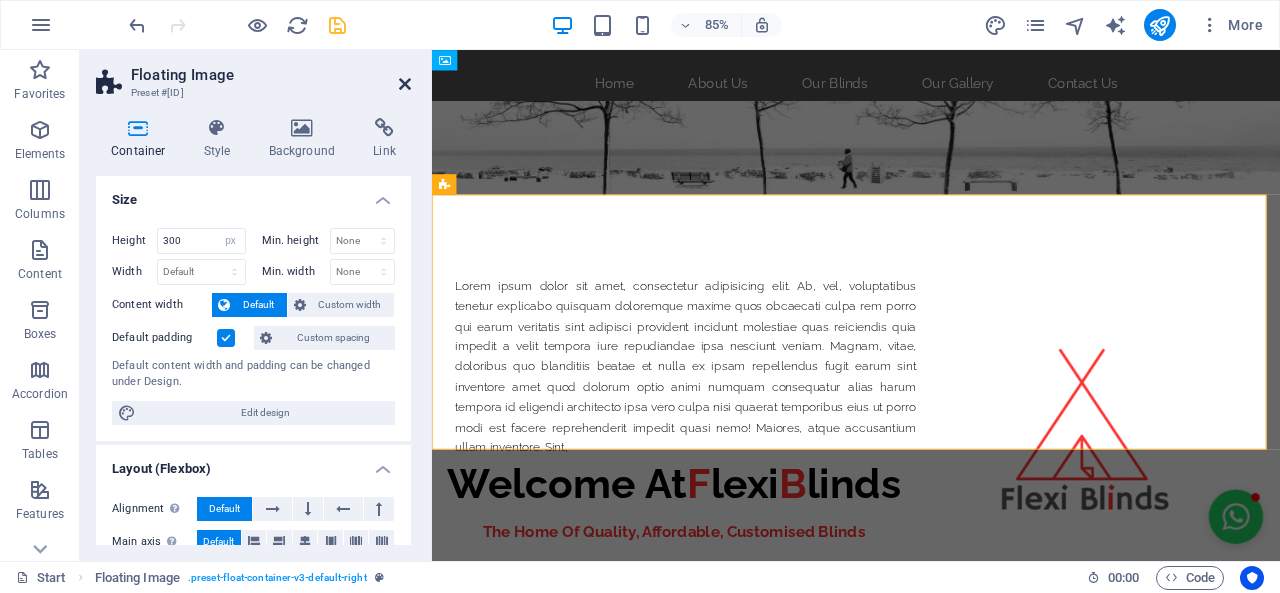 click at bounding box center [405, 84] 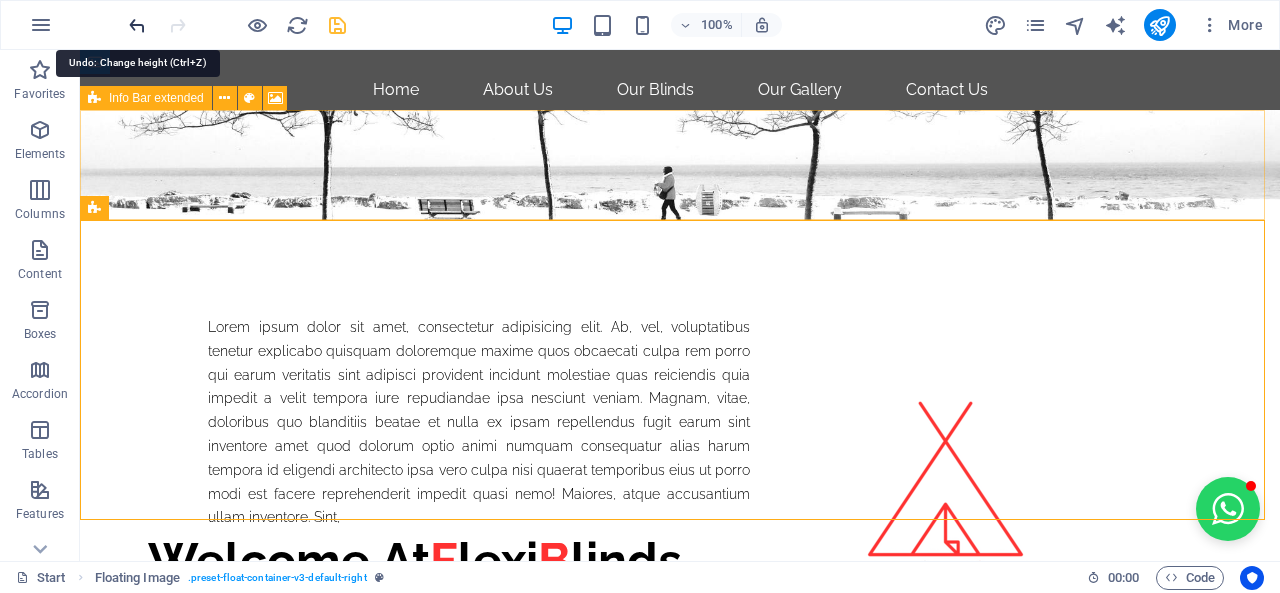 click at bounding box center [137, 25] 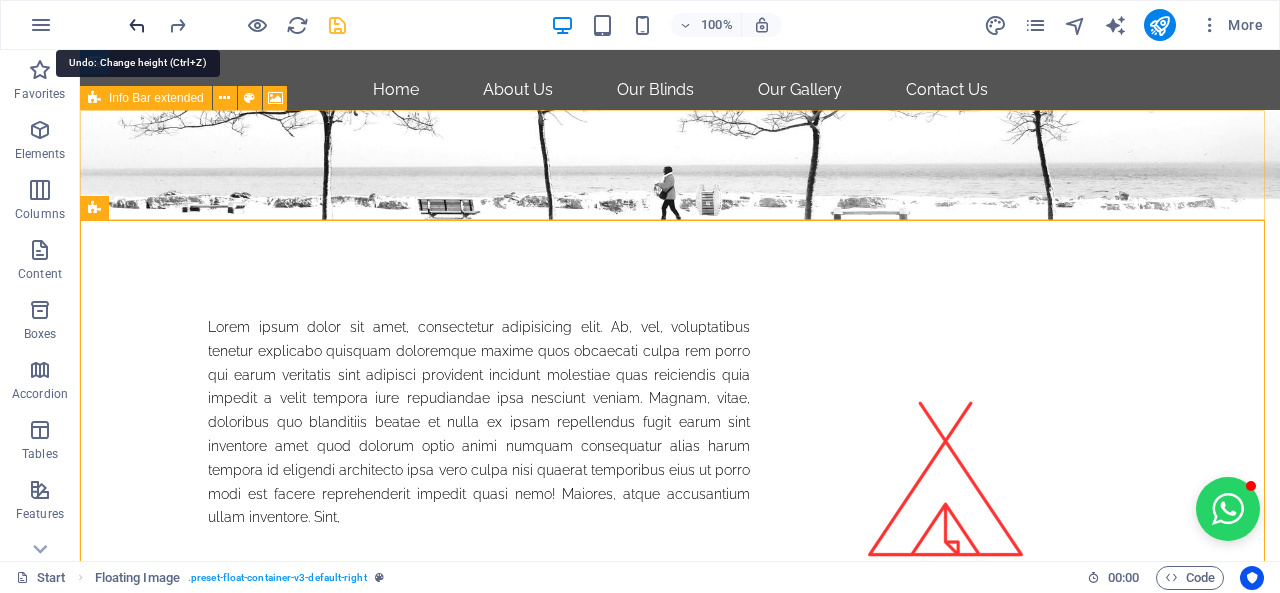 click at bounding box center (137, 25) 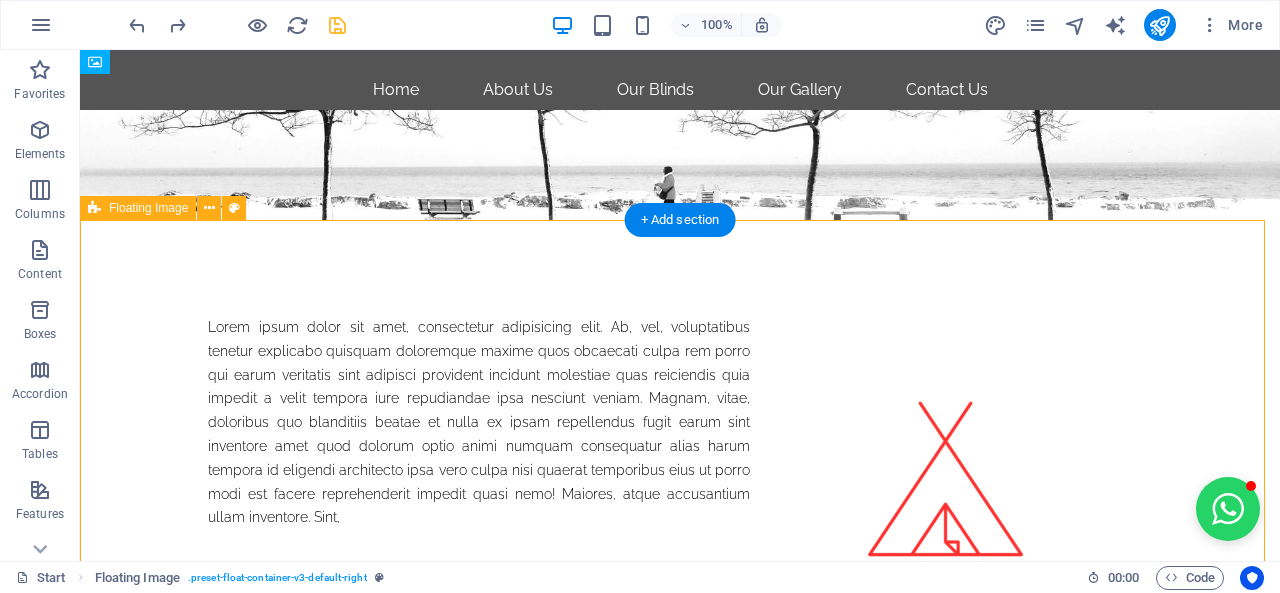 click on "Lorem ipsum dolor sit amet, consectetur adipisicing elit. Ab, vel, voluptatibus tenetur explicabo quisquam doloremque maxime quos obcaecati culpa rem porro qui earum veritatis sint adipisci provident incidunt molestiae quas reiciendis quia impedit a velit tempora iure repudiandae ipsa nesciunt veniam. Magnam, vitae, doloribus quo blanditiis beatae et nulla ex ipsam repellendus fugit earum sint inventore amet quod dolorum optio animi numquam consequatur alias harum tempora id eligendi architecto ipsa vero culpa nisi quaerat temporibus eius ut porro modi est facere reprehenderit impedit quasi nemo! Maiores, atque accusantium ullam inventore. Sint," at bounding box center (680, 423) 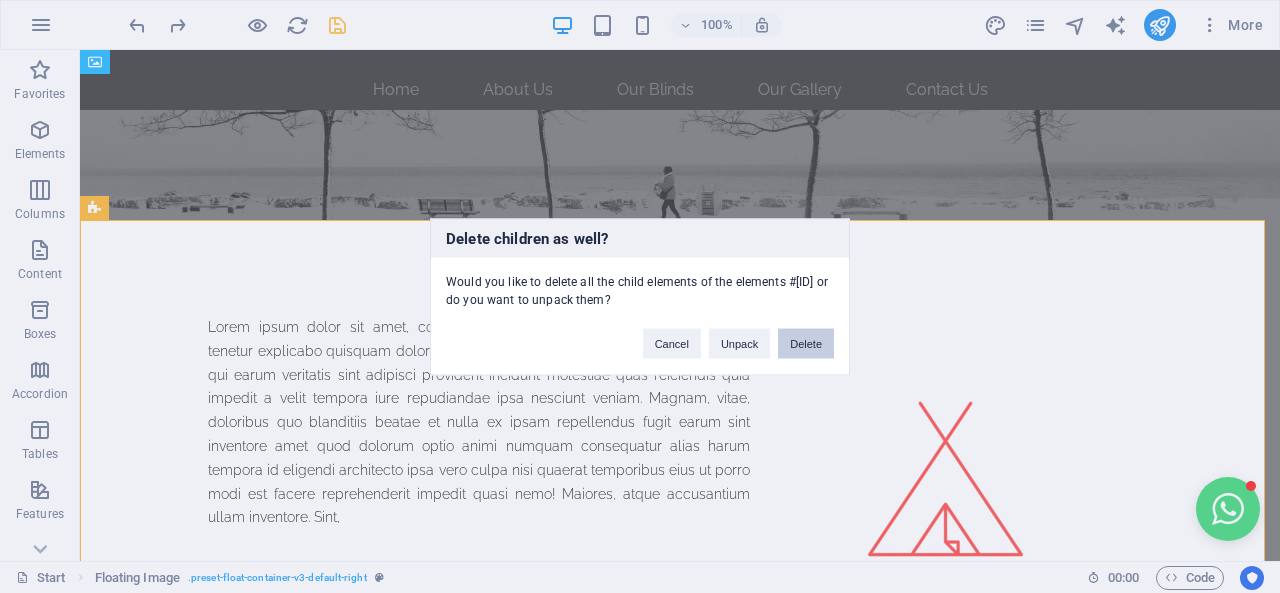 type 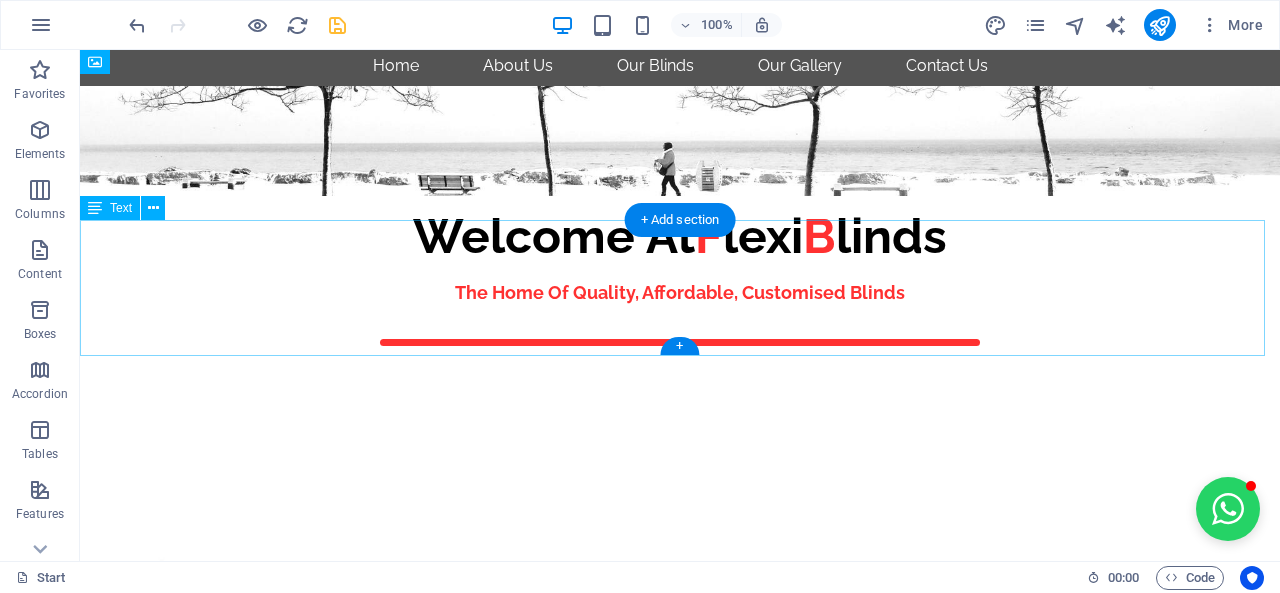 scroll, scrollTop: 0, scrollLeft: 0, axis: both 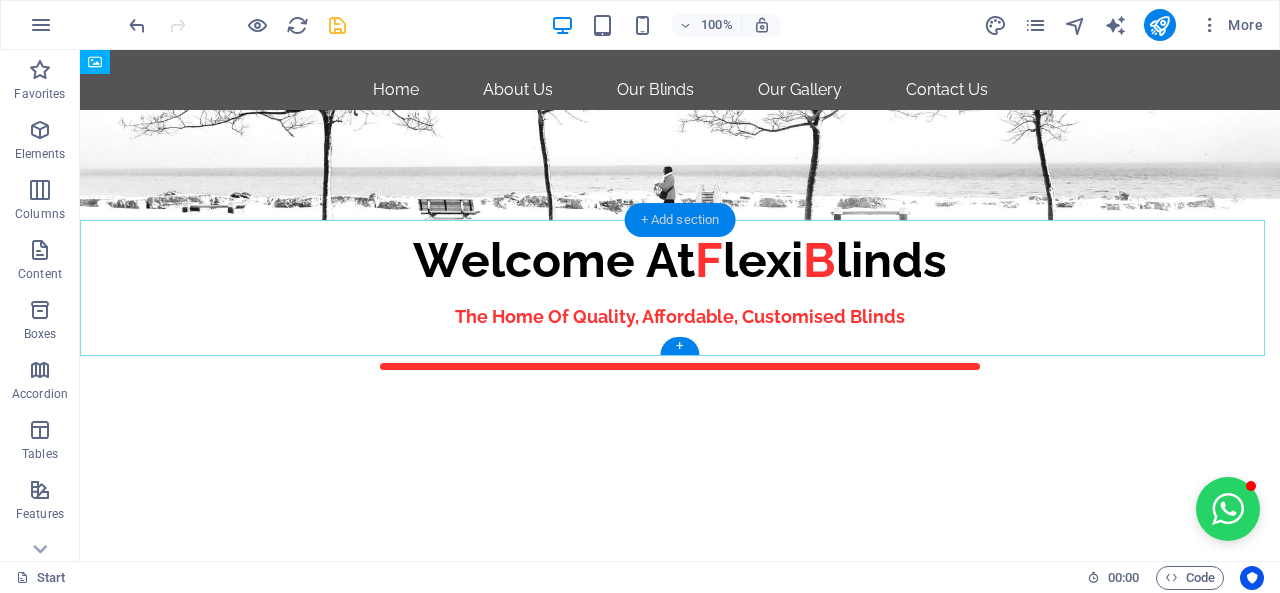 click on "+ Add section" at bounding box center [680, 220] 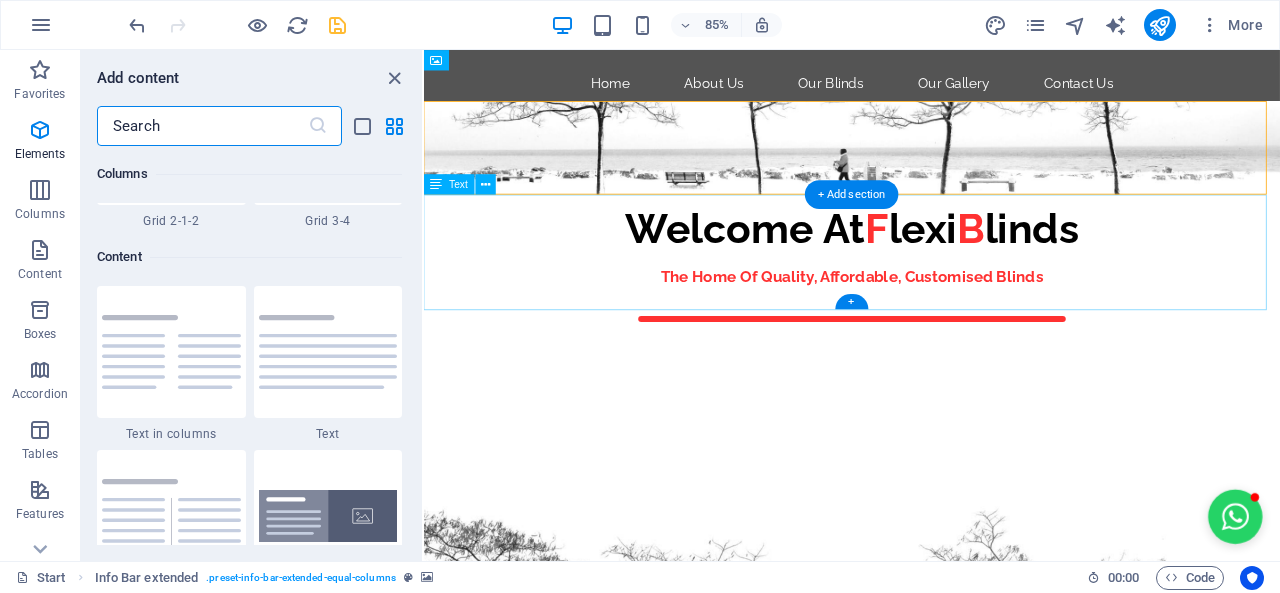 scroll, scrollTop: 3499, scrollLeft: 0, axis: vertical 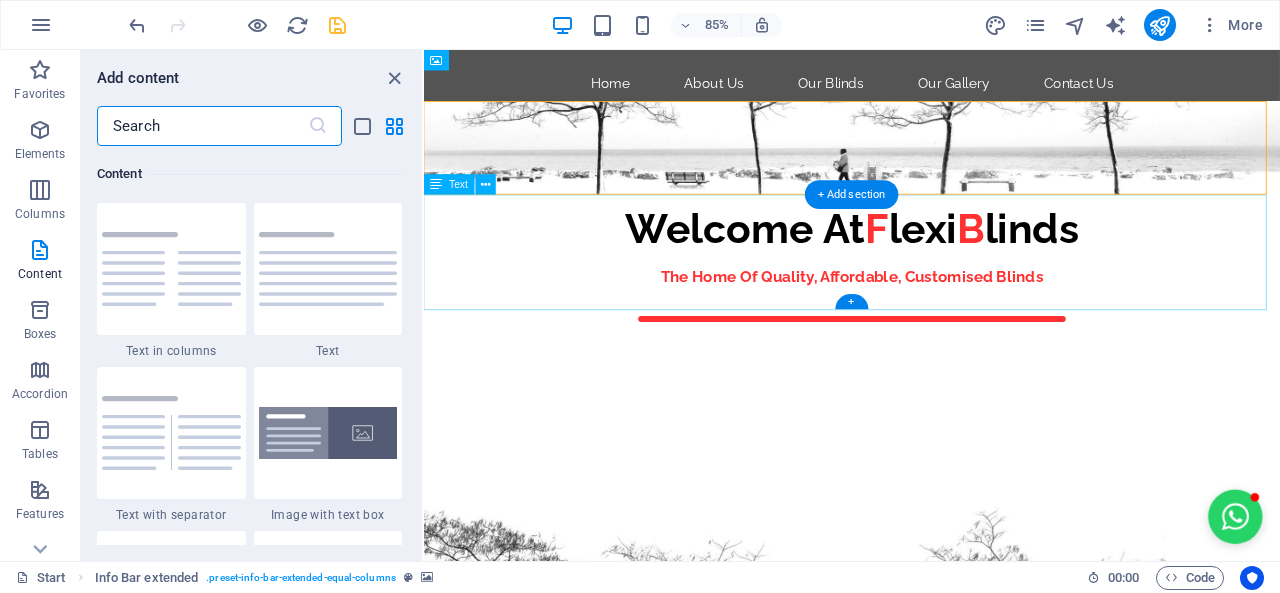 click on "Welcome At [BRAND] The Home Of Quality, Affordable, Customised Blinds" at bounding box center (927, 288) 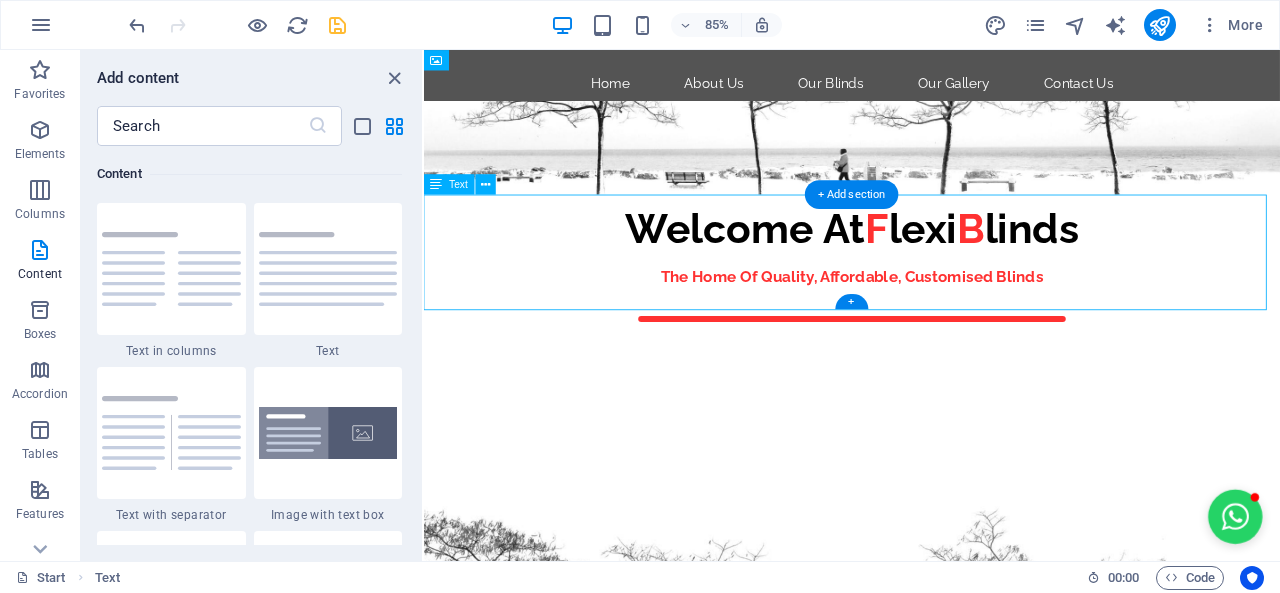 click on "Welcome At [BRAND] The Home Of Quality, Affordable, Customised Blinds" at bounding box center (927, 288) 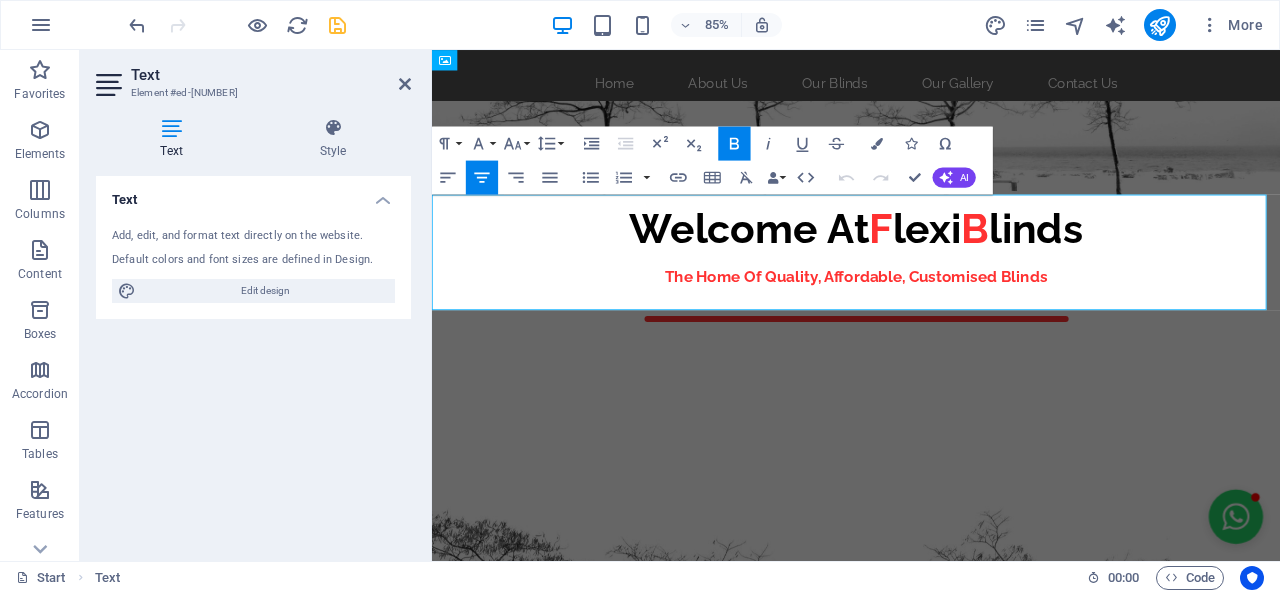 drag, startPoint x: 645, startPoint y: 251, endPoint x: 602, endPoint y: 264, distance: 44.922153 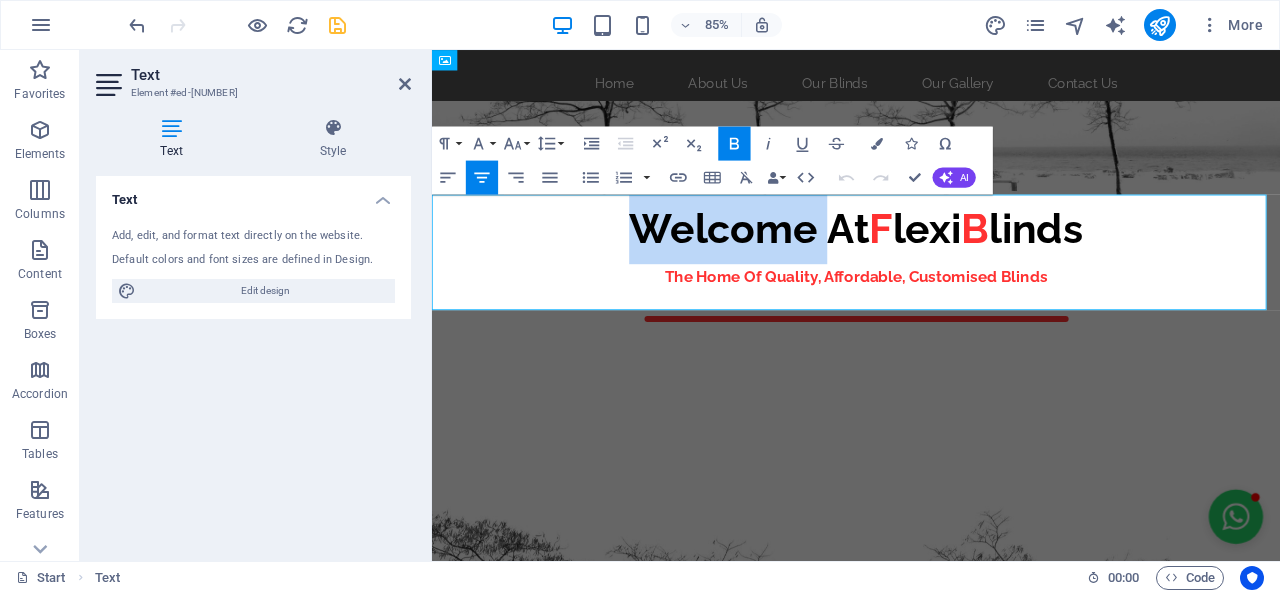 click on "Welcome At [BRAND]" at bounding box center [931, 261] 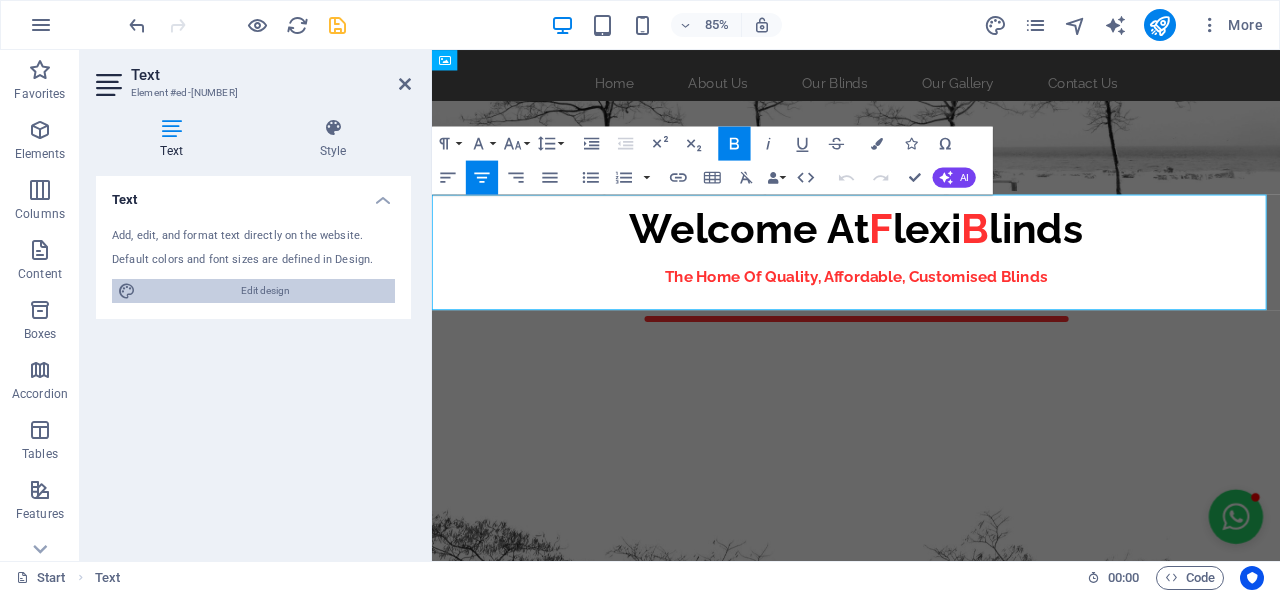 click on "Edit design" at bounding box center [265, 291] 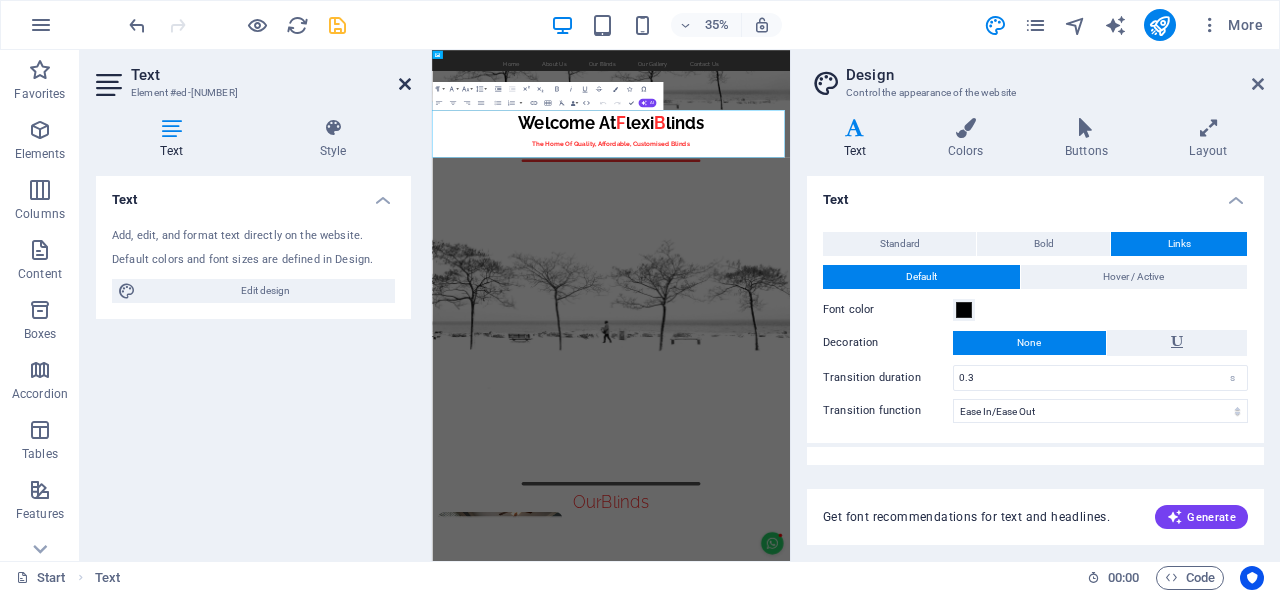 click at bounding box center [405, 84] 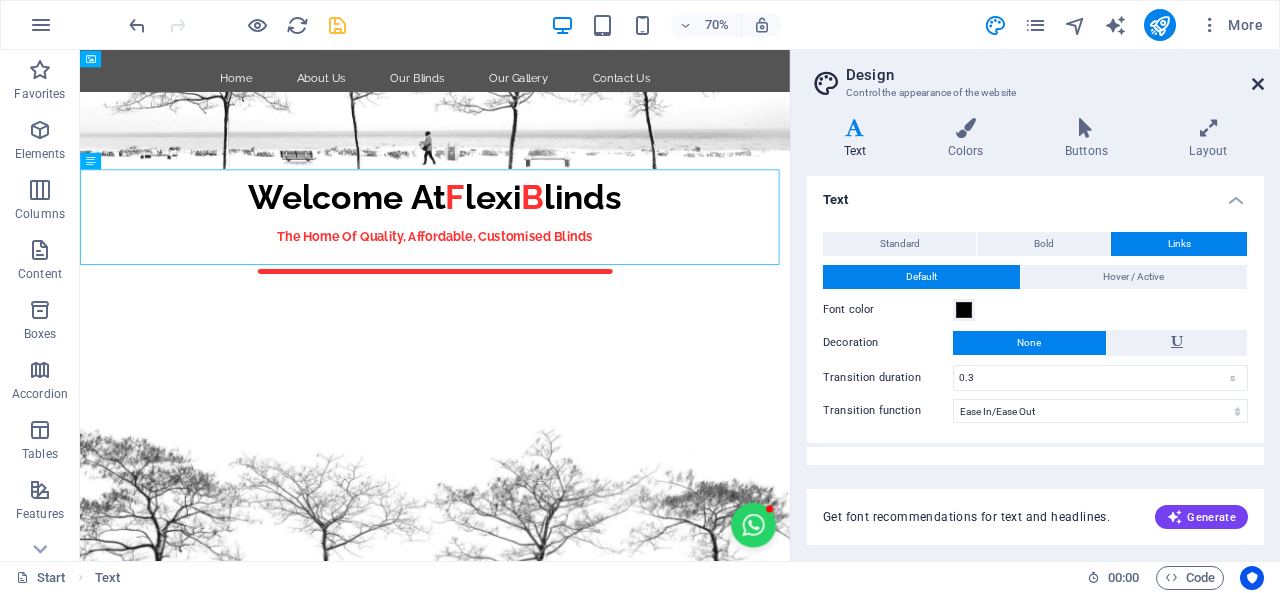 click at bounding box center (1258, 84) 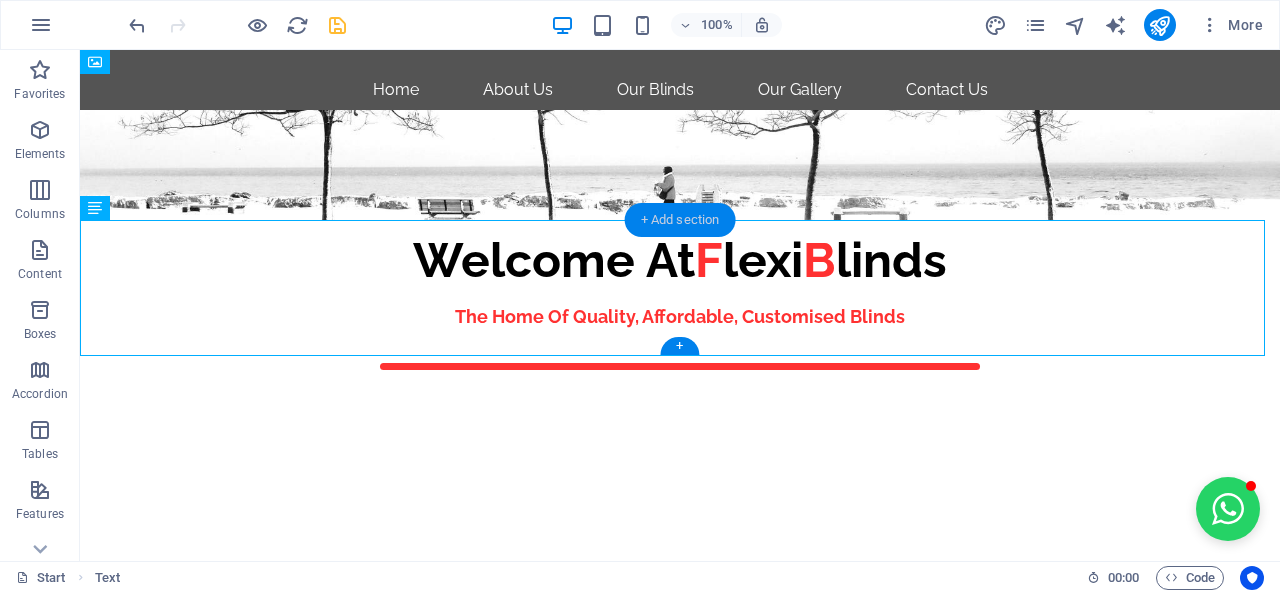 click on "+ Add section" at bounding box center (680, 220) 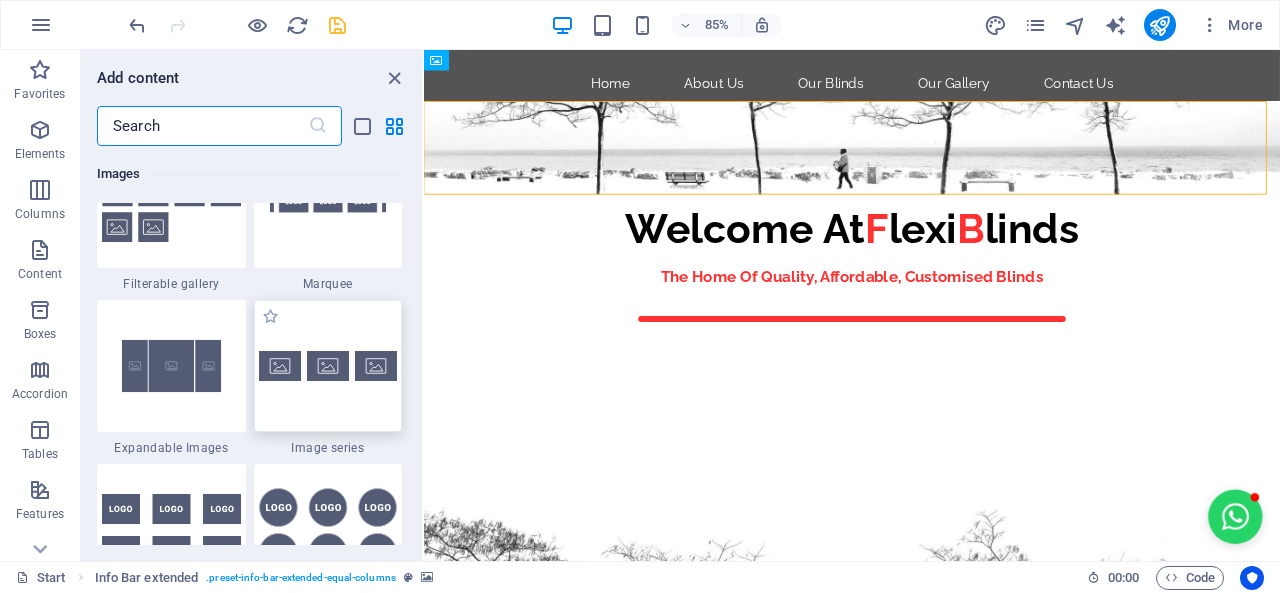 scroll, scrollTop: 10599, scrollLeft: 0, axis: vertical 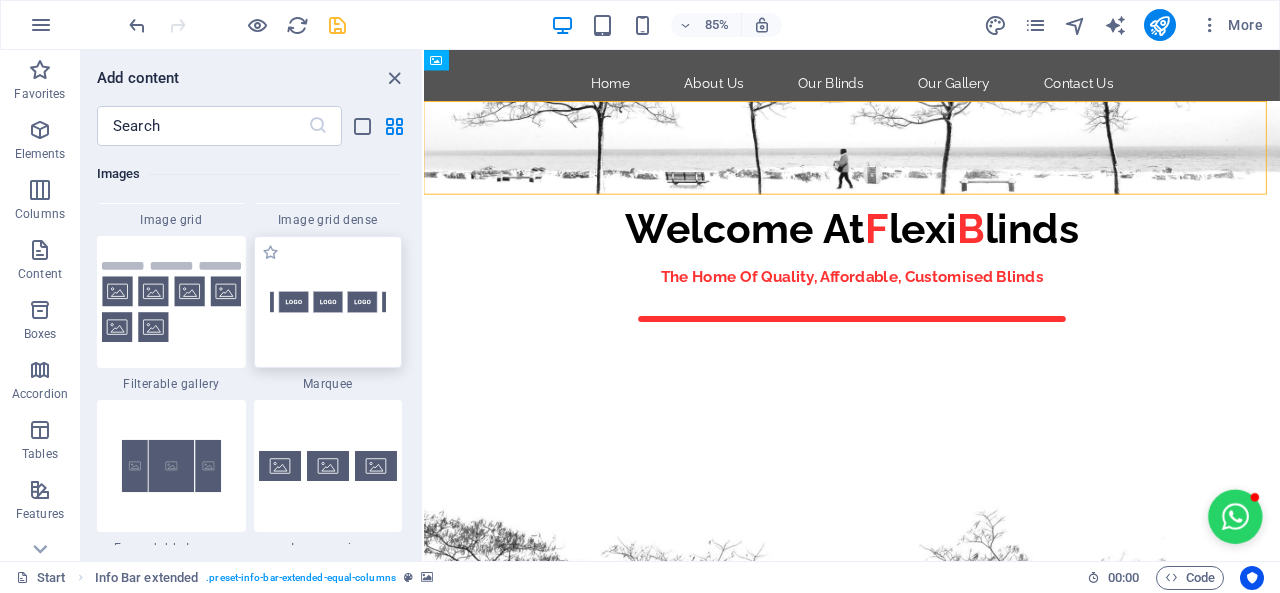 click at bounding box center [328, 302] 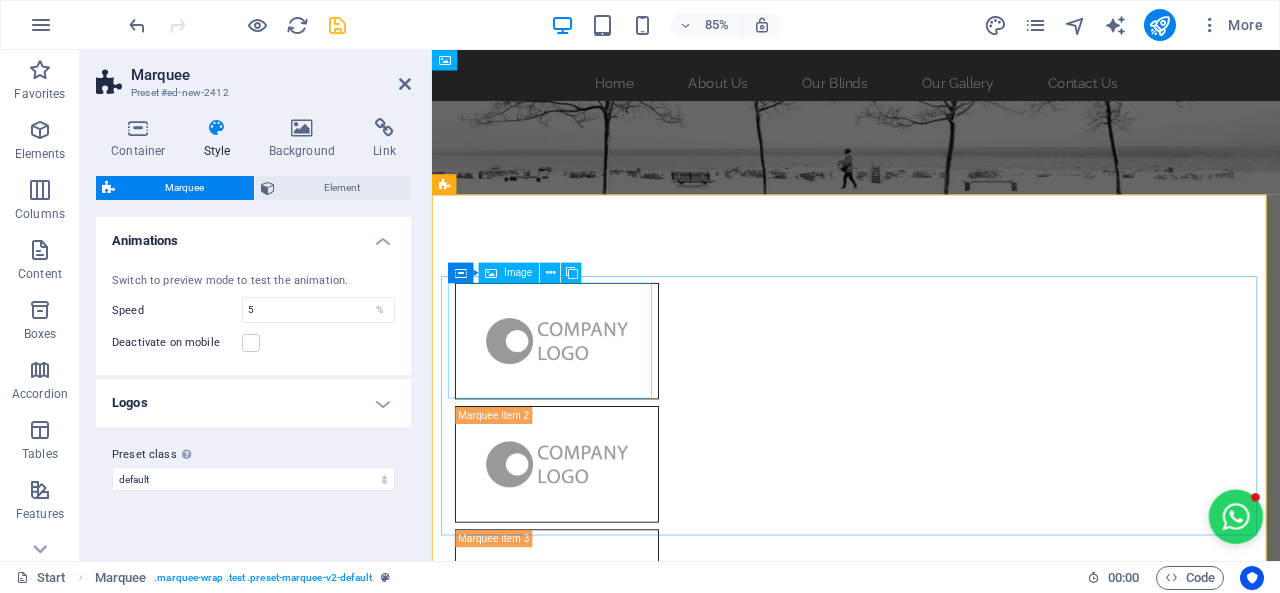 click at bounding box center [579, 392] 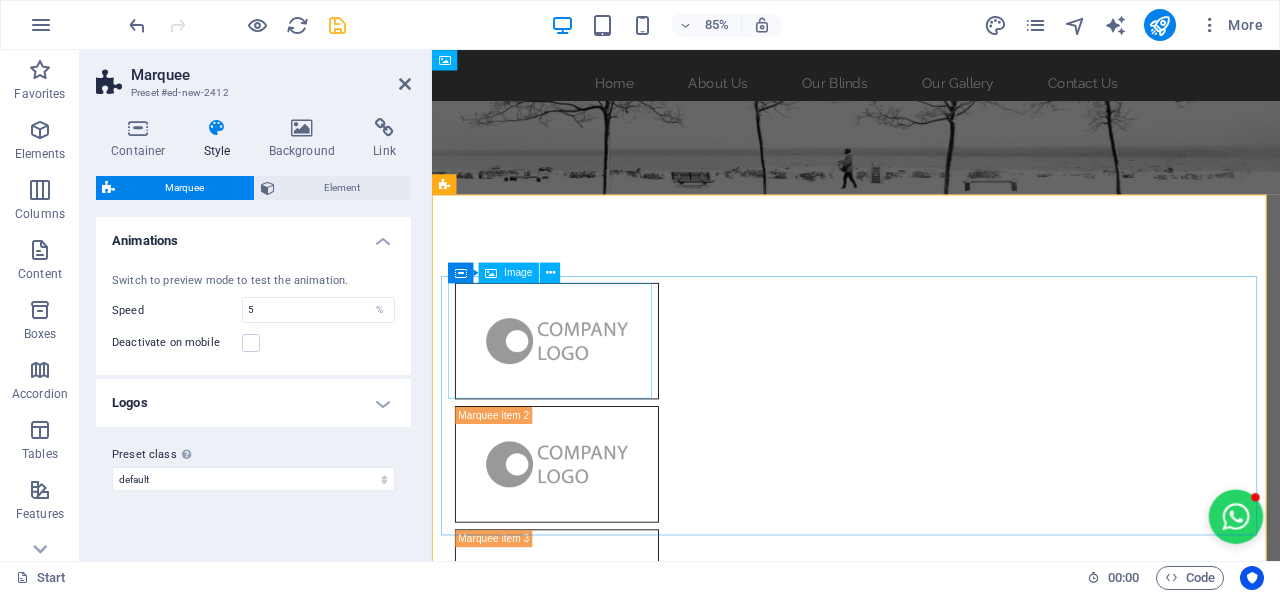 click at bounding box center (579, 392) 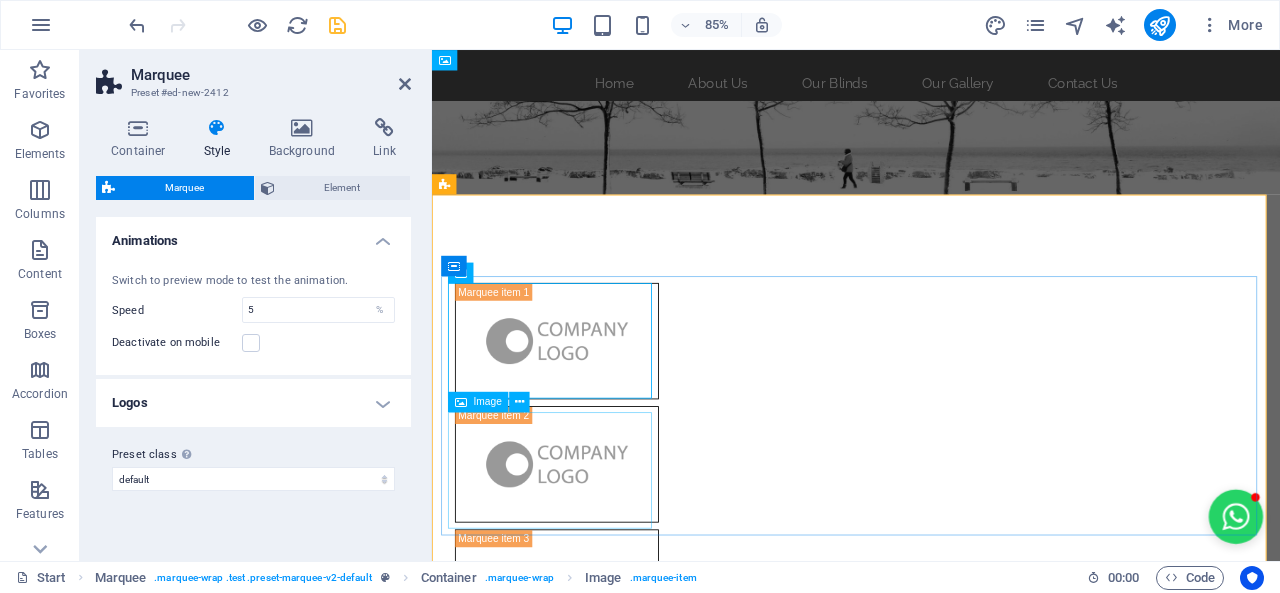 click at bounding box center [579, 827] 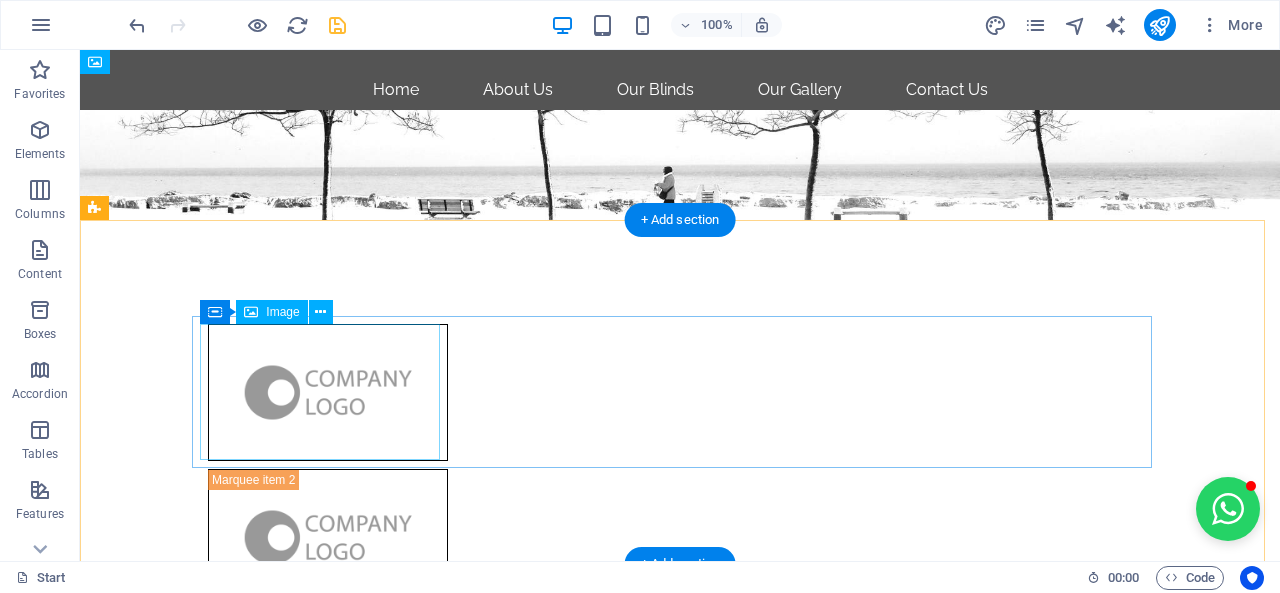 click at bounding box center (328, 392) 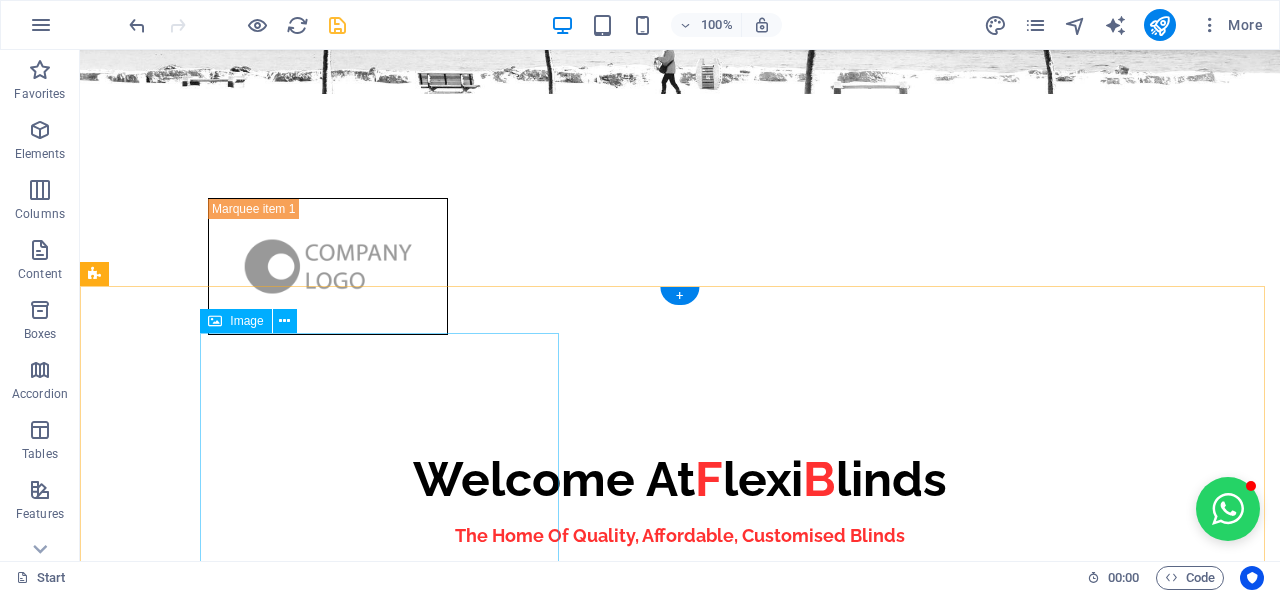 scroll, scrollTop: 0, scrollLeft: 0, axis: both 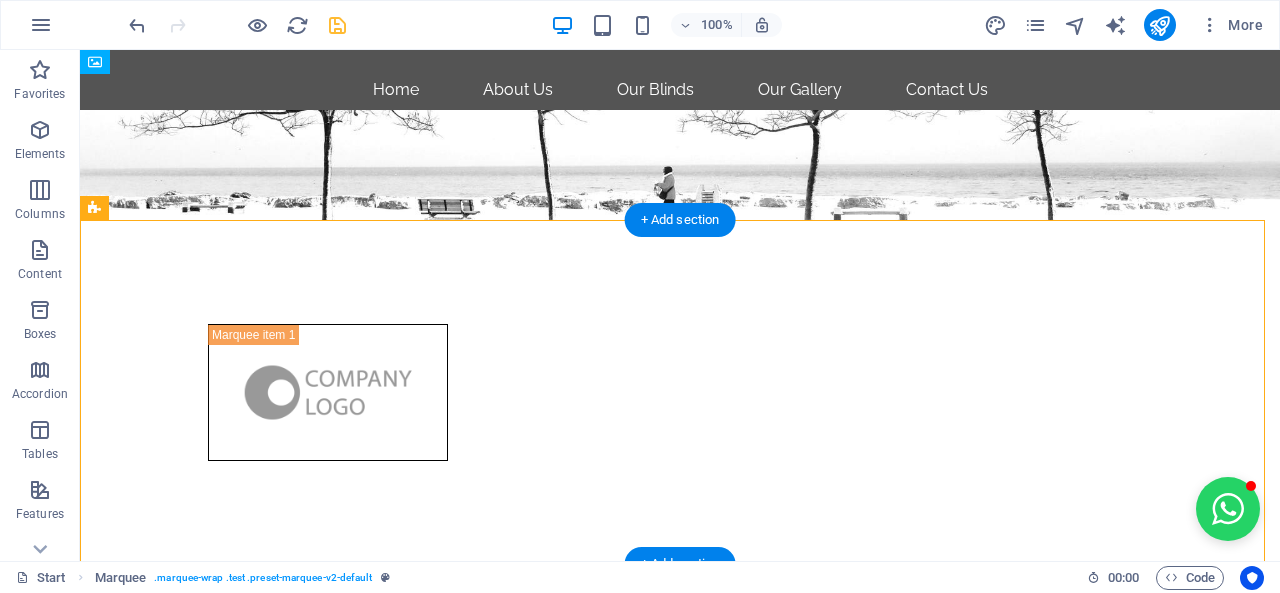 drag, startPoint x: 380, startPoint y: 358, endPoint x: 642, endPoint y: 376, distance: 262.61758 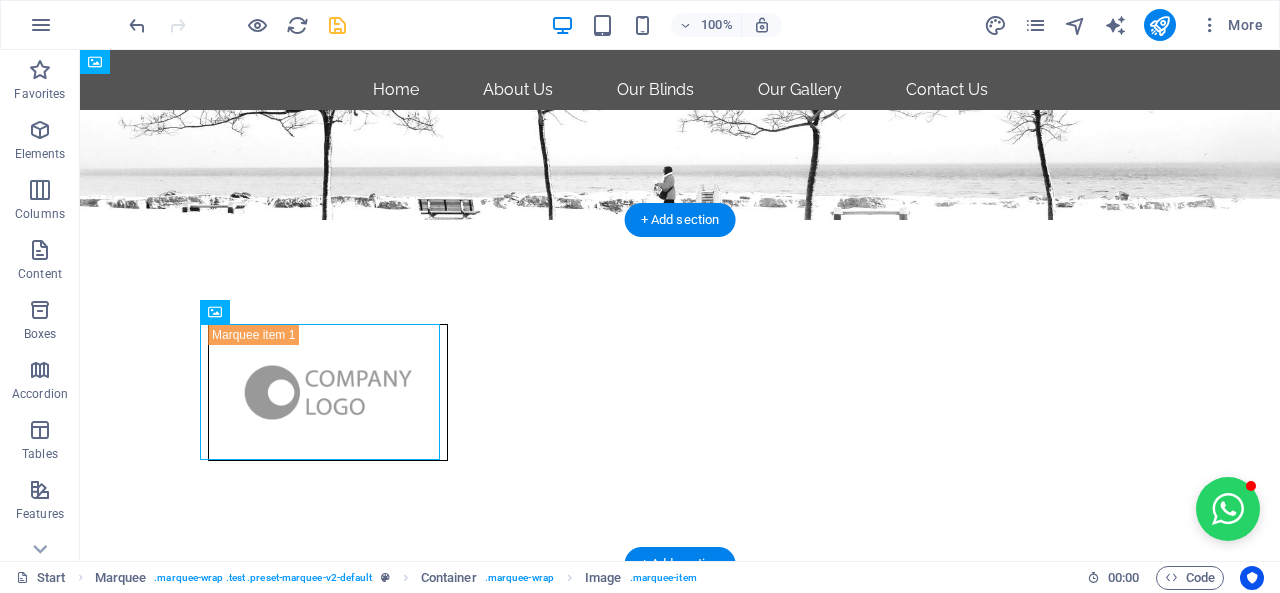drag, startPoint x: 408, startPoint y: 388, endPoint x: 499, endPoint y: 403, distance: 92.22798 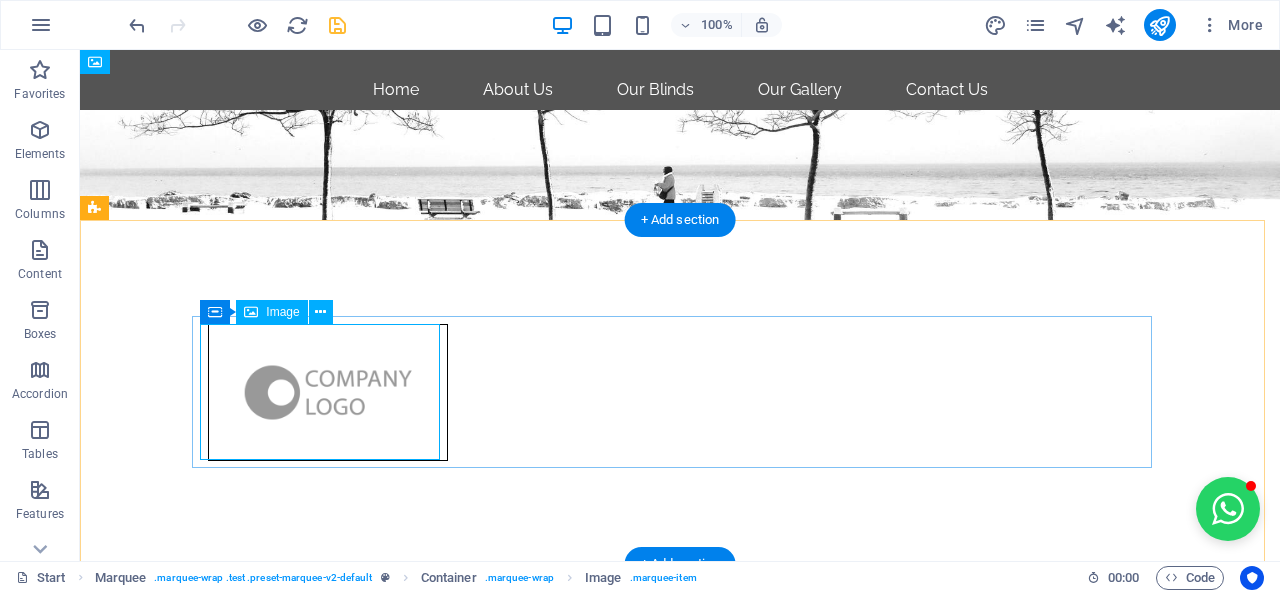 click at bounding box center (328, 392) 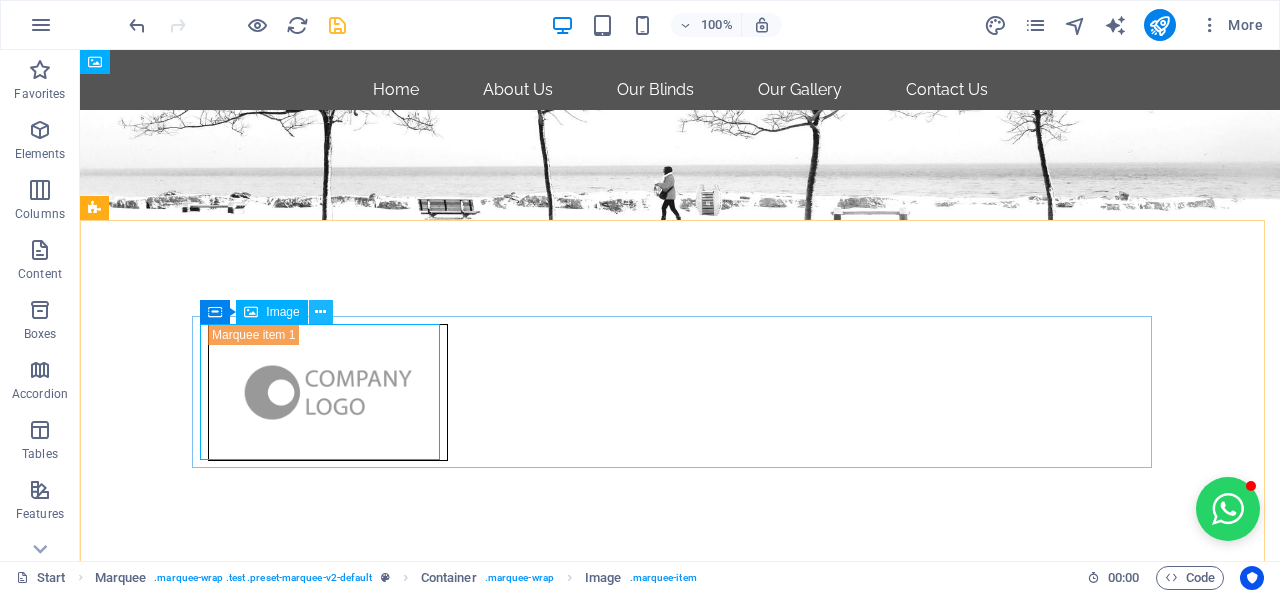 click at bounding box center (320, 312) 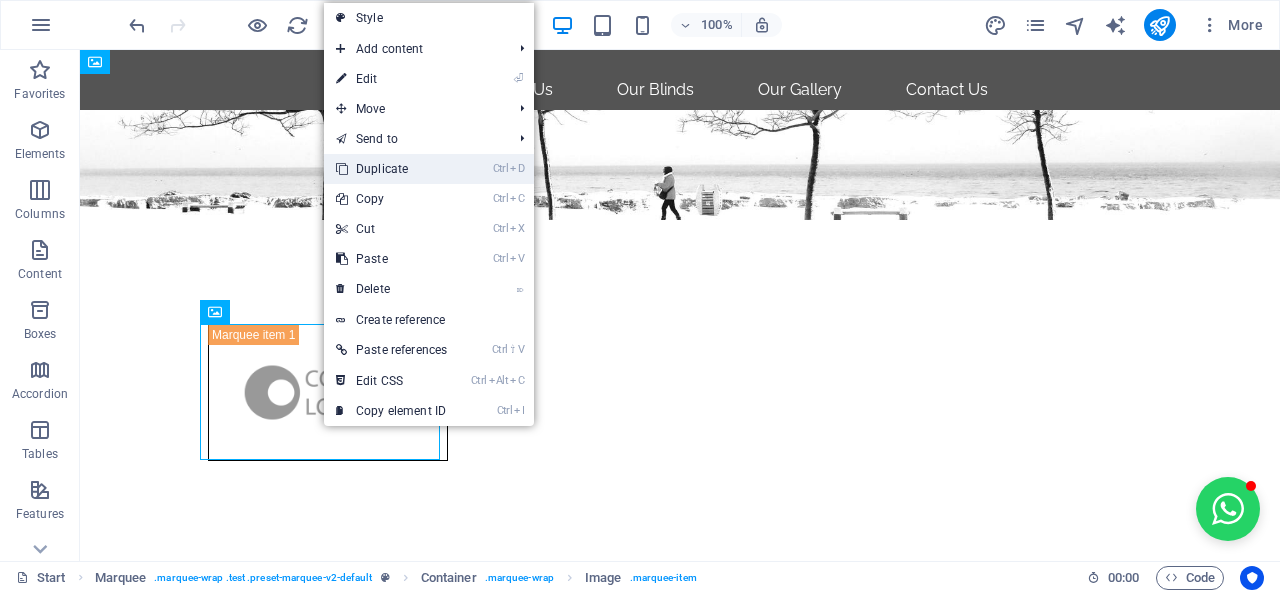 click on "Ctrl D  Duplicate" at bounding box center [391, 169] 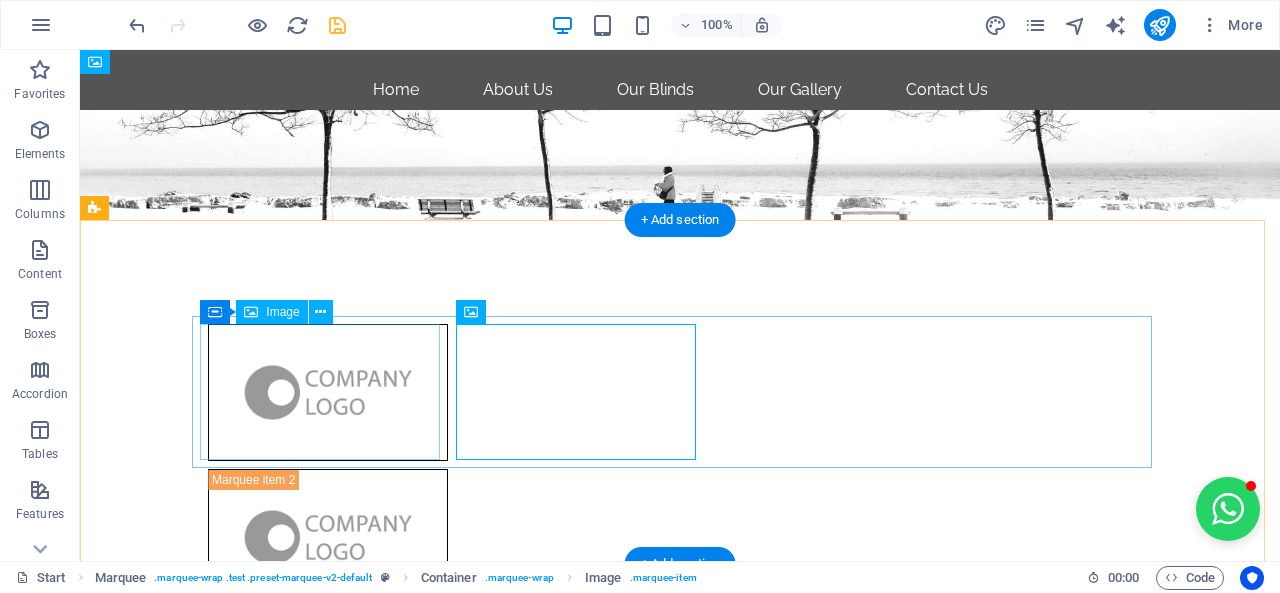 click at bounding box center (328, 392) 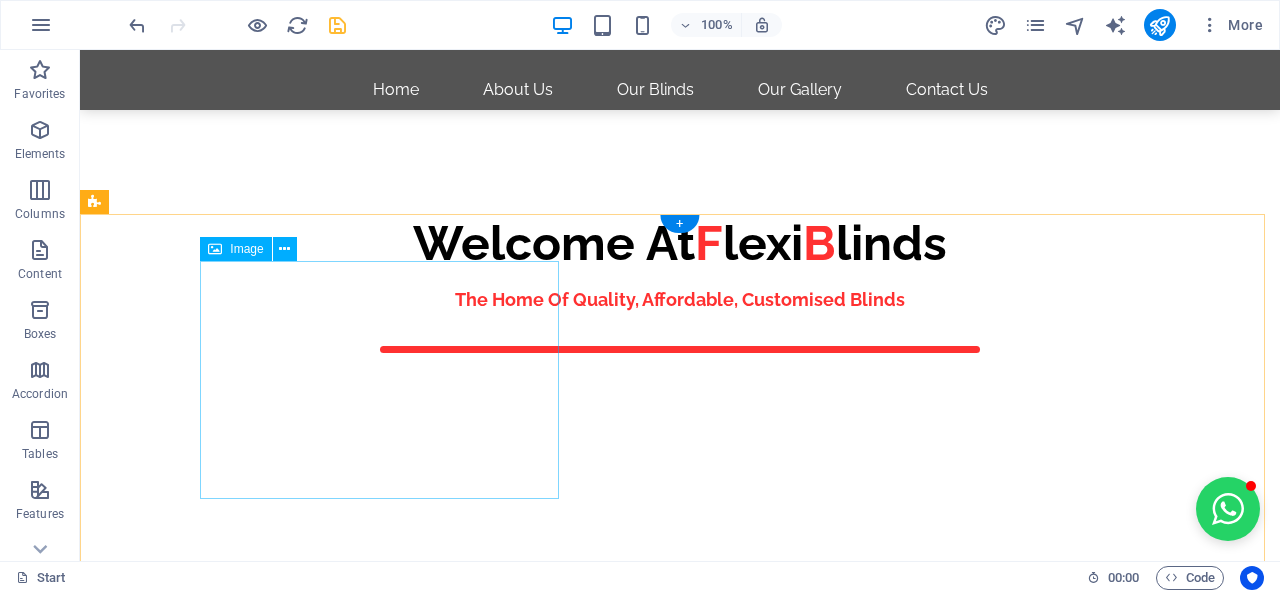 scroll, scrollTop: 0, scrollLeft: 0, axis: both 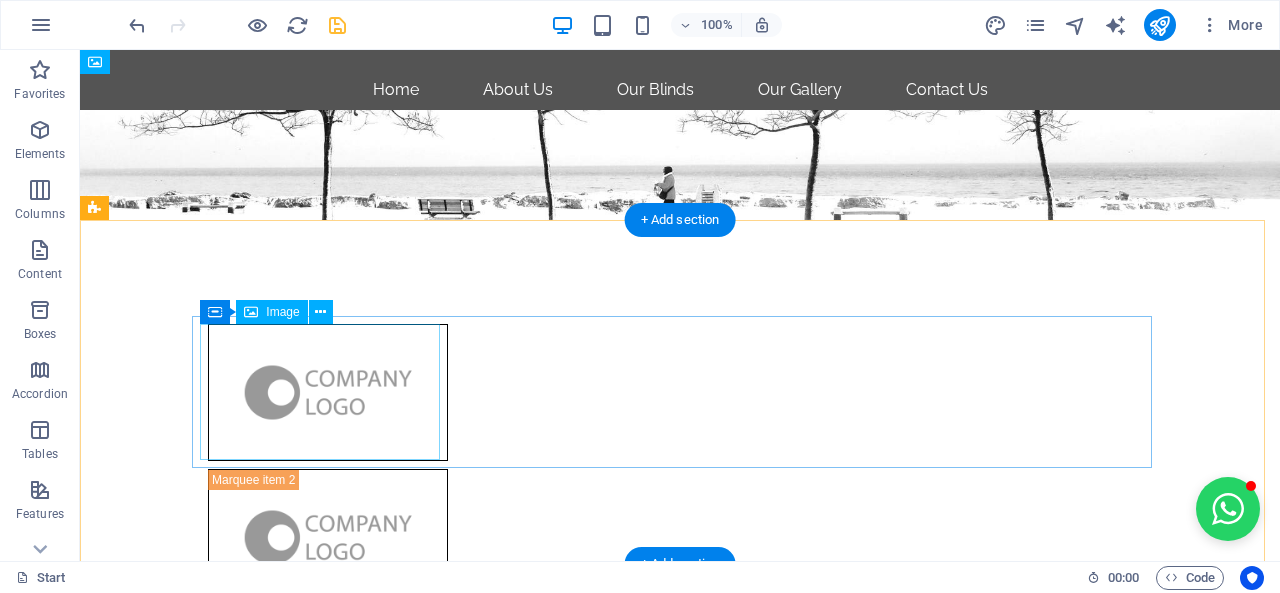 click at bounding box center [328, 392] 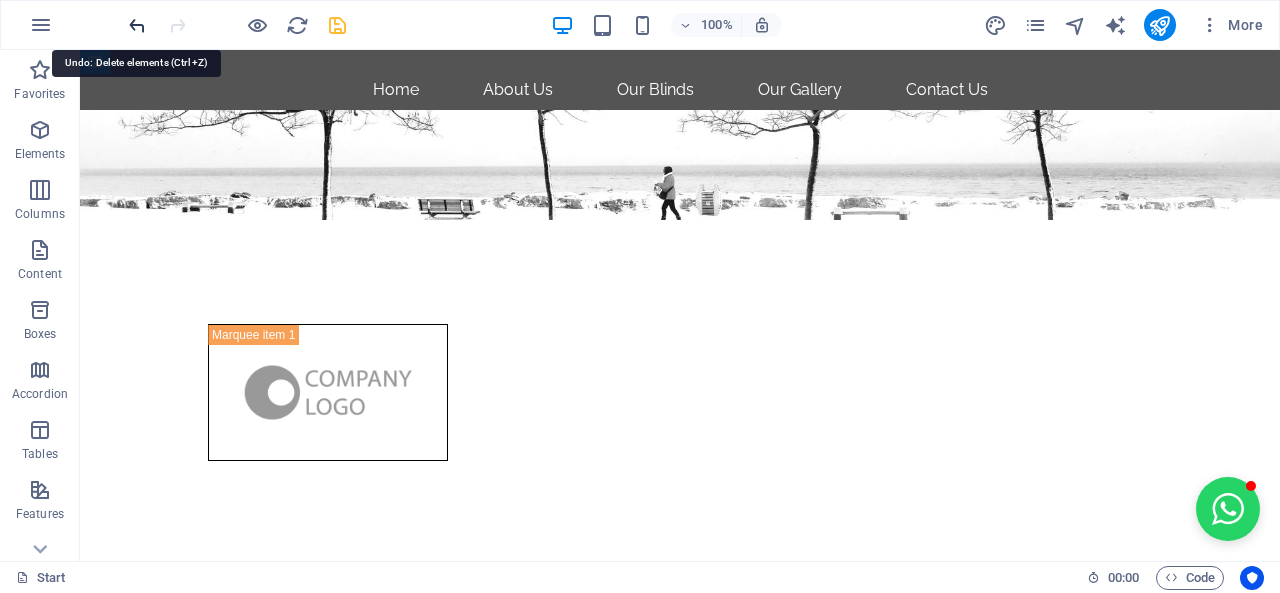 click at bounding box center (137, 25) 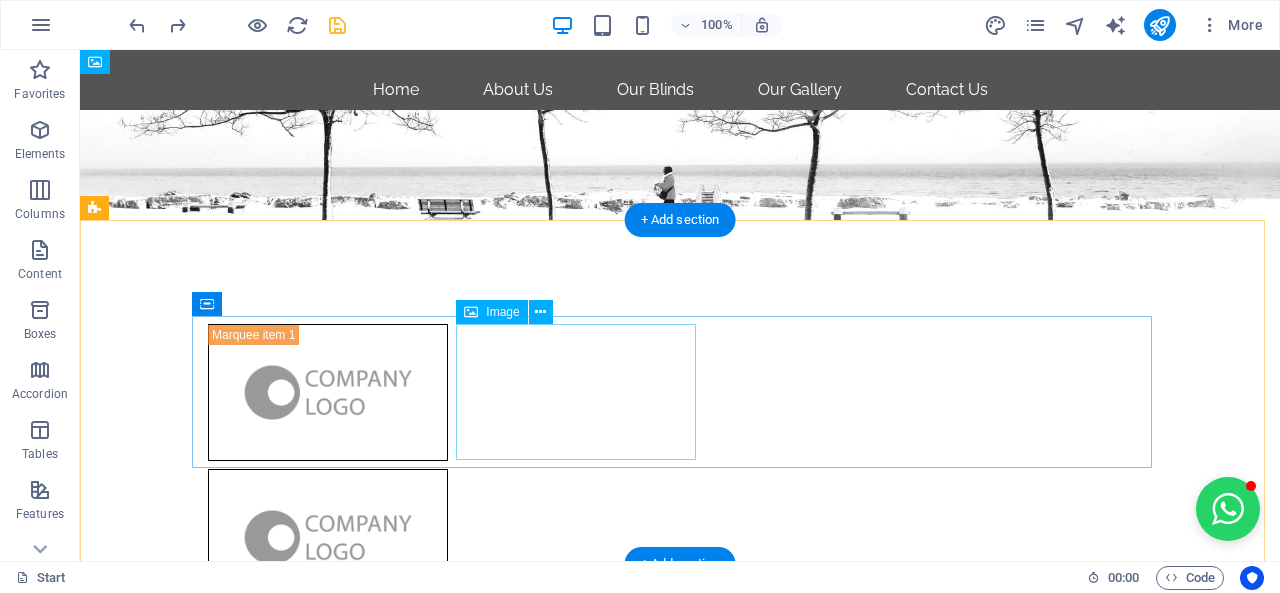 click at bounding box center [328, 537] 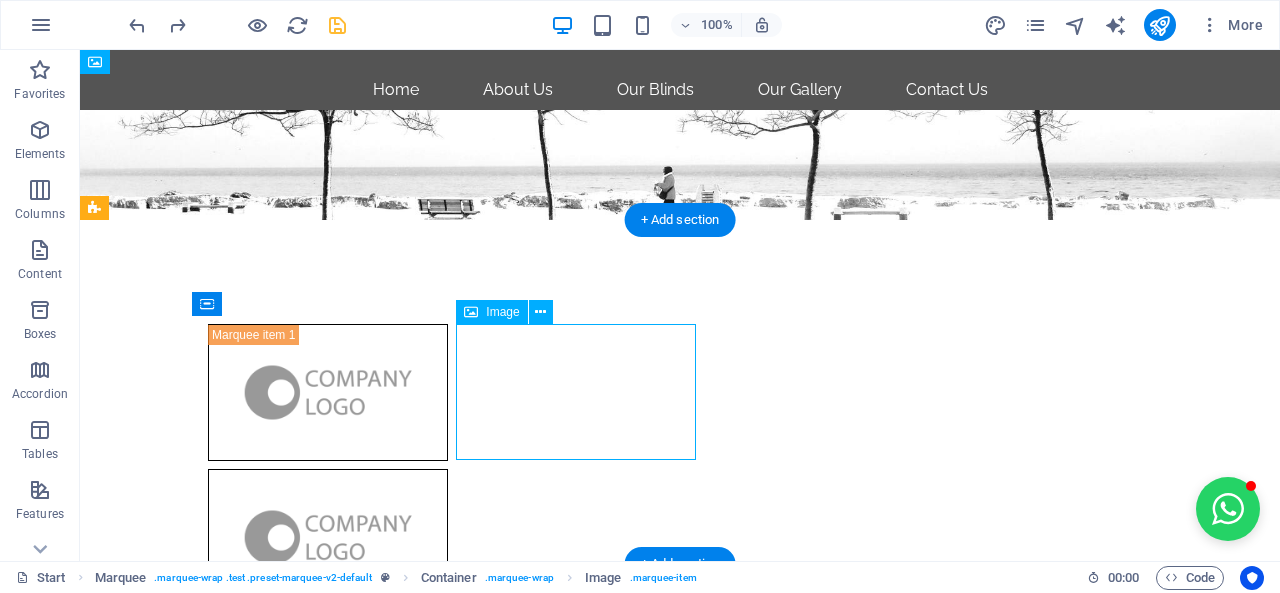 click at bounding box center (328, 537) 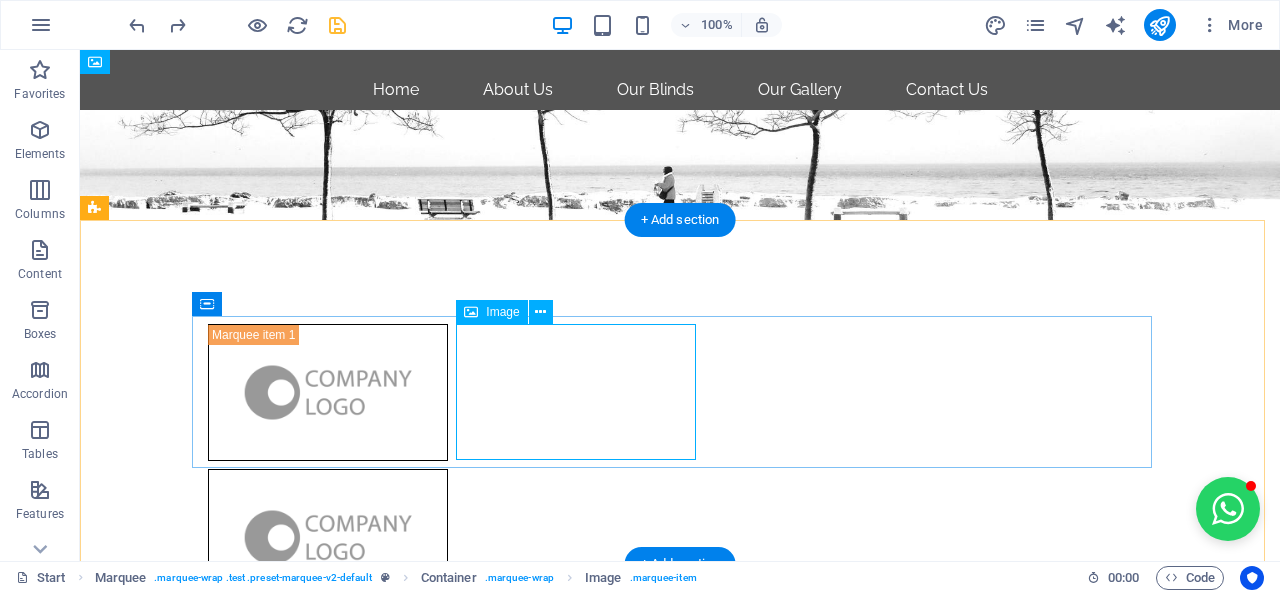 click at bounding box center [328, 537] 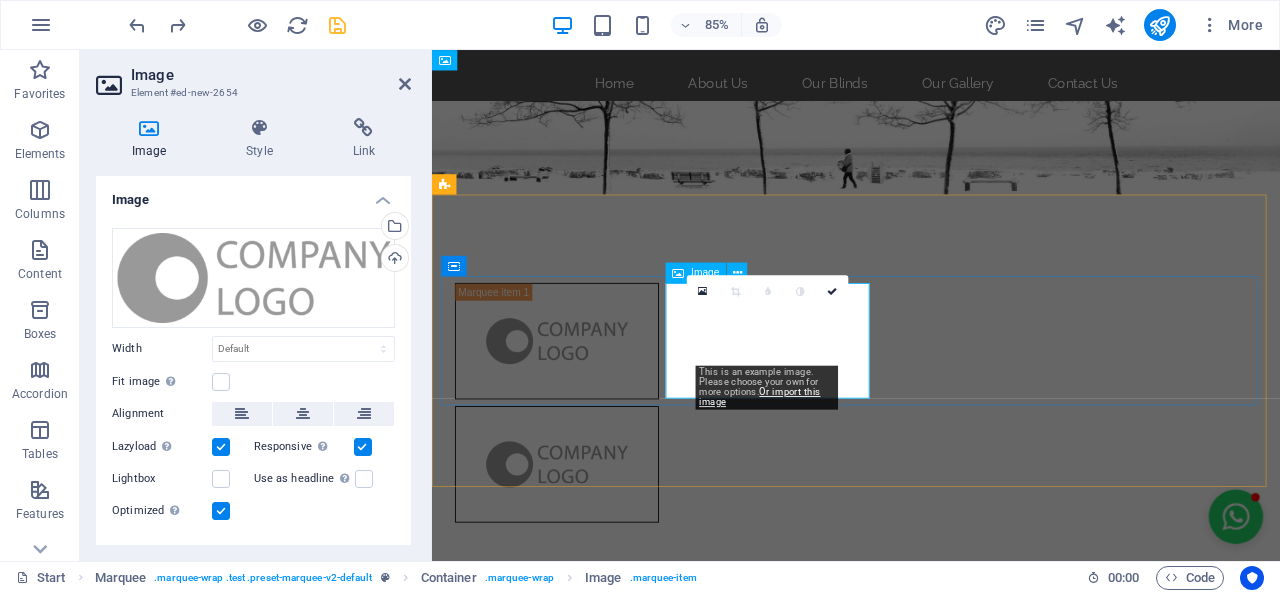 click at bounding box center [579, 537] 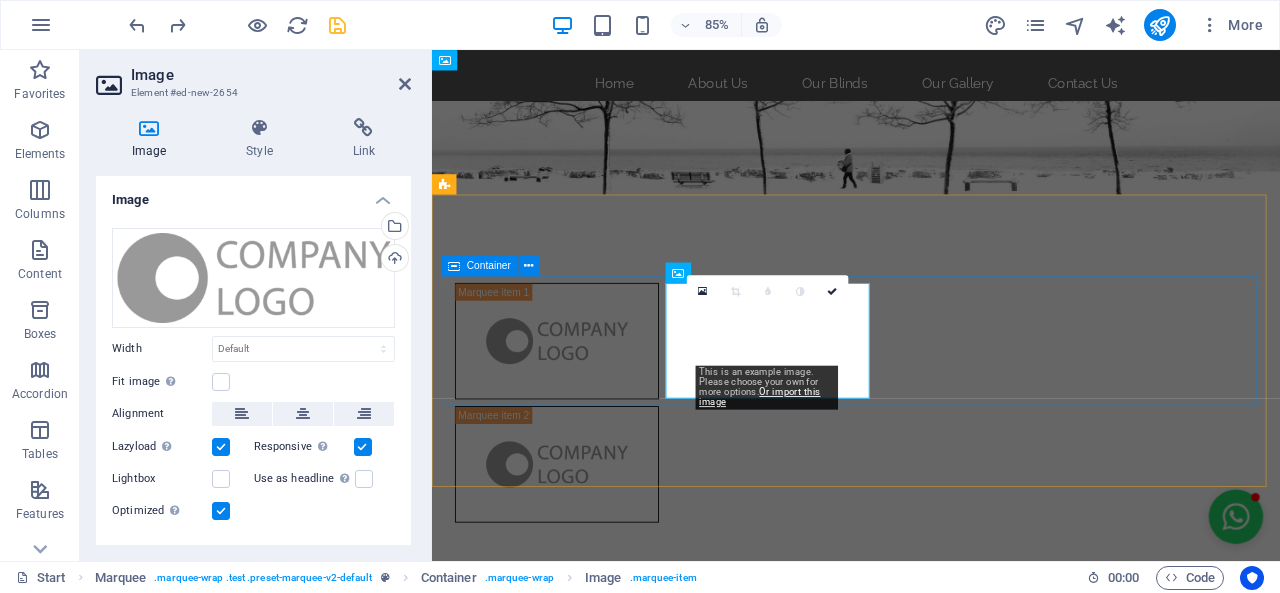 click at bounding box center (931, 465) 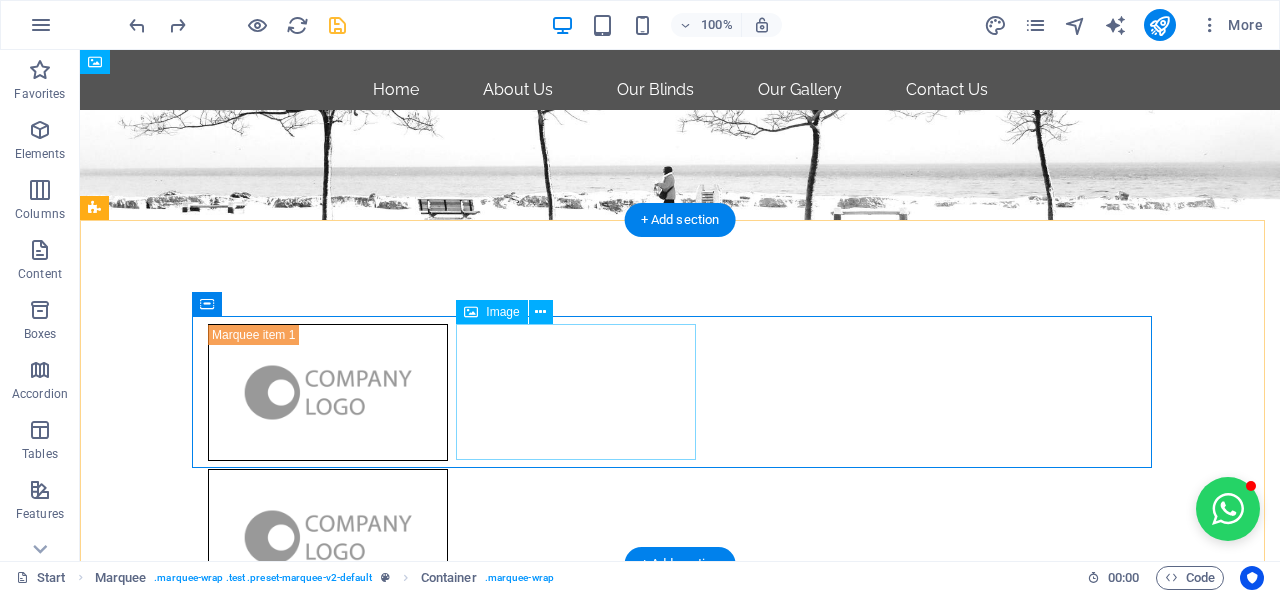 click at bounding box center (328, 537) 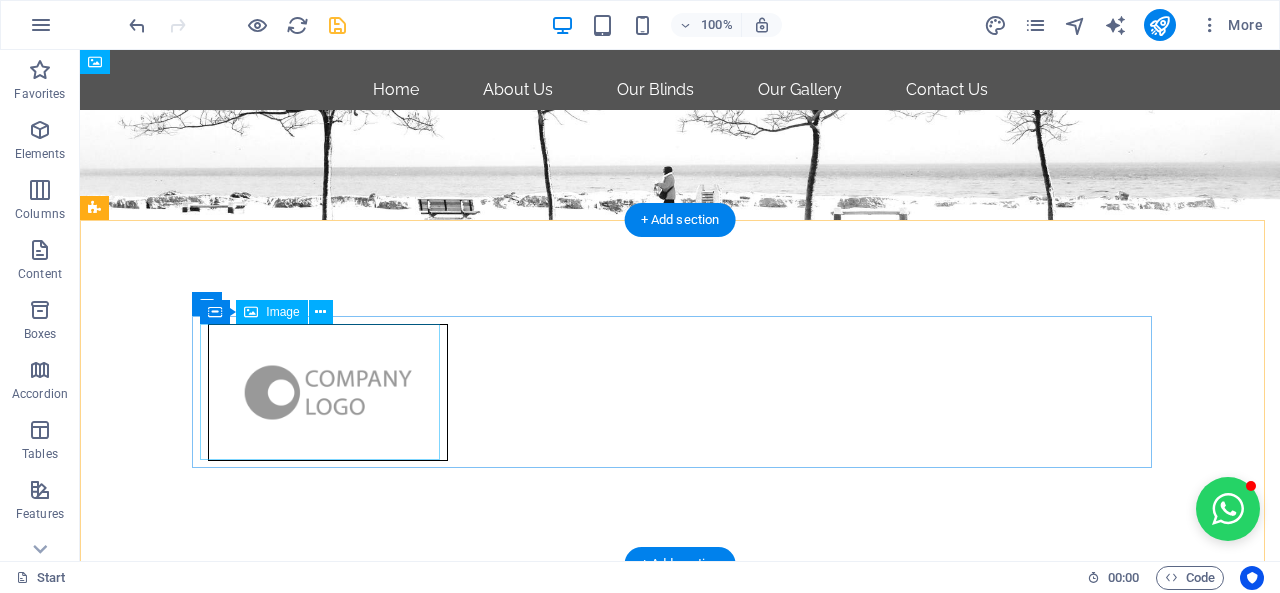 click at bounding box center (328, 392) 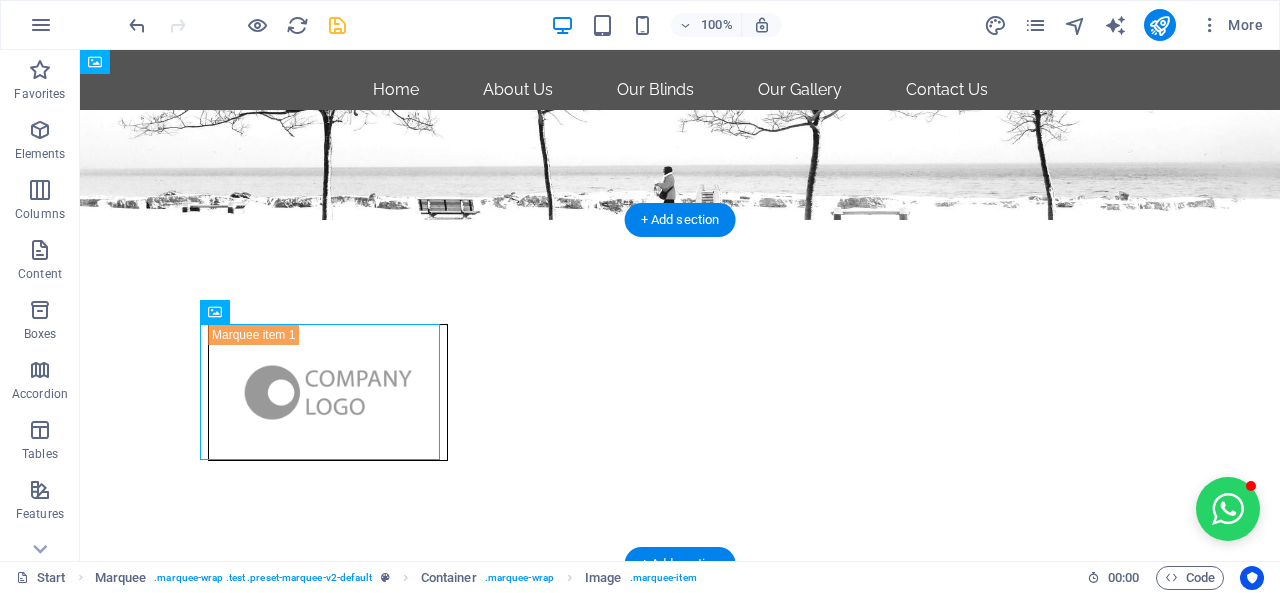 drag, startPoint x: 414, startPoint y: 395, endPoint x: 823, endPoint y: 413, distance: 409.3959 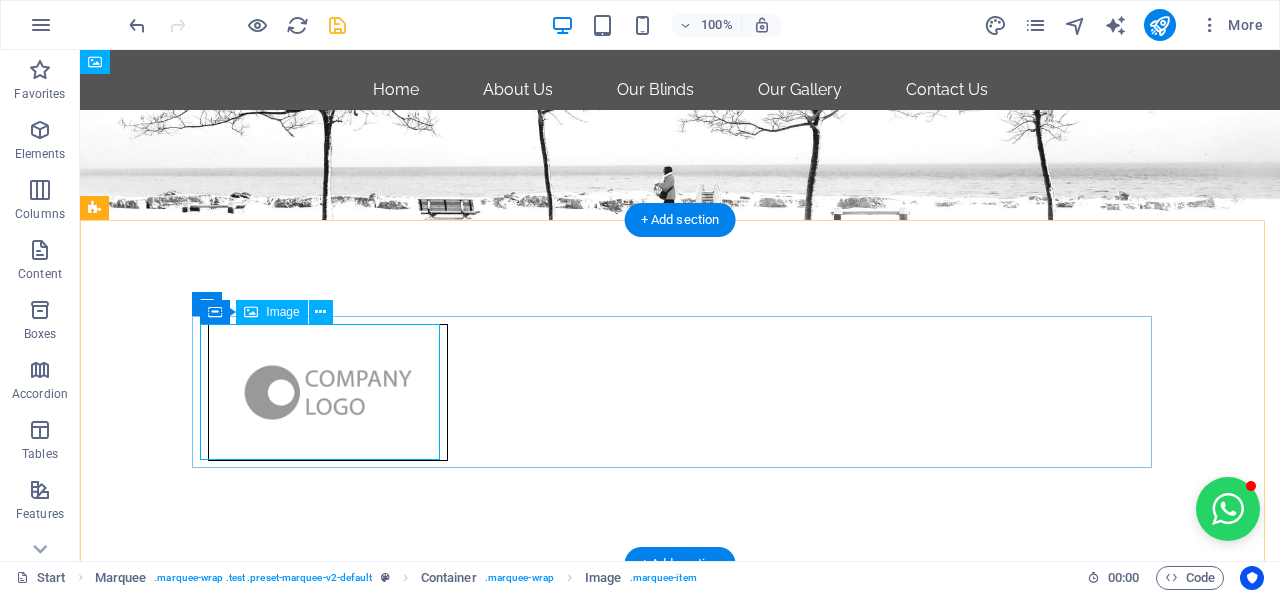 click at bounding box center (328, 392) 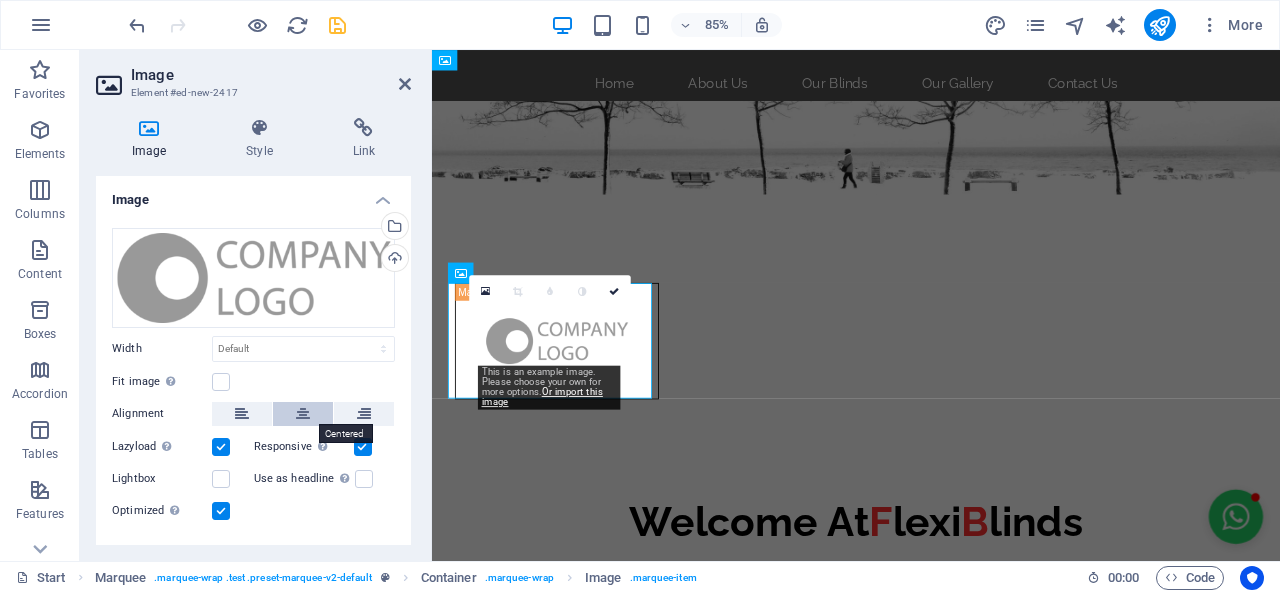 click at bounding box center [303, 414] 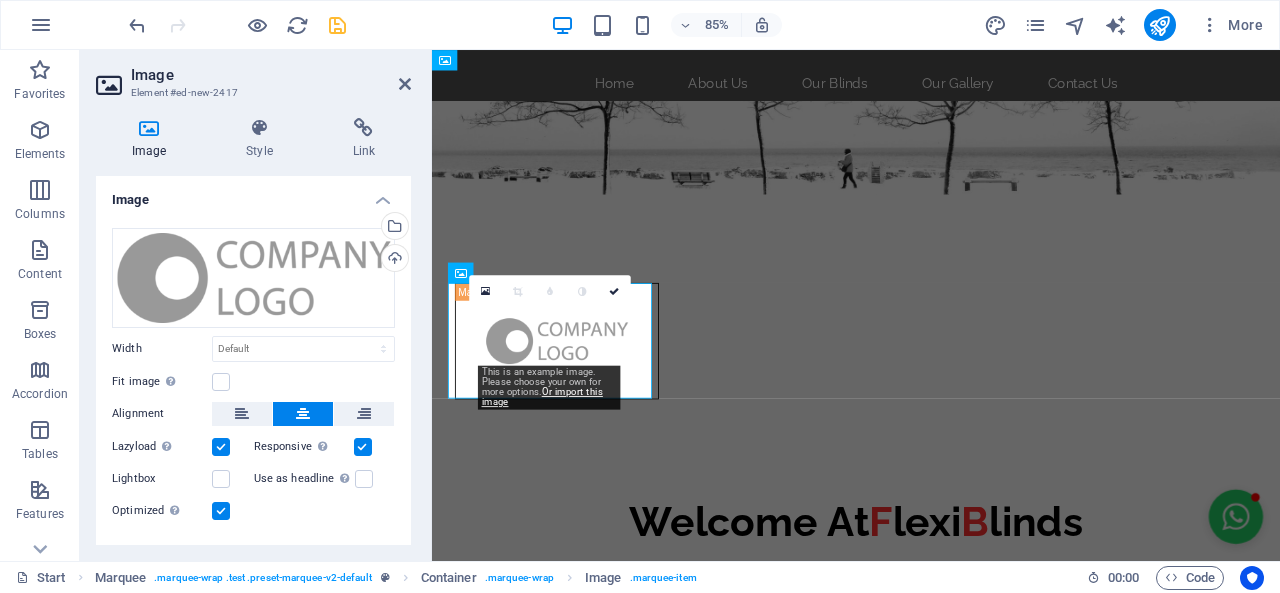 click at bounding box center (303, 414) 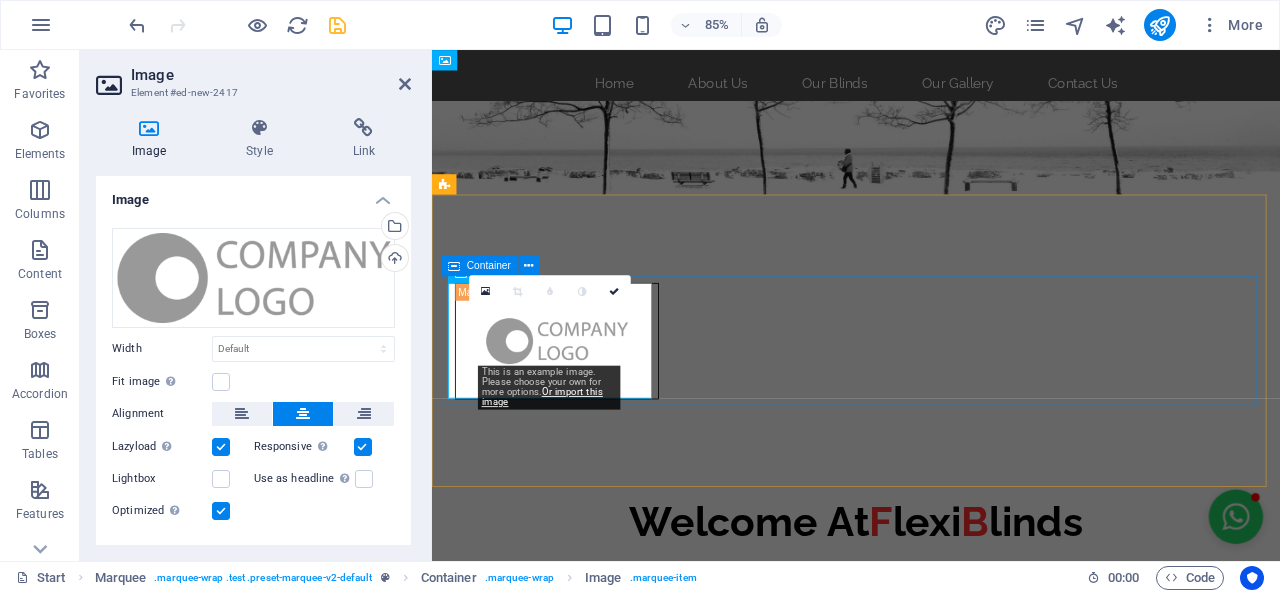 click at bounding box center (931, 392) 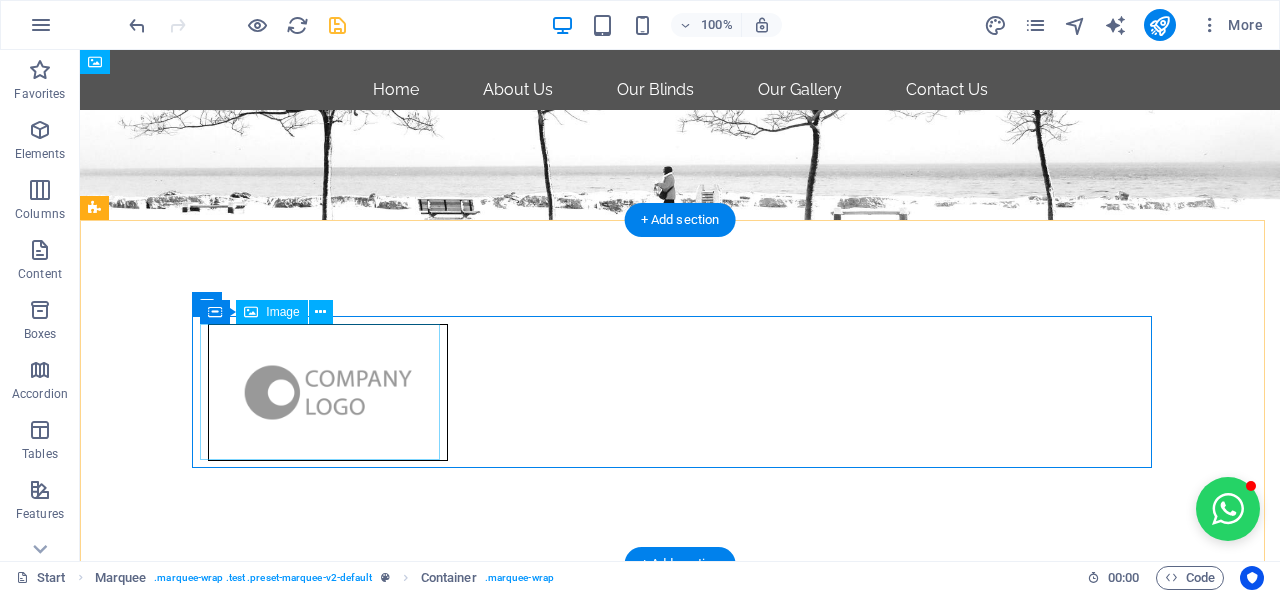 click at bounding box center (328, 392) 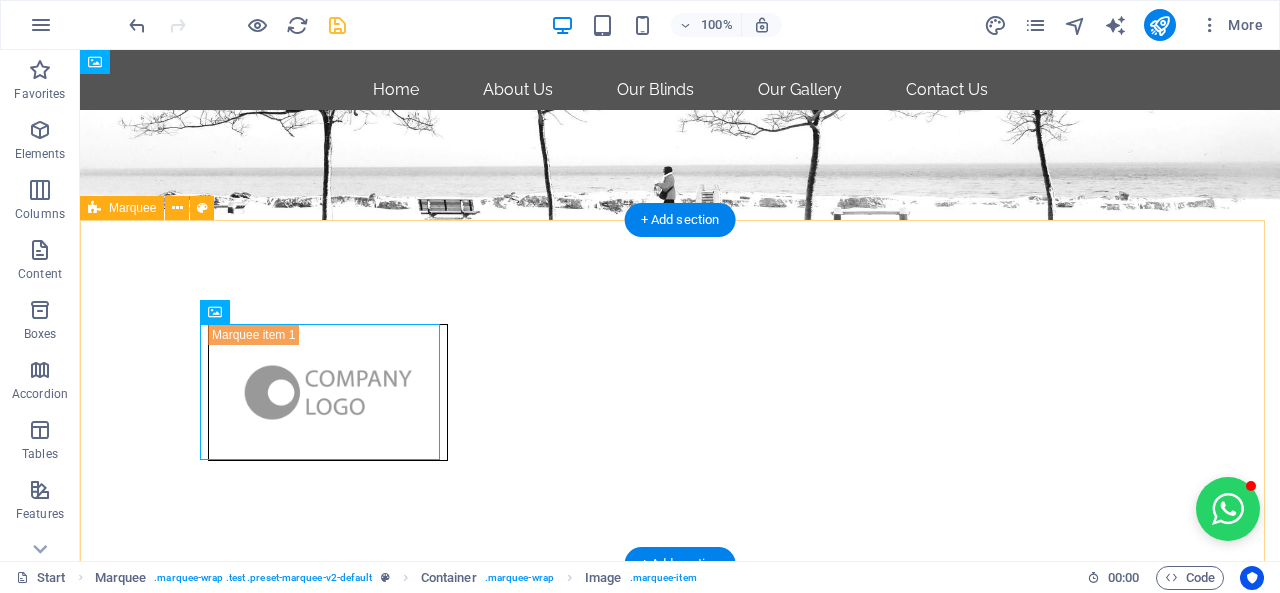 click at bounding box center (680, 392) 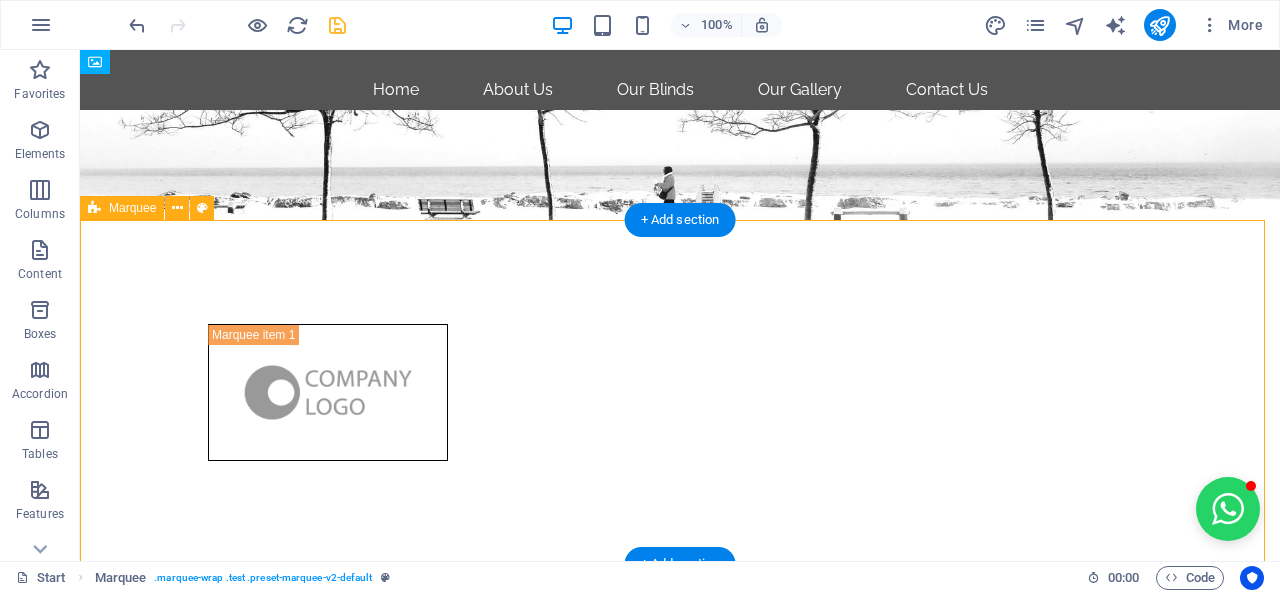 click at bounding box center (680, 392) 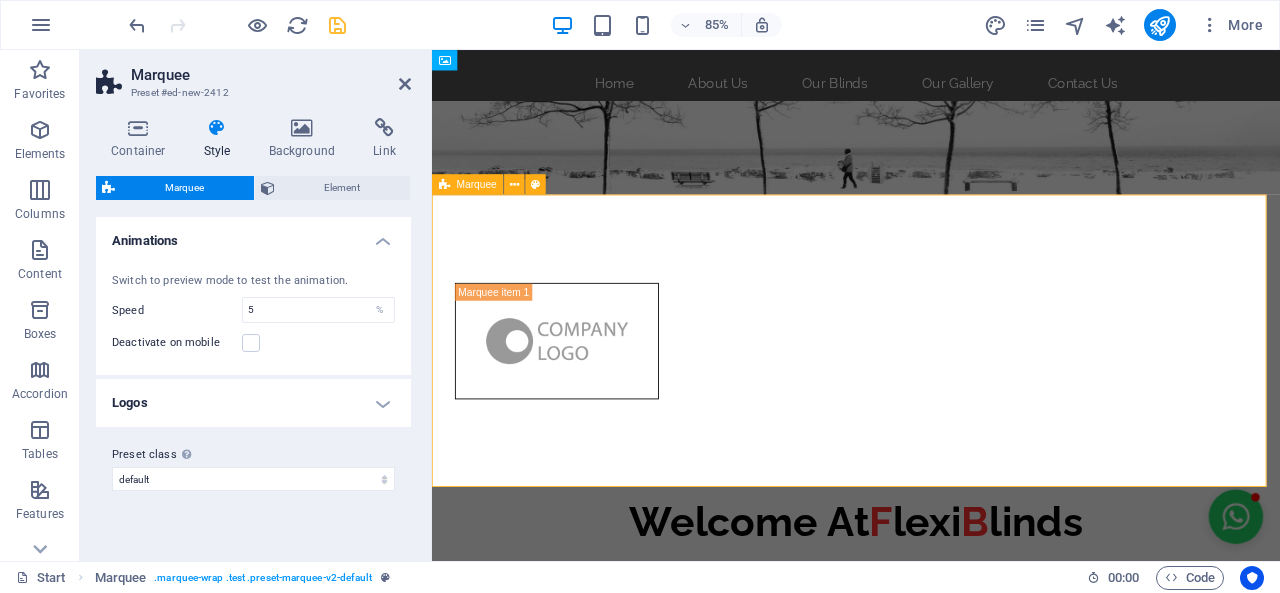 click at bounding box center [931, 392] 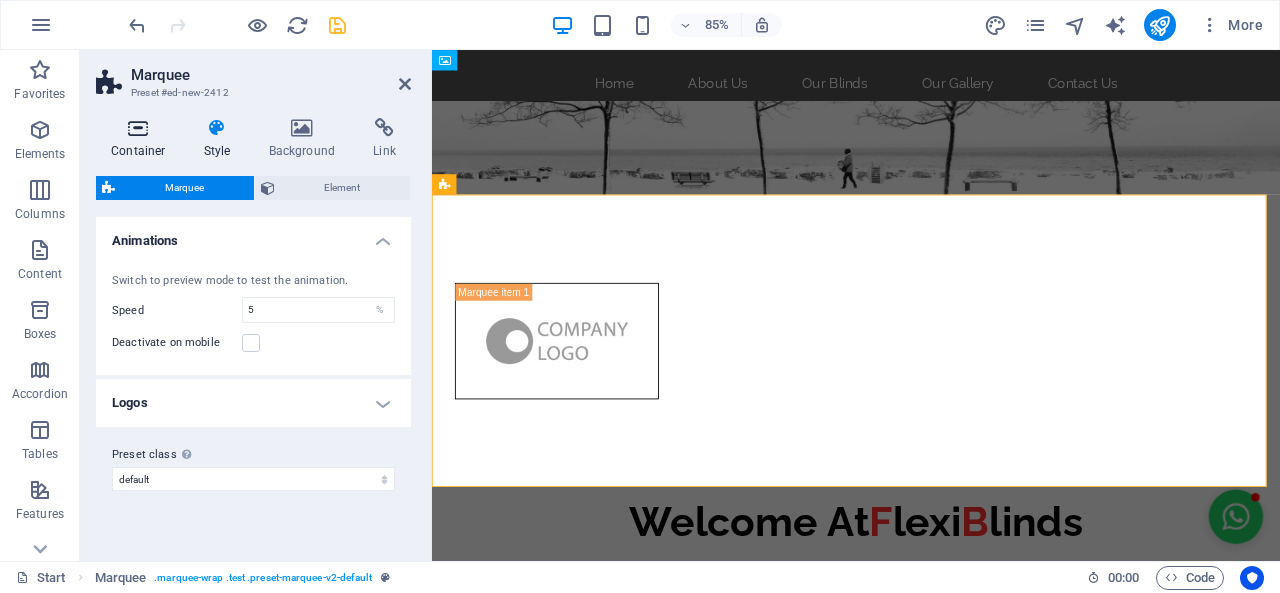 click at bounding box center [138, 128] 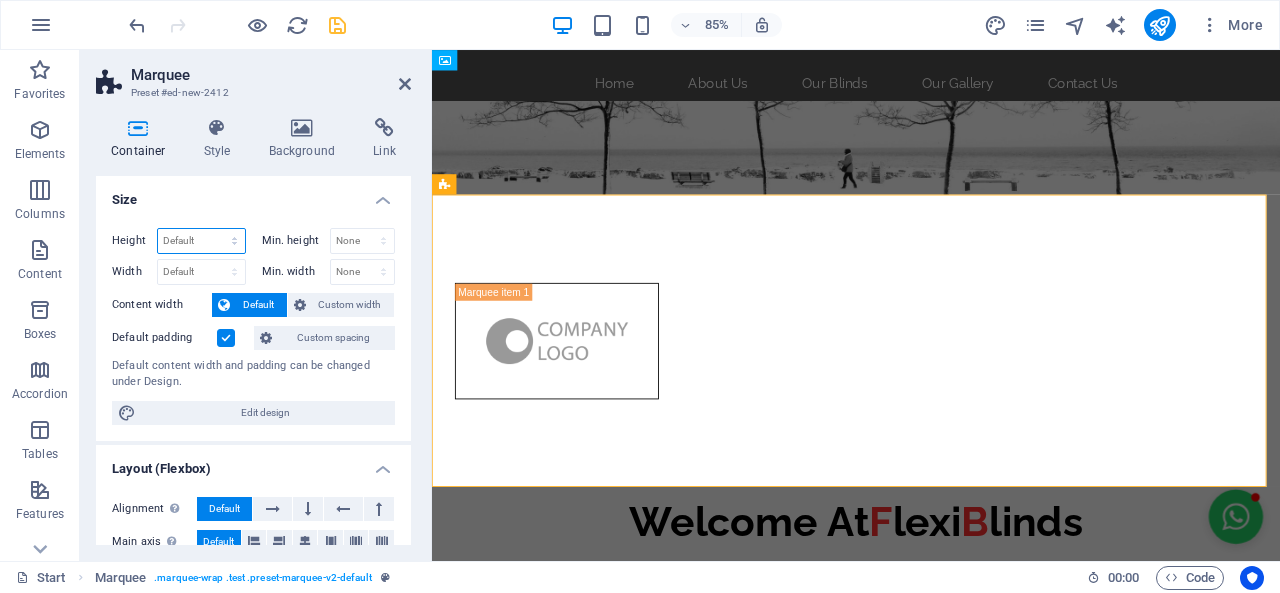 click on "Default px rem % vh vw" at bounding box center [201, 241] 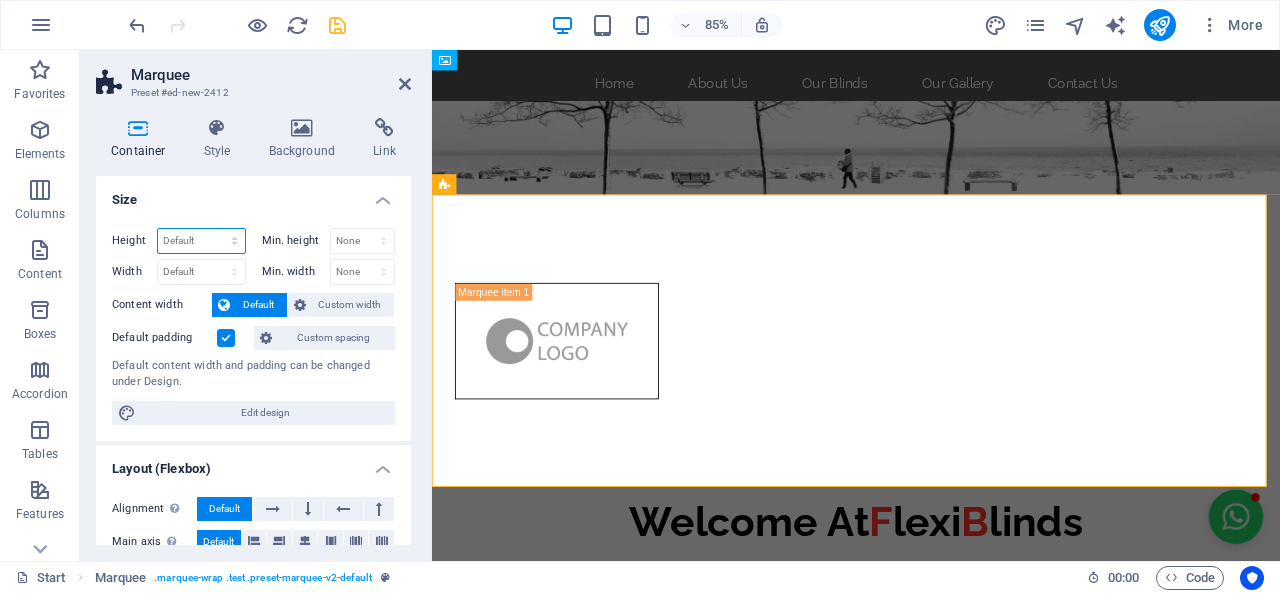 select on "px" 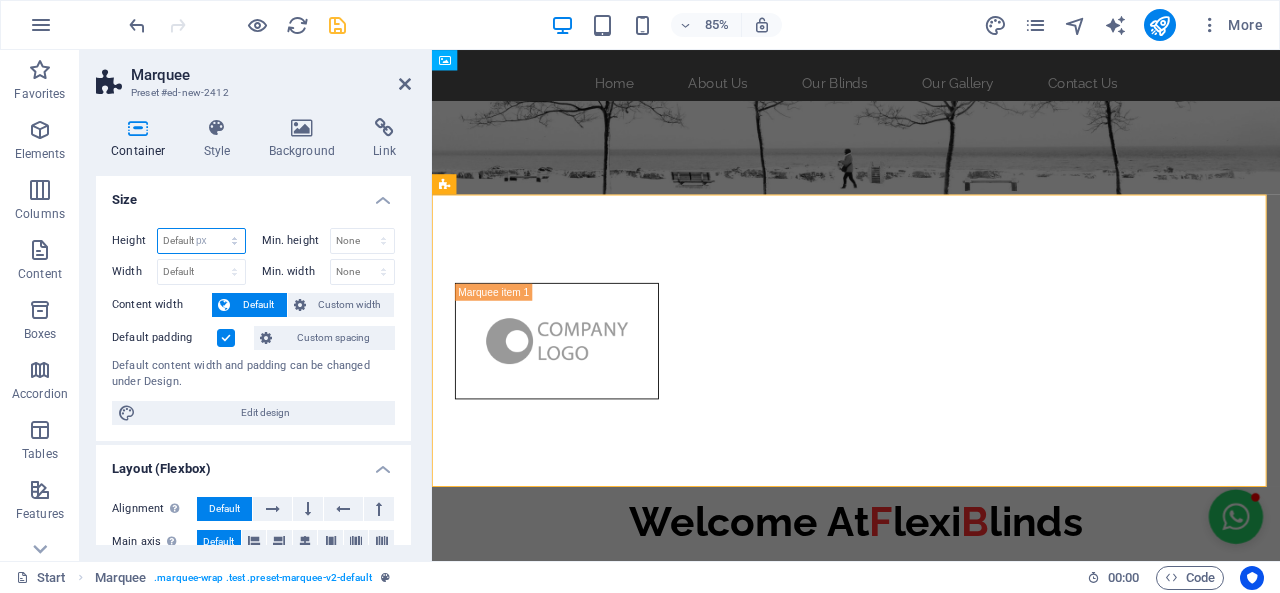 click on "Default px rem % vh vw" at bounding box center [201, 241] 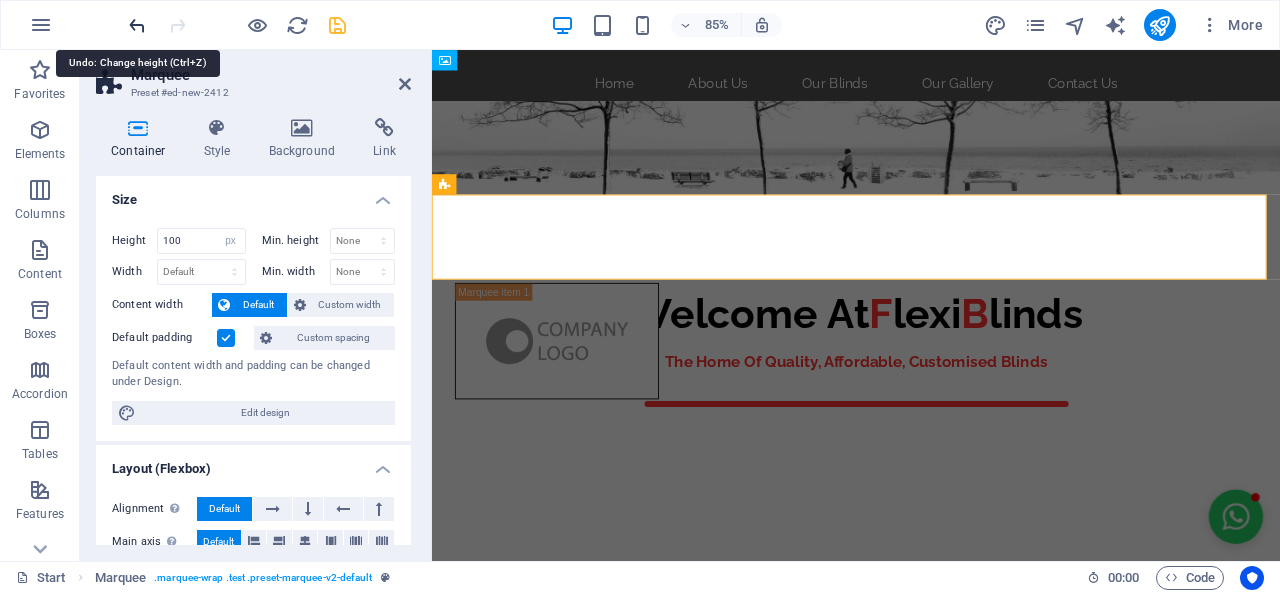 click at bounding box center (137, 25) 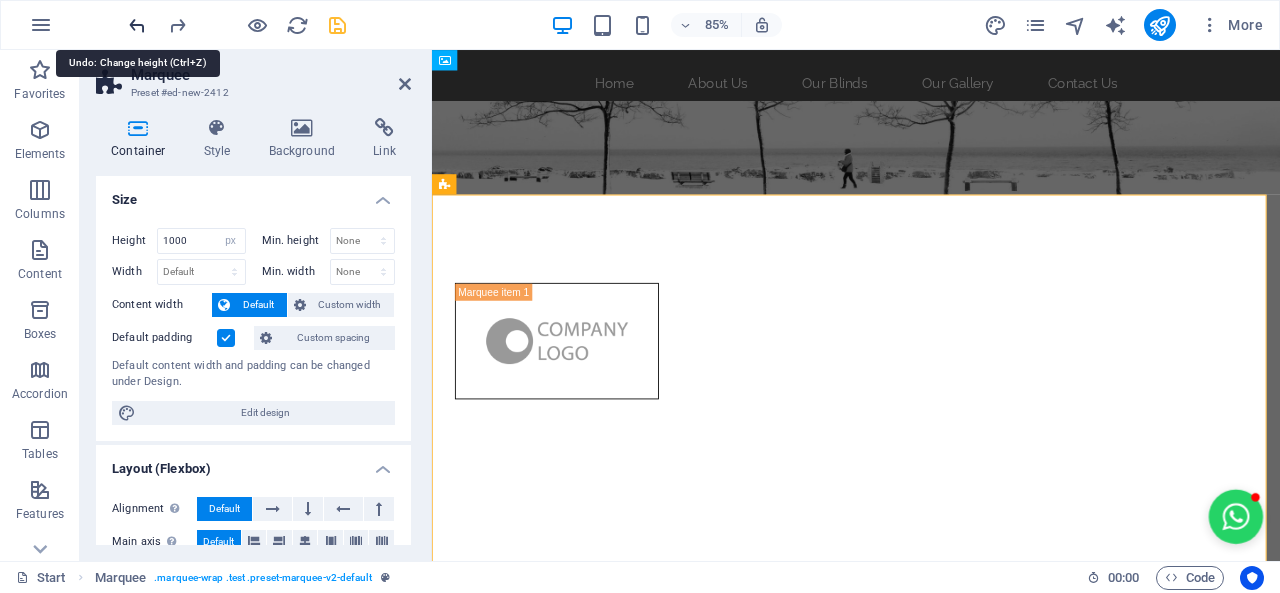 click at bounding box center [137, 25] 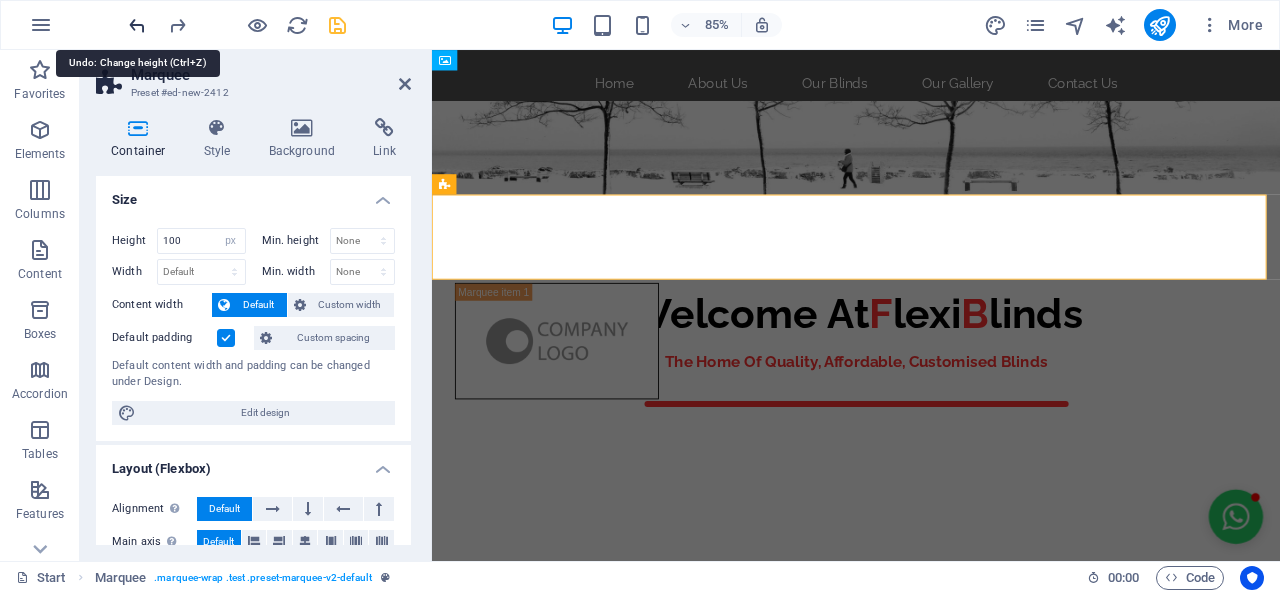 click at bounding box center (137, 25) 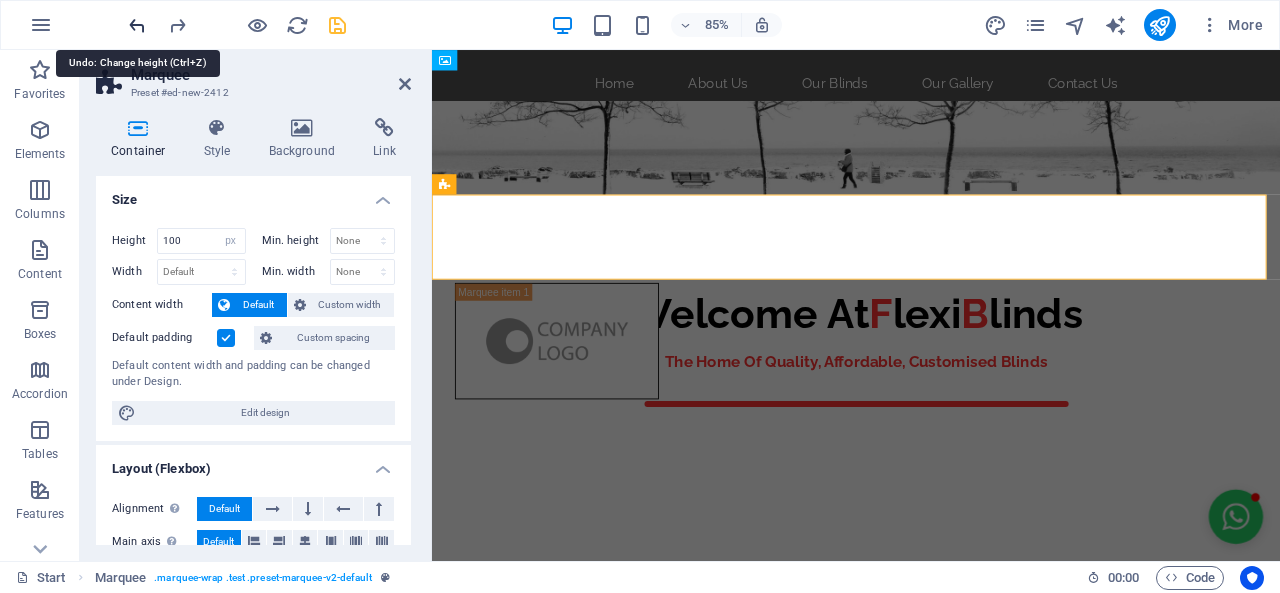 type on "344" 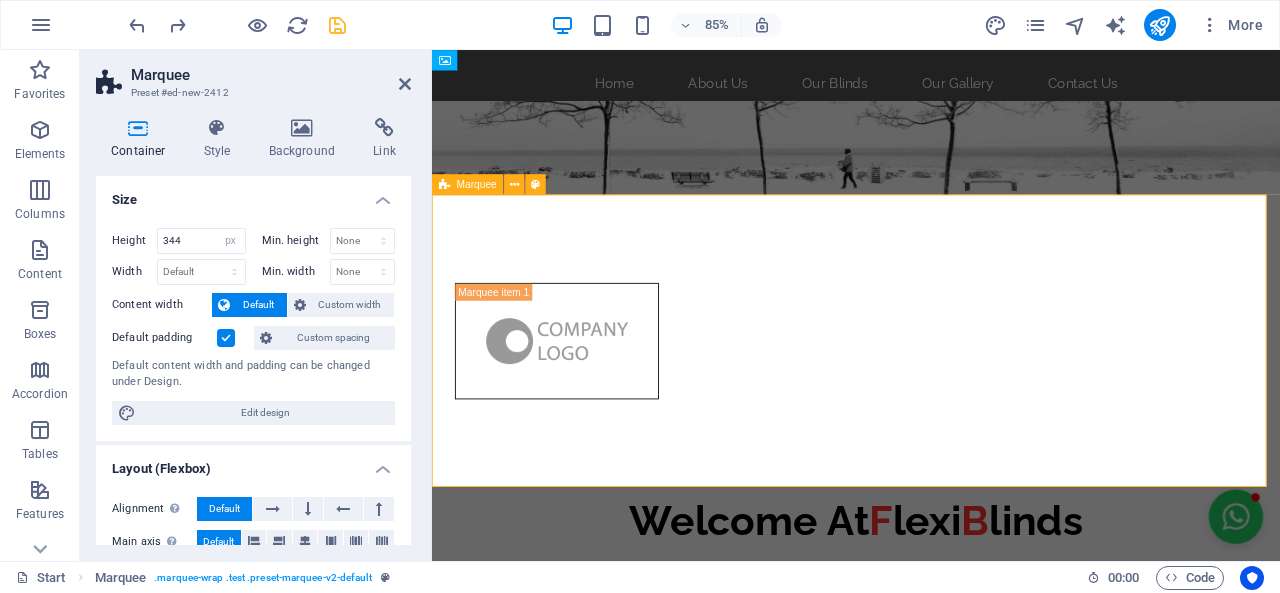 click at bounding box center (931, 392) 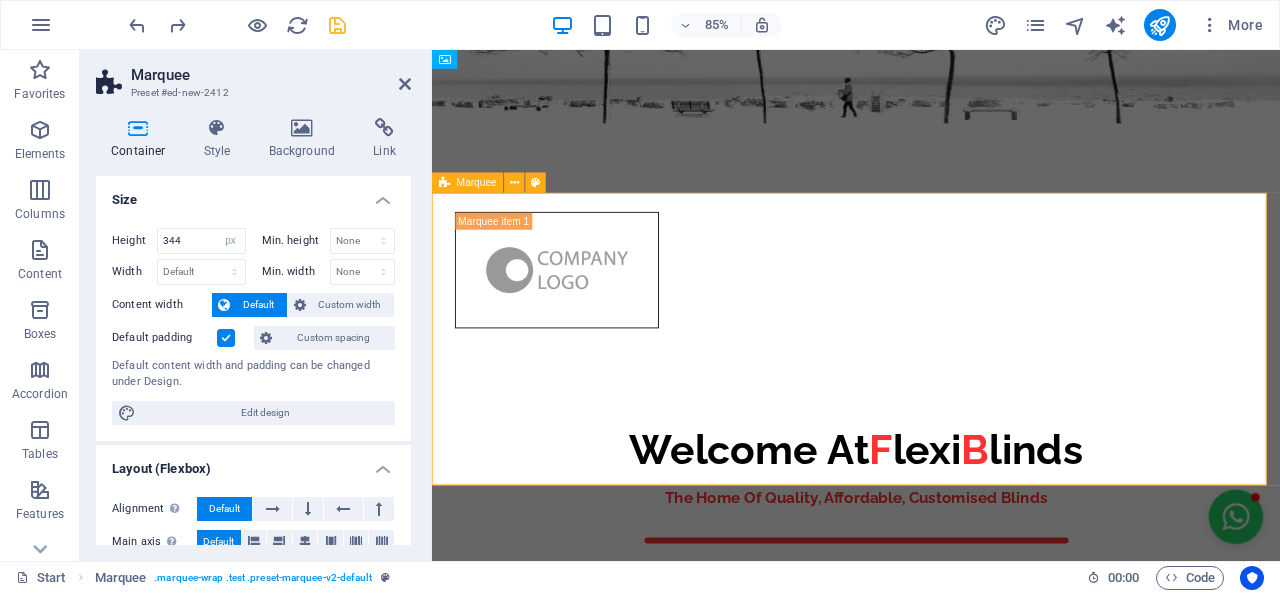 scroll, scrollTop: 100, scrollLeft: 0, axis: vertical 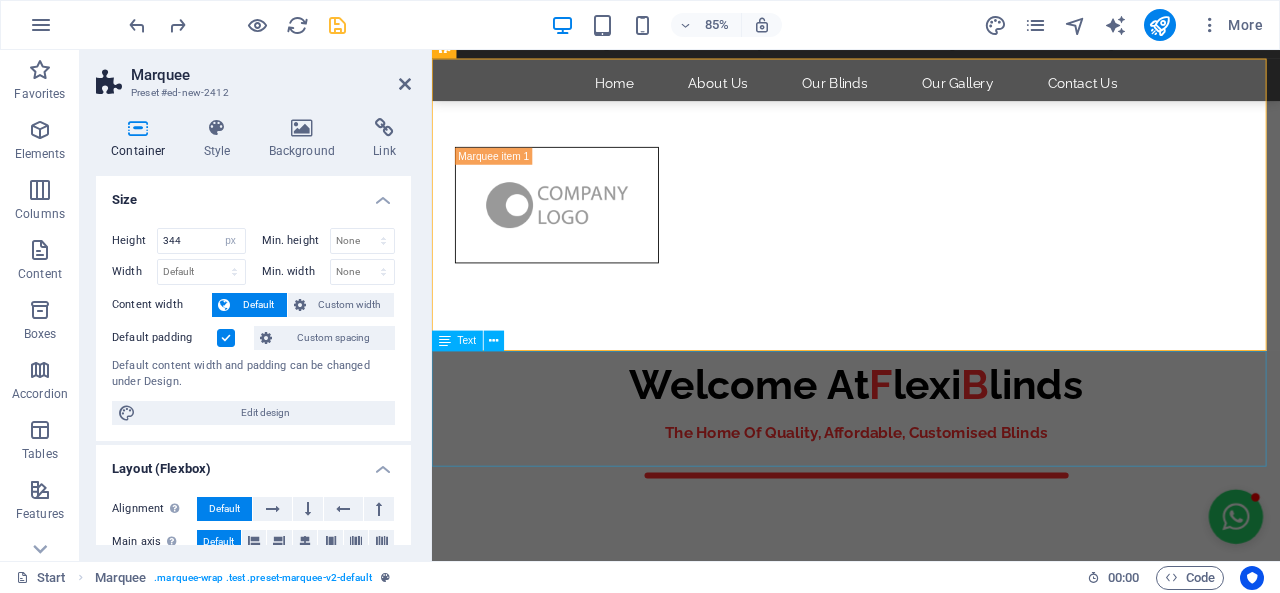 click at bounding box center (931, 1004) 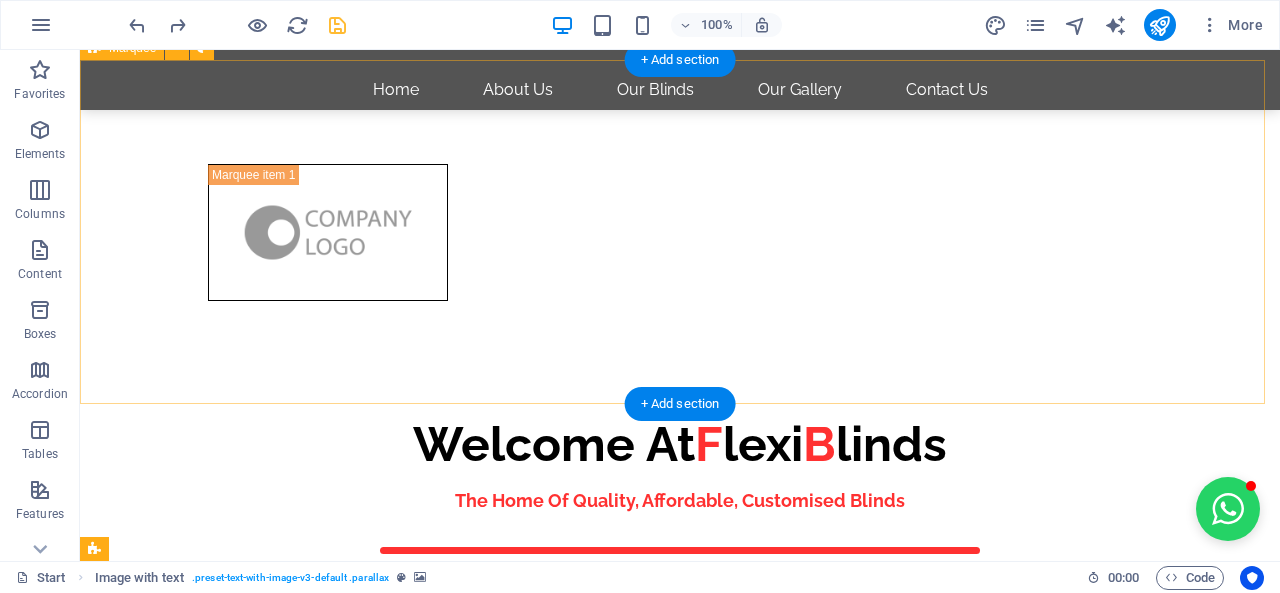 click at bounding box center [680, 232] 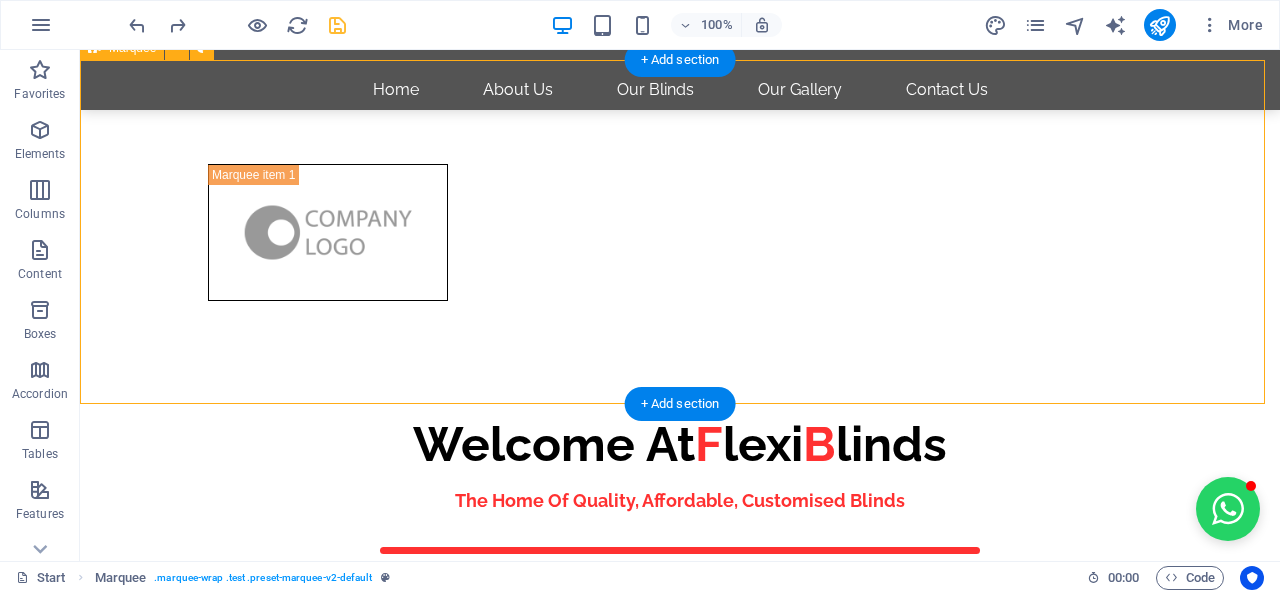 click at bounding box center [680, 232] 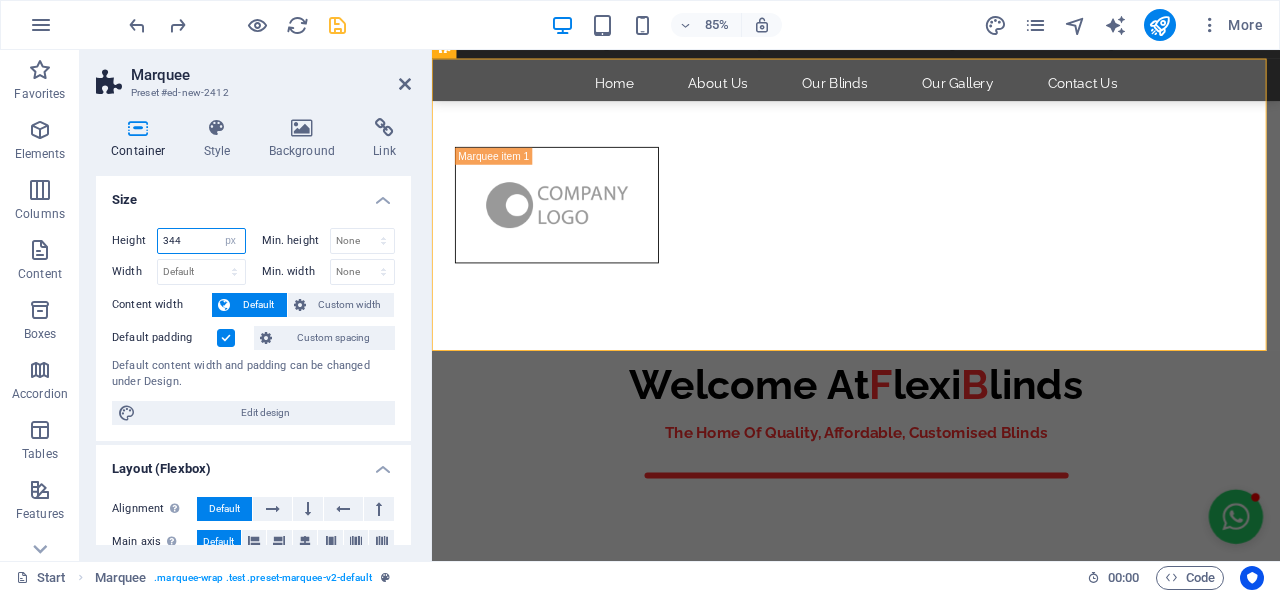 click on "344" at bounding box center (201, 241) 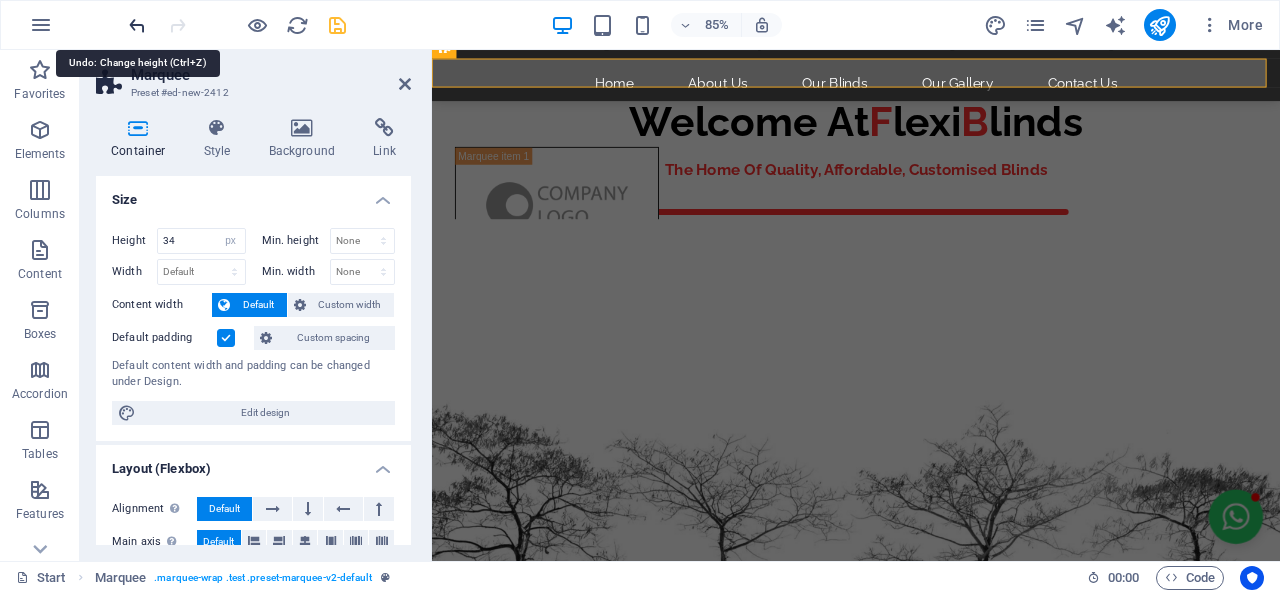 click at bounding box center [137, 25] 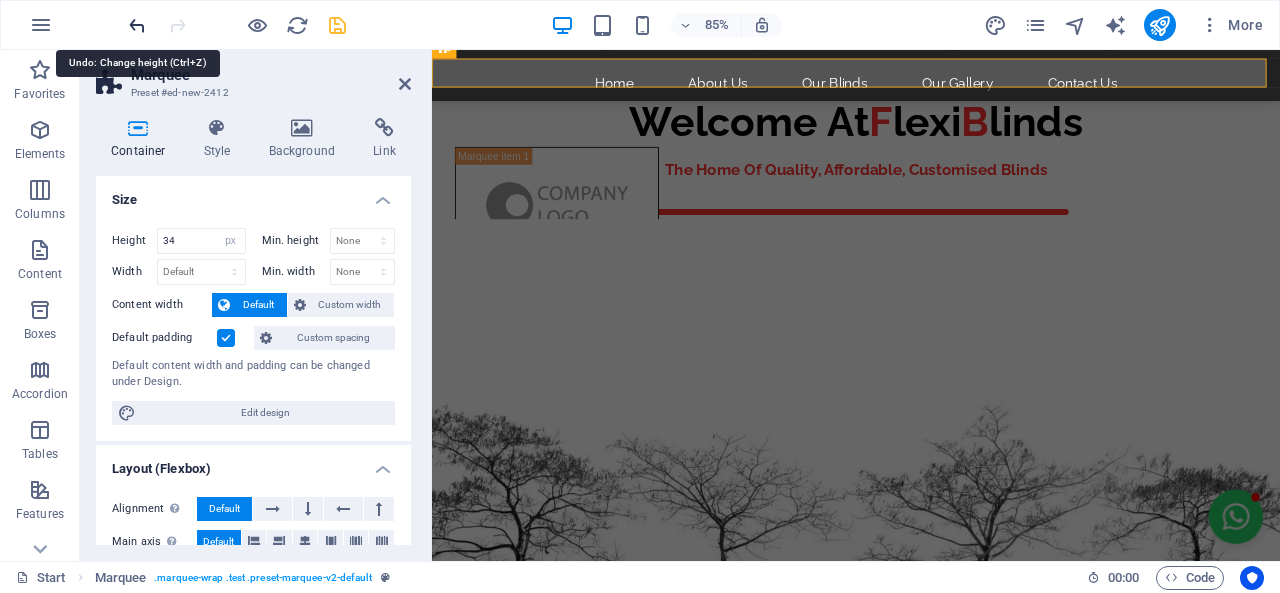 type on "344" 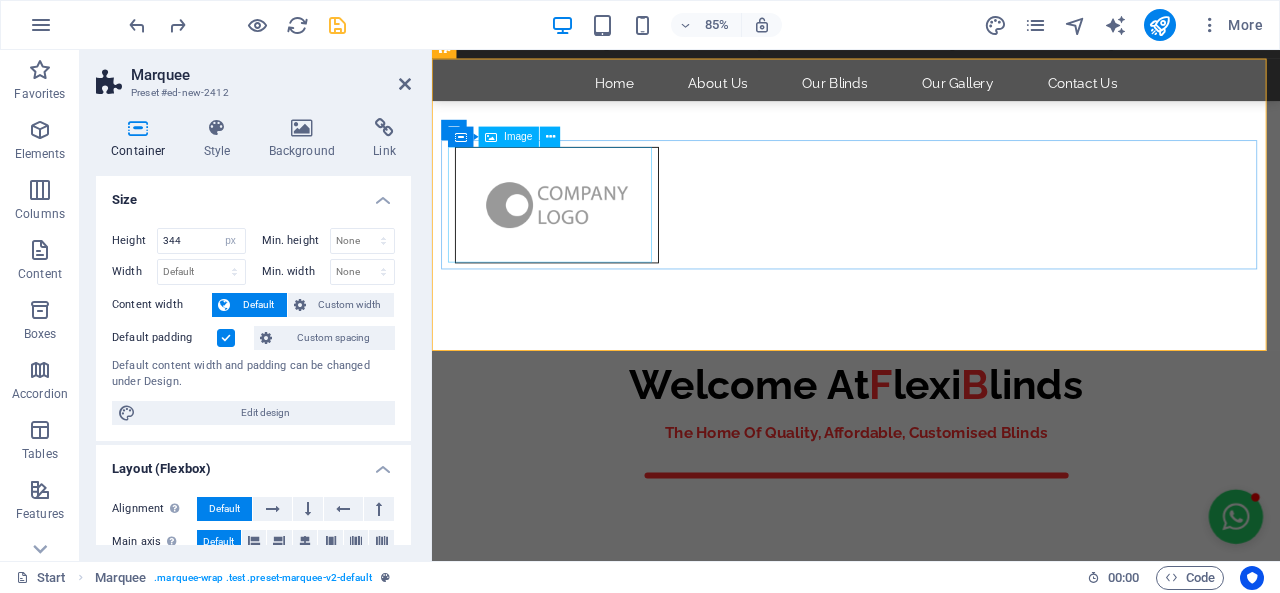 click at bounding box center (579, 232) 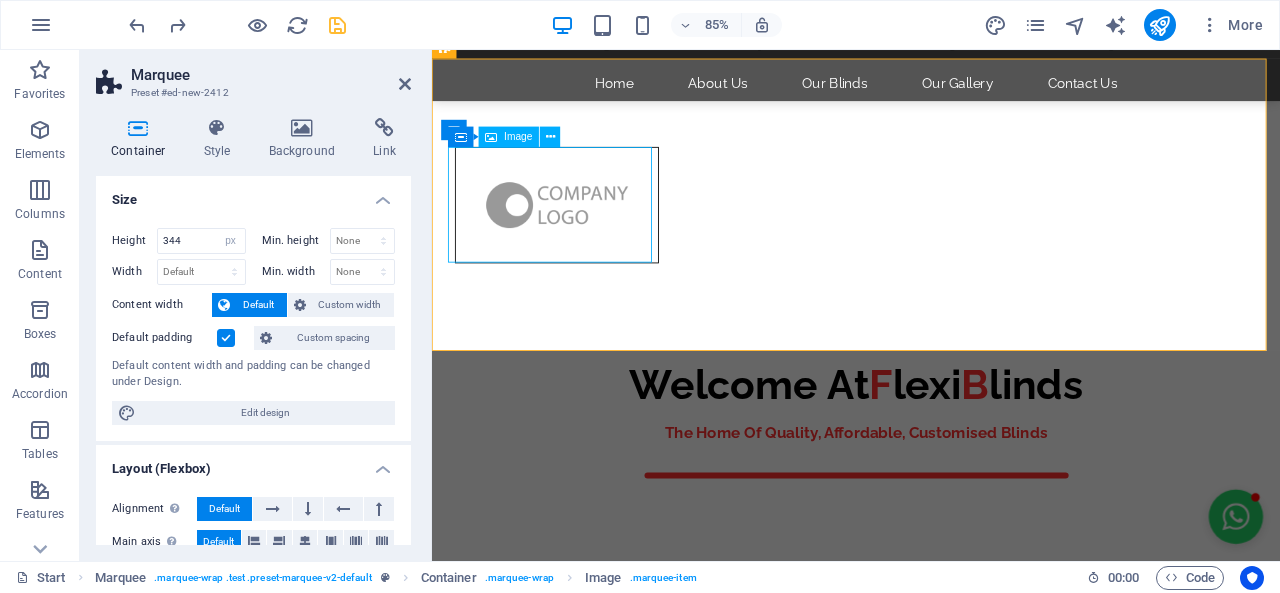 click at bounding box center [579, 232] 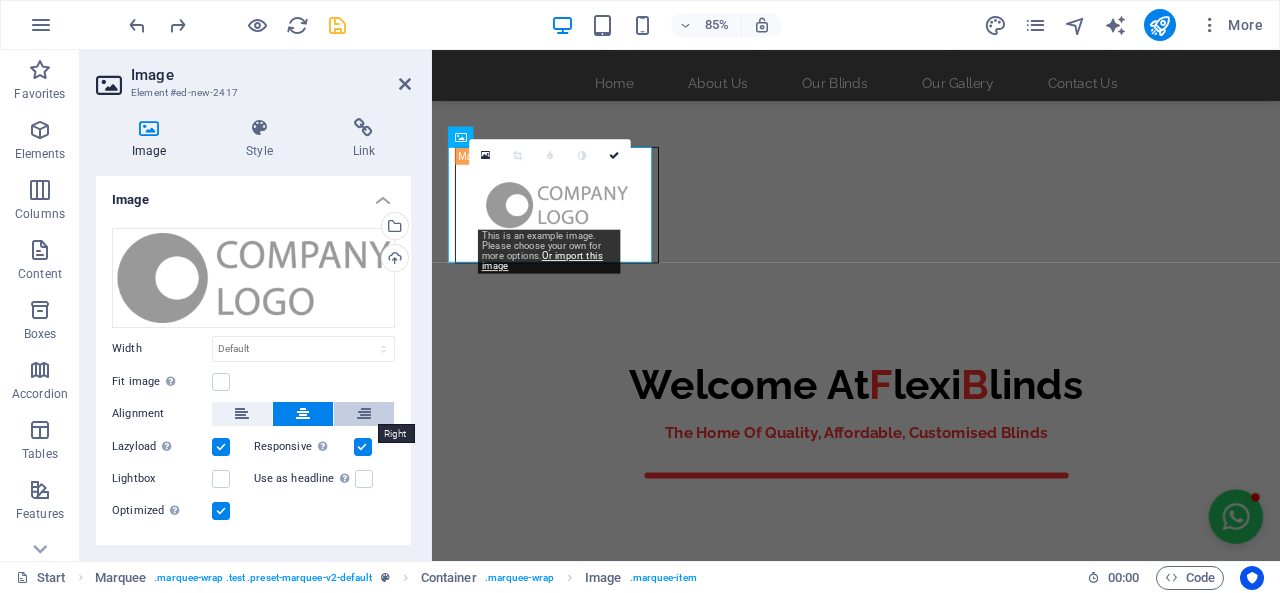 click at bounding box center (364, 414) 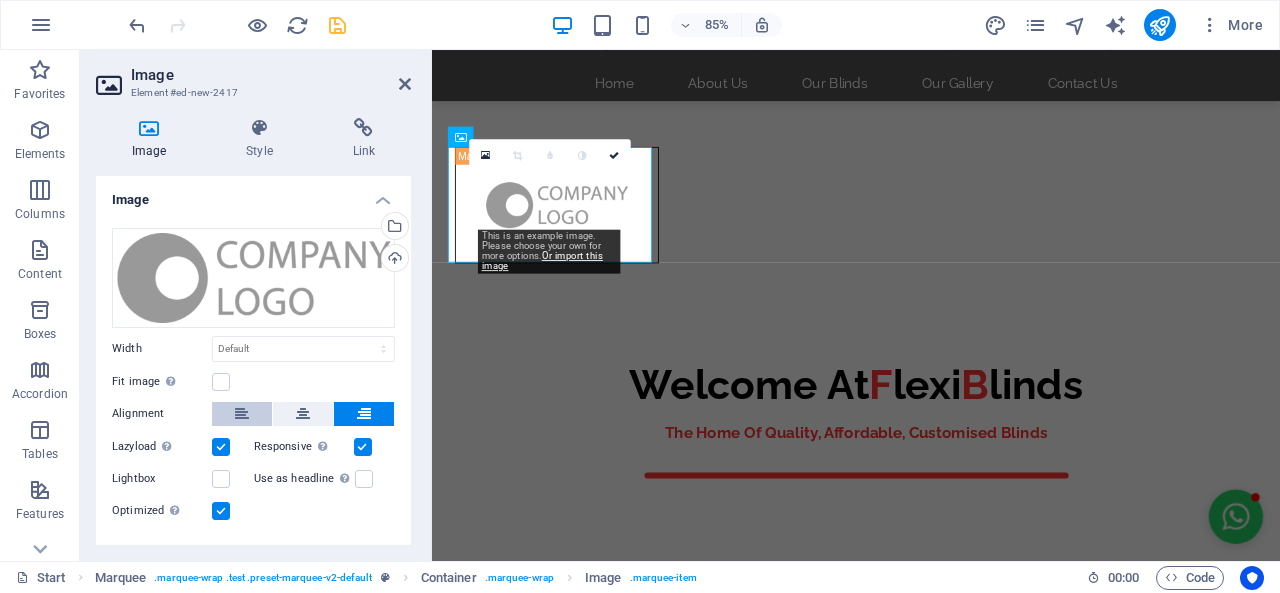 click at bounding box center (242, 414) 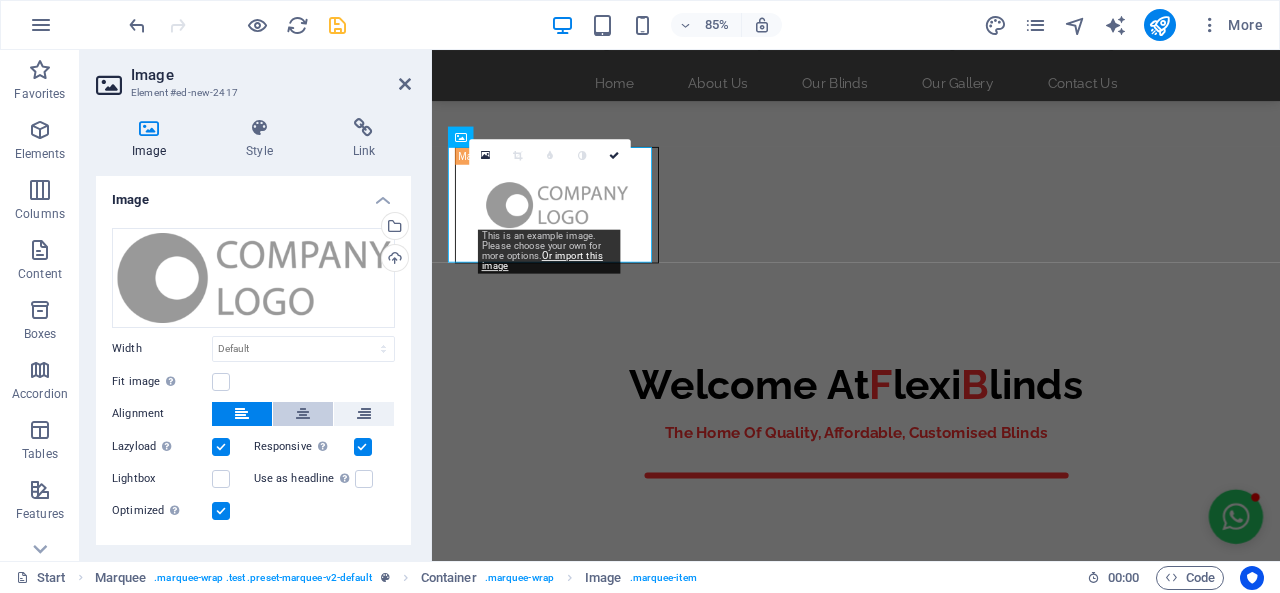 click at bounding box center [303, 414] 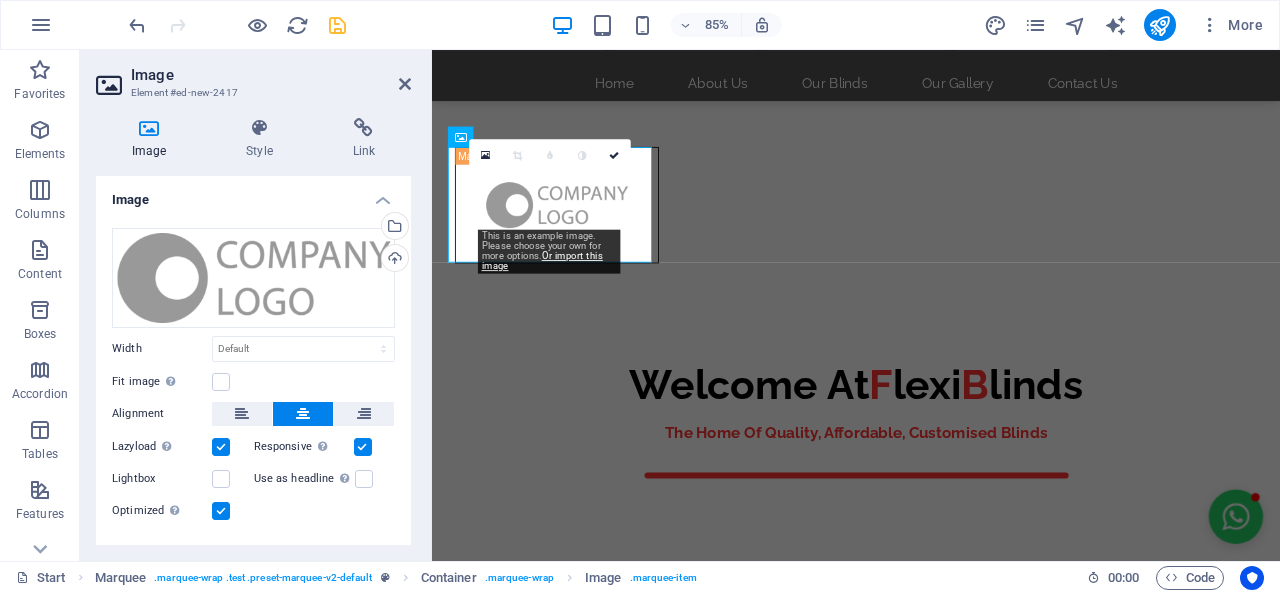 click at bounding box center (303, 414) 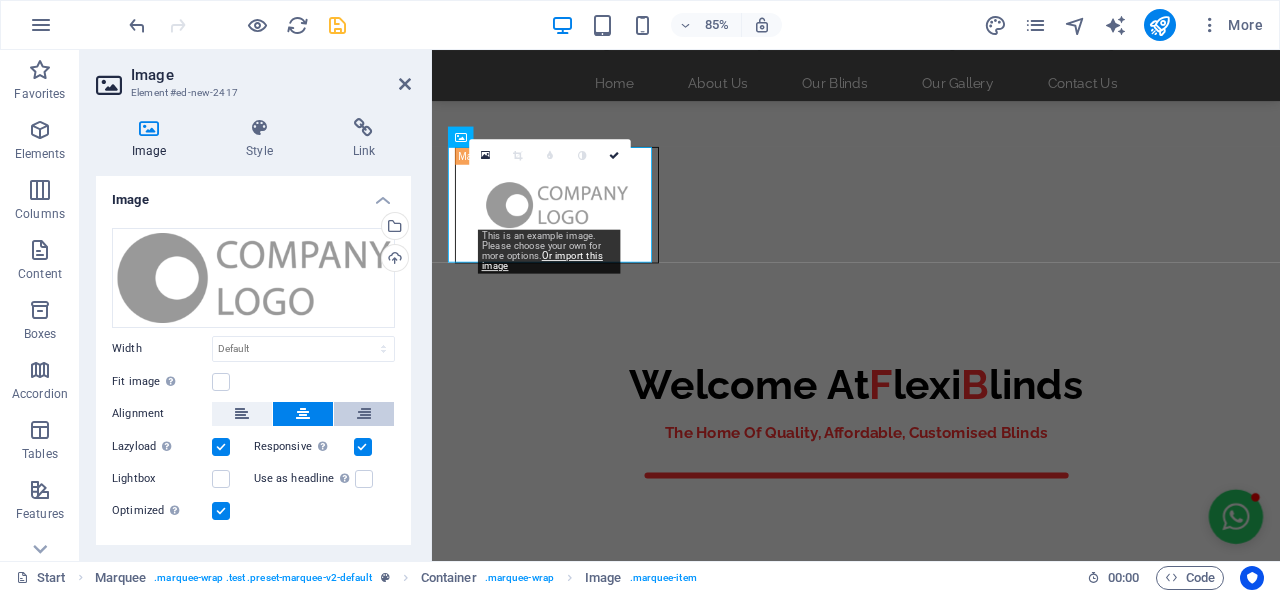 click at bounding box center [364, 414] 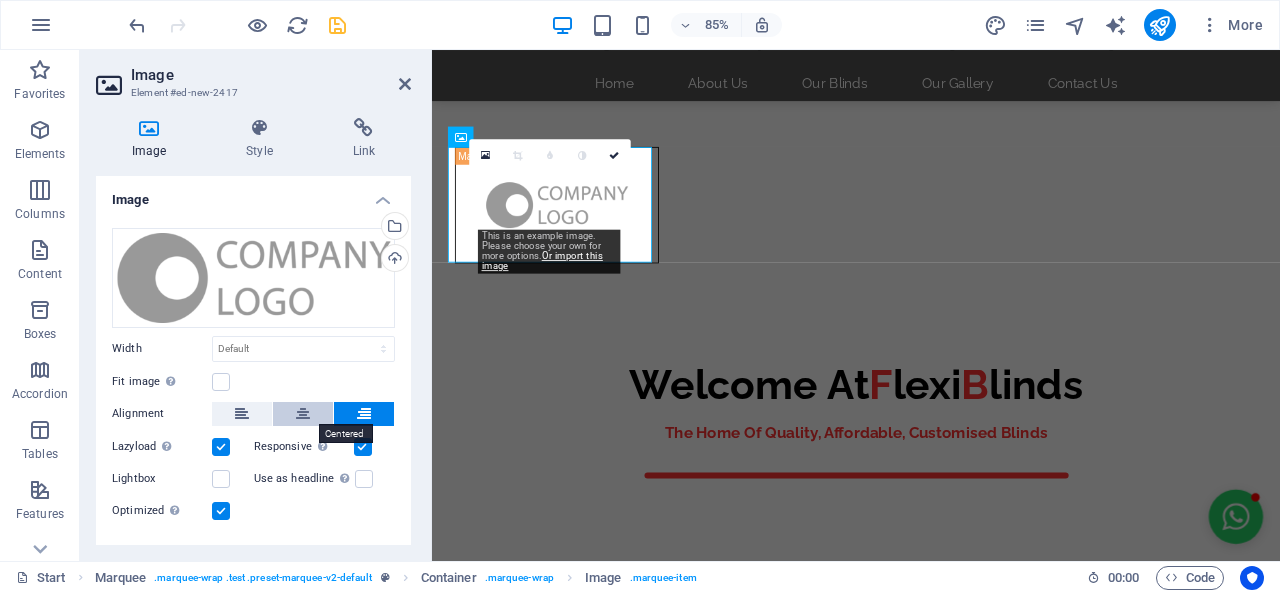 click at bounding box center [303, 414] 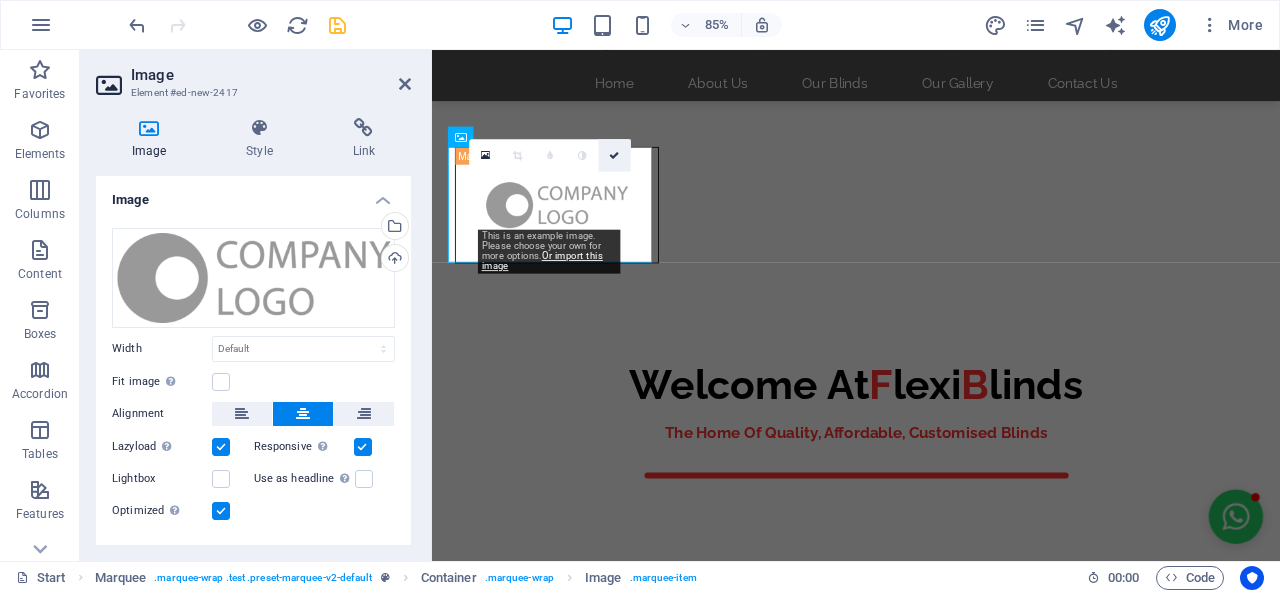 drag, startPoint x: 612, startPoint y: 150, endPoint x: 530, endPoint y: 103, distance: 94.51455 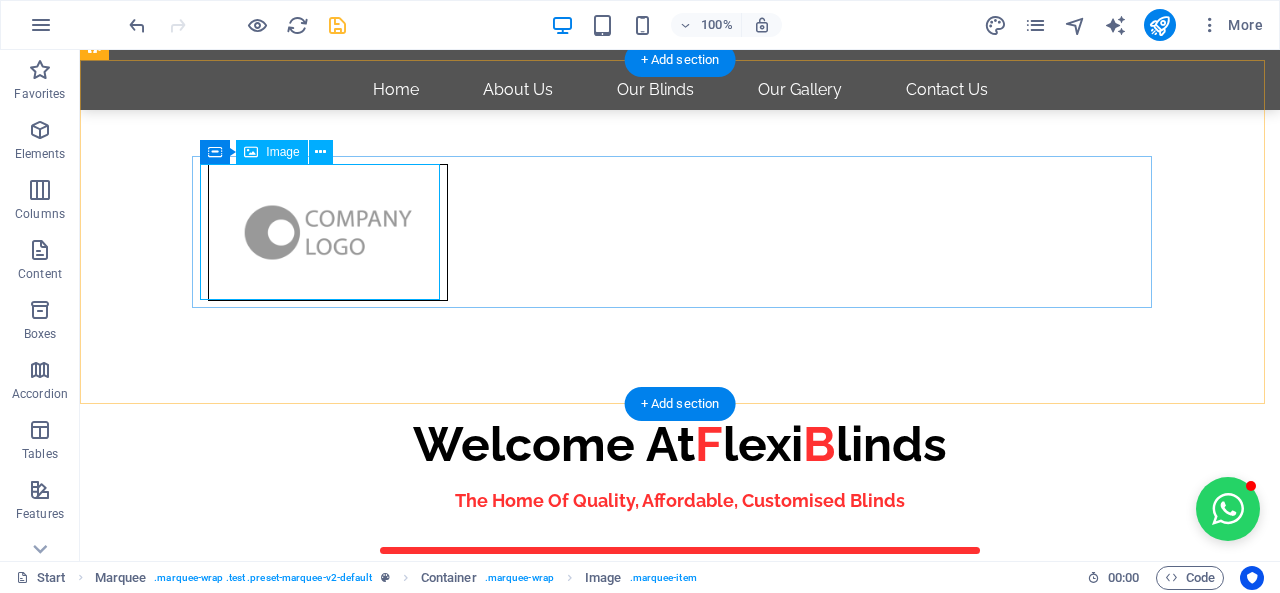 click at bounding box center [328, 232] 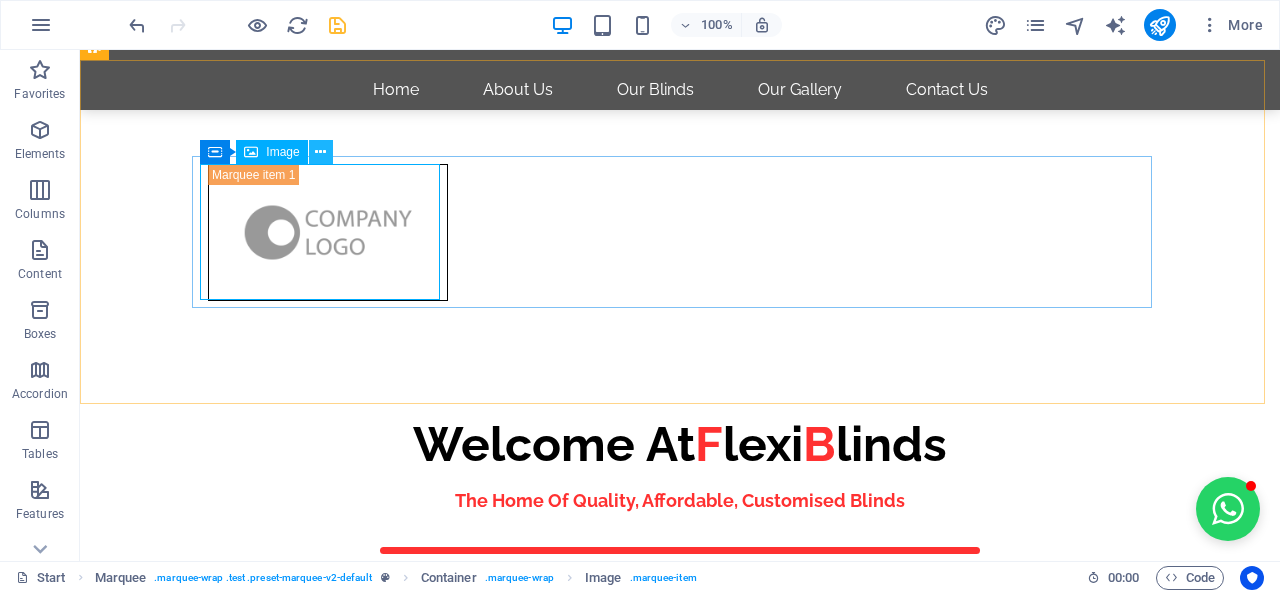 click at bounding box center [320, 152] 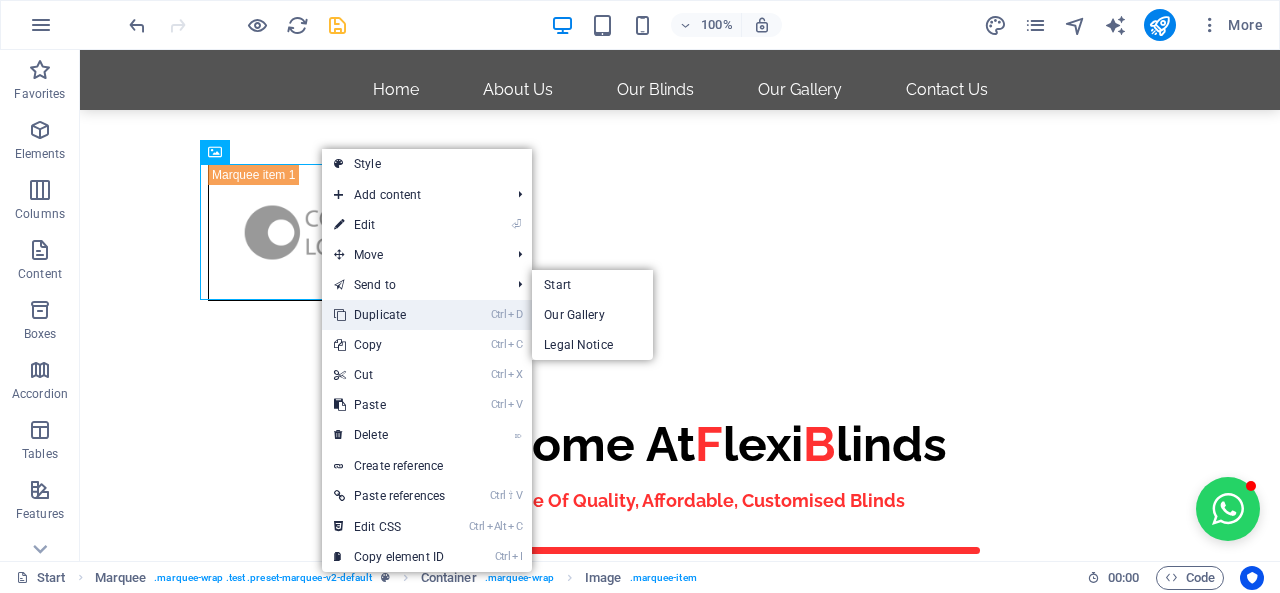 click on "Ctrl D  Duplicate" at bounding box center (389, 315) 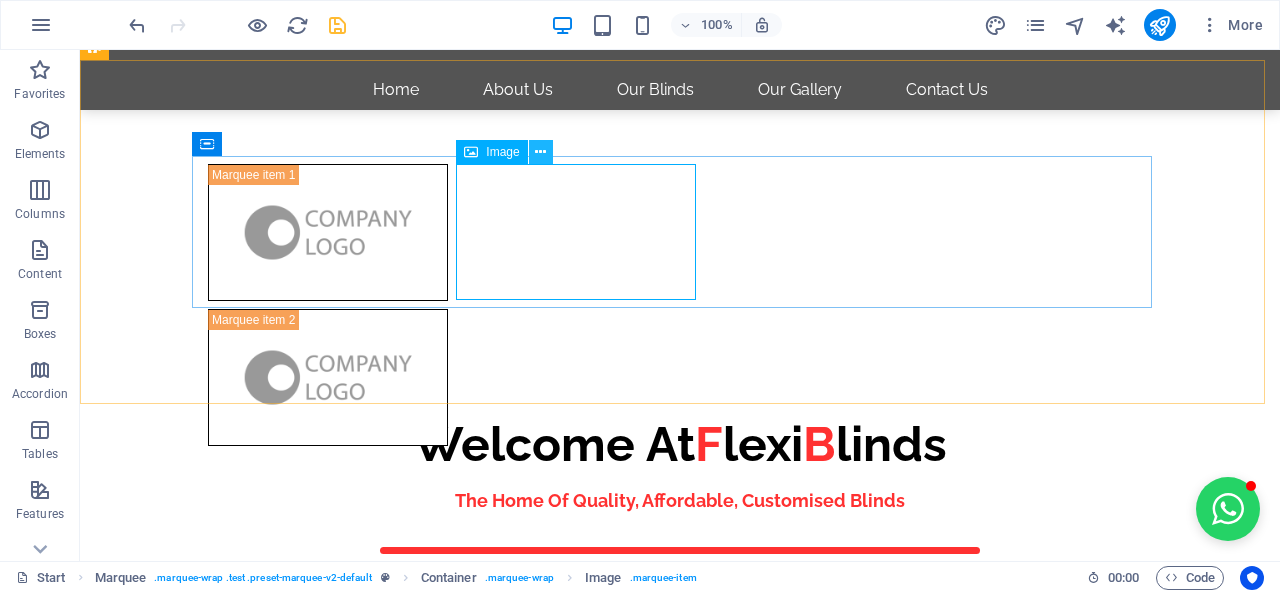 click at bounding box center [540, 152] 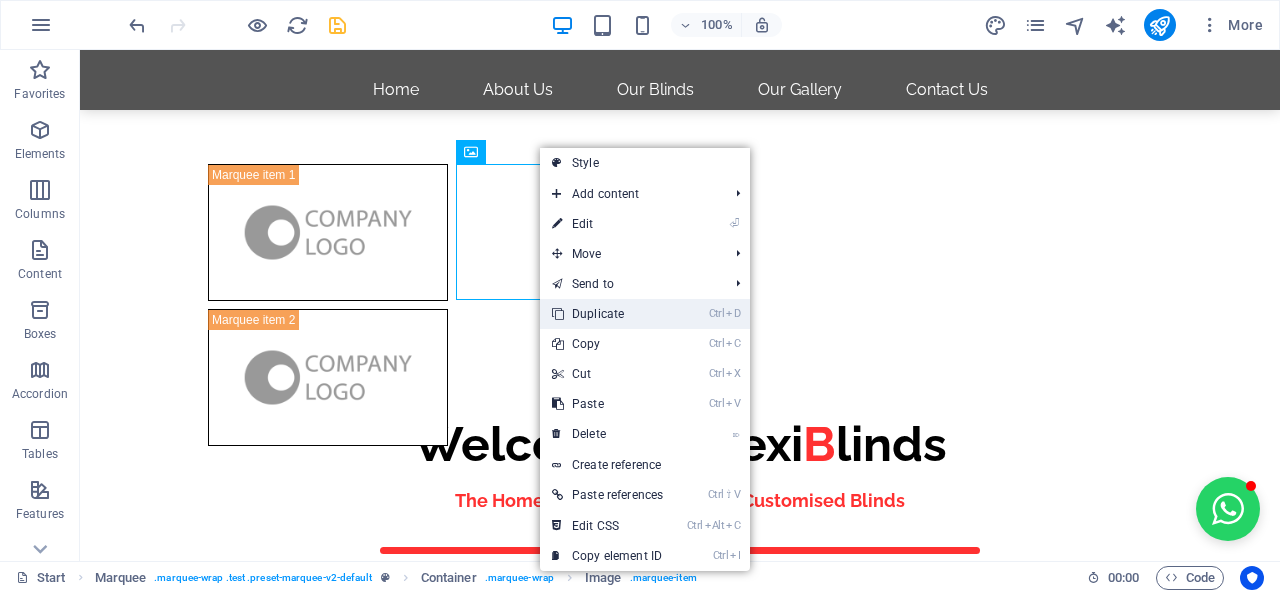 click on "Ctrl D  Duplicate" at bounding box center (607, 314) 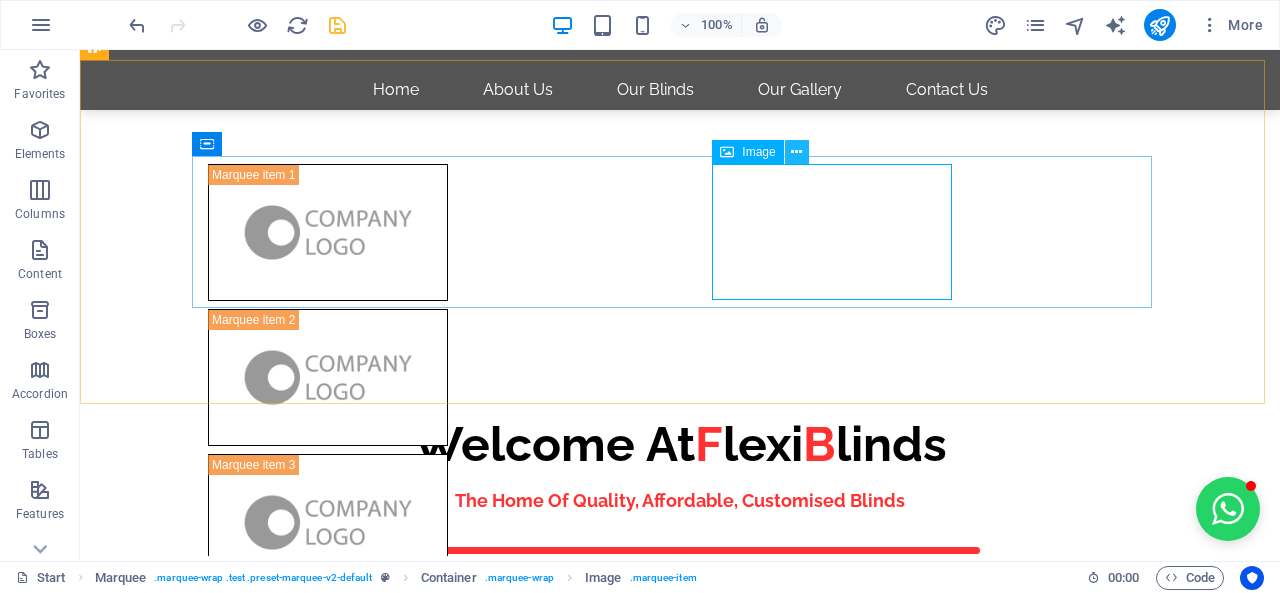 click at bounding box center (796, 152) 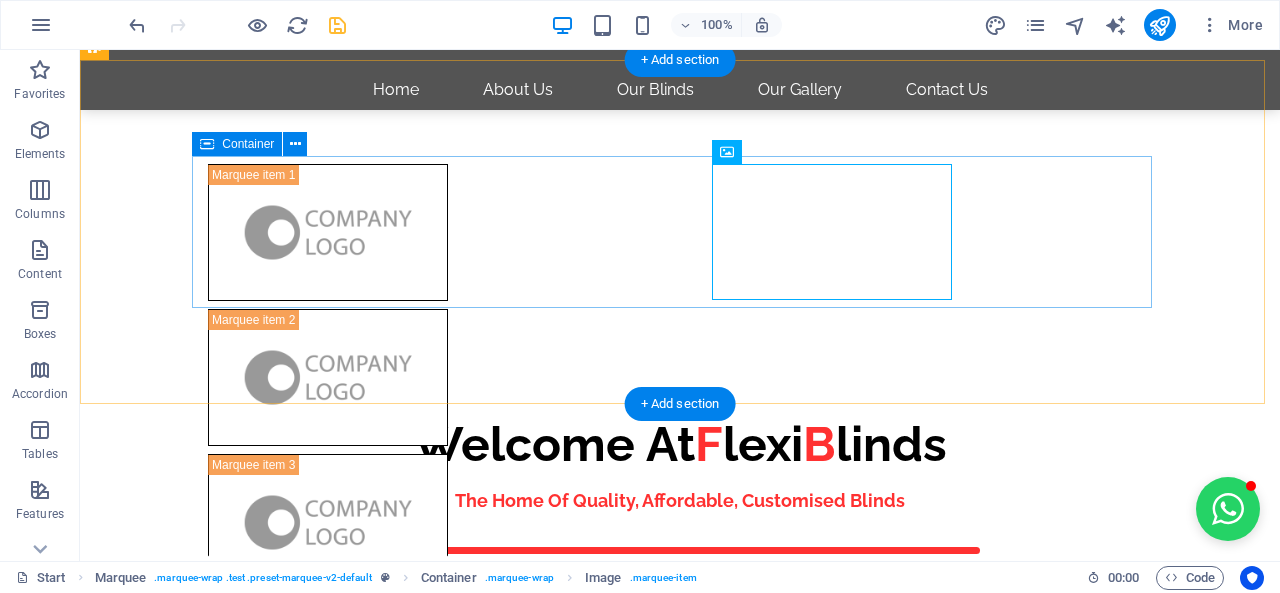 click at bounding box center (680, 377) 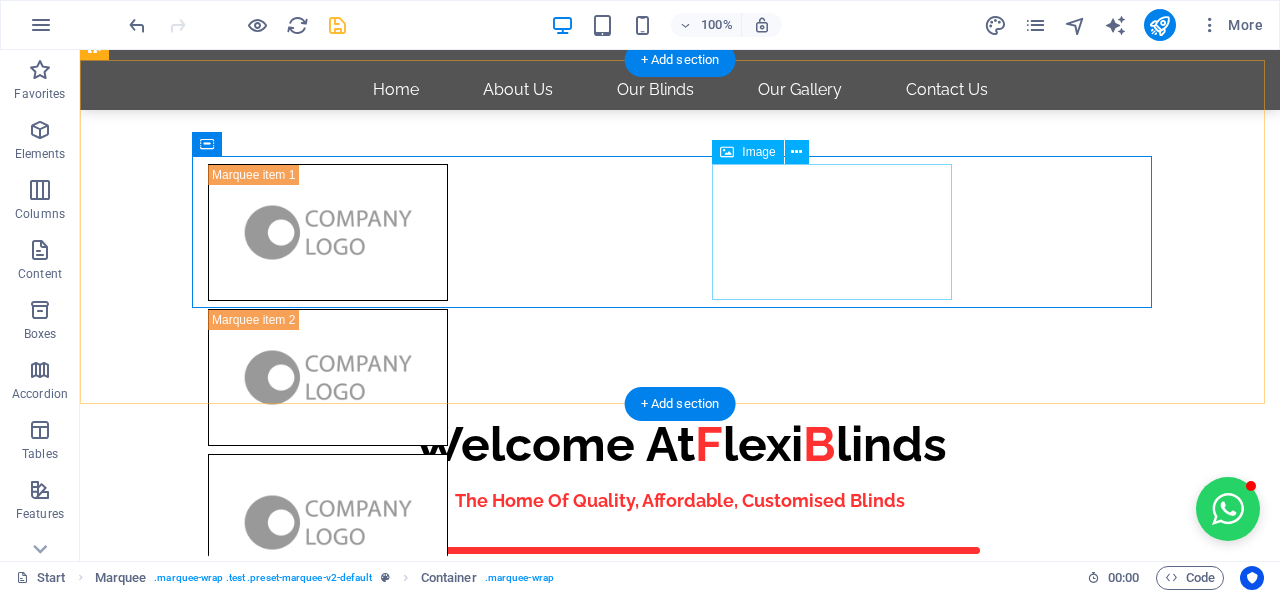 click at bounding box center [328, 522] 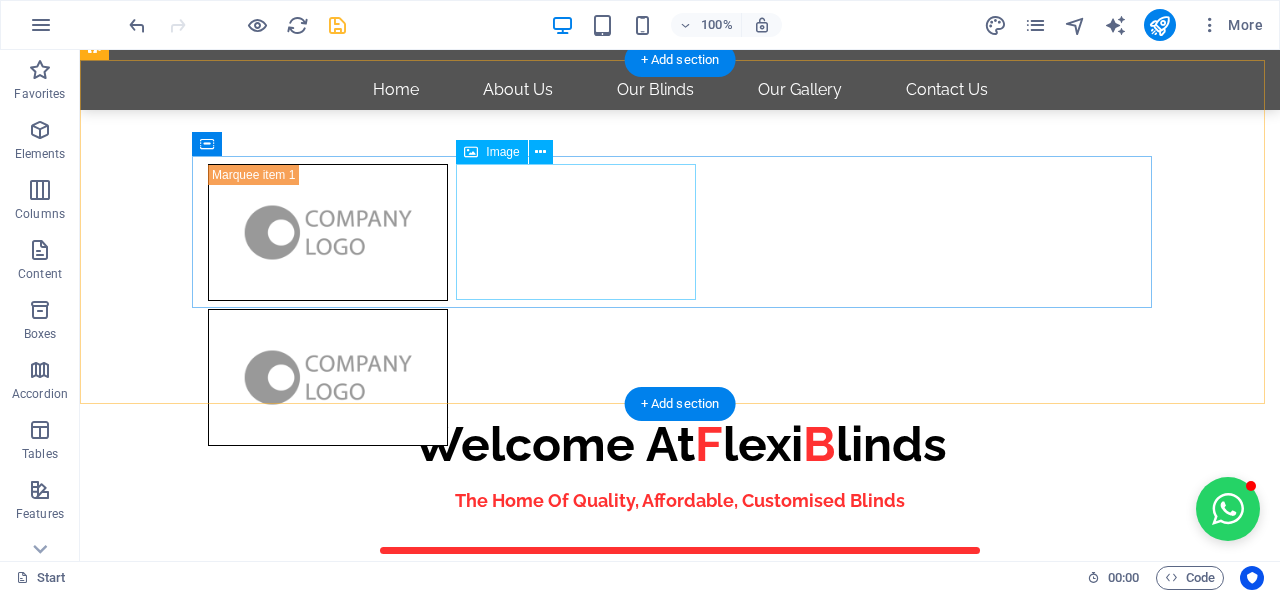 click at bounding box center [328, 377] 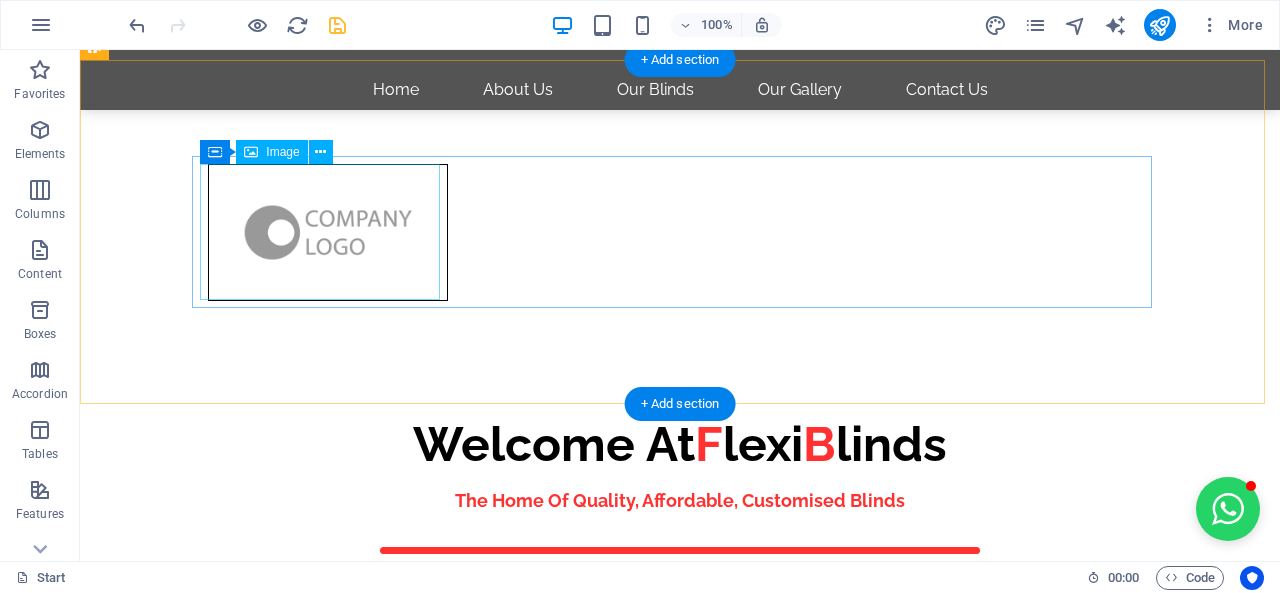 click at bounding box center [328, 232] 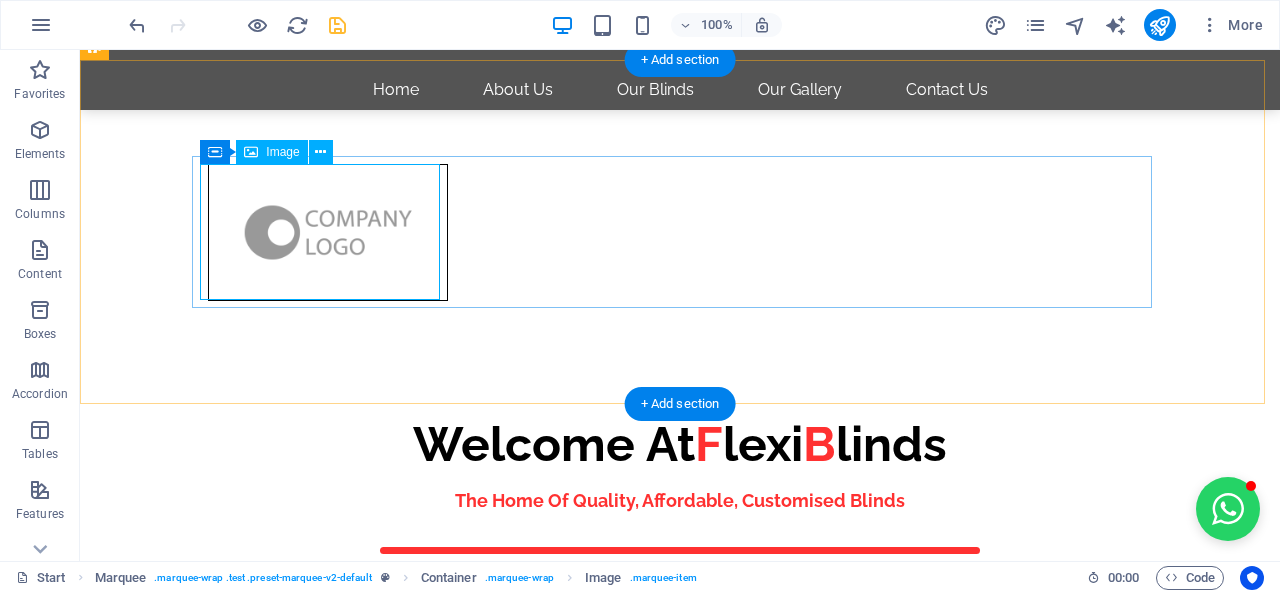 click at bounding box center (328, 232) 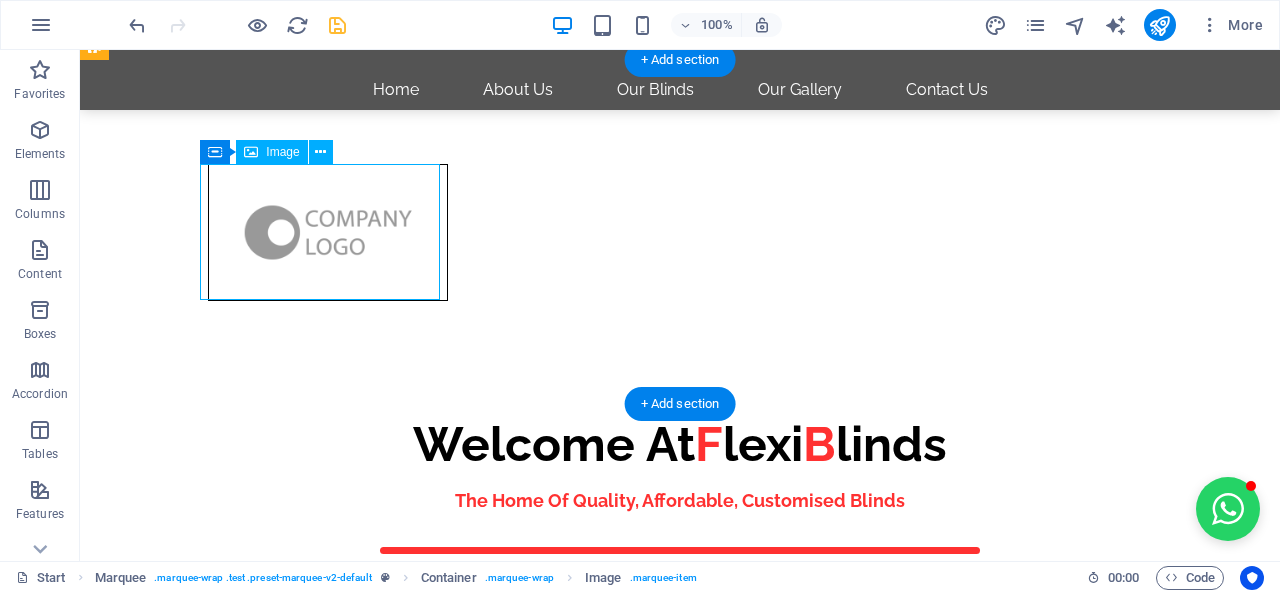 drag, startPoint x: 341, startPoint y: 225, endPoint x: 338, endPoint y: 215, distance: 10.440307 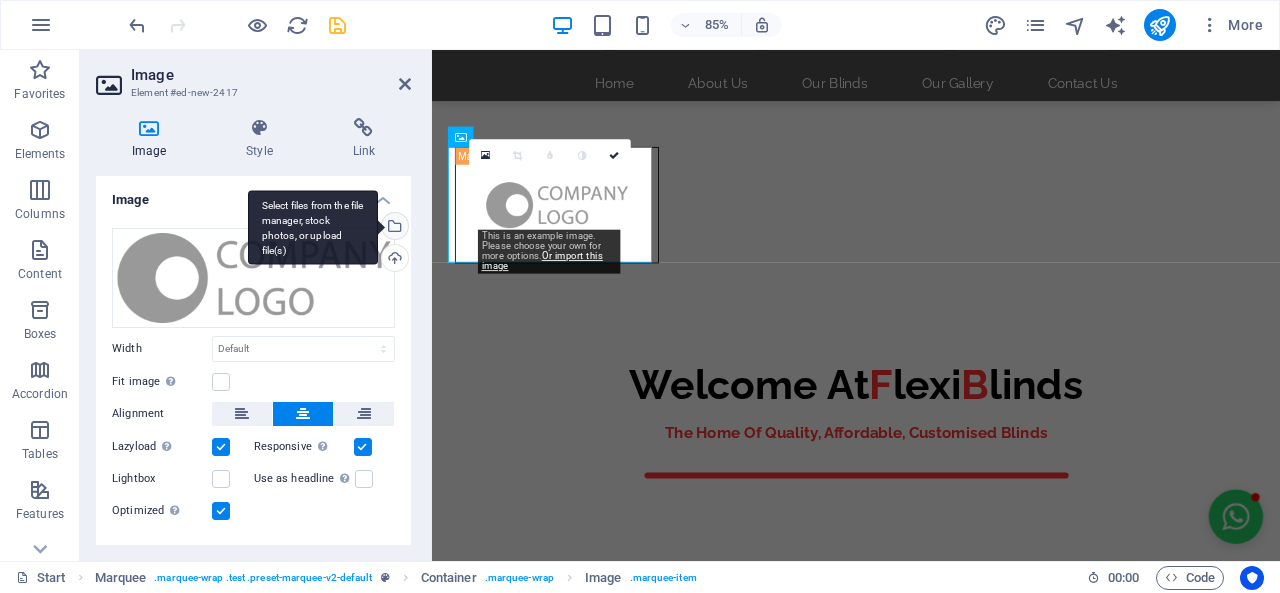 click on "Select files from the file manager, stock photos, or upload file(s)" at bounding box center (313, 227) 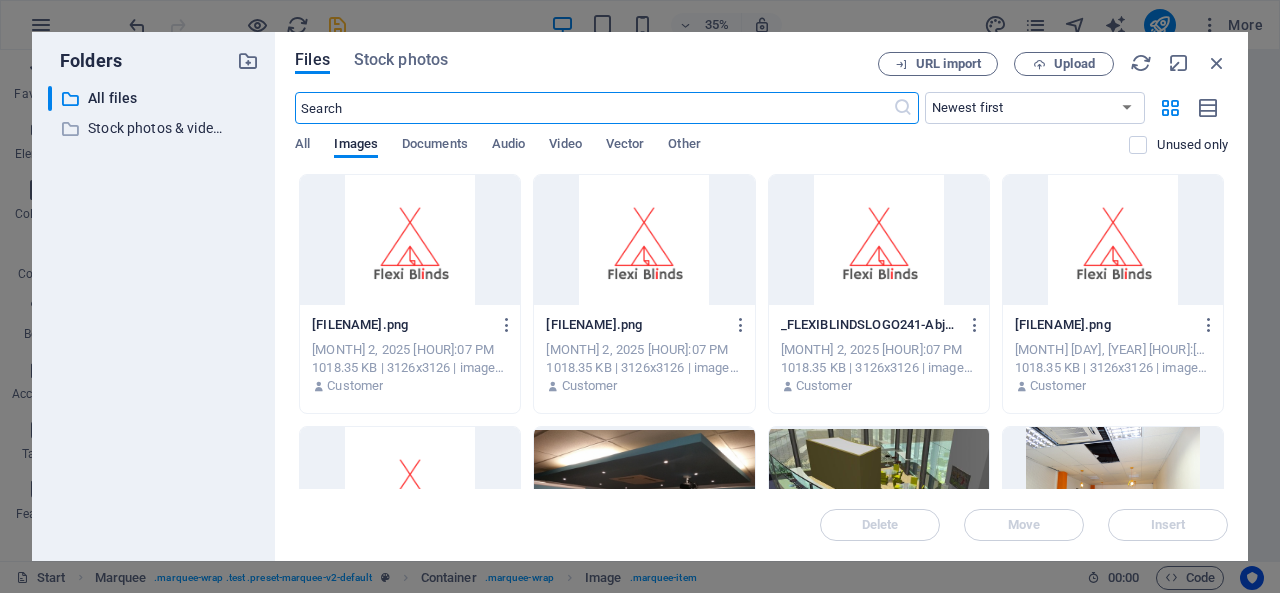 click at bounding box center (410, 240) 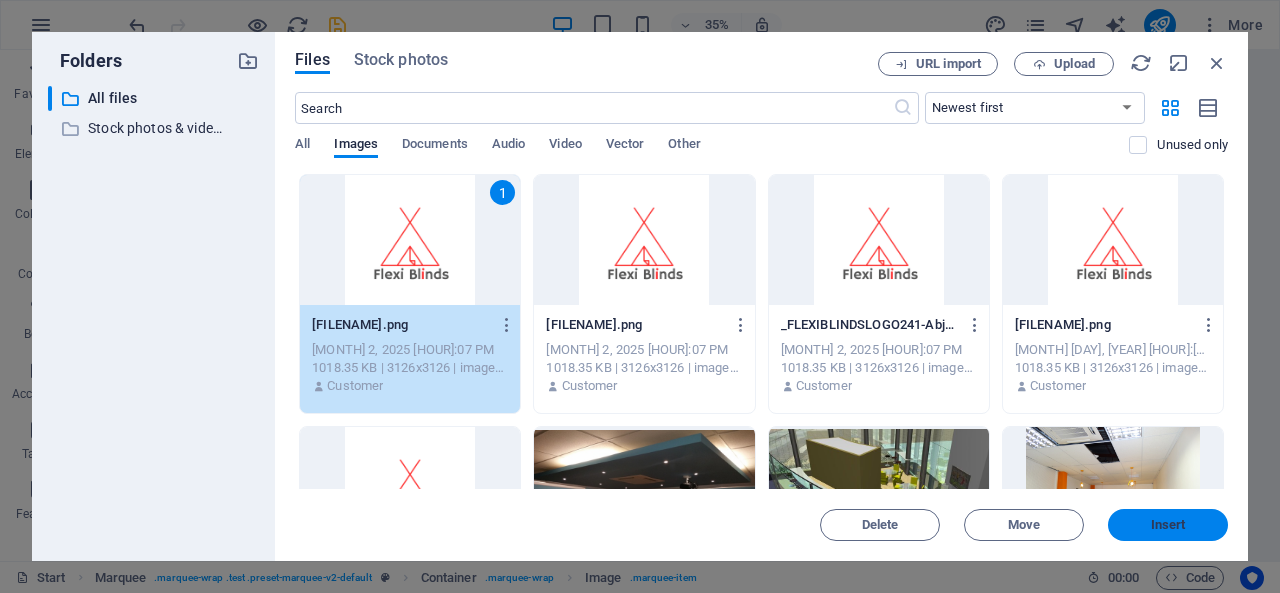 click on "Insert" at bounding box center (1168, 525) 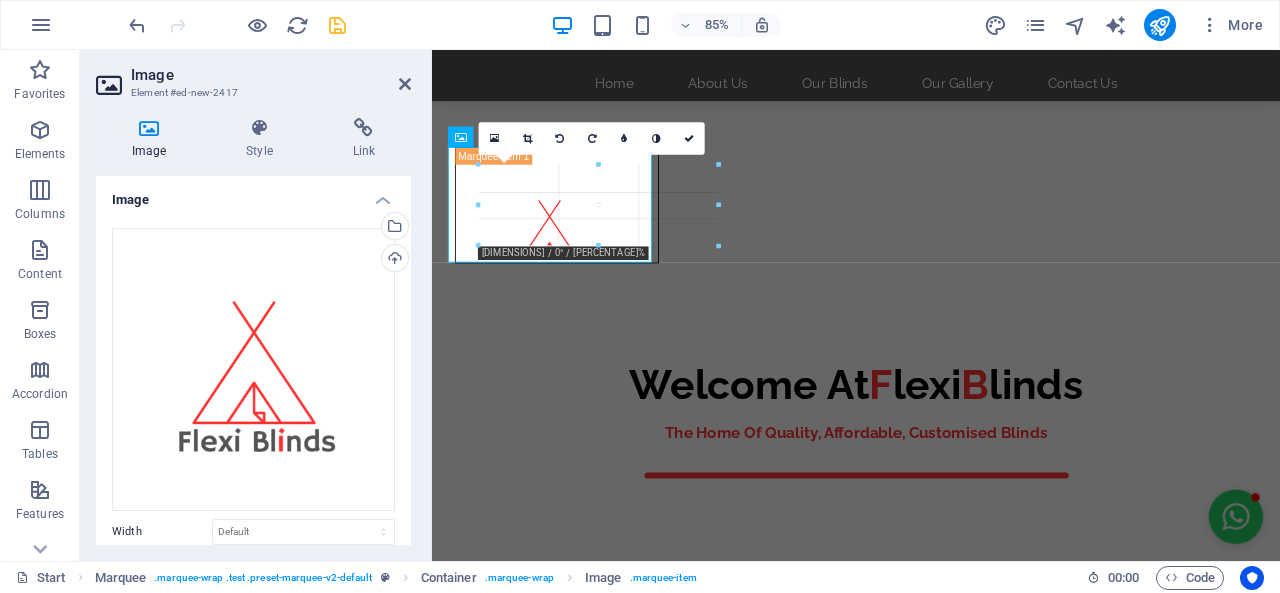 drag, startPoint x: 592, startPoint y: 243, endPoint x: 188, endPoint y: 266, distance: 404.65417 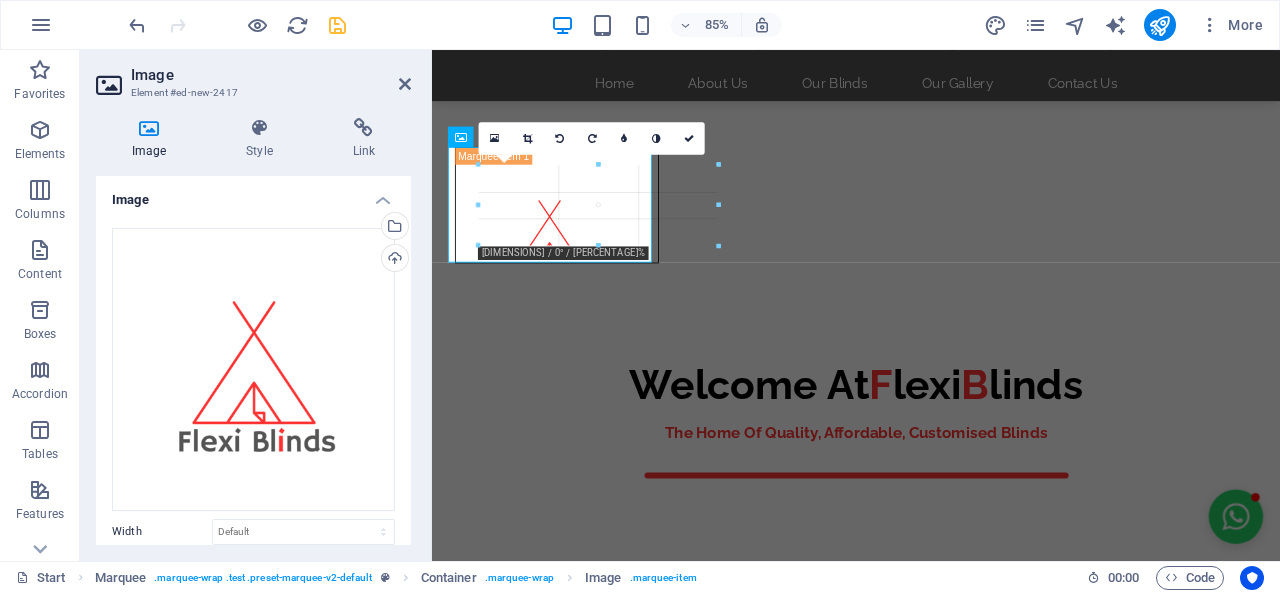 type on "167" 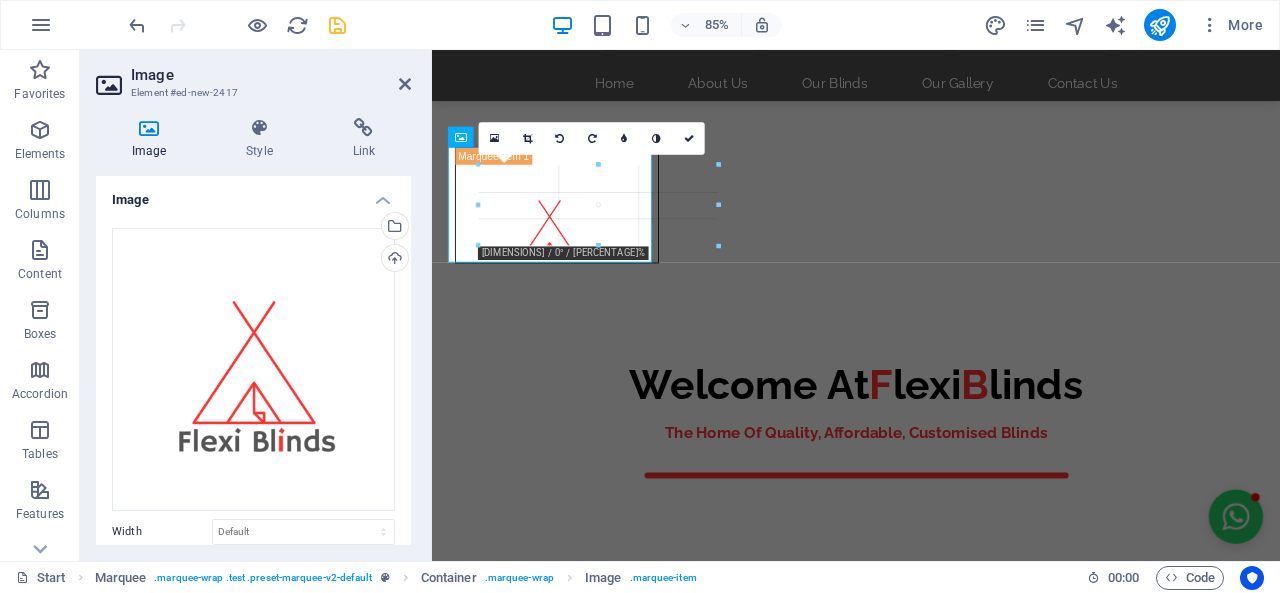 select on "px" 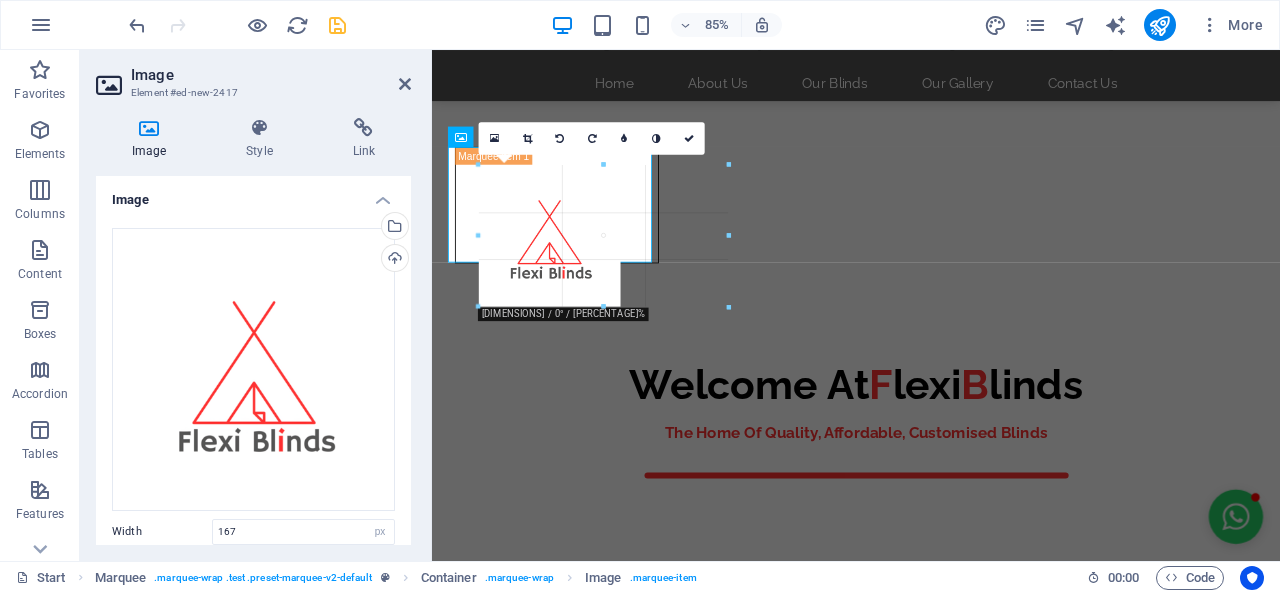 drag, startPoint x: 557, startPoint y: 244, endPoint x: 141, endPoint y: 310, distance: 421.20303 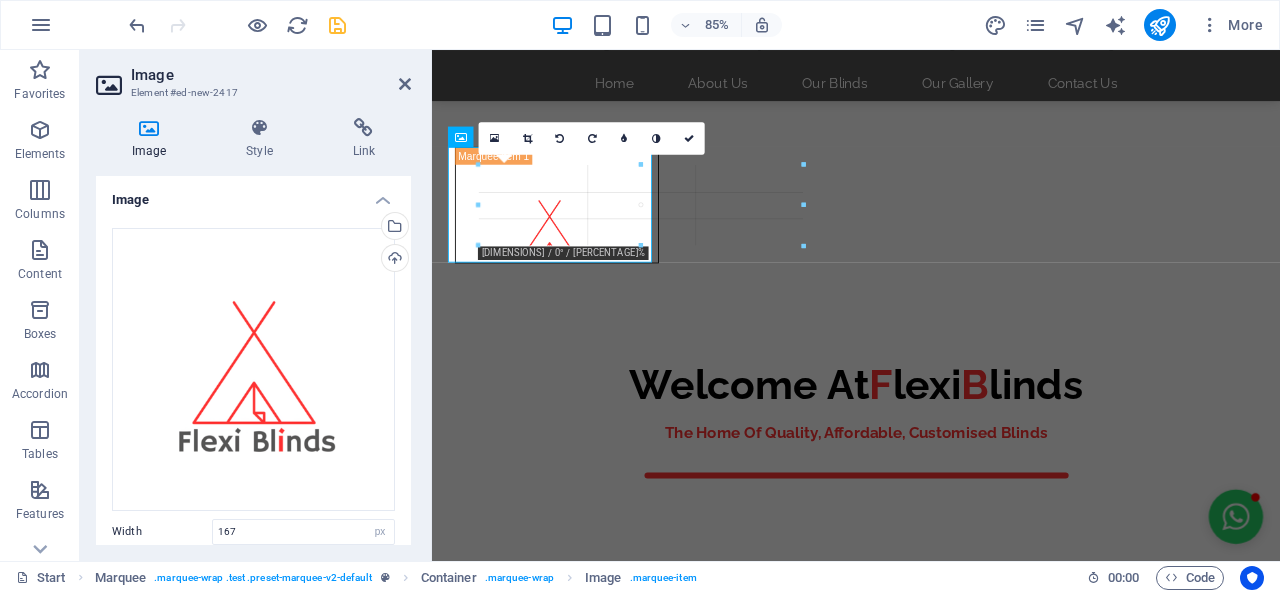 drag, startPoint x: 546, startPoint y: 243, endPoint x: 536, endPoint y: 365, distance: 122.40915 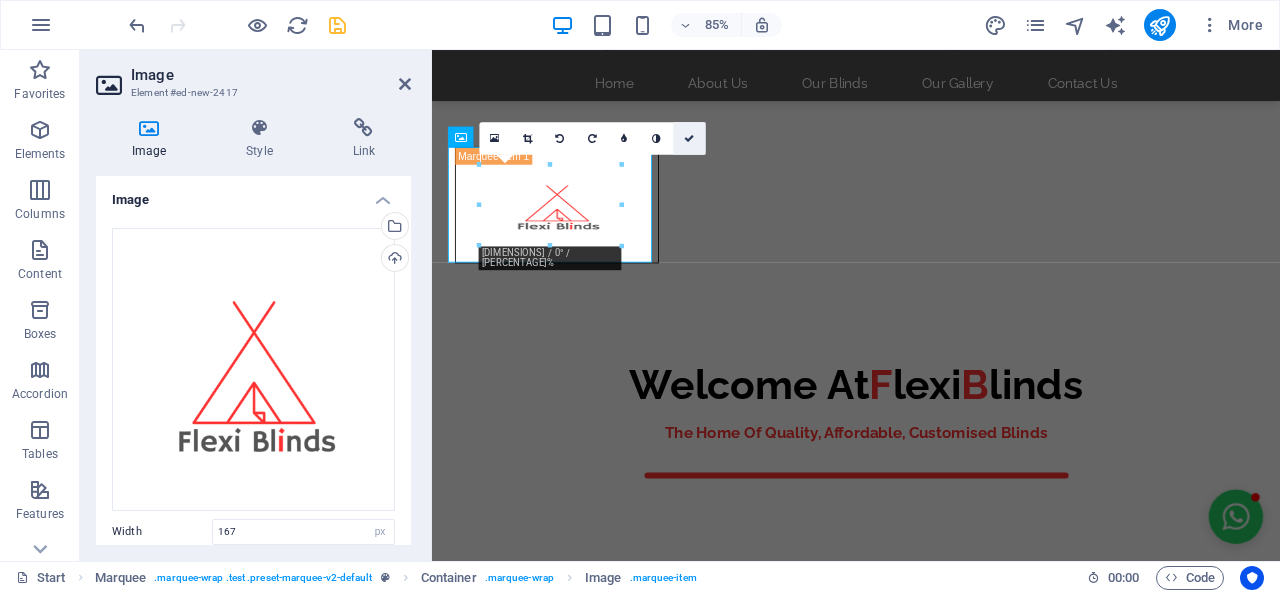 click at bounding box center [689, 138] 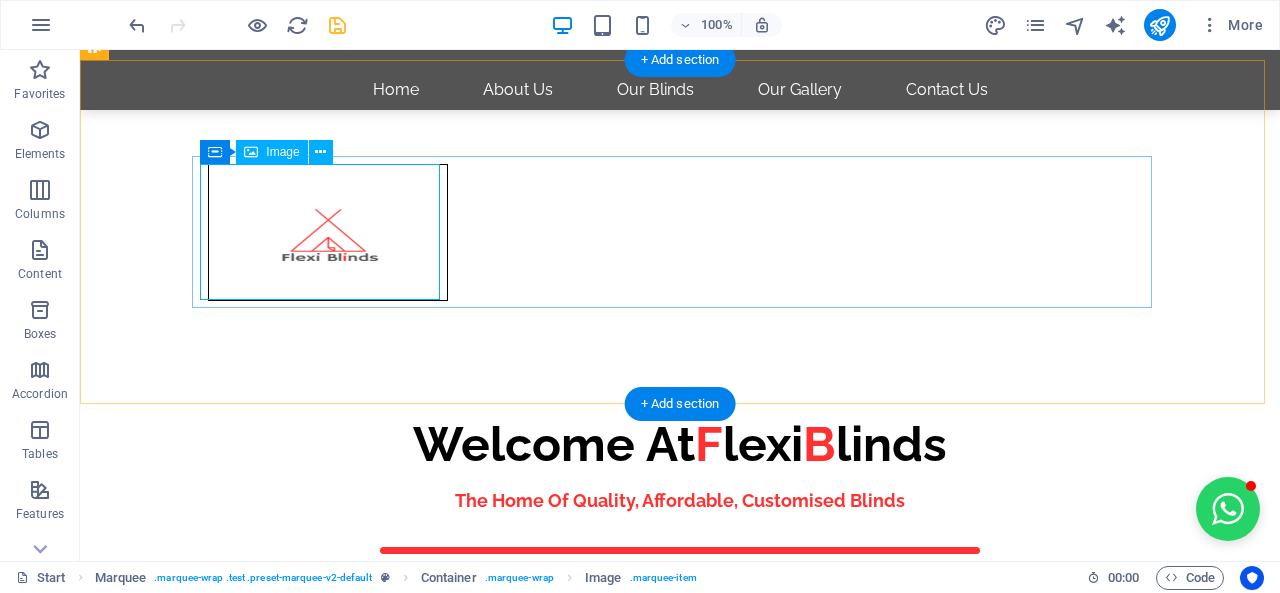 click at bounding box center (328, 232) 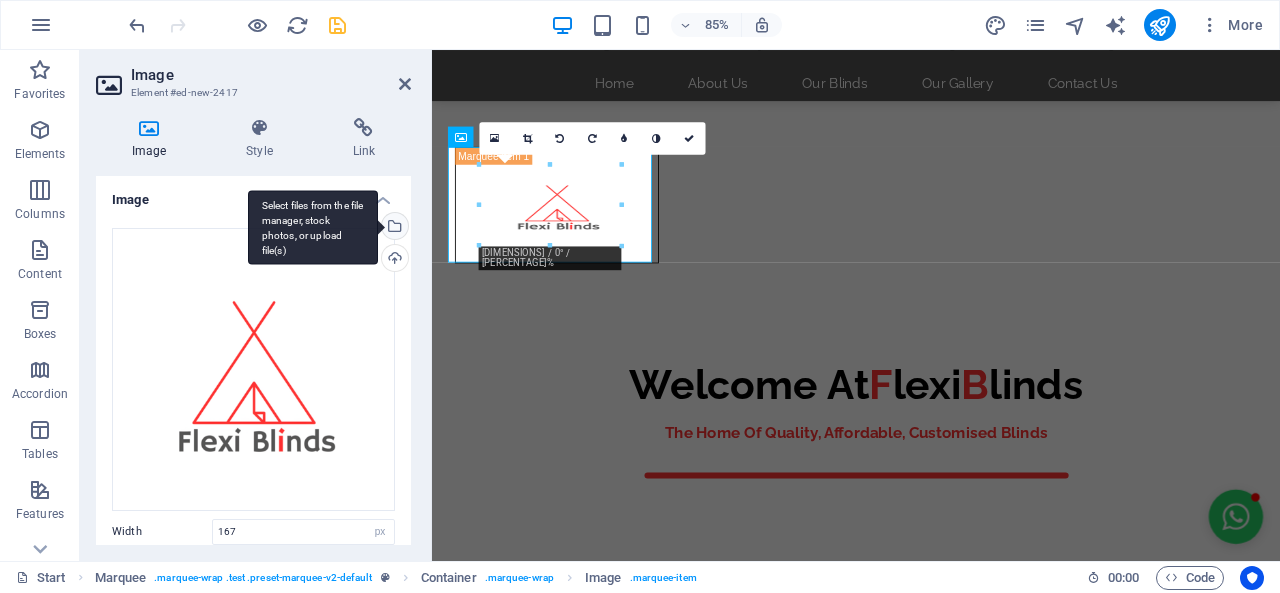 click on "Select files from the file manager, stock photos, or upload file(s)" at bounding box center [393, 228] 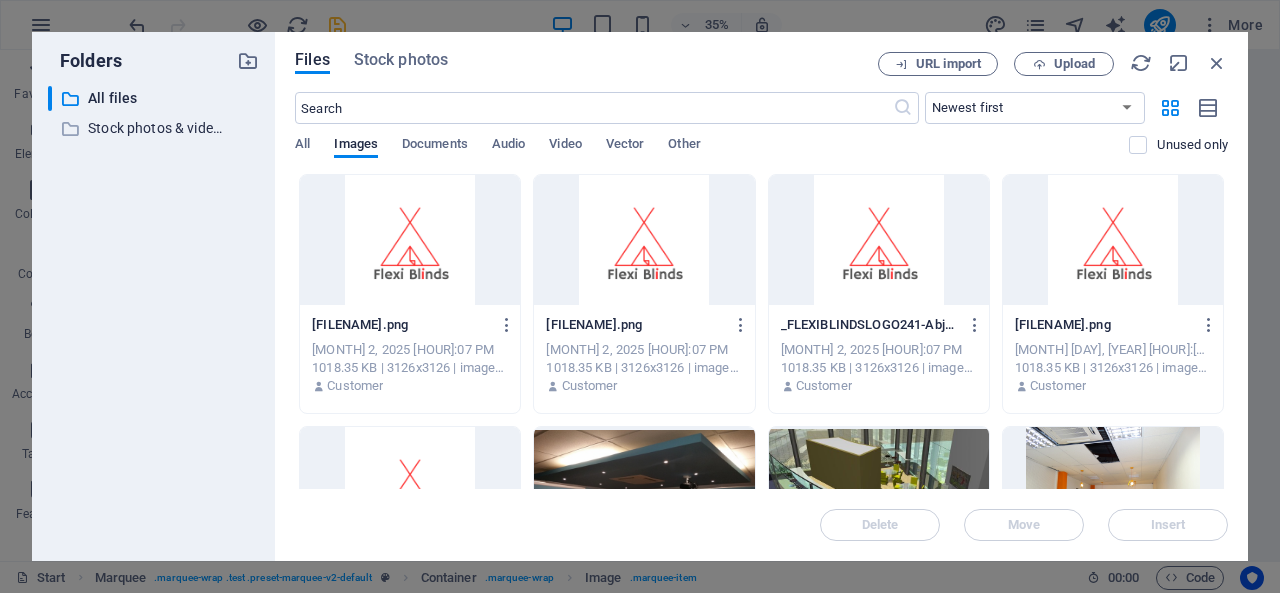 click at bounding box center [879, 240] 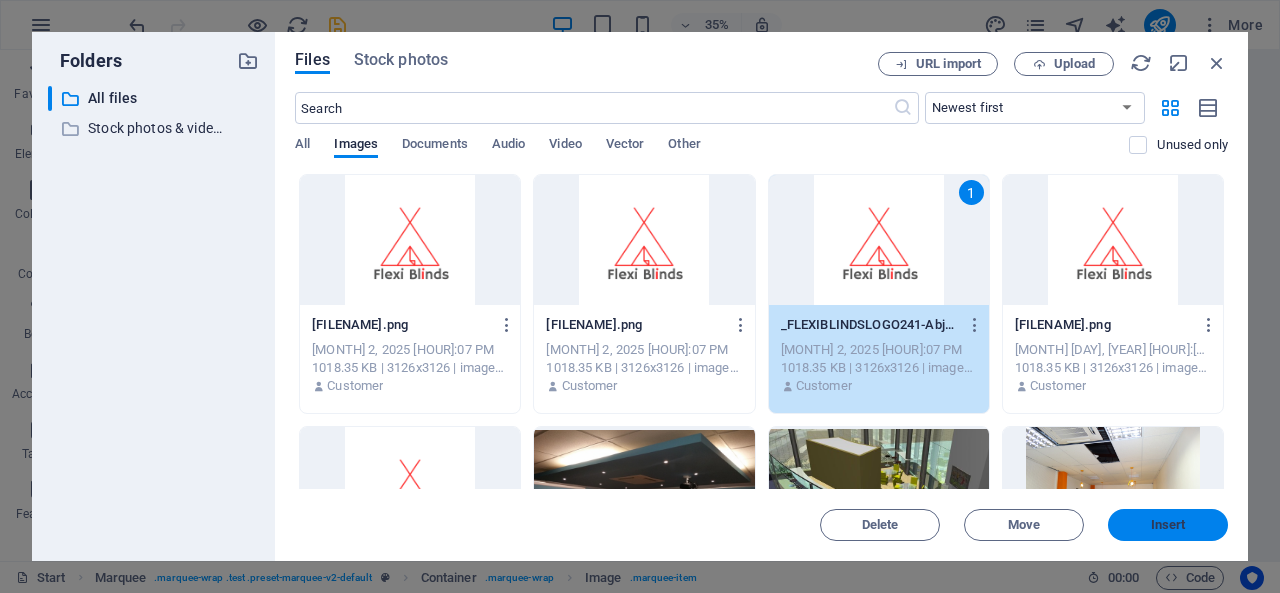 drag, startPoint x: 1152, startPoint y: 511, endPoint x: 846, endPoint y: 546, distance: 307.99512 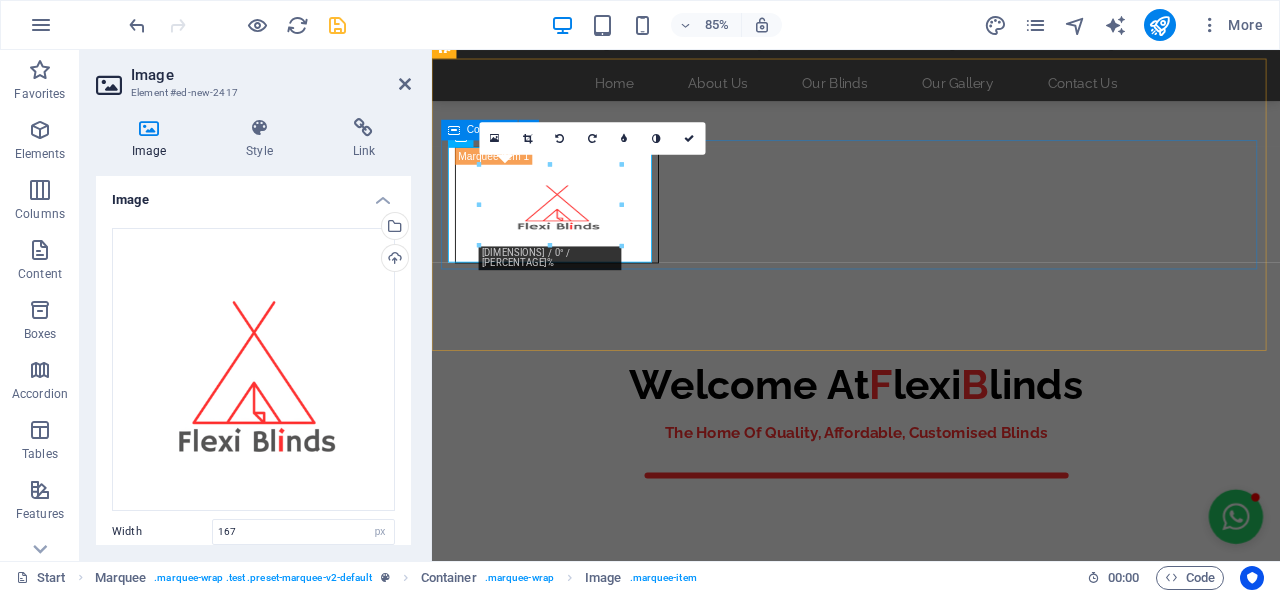 drag, startPoint x: 1049, startPoint y: 258, endPoint x: 1312, endPoint y: 237, distance: 263.83707 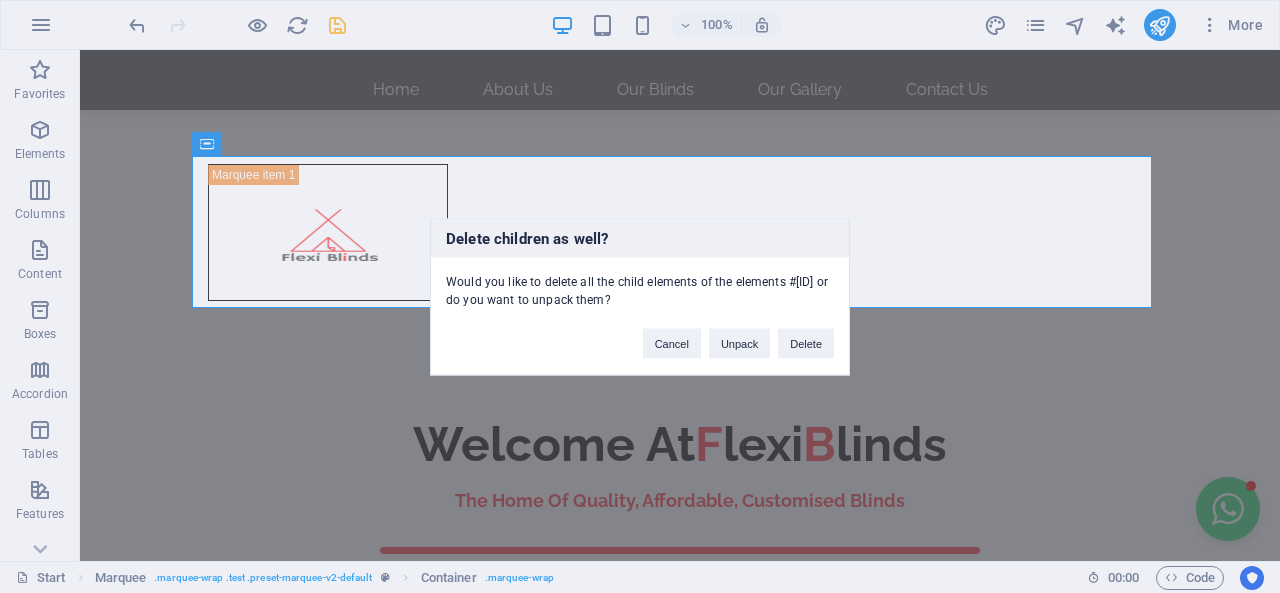 type 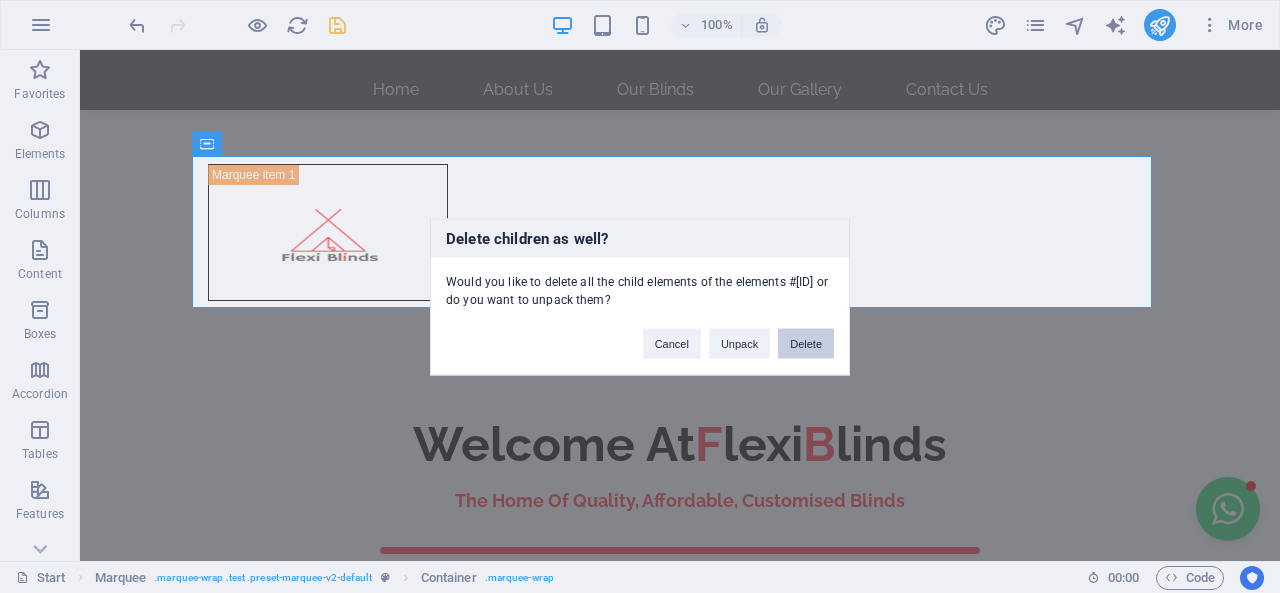 drag, startPoint x: 804, startPoint y: 343, endPoint x: 724, endPoint y: 292, distance: 94.873604 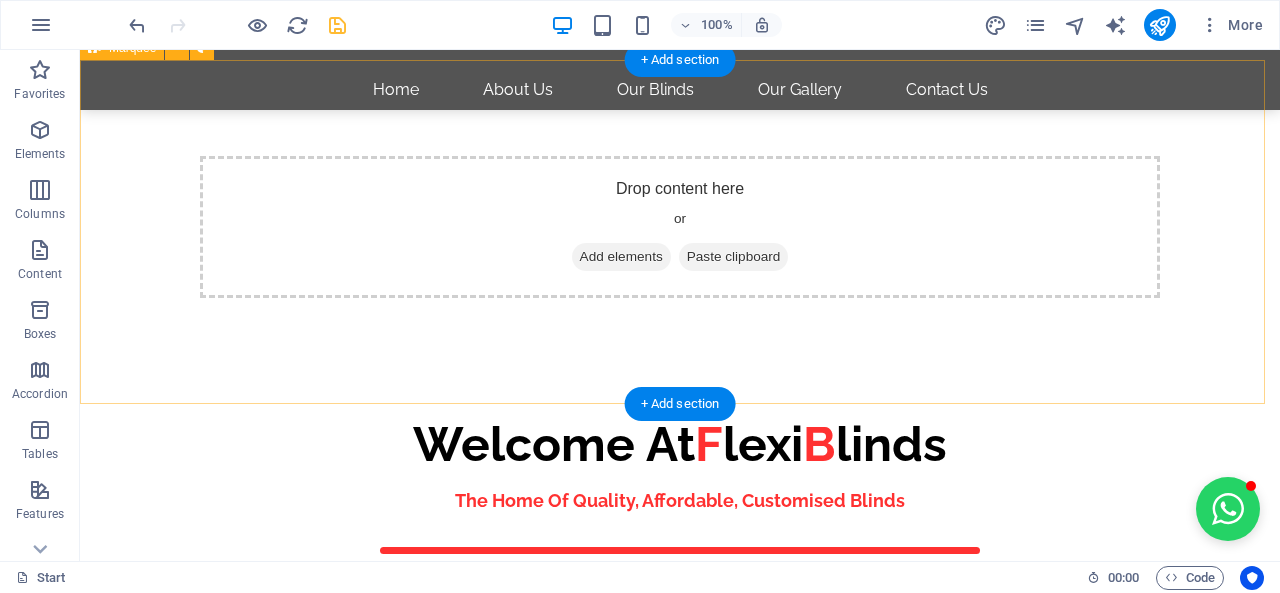 click on "Drop content here or  Add elements  Paste clipboard" at bounding box center (680, 227) 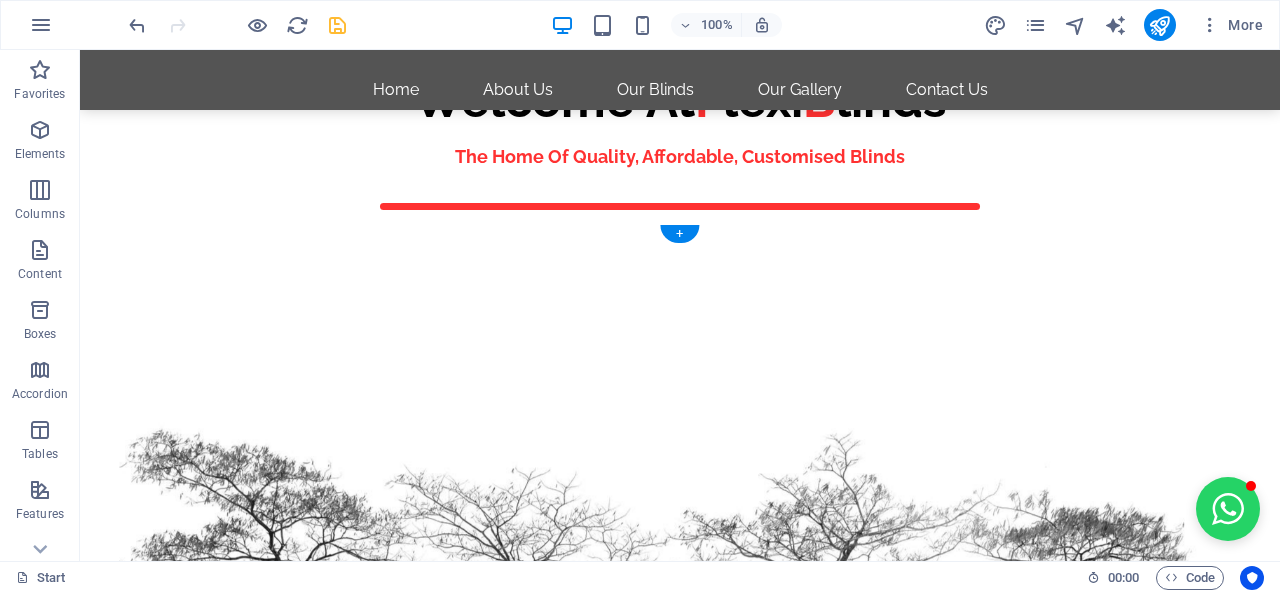 scroll, scrollTop: 0, scrollLeft: 0, axis: both 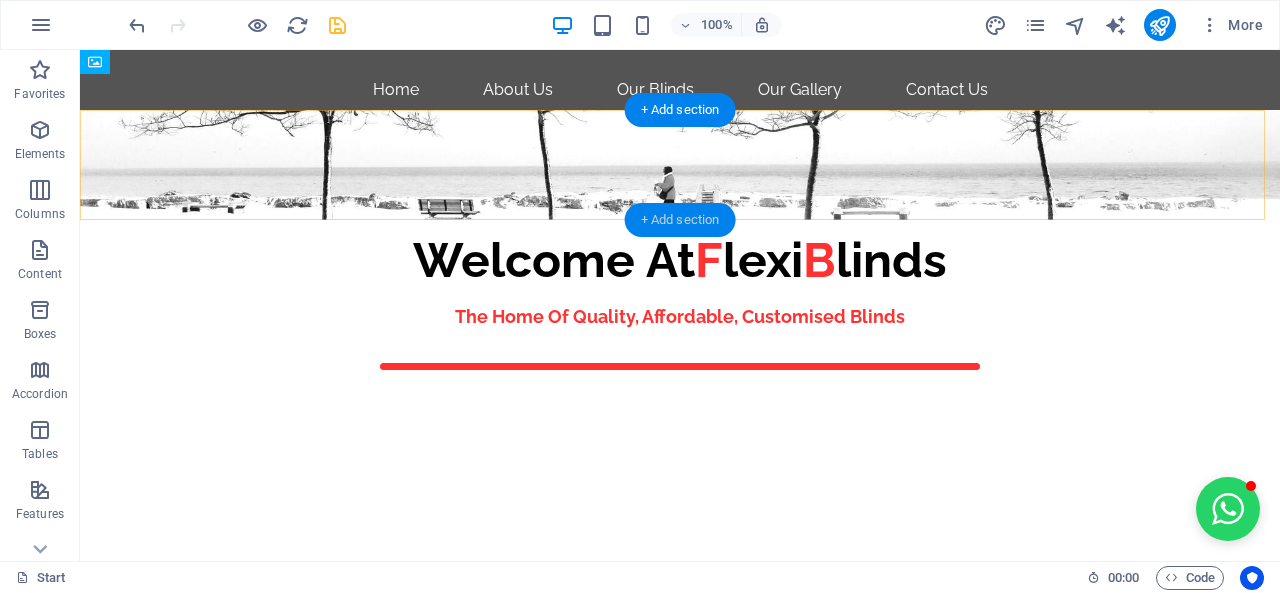 drag, startPoint x: 662, startPoint y: 215, endPoint x: 279, endPoint y: 194, distance: 383.5753 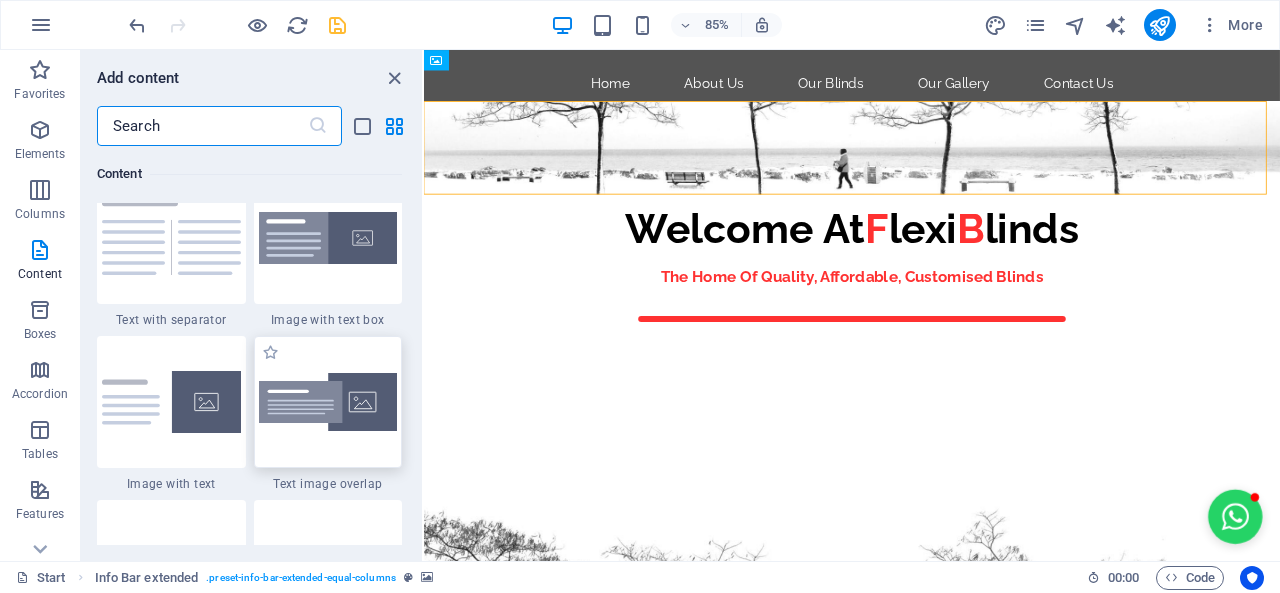 scroll, scrollTop: 3599, scrollLeft: 0, axis: vertical 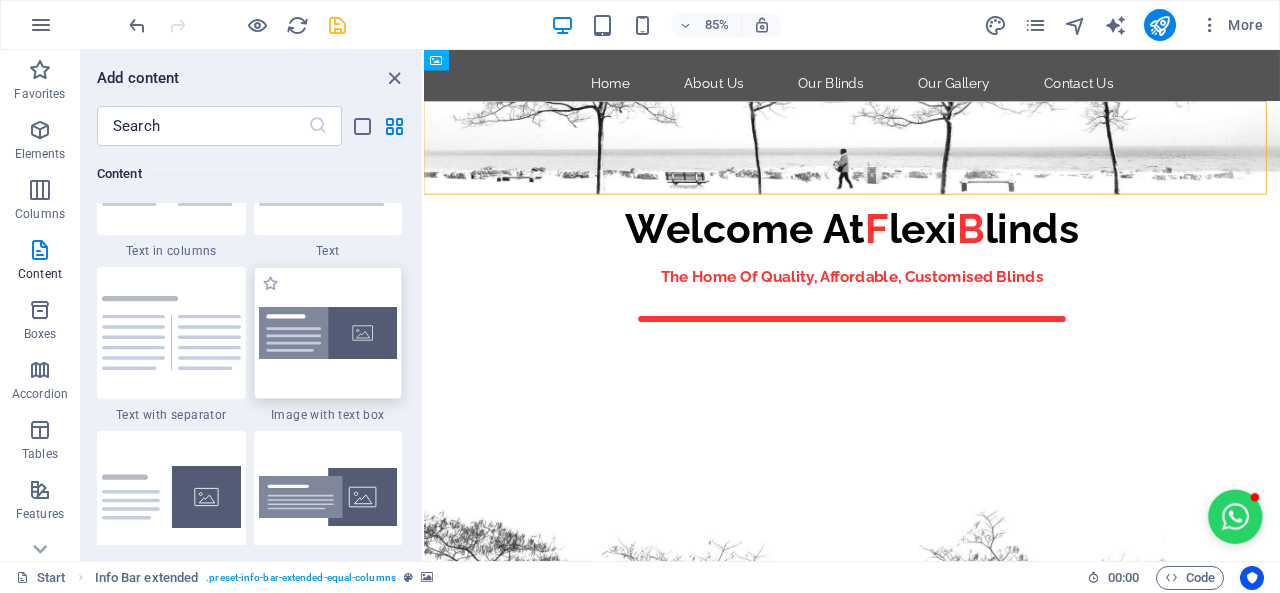 click at bounding box center (328, 333) 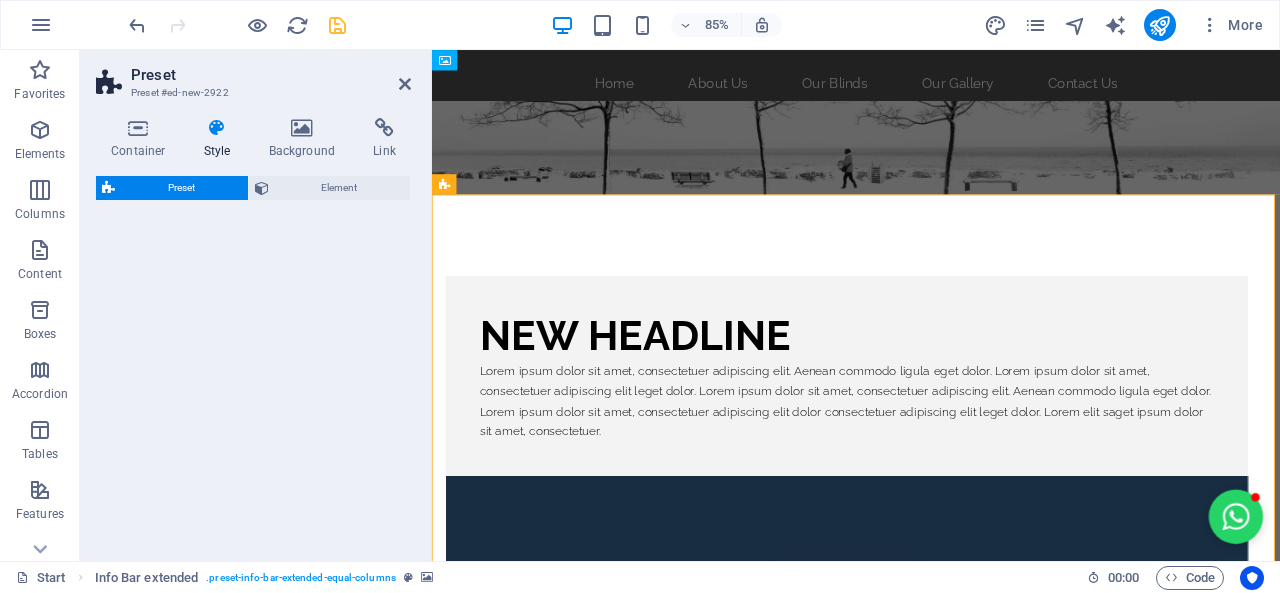 select on "rem" 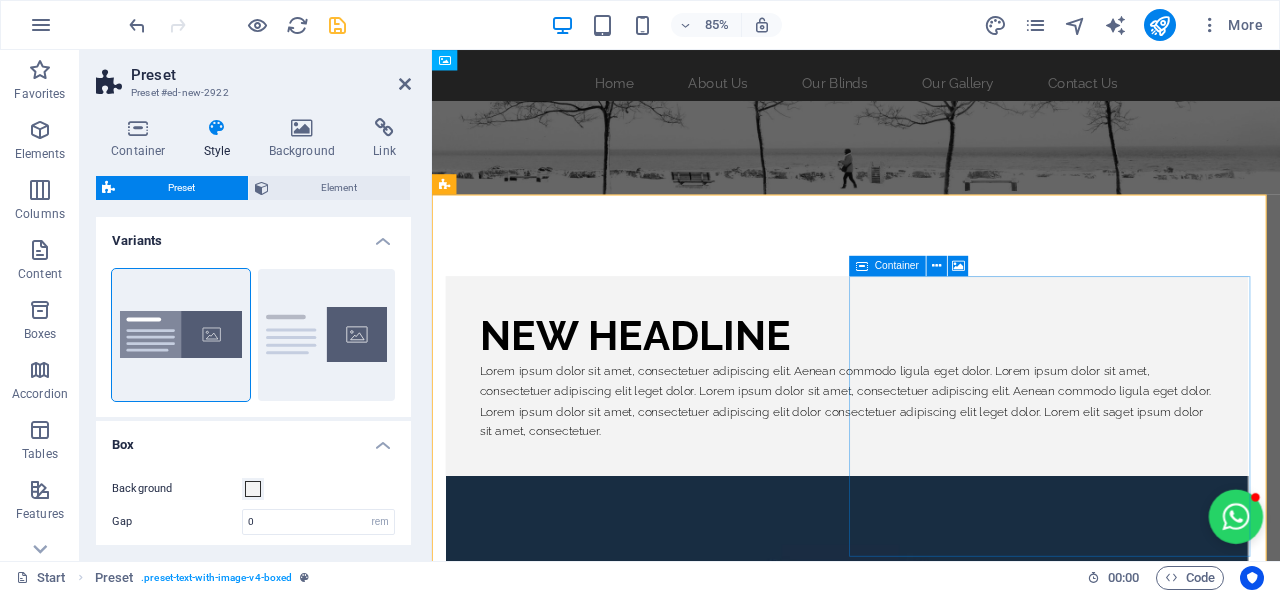 click on "Drop content here or  Add elements  Paste clipboard" at bounding box center [920, 952] 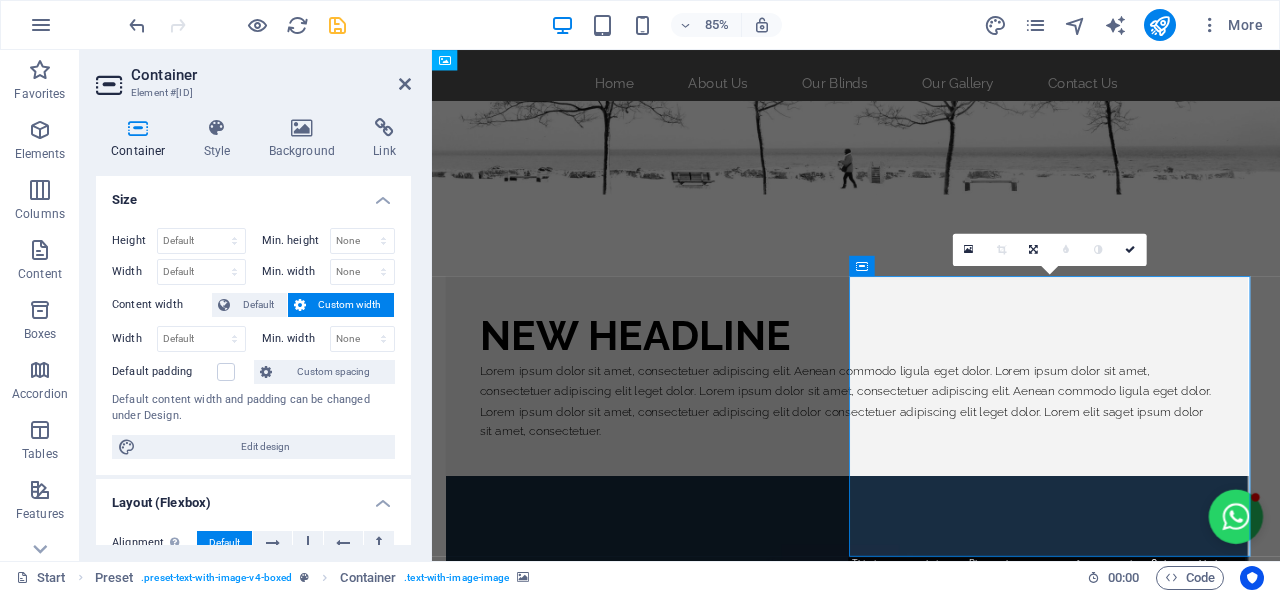click at bounding box center (920, 716) 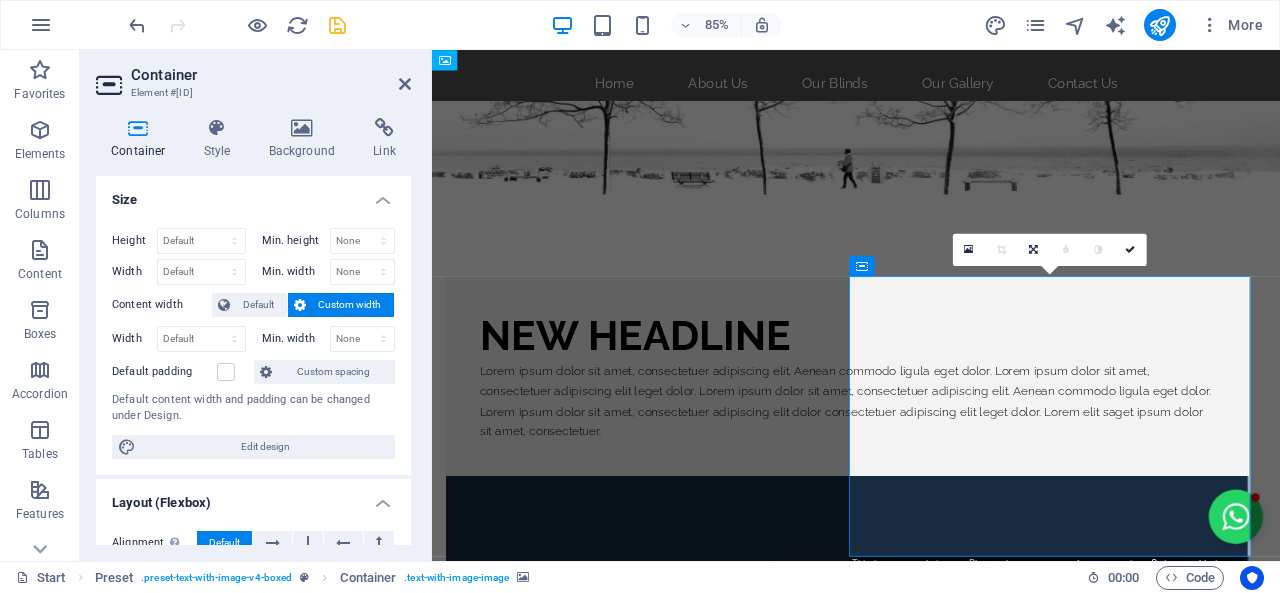 click at bounding box center [920, 716] 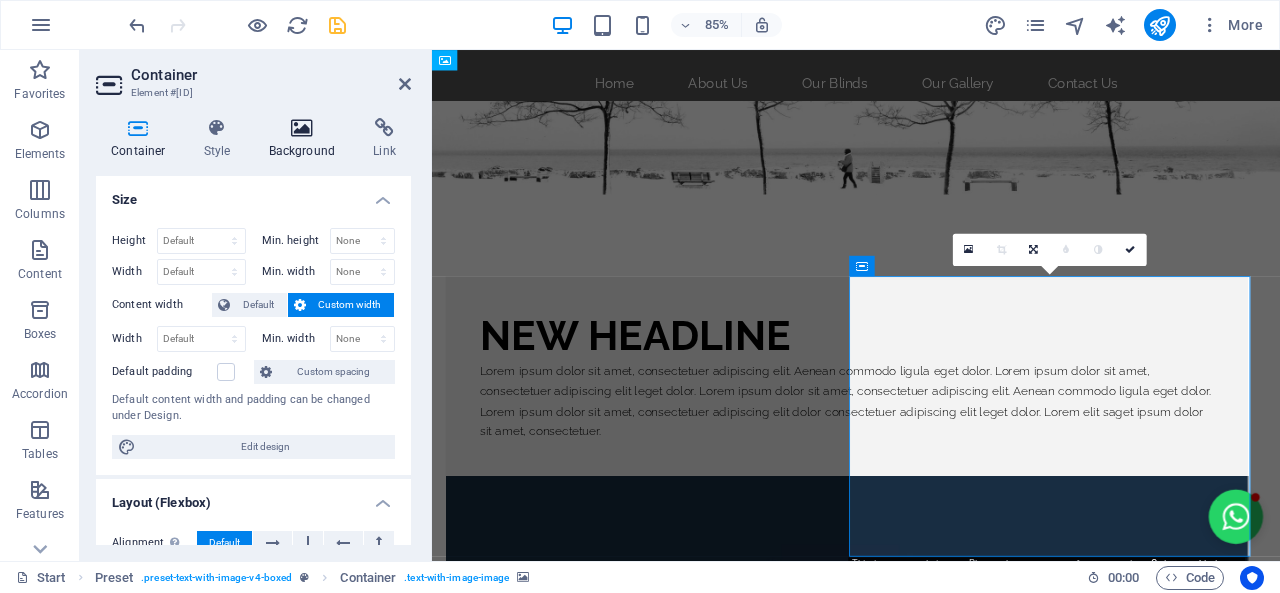 click at bounding box center [302, 128] 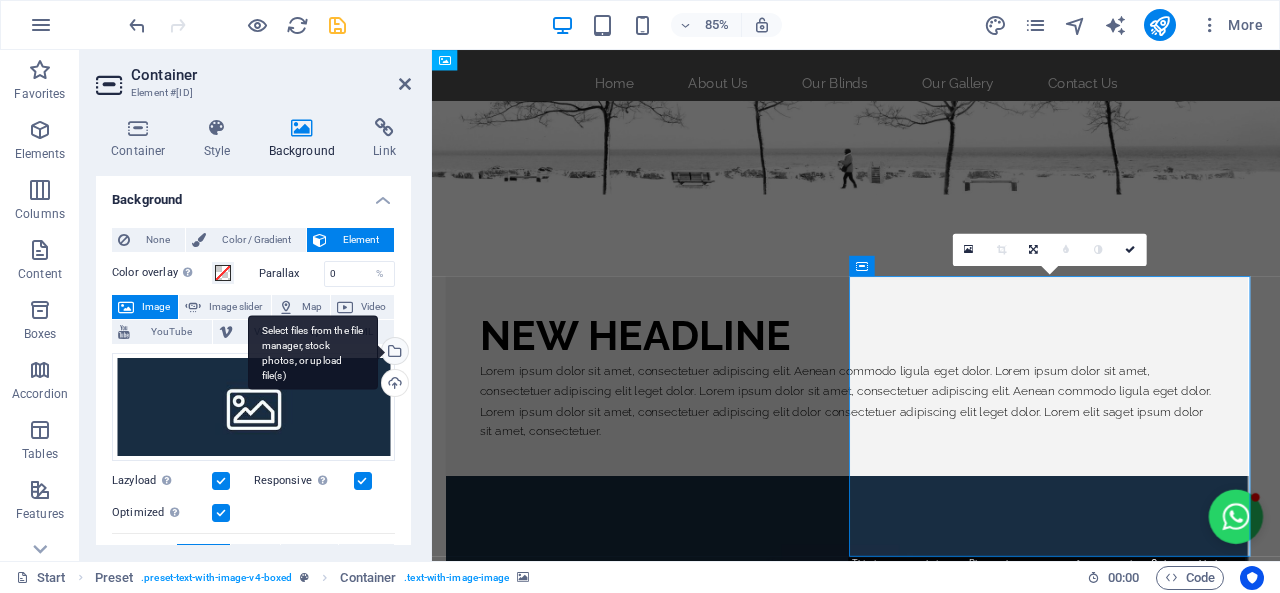 click on "Select files from the file manager, stock photos, or upload file(s)" at bounding box center (393, 353) 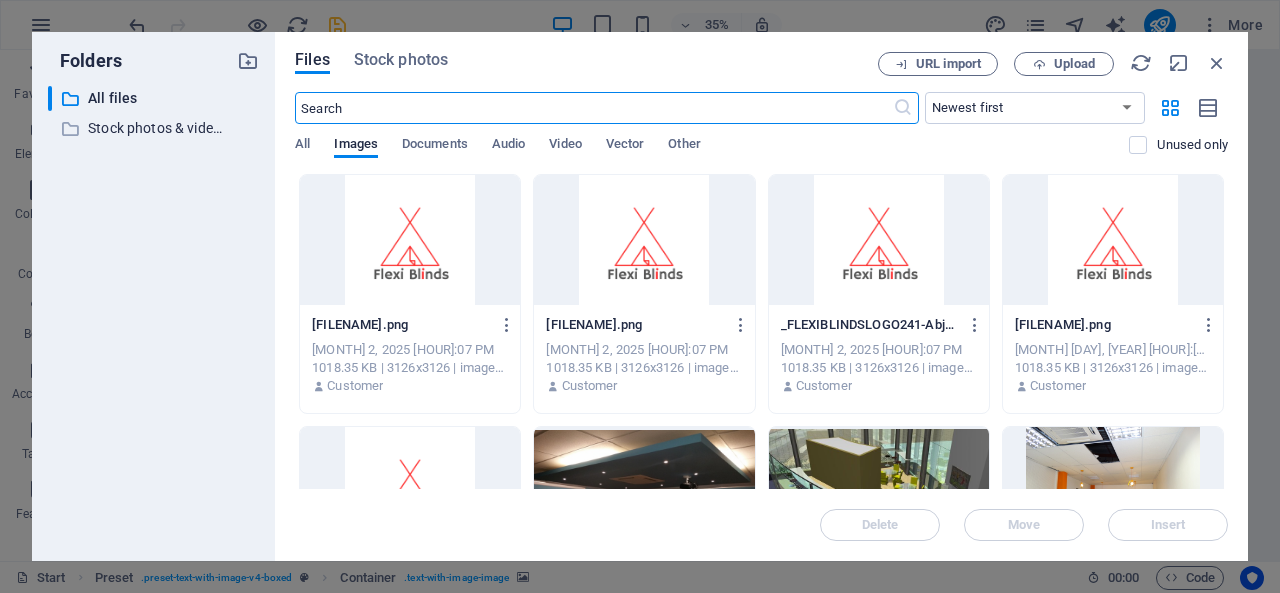 click at bounding box center (410, 240) 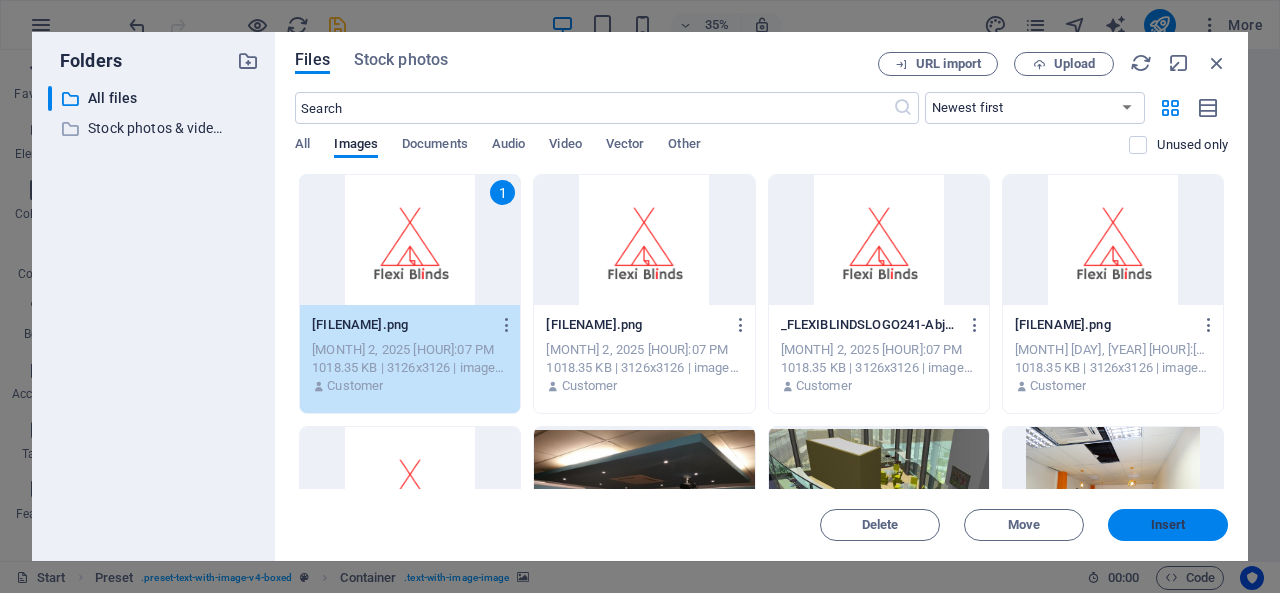 drag, startPoint x: 1151, startPoint y: 525, endPoint x: 836, endPoint y: 563, distance: 317.28378 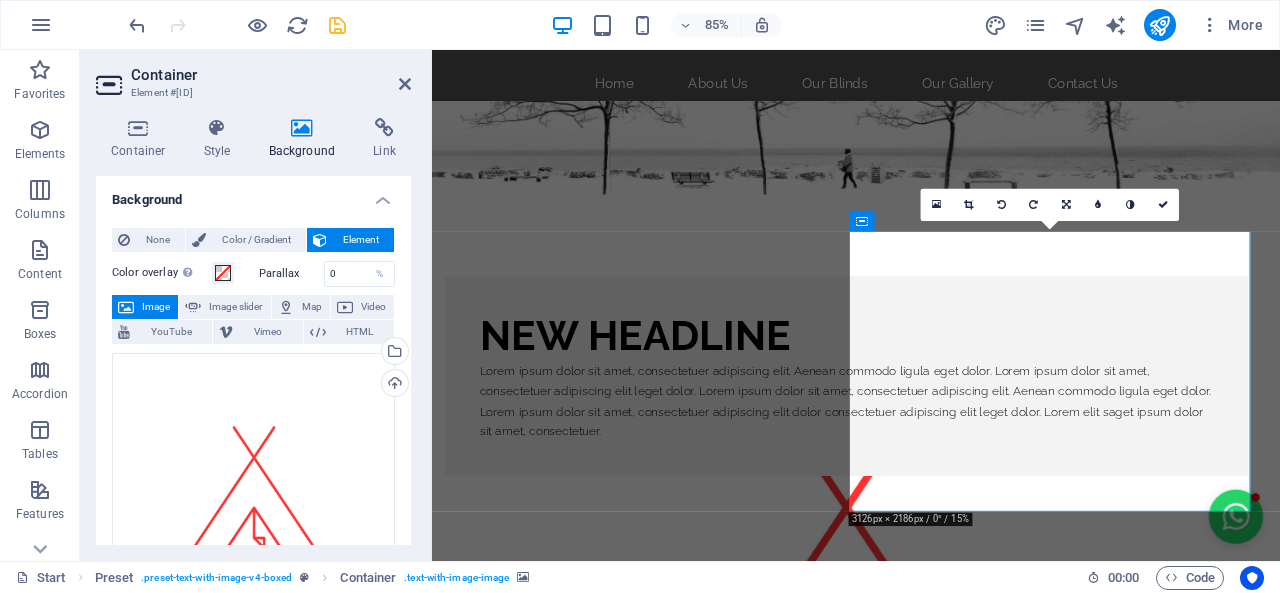 scroll, scrollTop: 100, scrollLeft: 0, axis: vertical 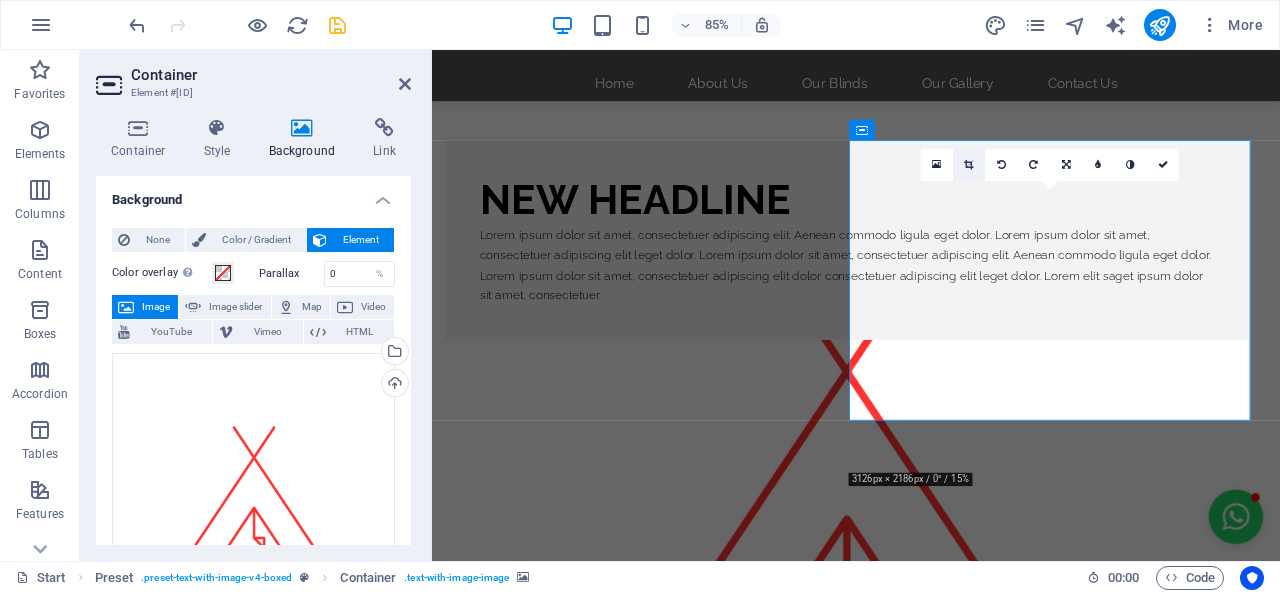 click at bounding box center (968, 165) 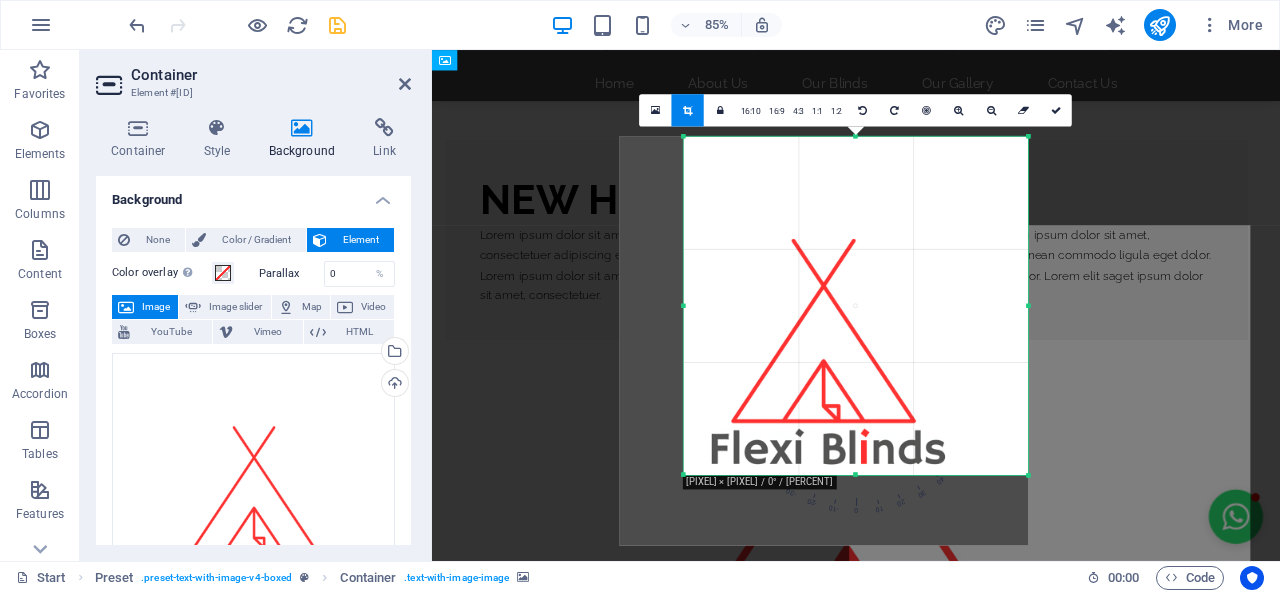 drag, startPoint x: 655, startPoint y: 507, endPoint x: 731, endPoint y: 424, distance: 112.53888 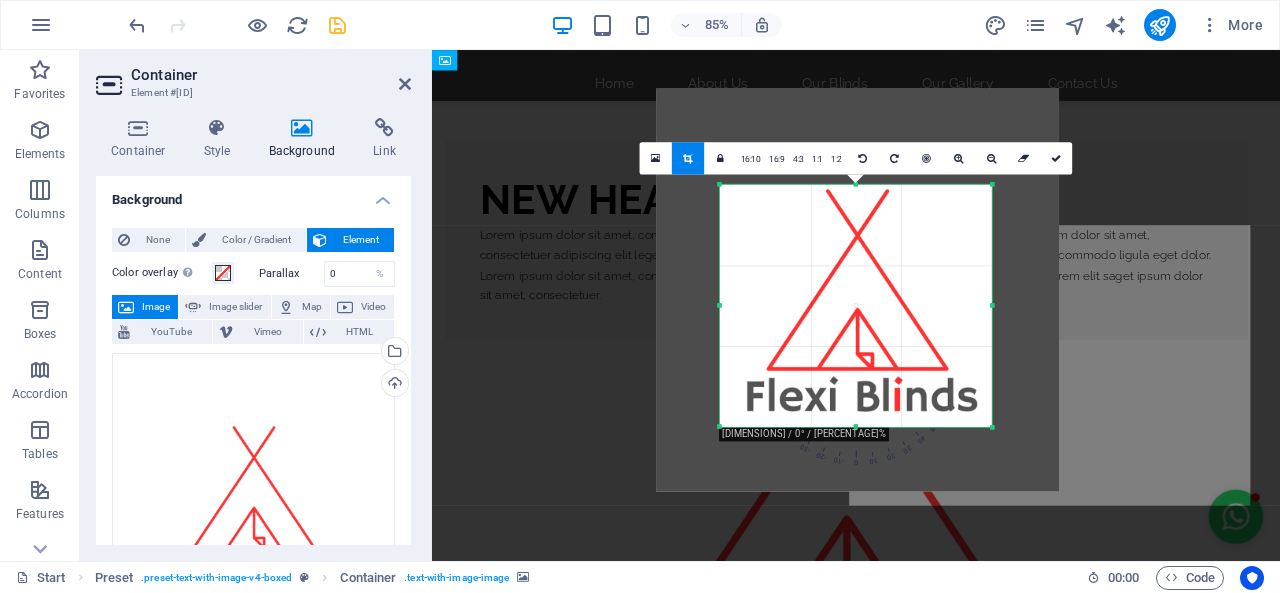 drag, startPoint x: 1027, startPoint y: 138, endPoint x: 942, endPoint y: 251, distance: 141.40015 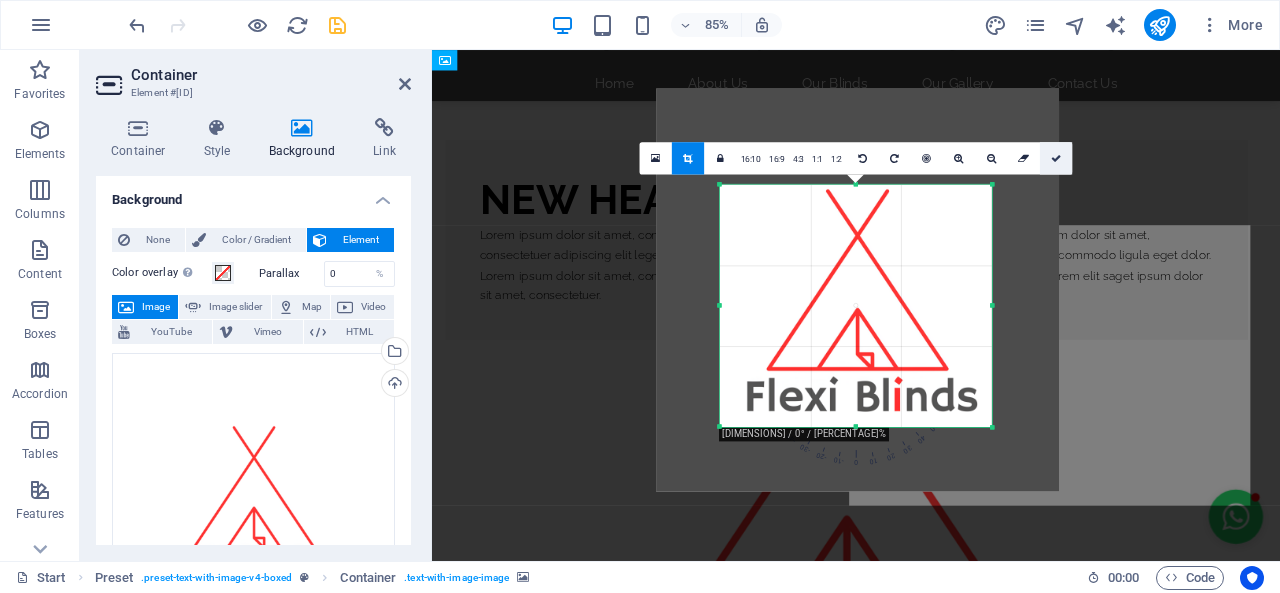 drag, startPoint x: 1050, startPoint y: 153, endPoint x: 727, endPoint y: 125, distance: 324.21136 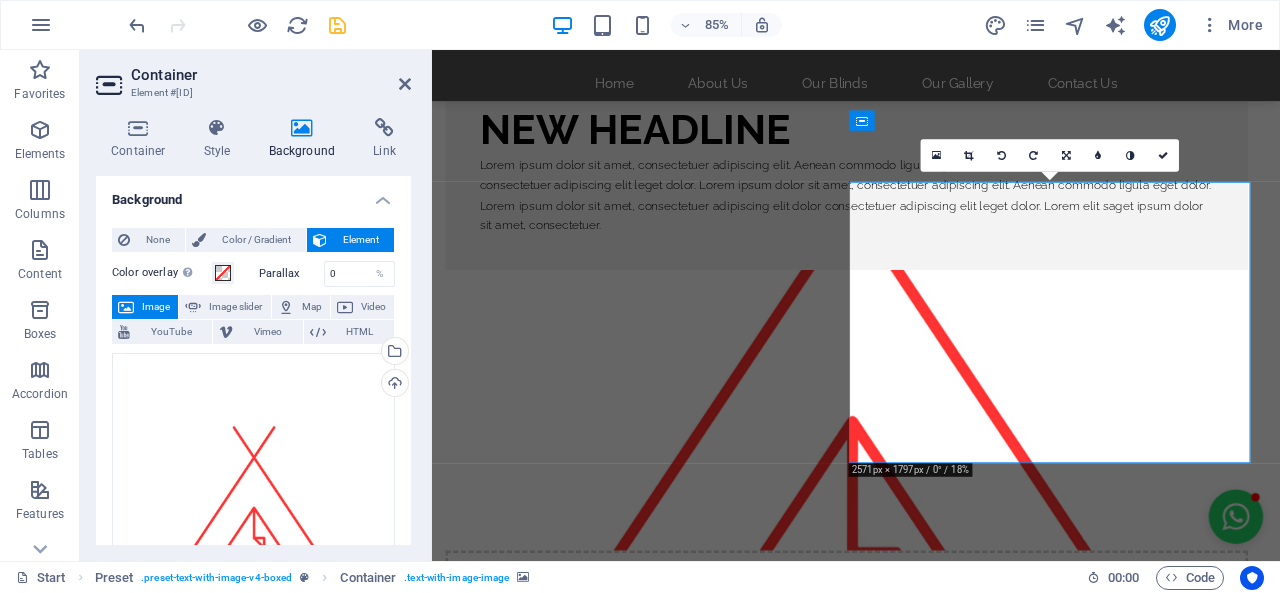 scroll, scrollTop: 200, scrollLeft: 0, axis: vertical 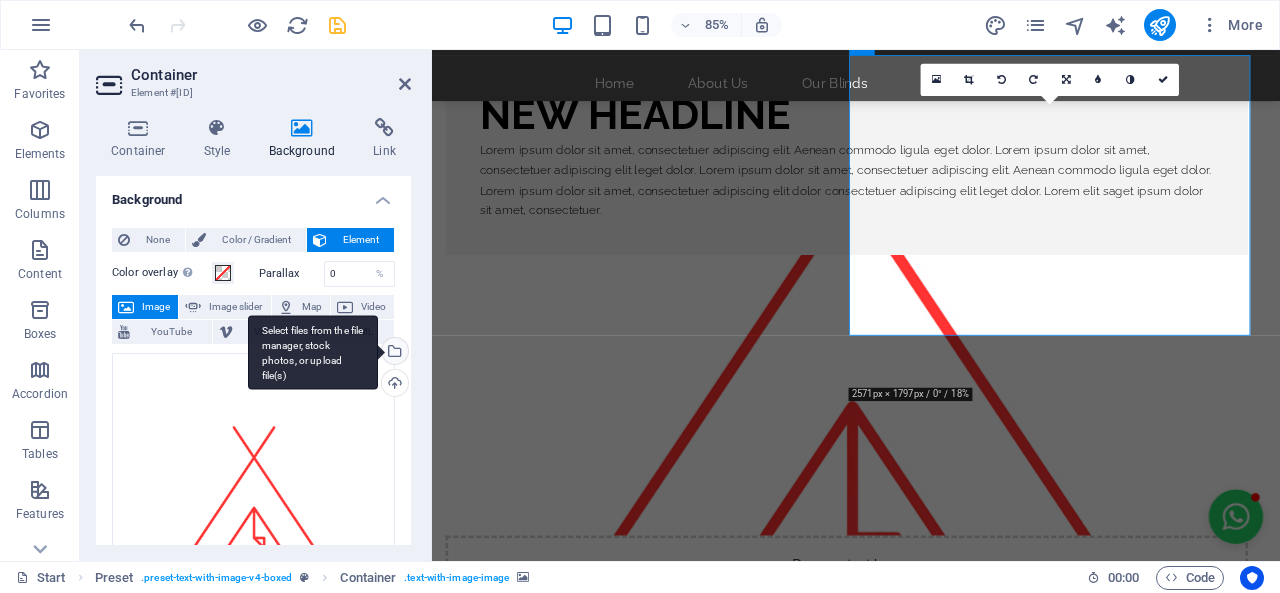 click on "Select files from the file manager, stock photos, or upload file(s)" at bounding box center (393, 353) 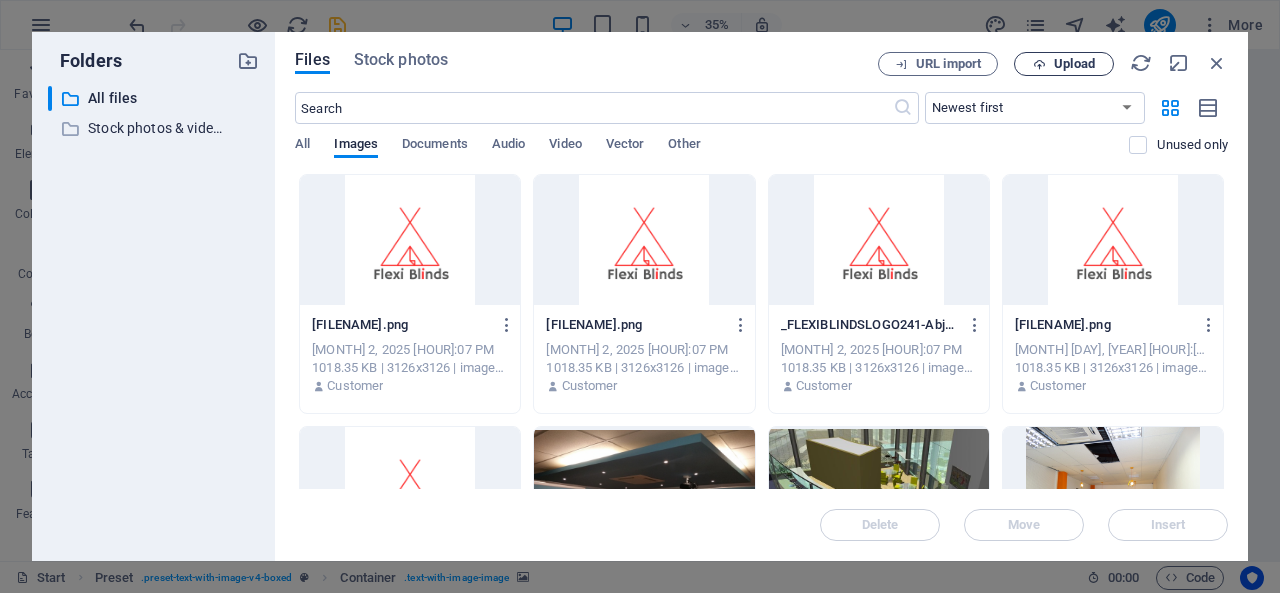 click on "Upload" at bounding box center [1074, 64] 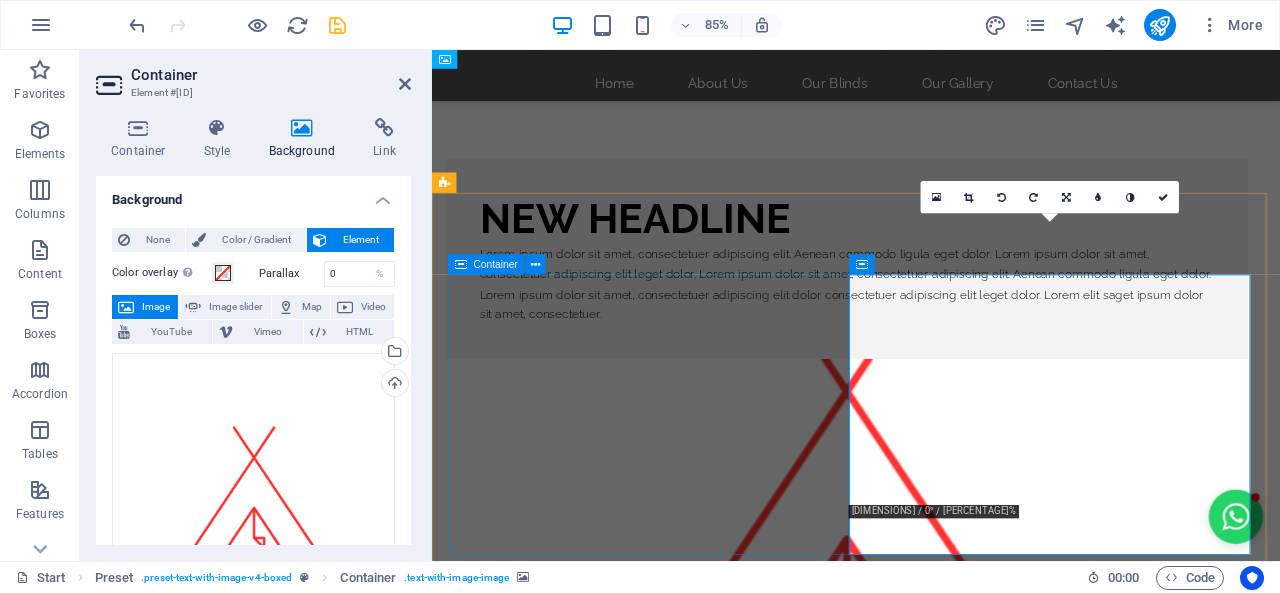 scroll, scrollTop: 100, scrollLeft: 0, axis: vertical 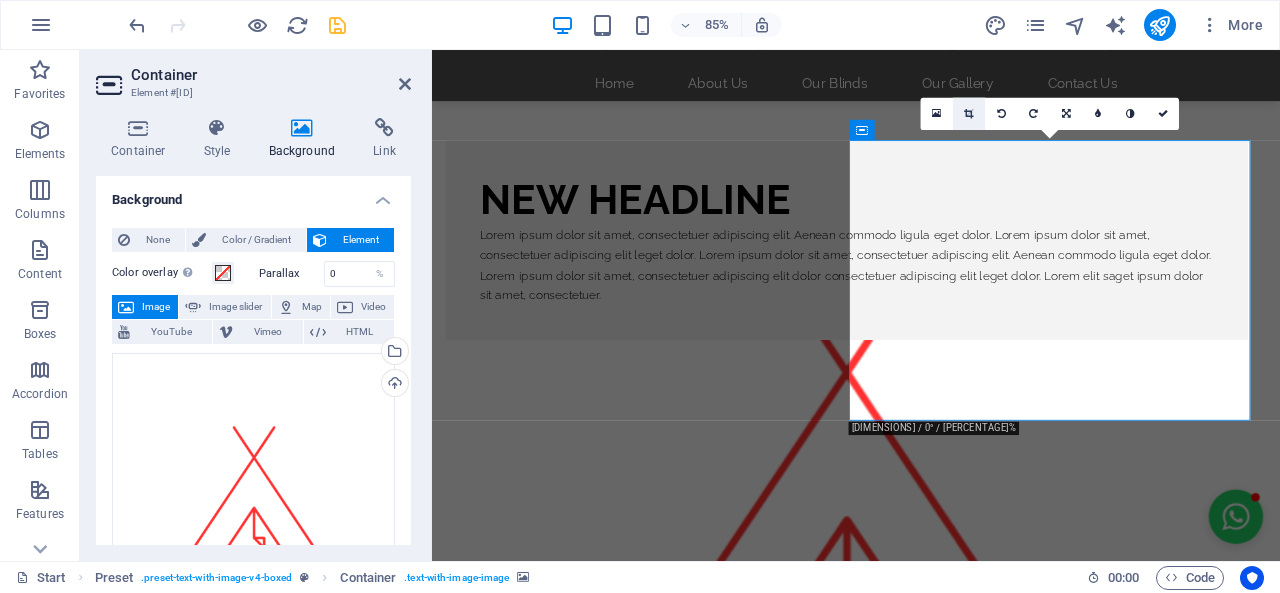 click at bounding box center (968, 114) 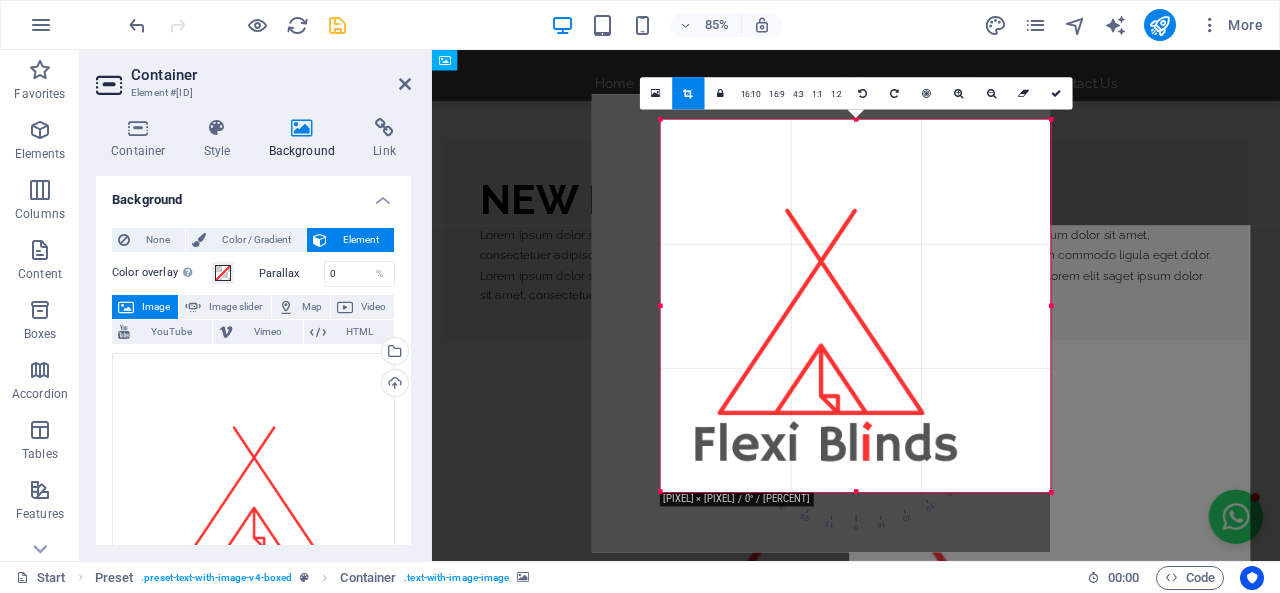 drag, startPoint x: 626, startPoint y: 506, endPoint x: 707, endPoint y: 463, distance: 91.706055 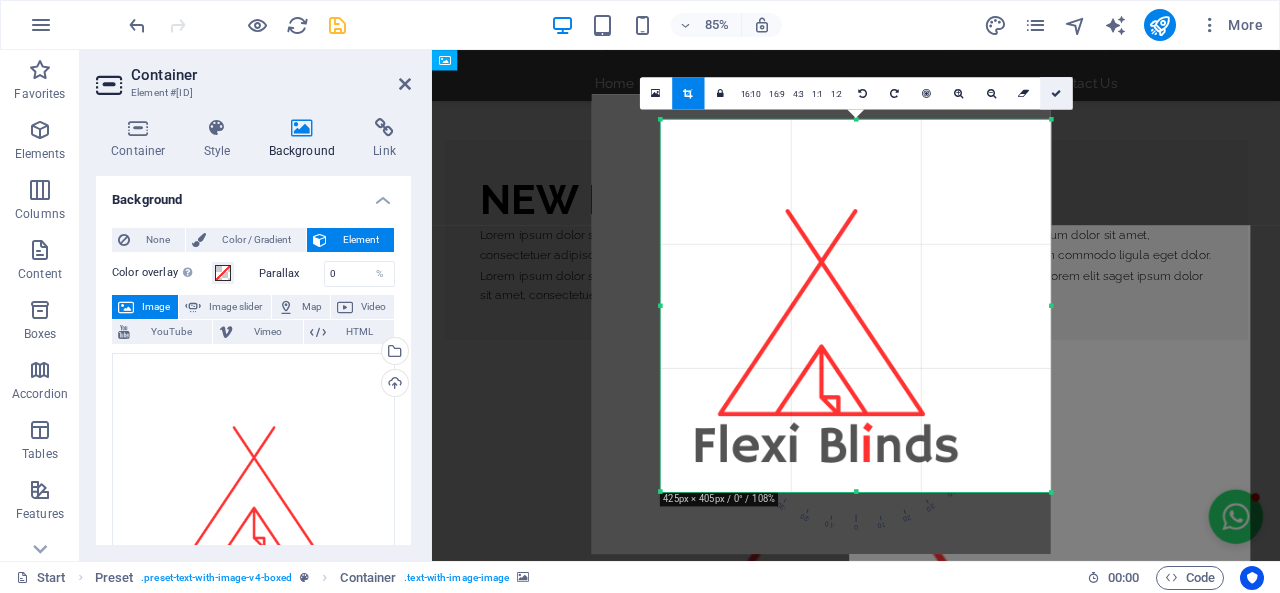 click at bounding box center [1056, 93] 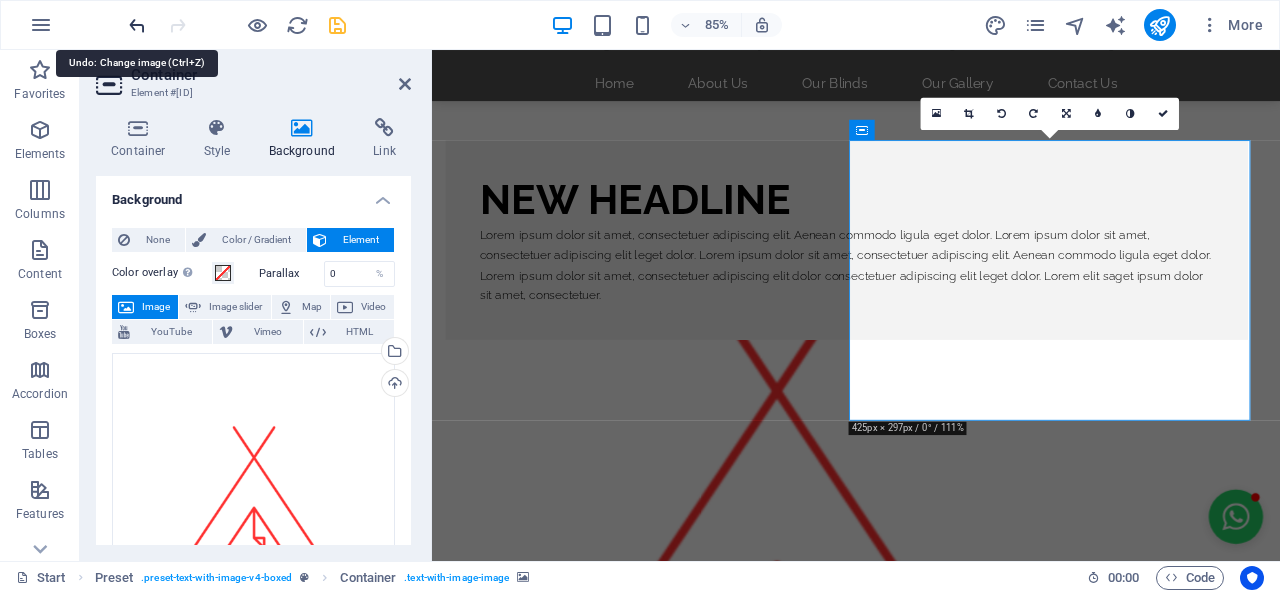 click at bounding box center (137, 25) 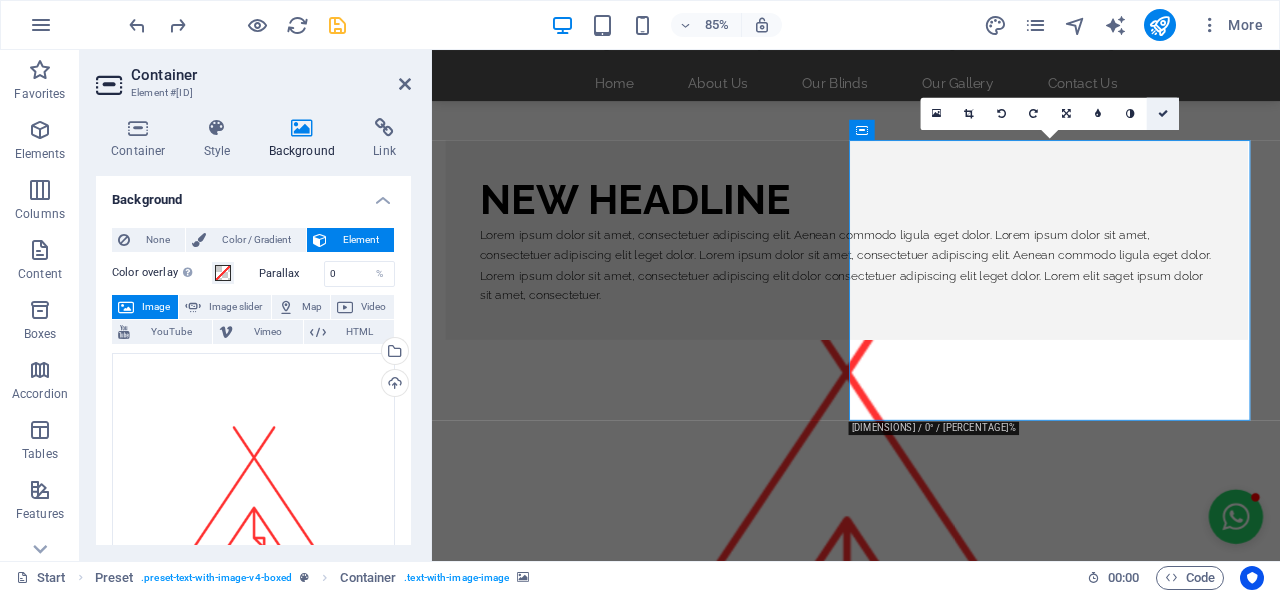 click at bounding box center (1163, 114) 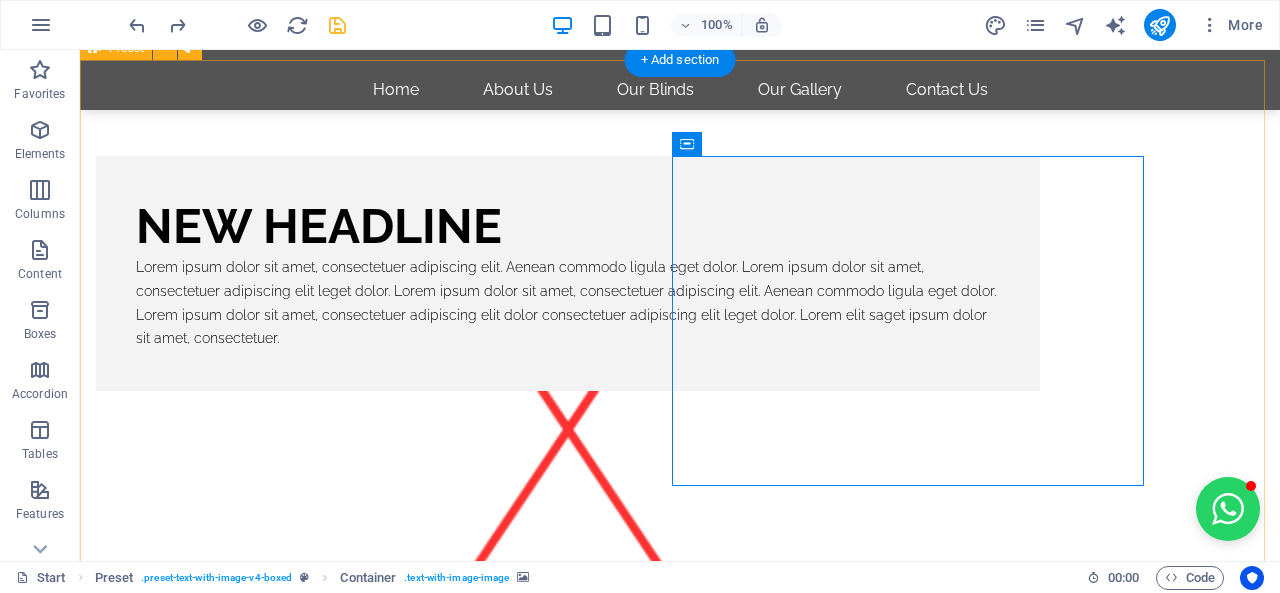 click on "New headline Lorem ipsum dolor sit amet, consectetuer adipiscing elit. Aenean commodo ligula eget dolor. Lorem ipsum dolor sit amet, consectetuer adipiscing elit leget dolor. Lorem ipsum dolor sit amet, consectetuer adipiscing elit. Aenean commodo ligula eget dolor. Lorem ipsum dolor sit amet, consectetuer adipiscing elit dolor consectetuer adipiscing elit leget dolor. Lorem elit saget ipsum dolor sit amet, consectetuer. Drop content here or  Add elements  Paste clipboard" at bounding box center (680, 509) 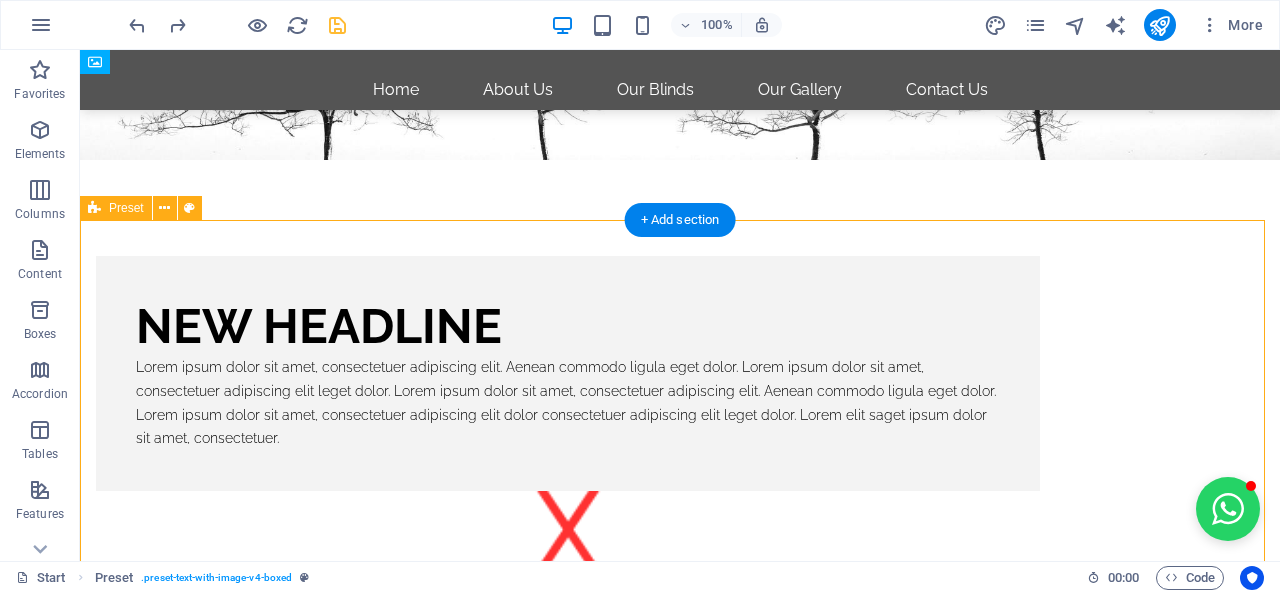 scroll, scrollTop: 200, scrollLeft: 0, axis: vertical 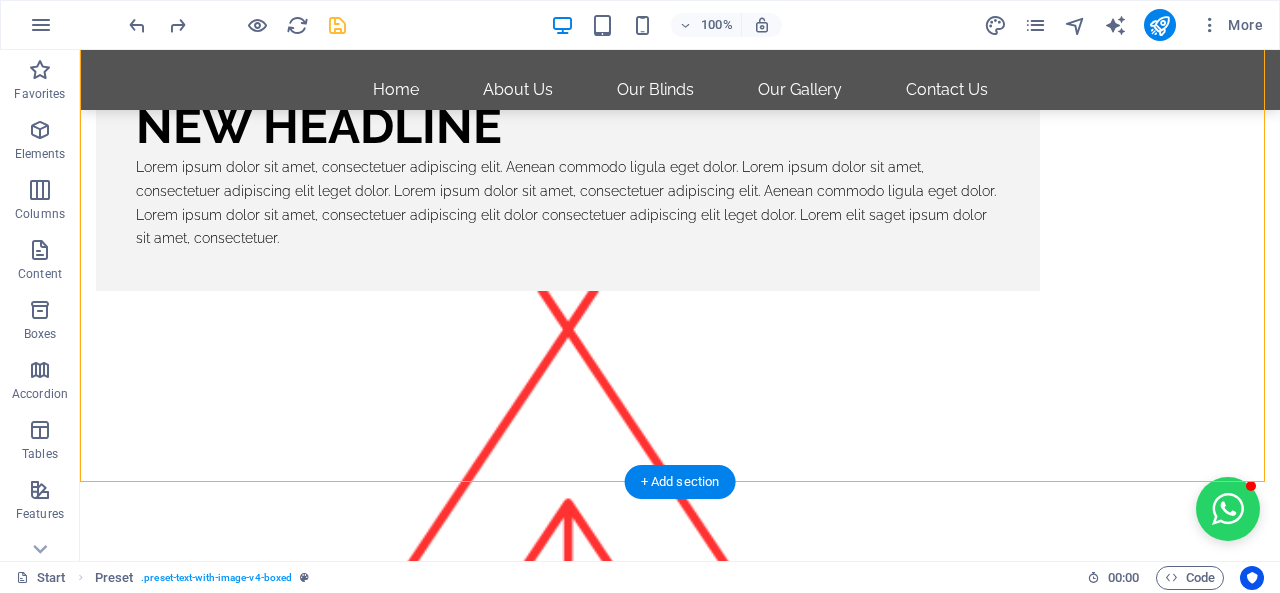 click at bounding box center [568, 456] 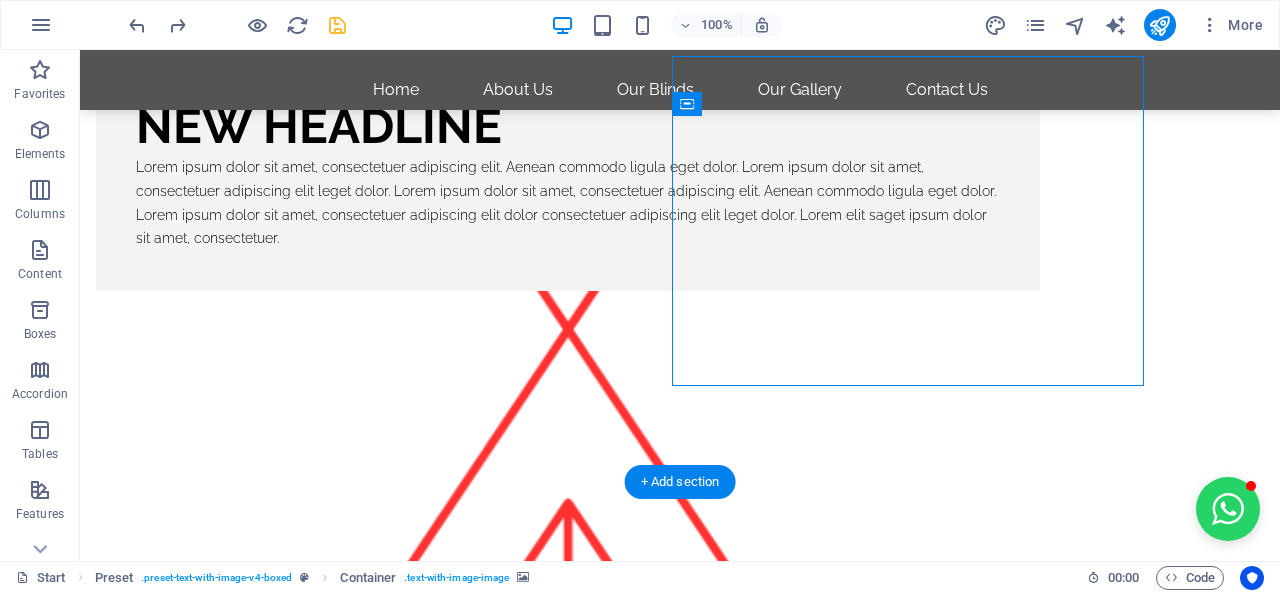 scroll, scrollTop: 0, scrollLeft: 0, axis: both 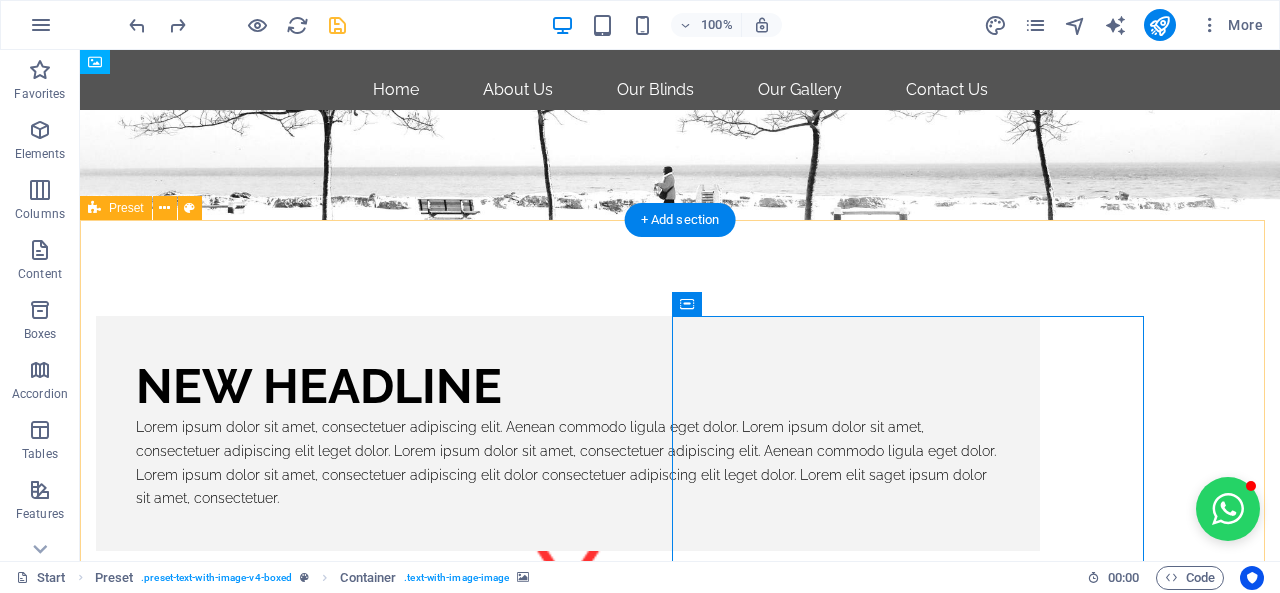 click on "New headline Lorem ipsum dolor sit amet, consectetuer adipiscing elit. Aenean commodo ligula eget dolor. Lorem ipsum dolor sit amet, consectetuer adipiscing elit leget dolor. Lorem ipsum dolor sit amet, consectetuer adipiscing elit. Aenean commodo ligula eget dolor. Lorem ipsum dolor sit amet, consectetuer adipiscing elit dolor consectetuer adipiscing elit leget dolor. Lorem elit saget ipsum dolor sit amet, consectetuer. Drop content here or  Add elements  Paste clipboard" at bounding box center [680, 669] 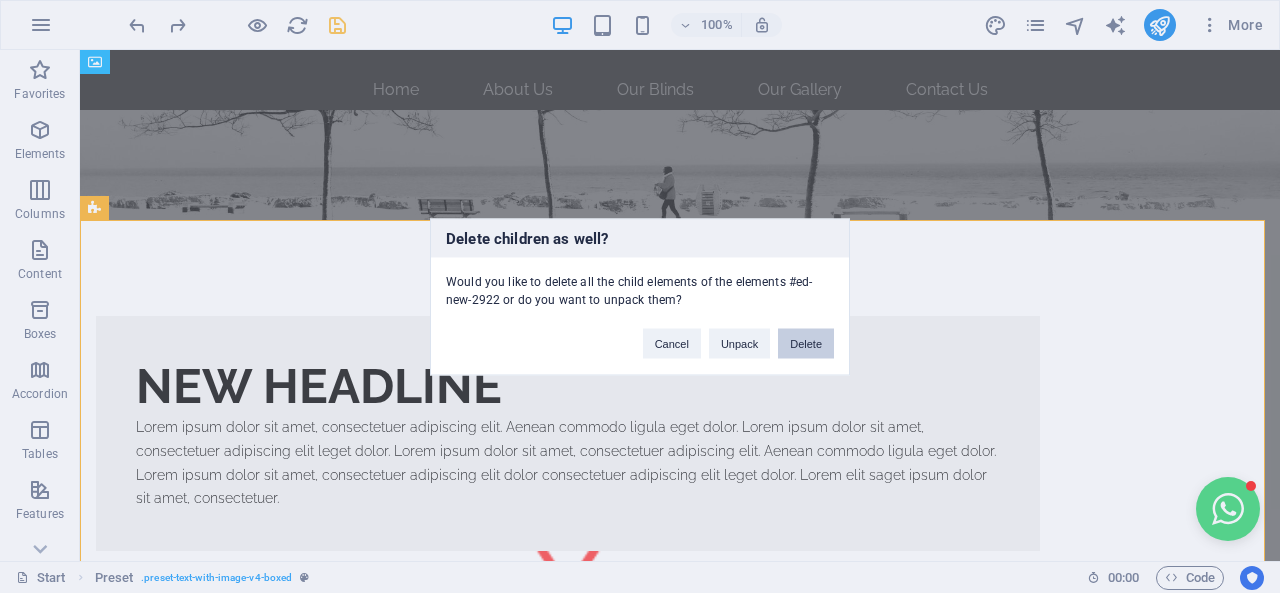 click on "Delete" at bounding box center [806, 343] 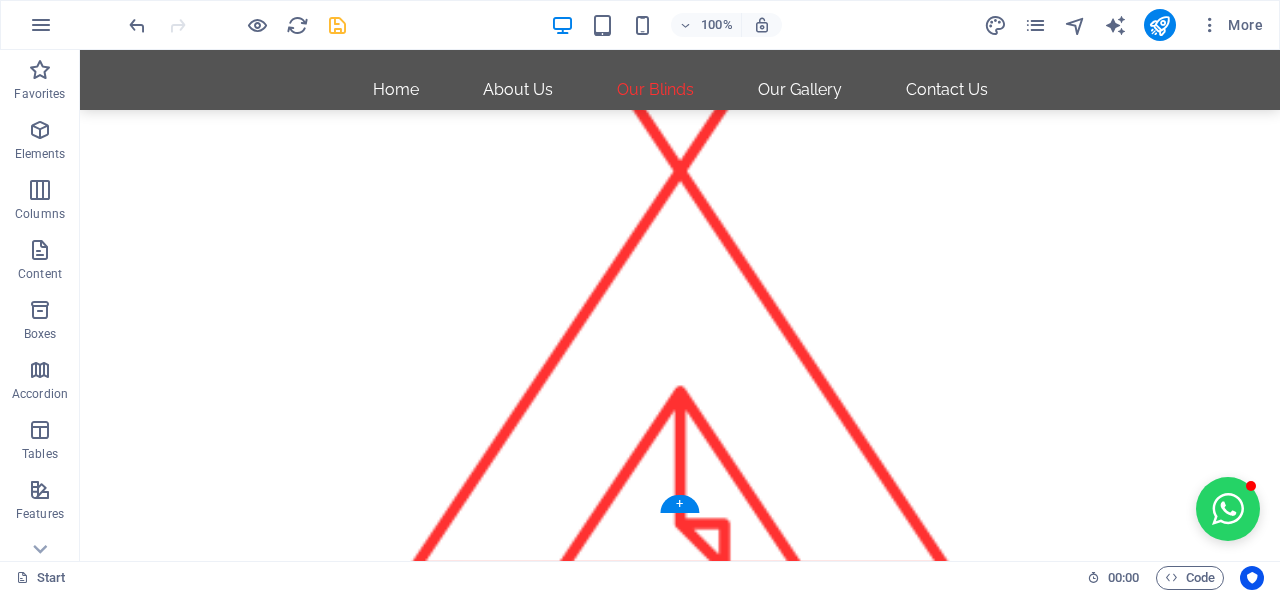 scroll, scrollTop: 3208, scrollLeft: 0, axis: vertical 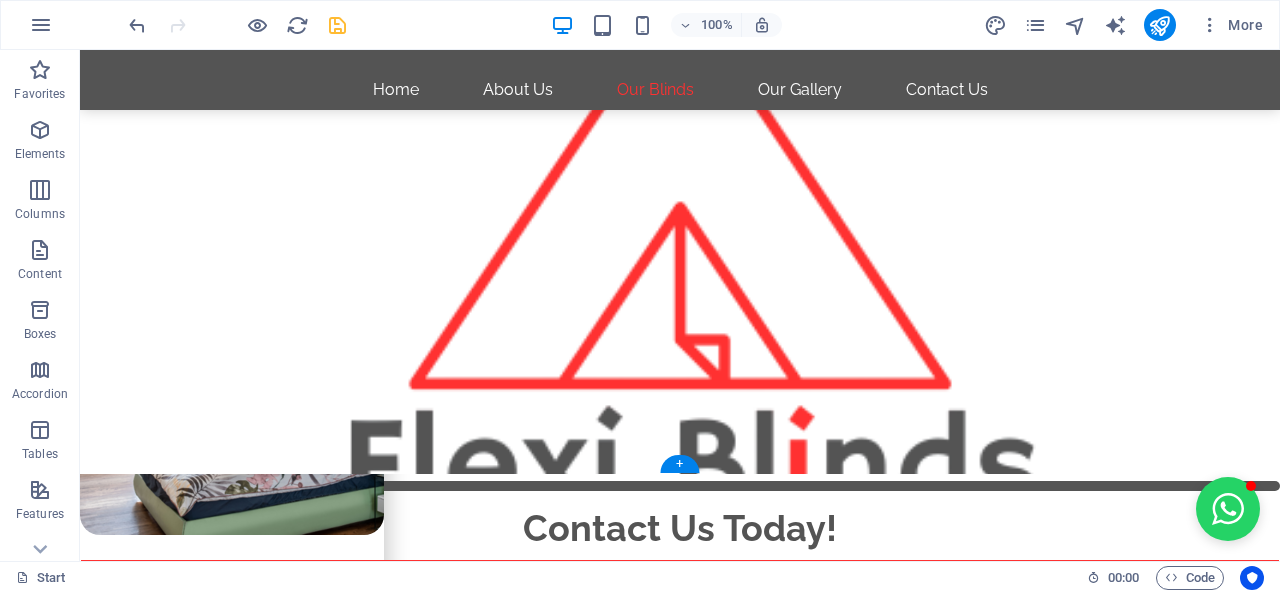 click at bounding box center (680, 149) 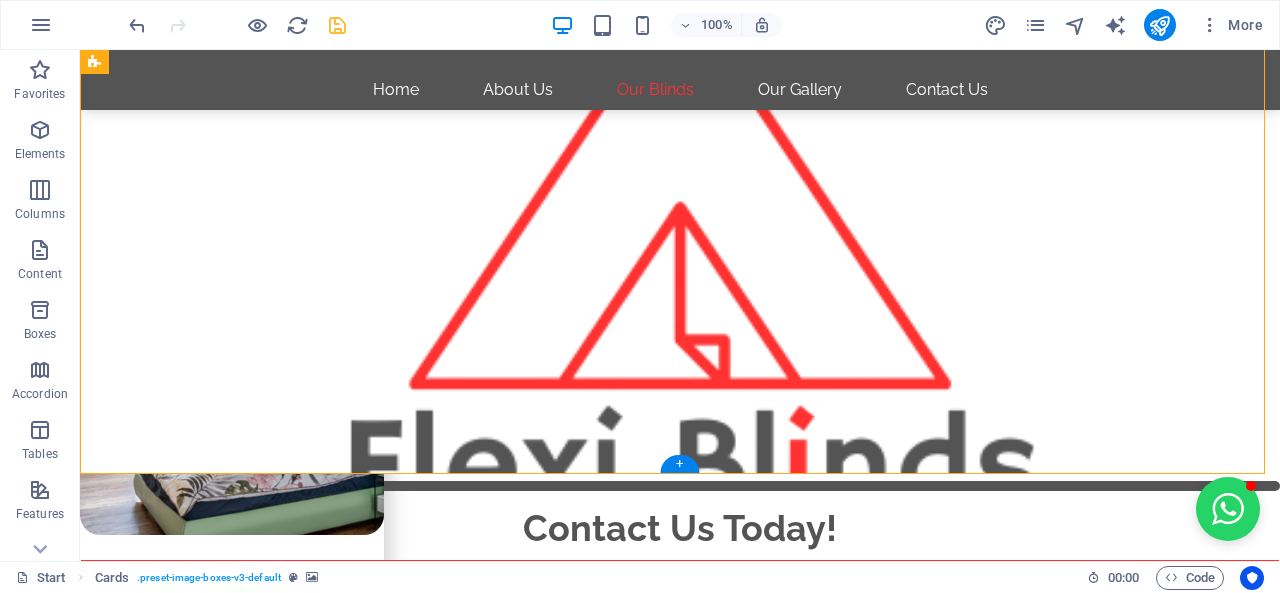 click at bounding box center [680, 149] 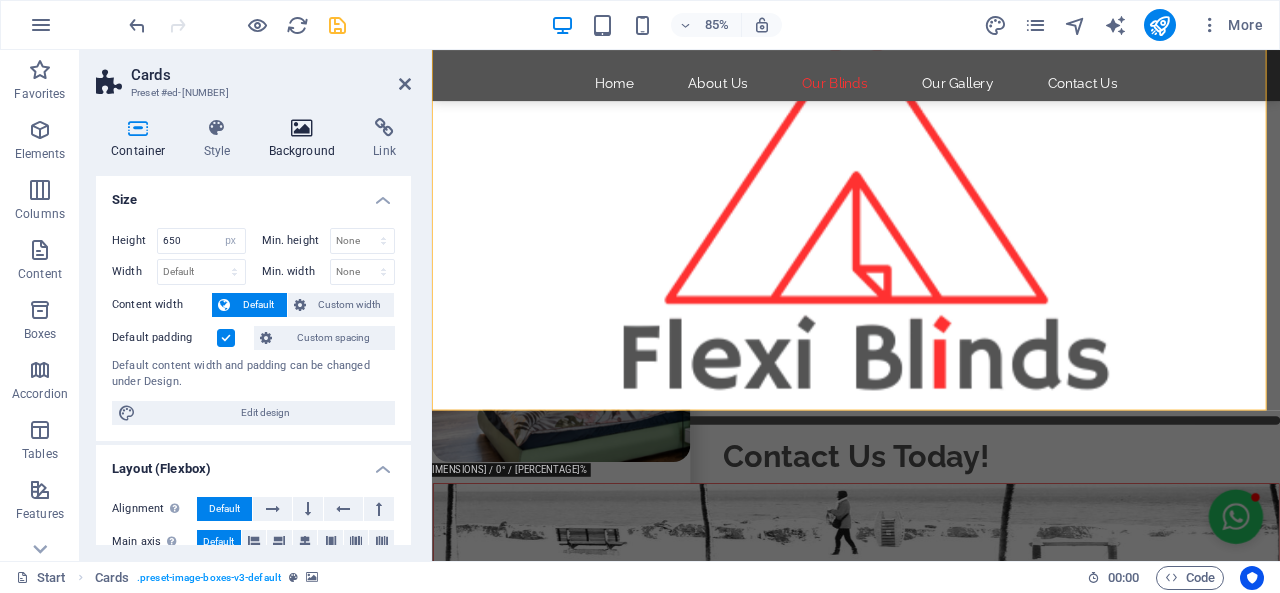 click on "Background" at bounding box center (306, 139) 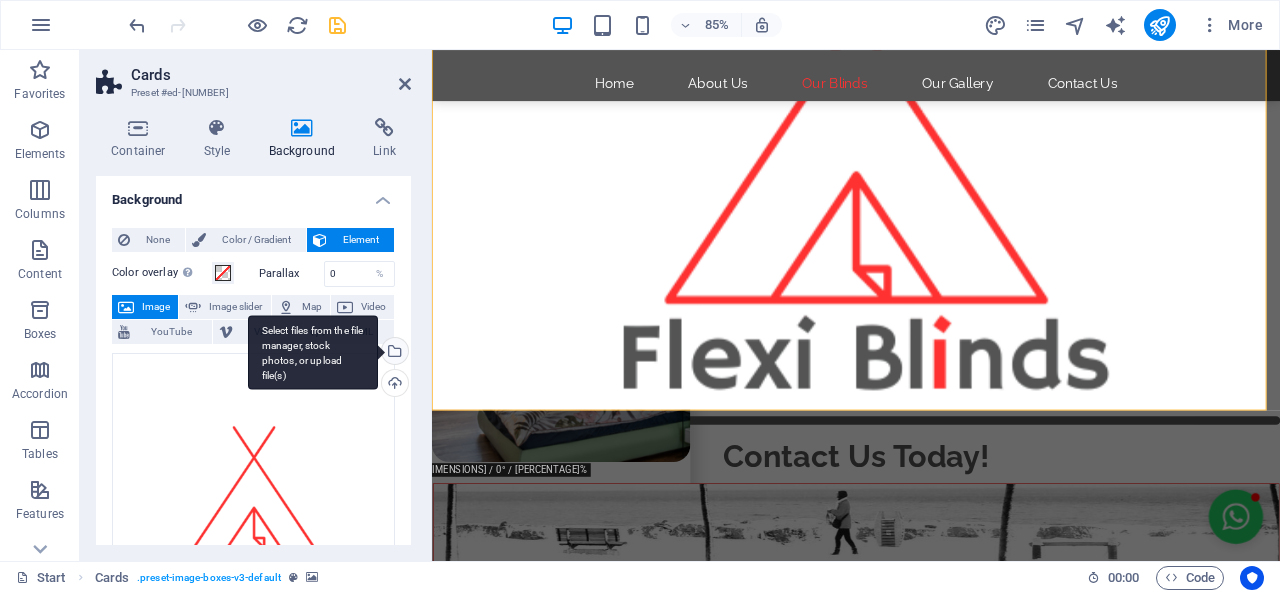 click on "Select files from the file manager, stock photos, or upload file(s)" at bounding box center [313, 352] 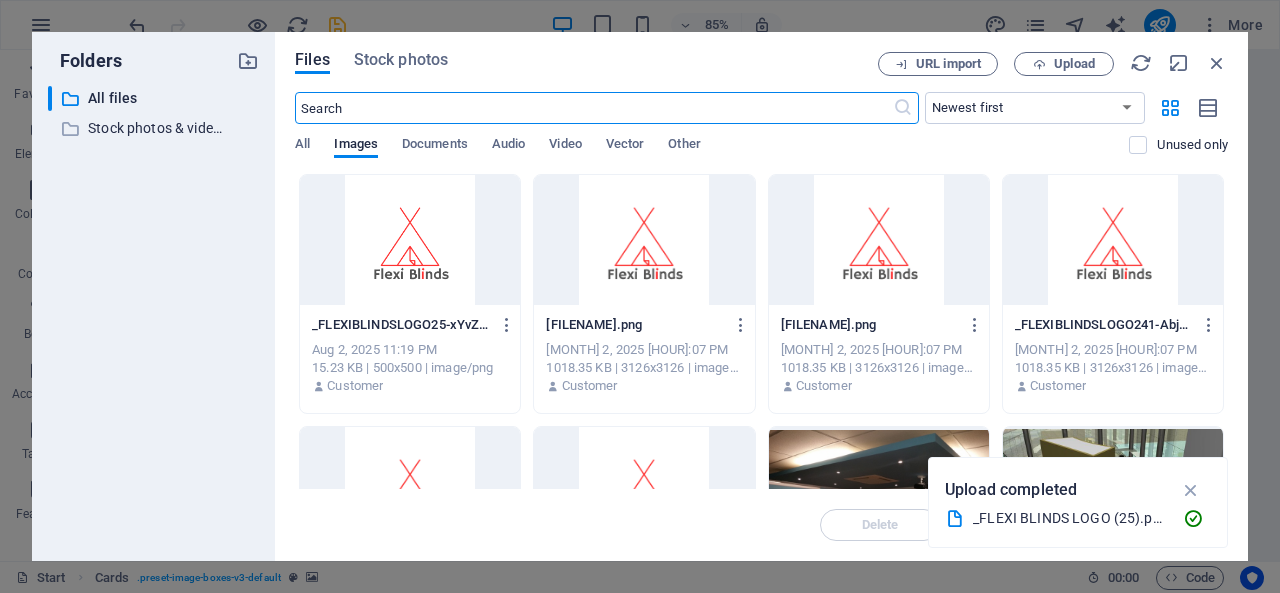 scroll, scrollTop: 2758, scrollLeft: 0, axis: vertical 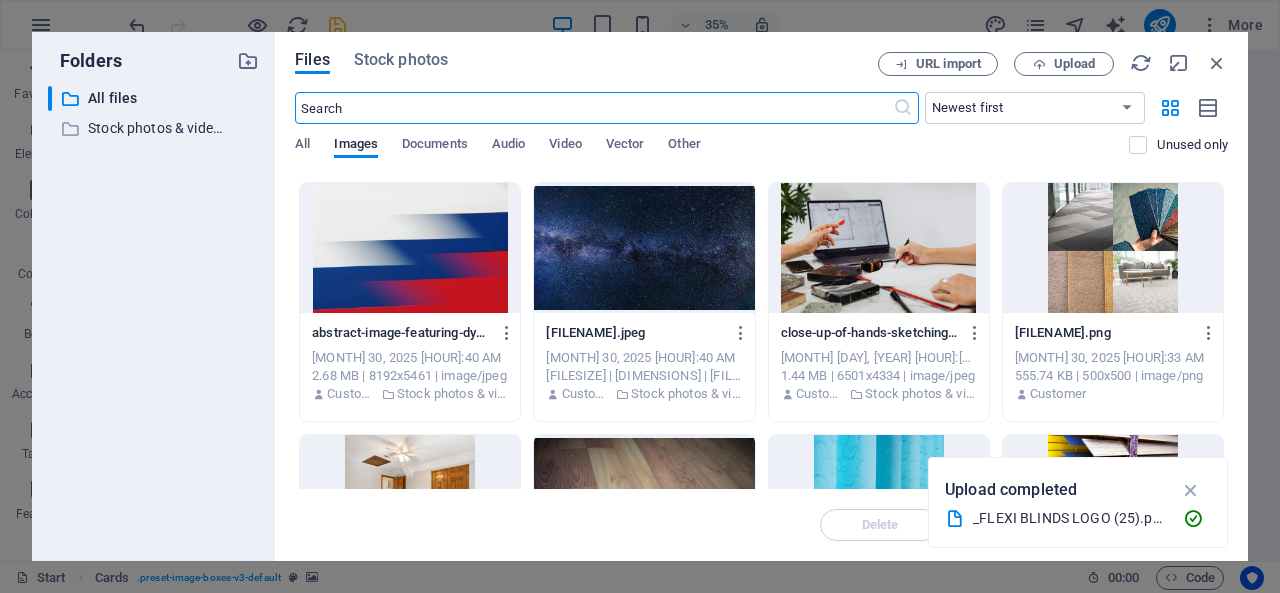 click at bounding box center (644, 248) 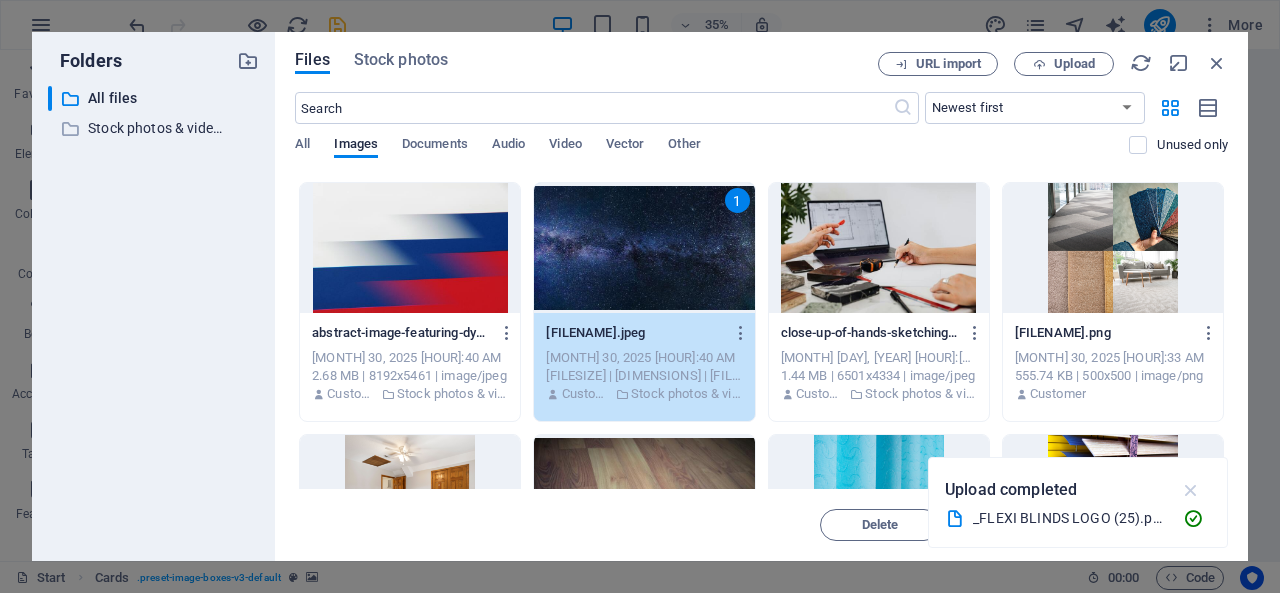 click at bounding box center [1191, 490] 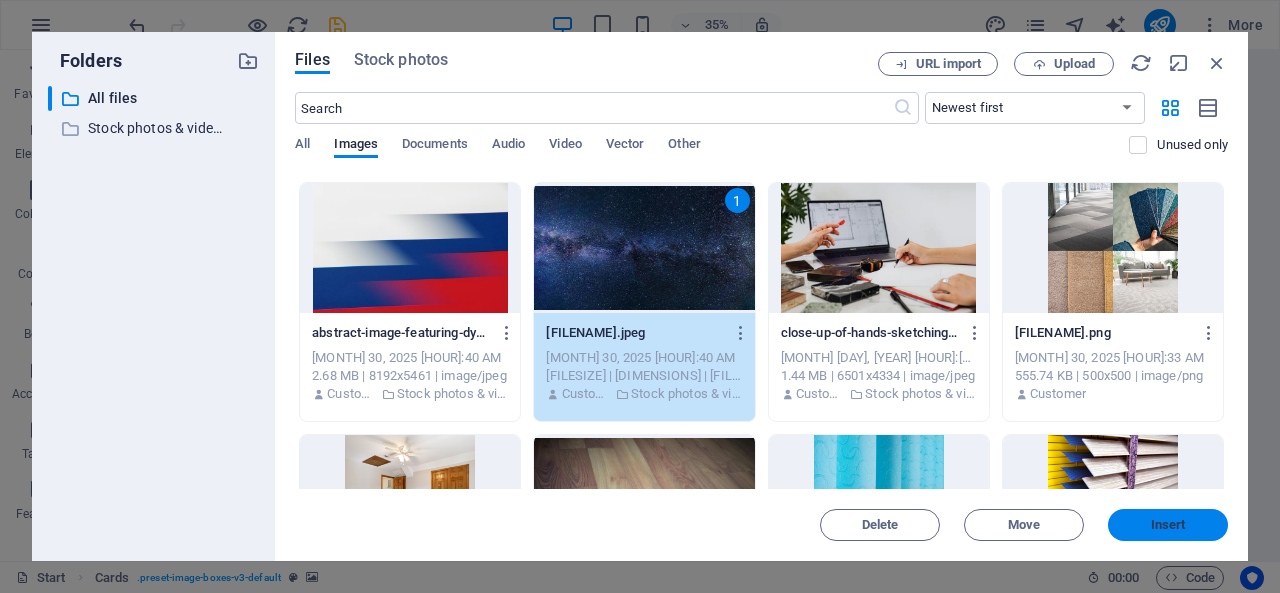 click on "Insert" at bounding box center [1168, 525] 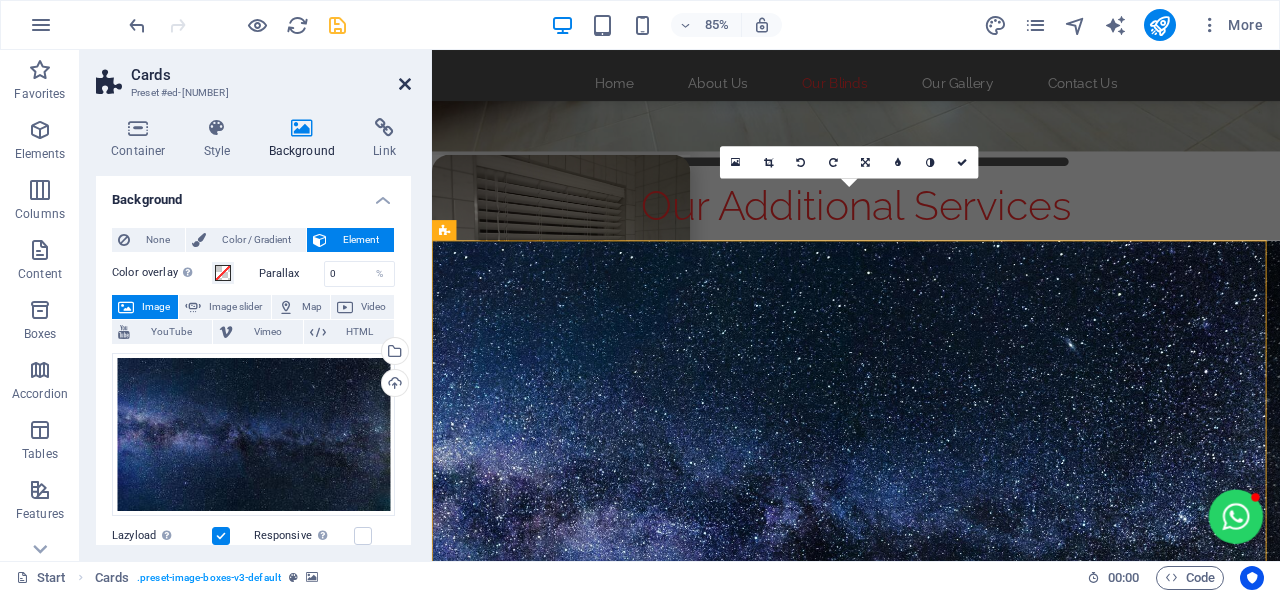 click at bounding box center [405, 84] 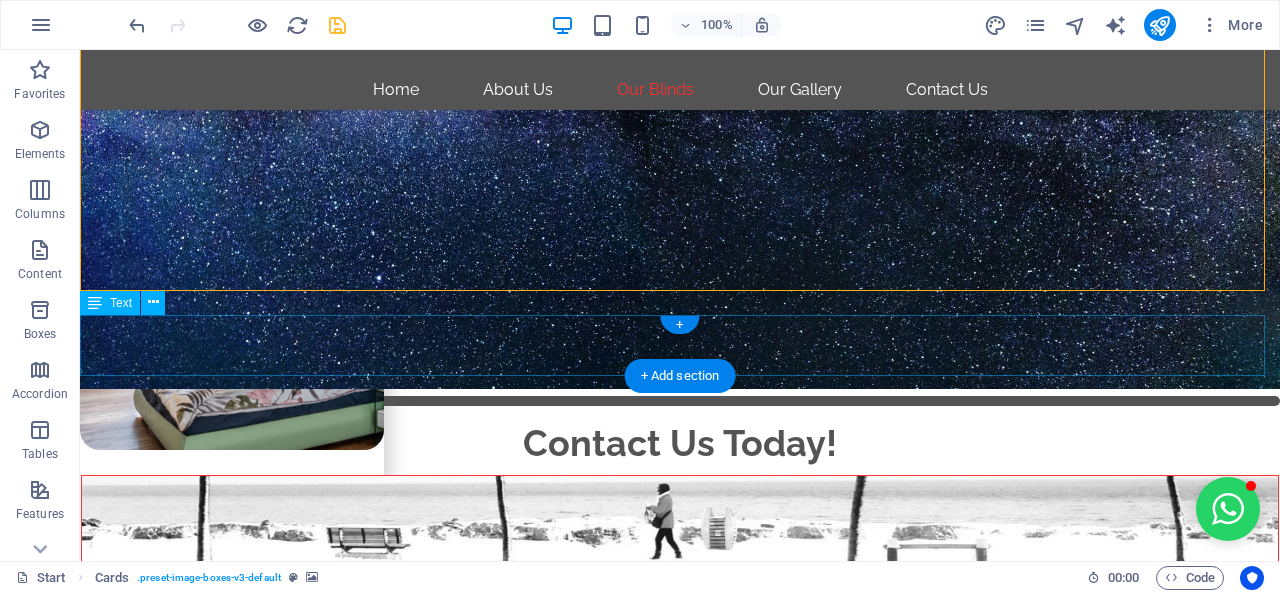 scroll, scrollTop: 3058, scrollLeft: 0, axis: vertical 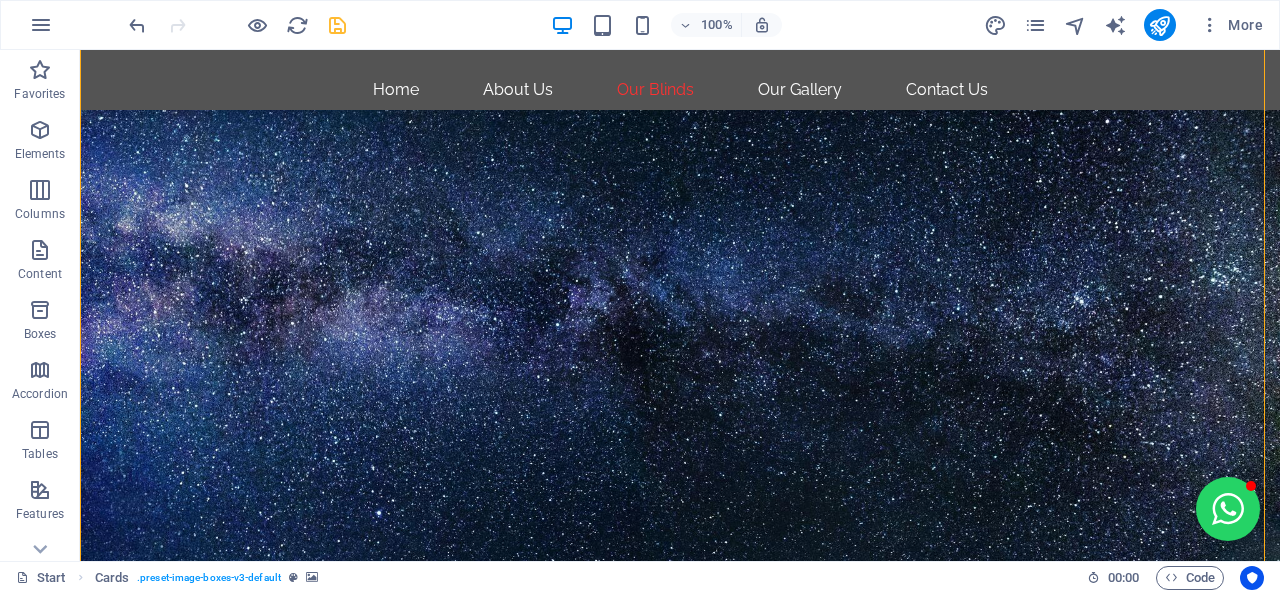 click at bounding box center [680, 299] 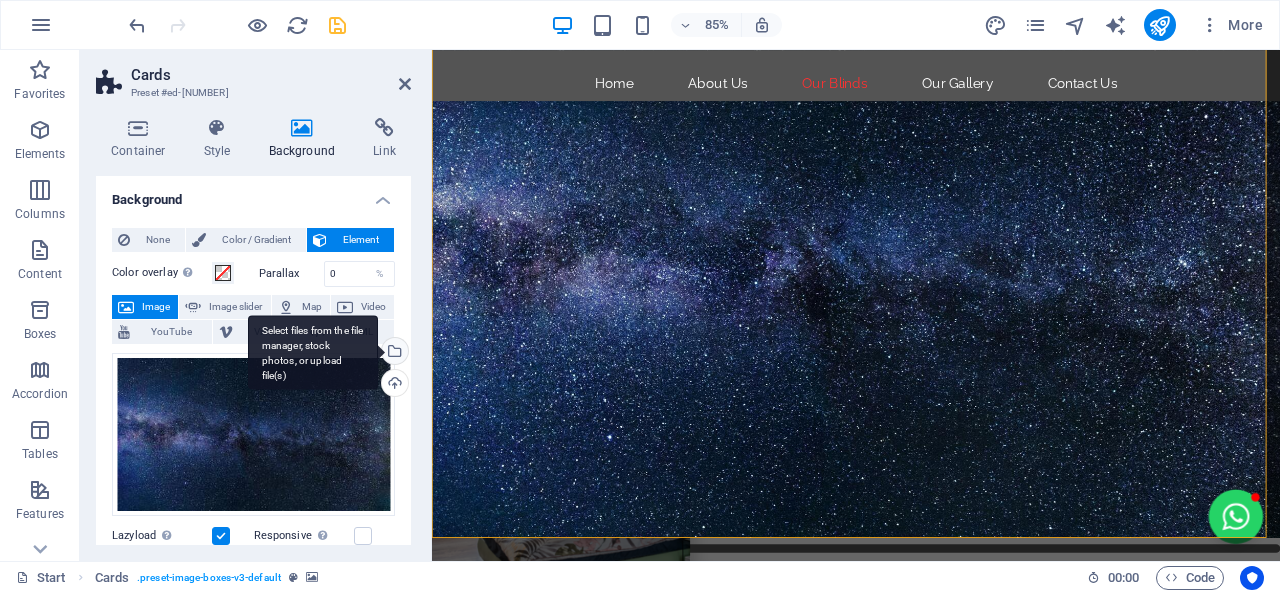 click on "Select files from the file manager, stock photos, or upload file(s)" at bounding box center (393, 353) 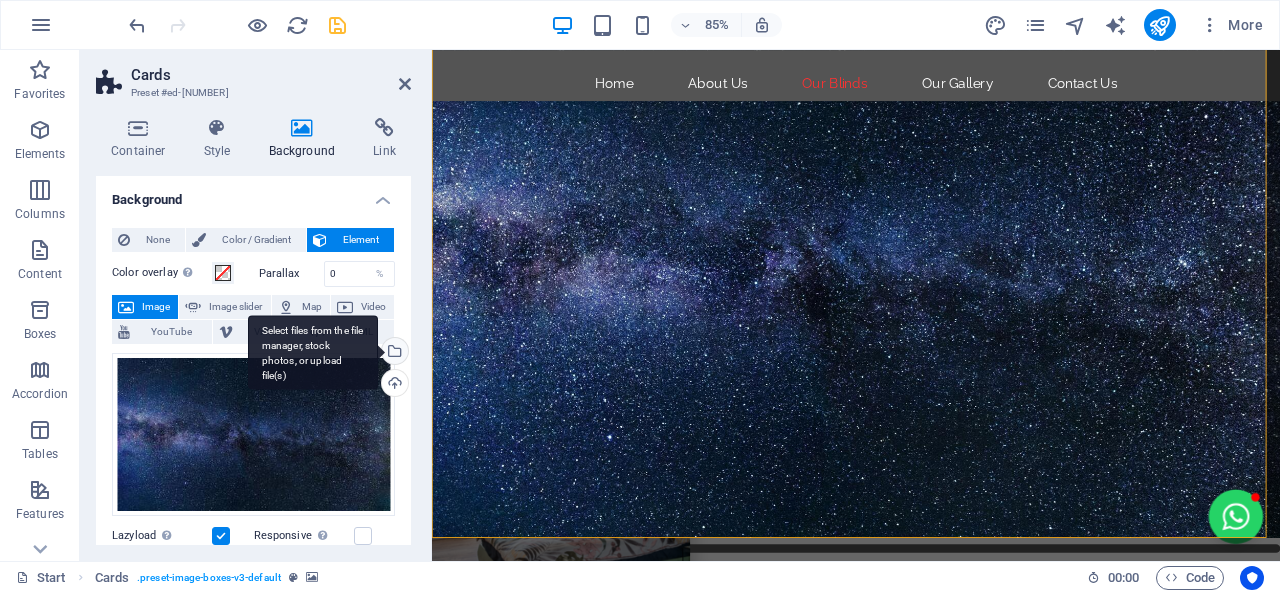 scroll, scrollTop: 2758, scrollLeft: 0, axis: vertical 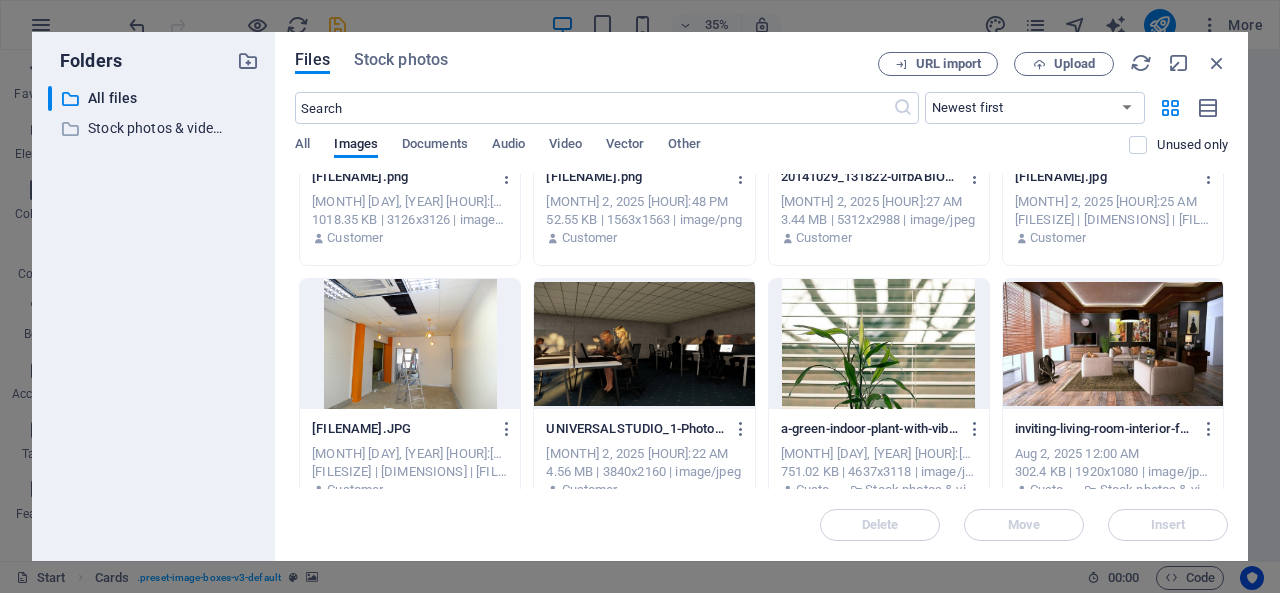 click at bounding box center (879, 344) 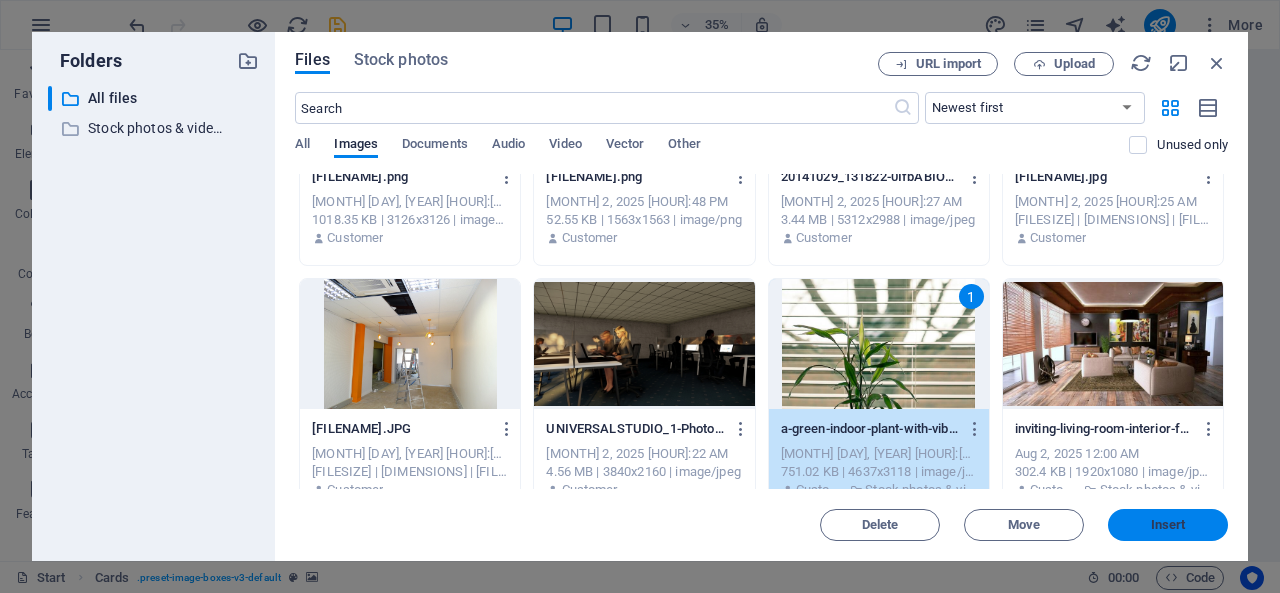 drag, startPoint x: 1168, startPoint y: 532, endPoint x: 865, endPoint y: 566, distance: 304.9016 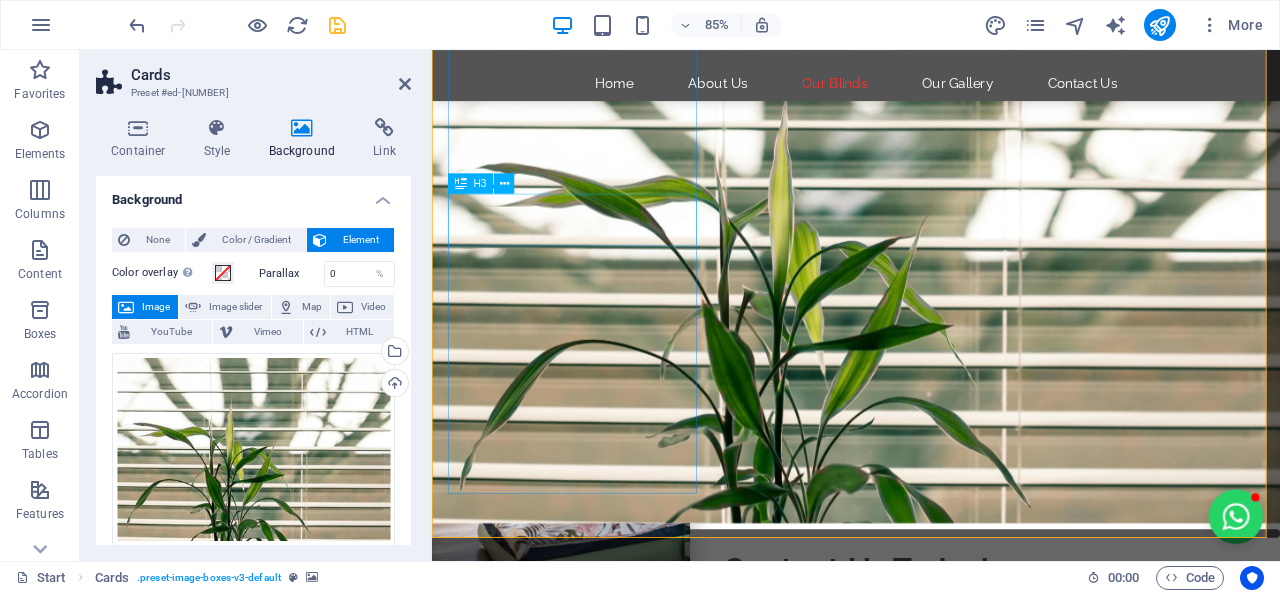 scroll, scrollTop: 3058, scrollLeft: 0, axis: vertical 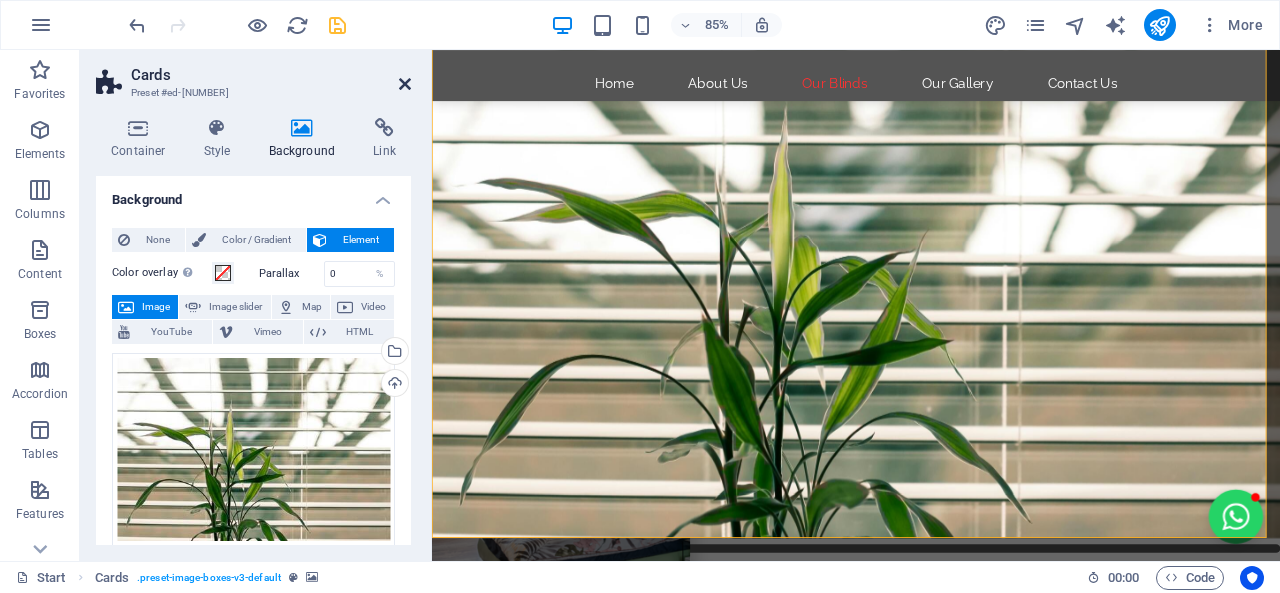click at bounding box center [405, 84] 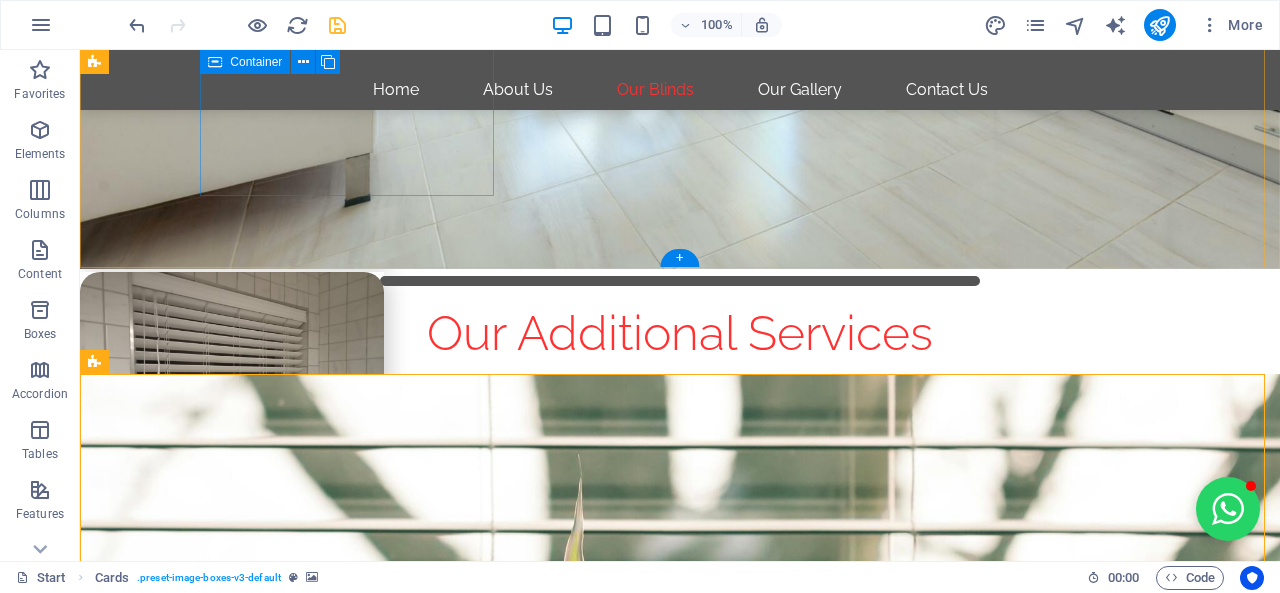 scroll, scrollTop: 2758, scrollLeft: 0, axis: vertical 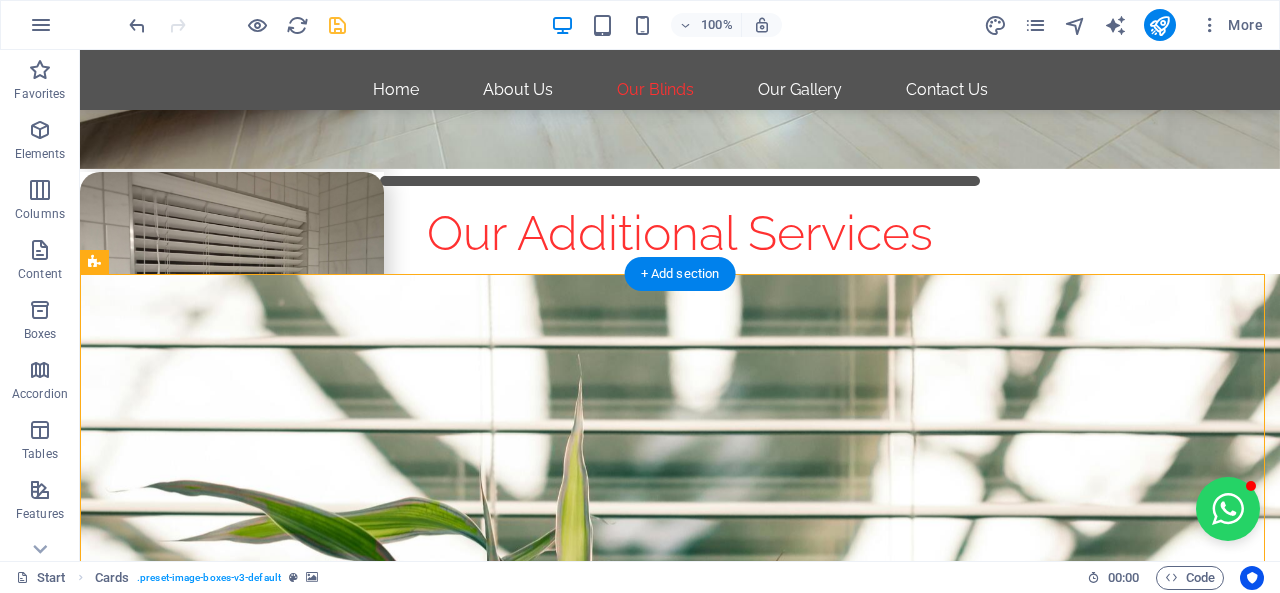 click at bounding box center (680, 599) 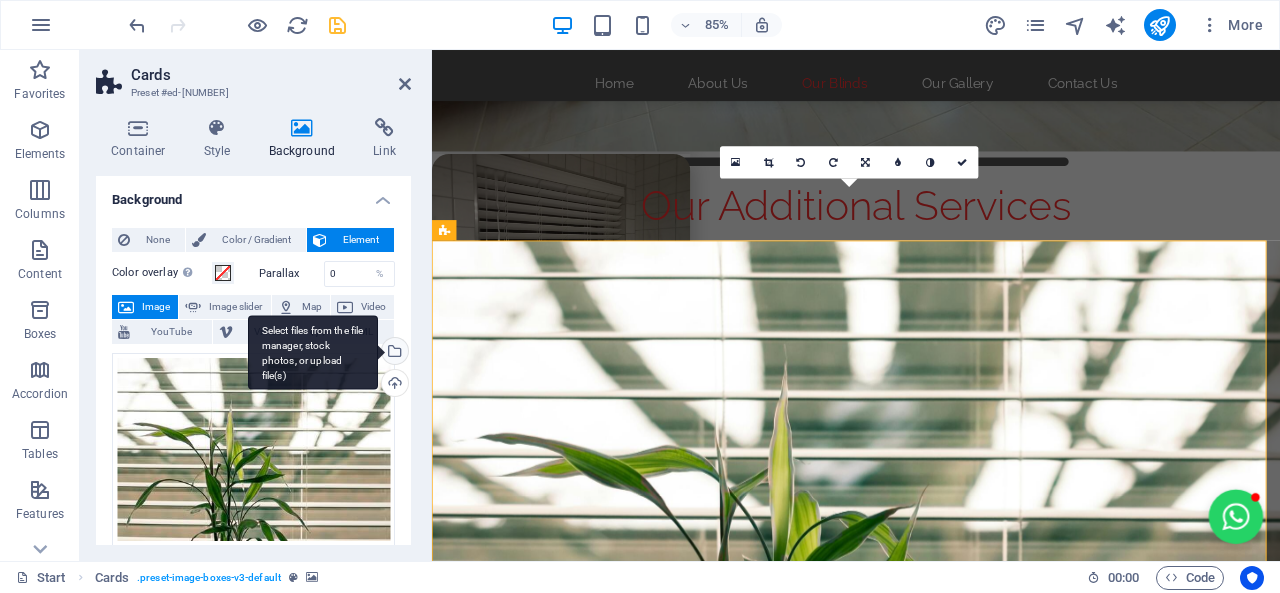 click on "Select files from the file manager, stock photos, or upload file(s)" at bounding box center (393, 353) 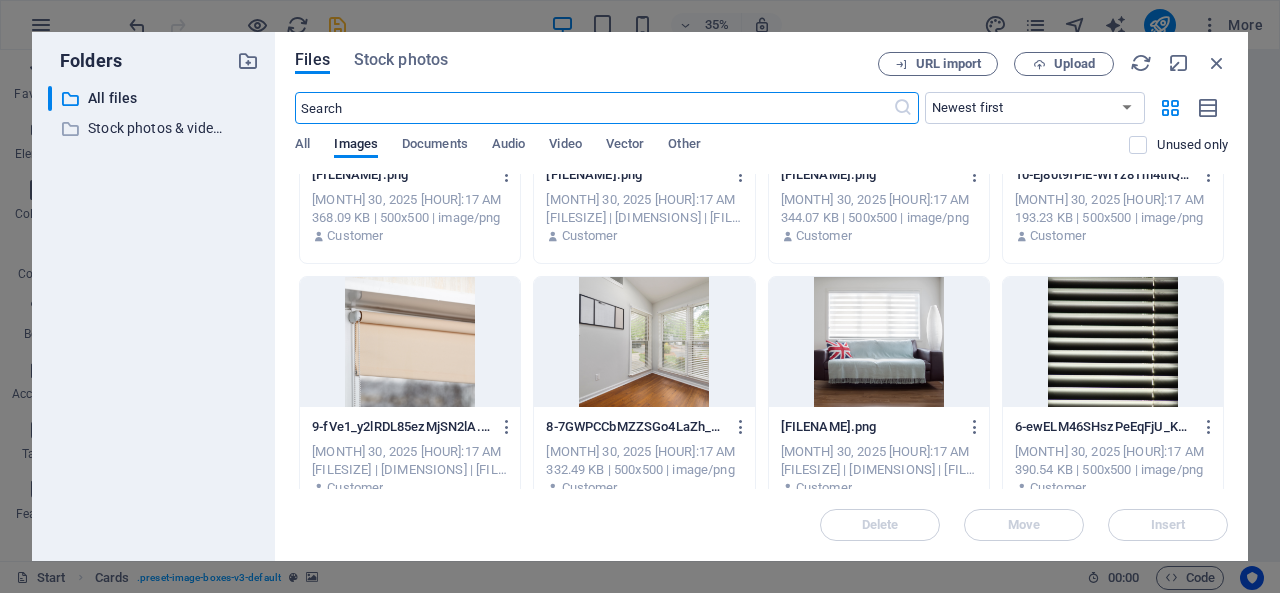scroll, scrollTop: 3200, scrollLeft: 0, axis: vertical 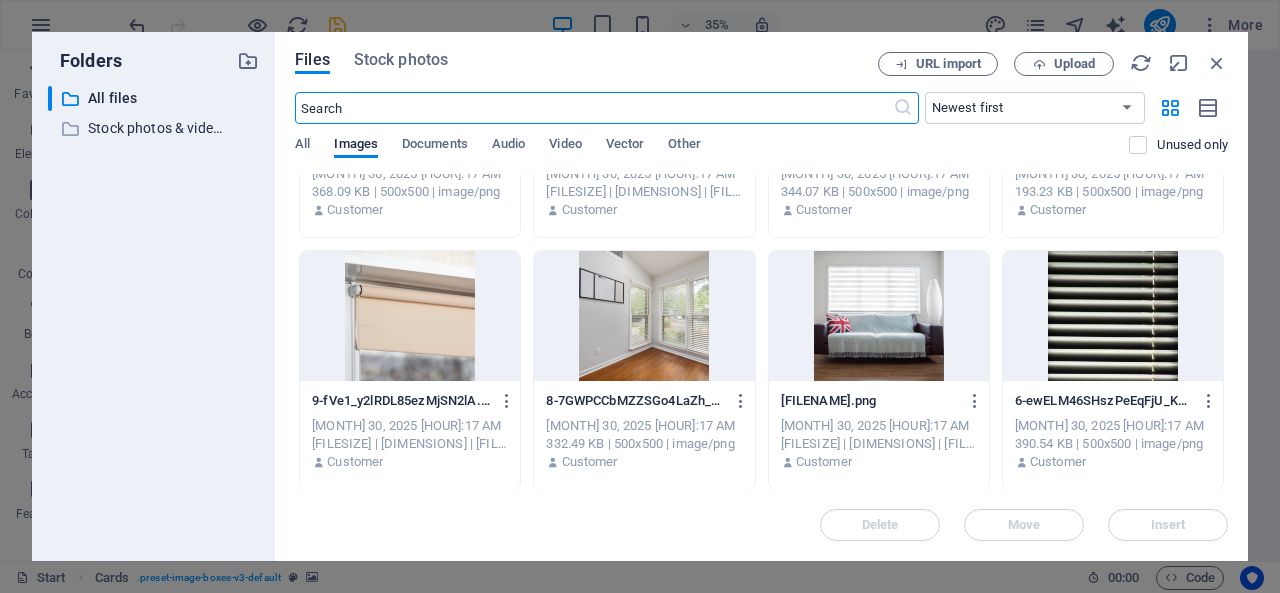 click at bounding box center (644, 316) 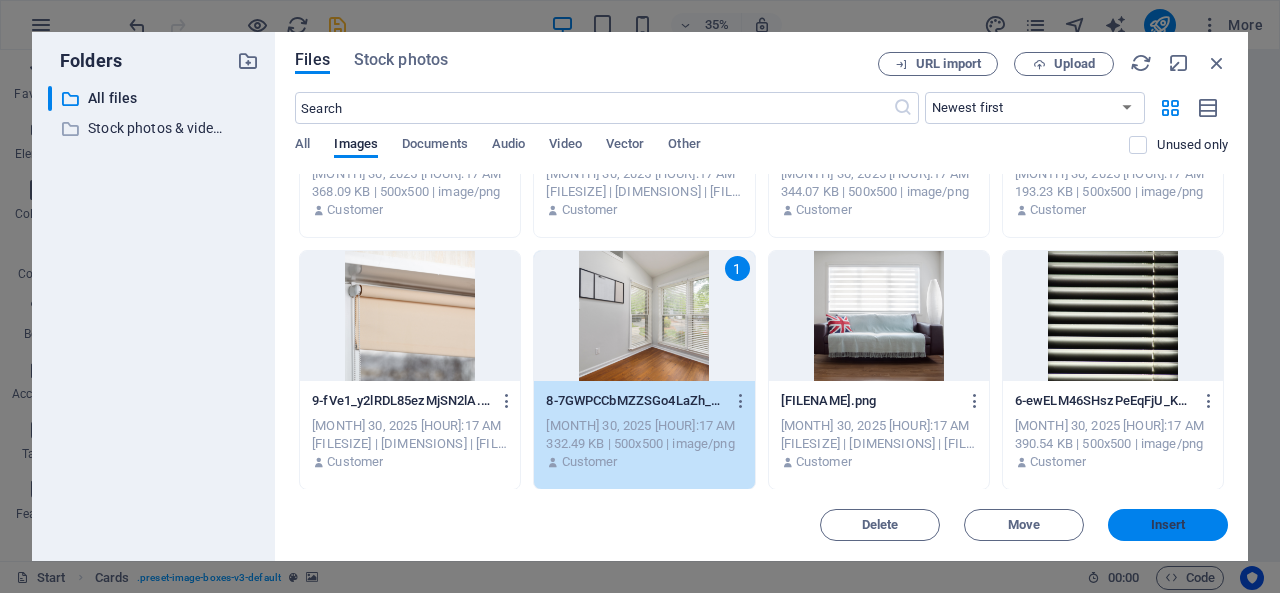 click on "Insert" at bounding box center (1168, 525) 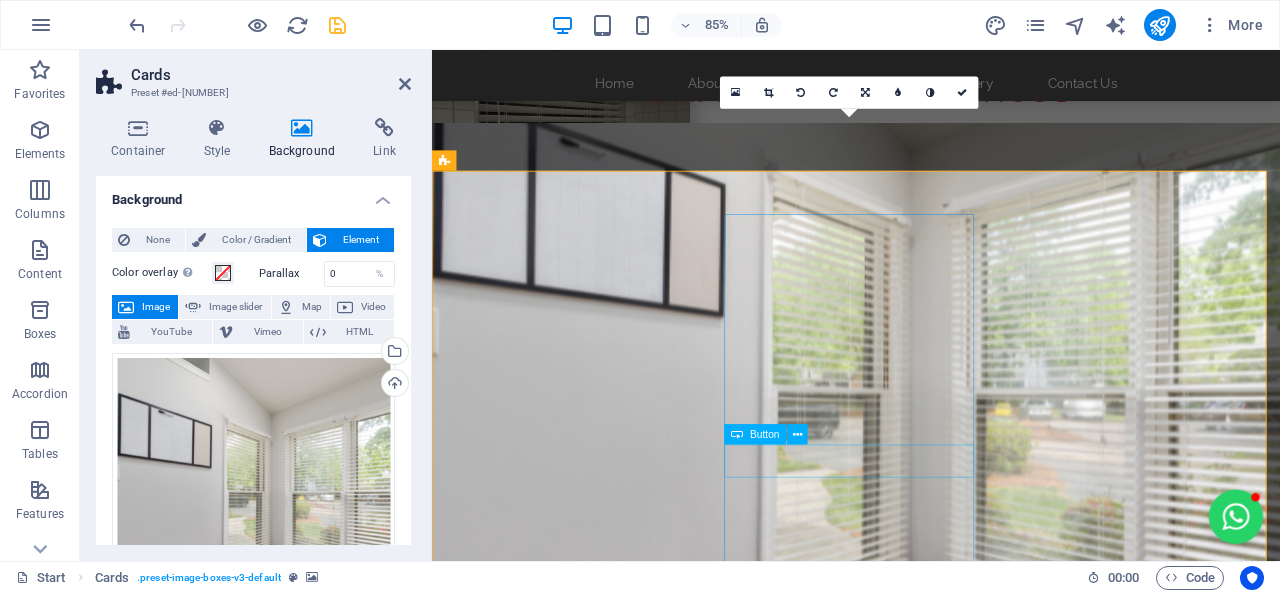 scroll, scrollTop: 2958, scrollLeft: 0, axis: vertical 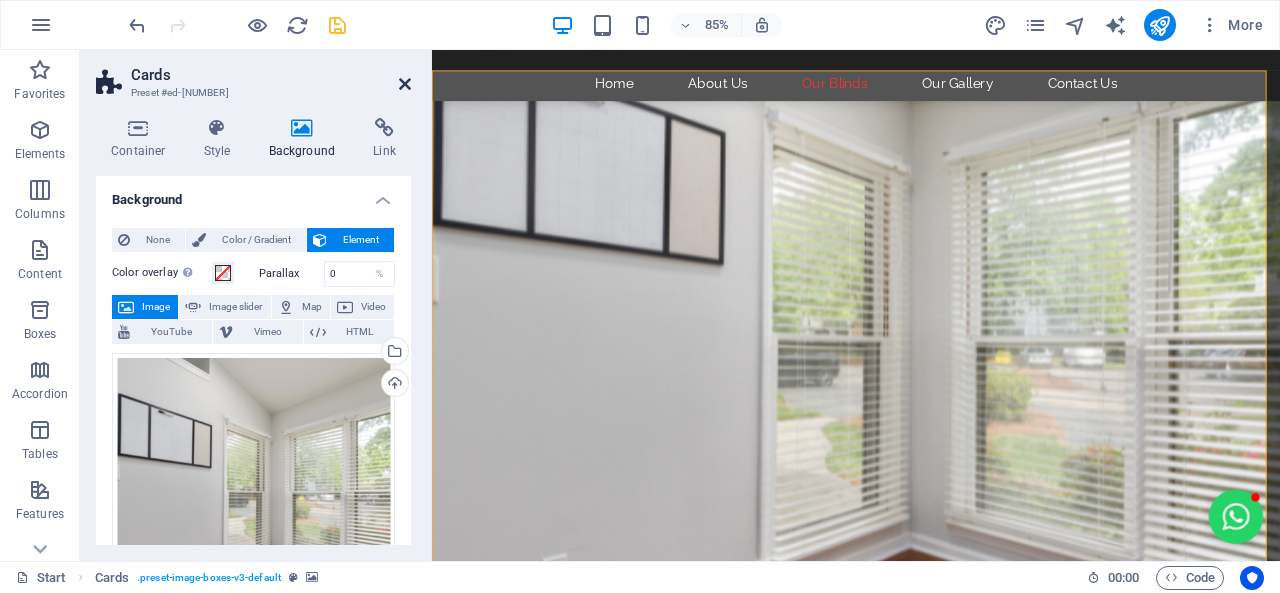 click at bounding box center [405, 84] 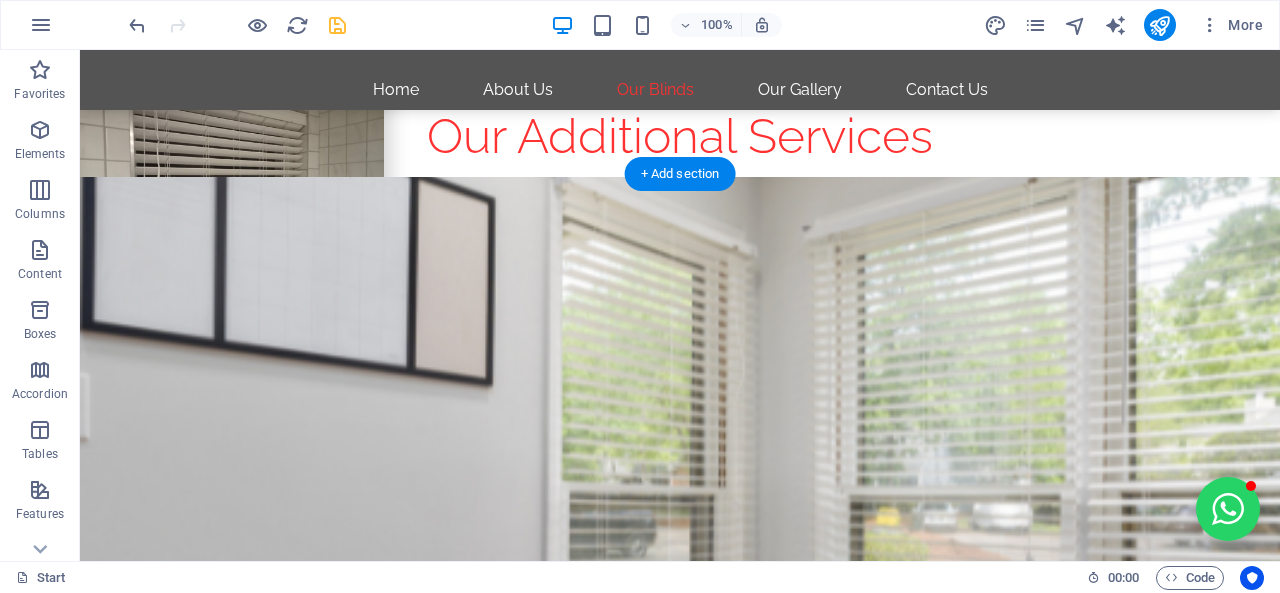 scroll, scrollTop: 2858, scrollLeft: 0, axis: vertical 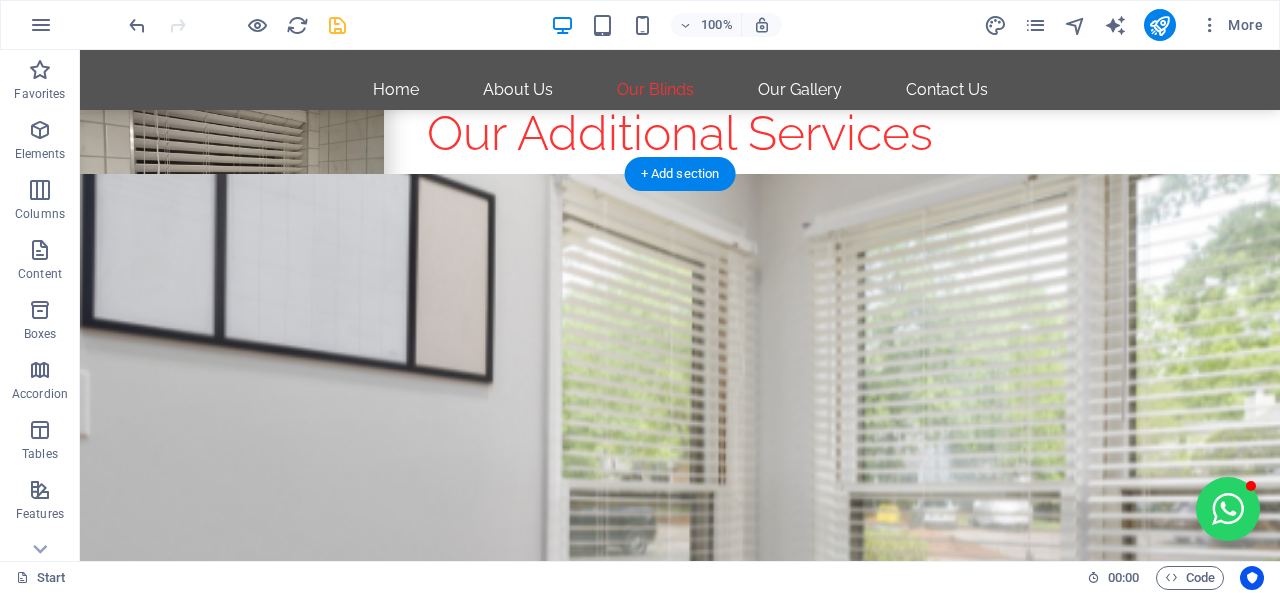 click at bounding box center [680, 499] 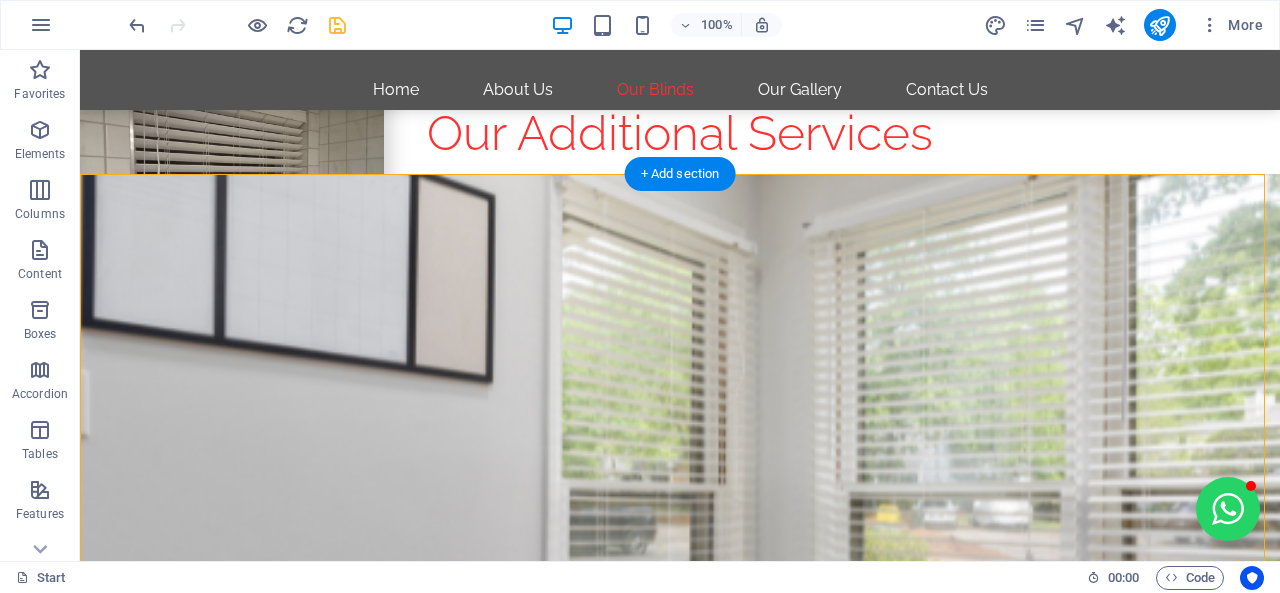 click at bounding box center (680, 499) 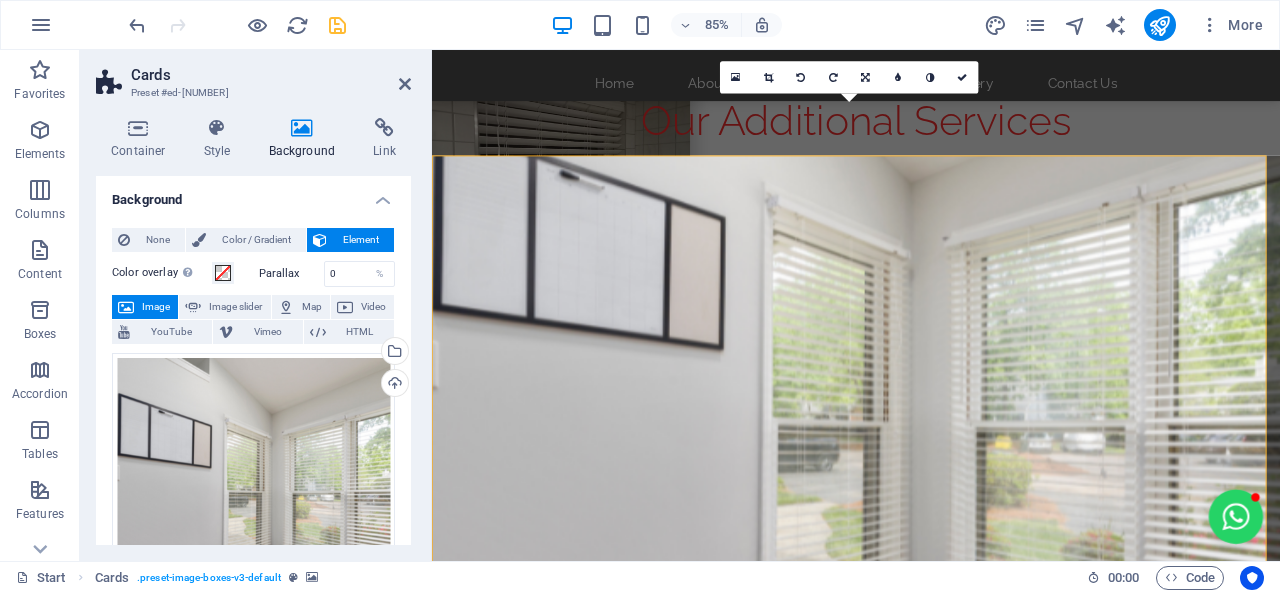 click on "Background" at bounding box center [306, 139] 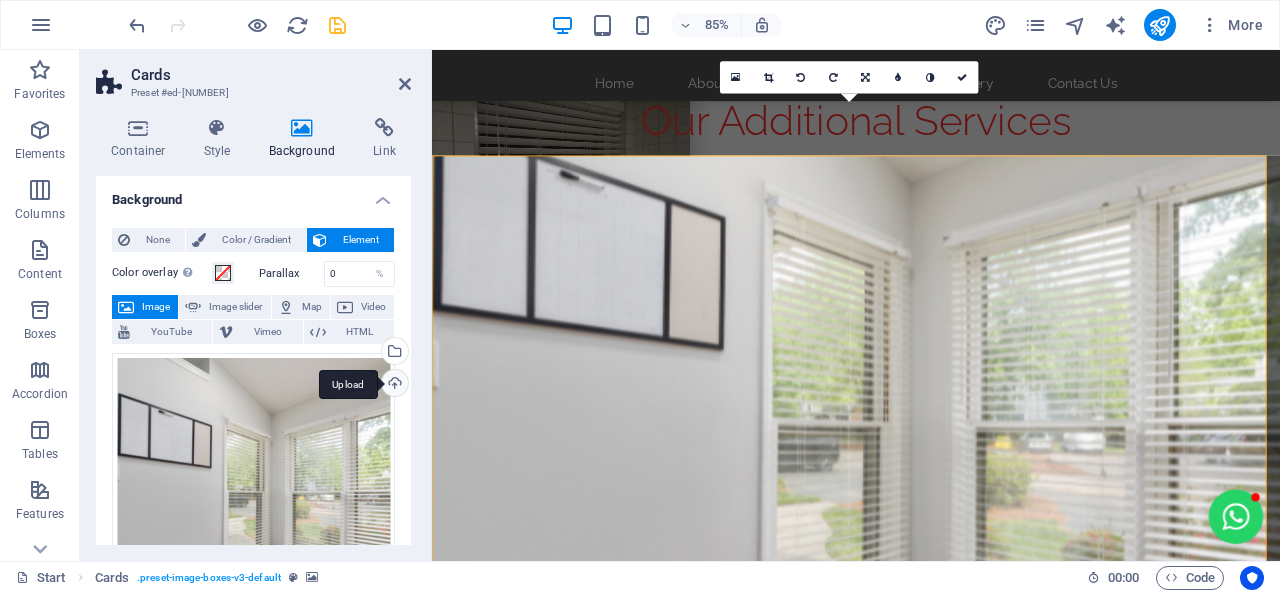 click on "Upload" at bounding box center [393, 385] 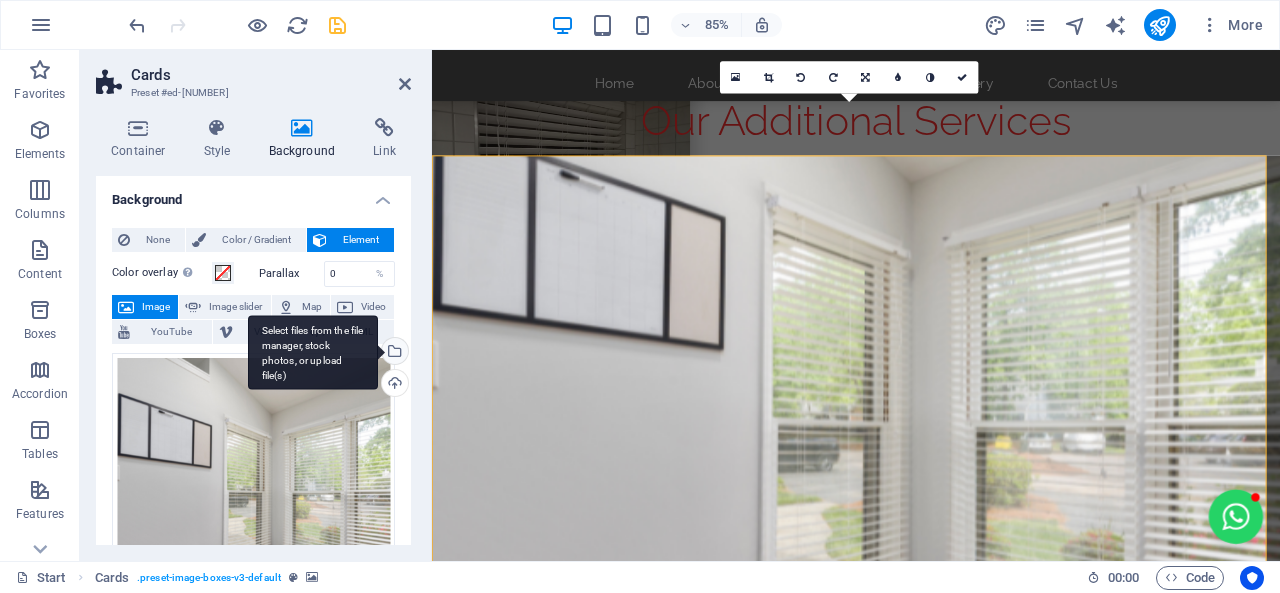 click on "Select files from the file manager, stock photos, or upload file(s)" at bounding box center [393, 353] 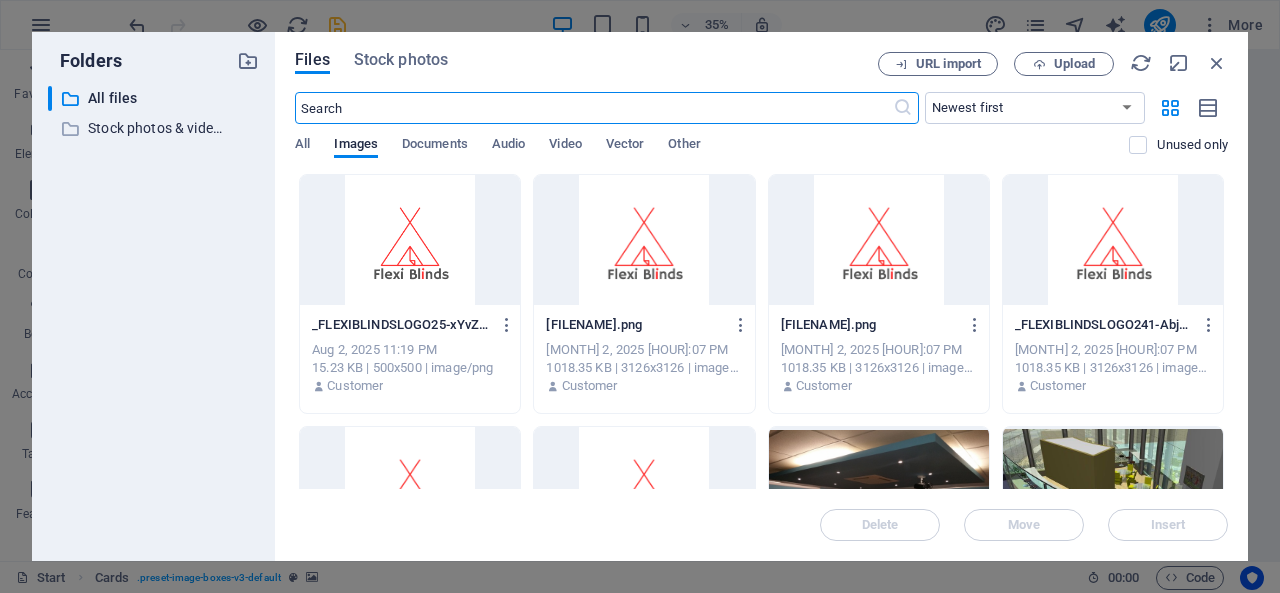 scroll, scrollTop: 2758, scrollLeft: 0, axis: vertical 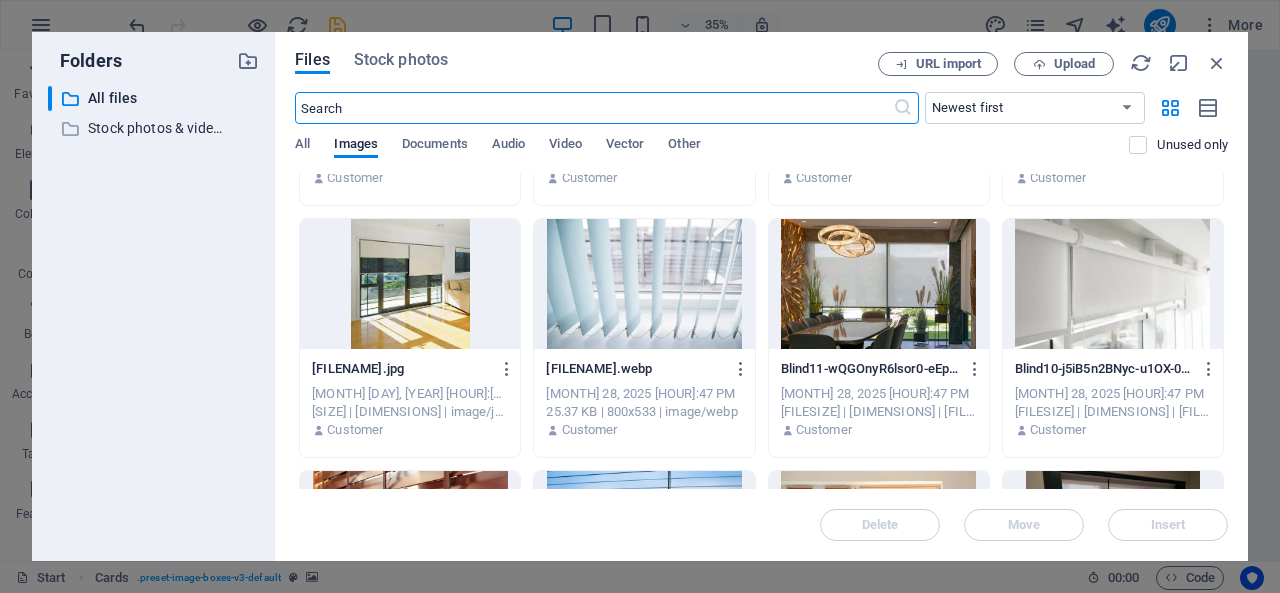 click at bounding box center (644, 284) 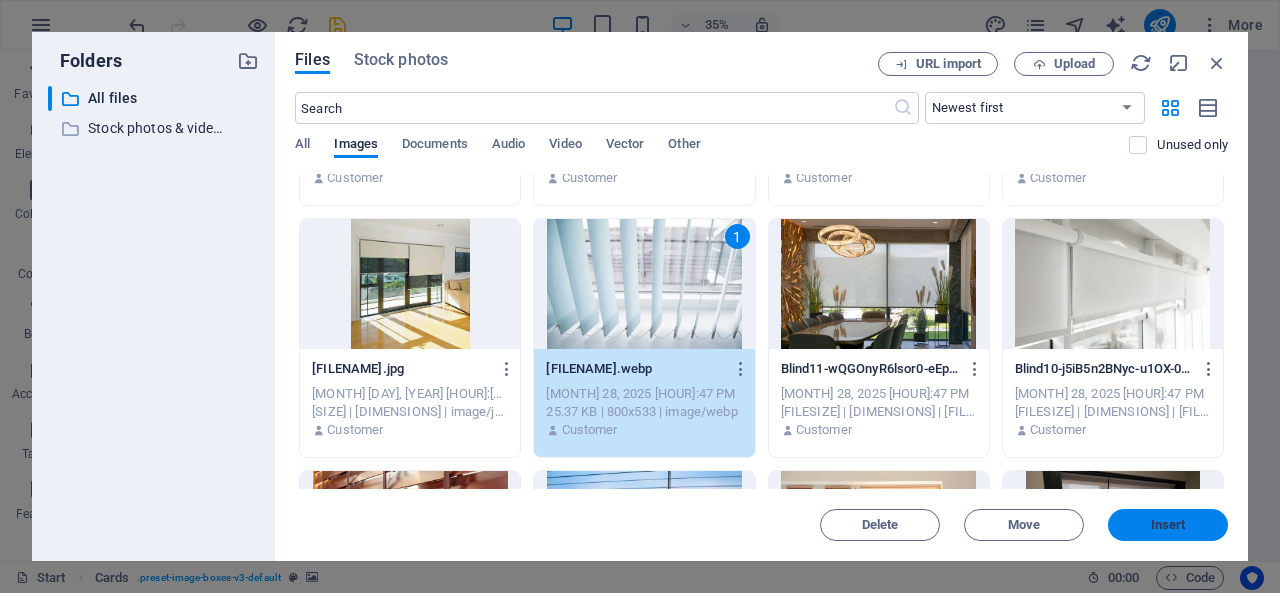 click on "Insert" at bounding box center [1168, 525] 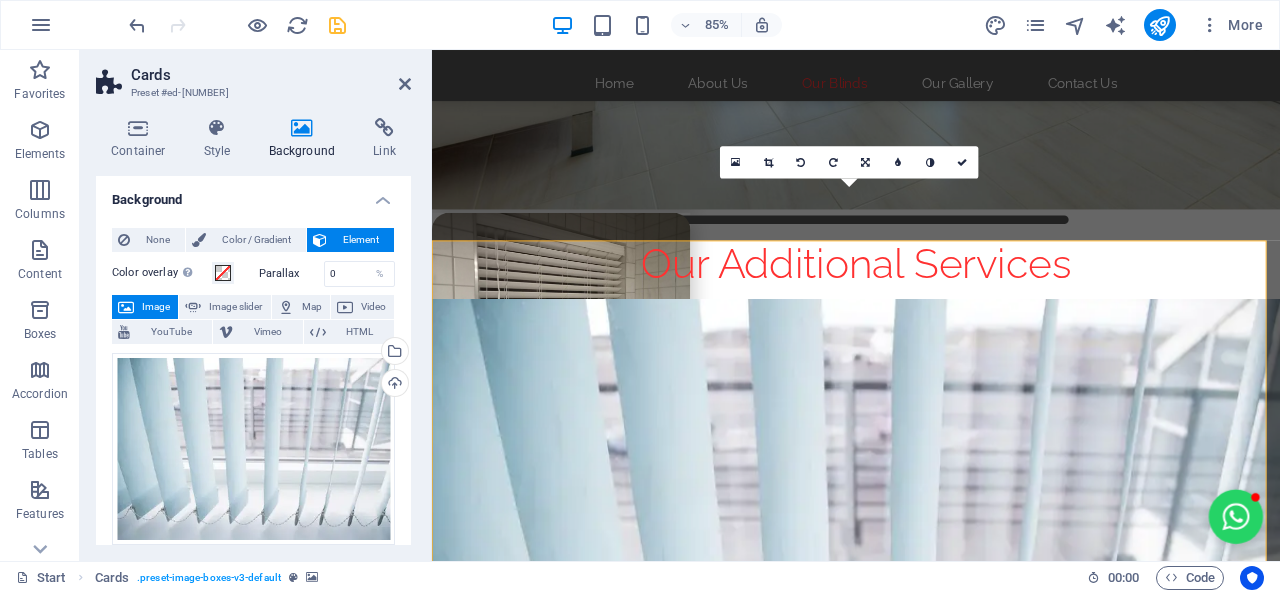 scroll, scrollTop: 2658, scrollLeft: 0, axis: vertical 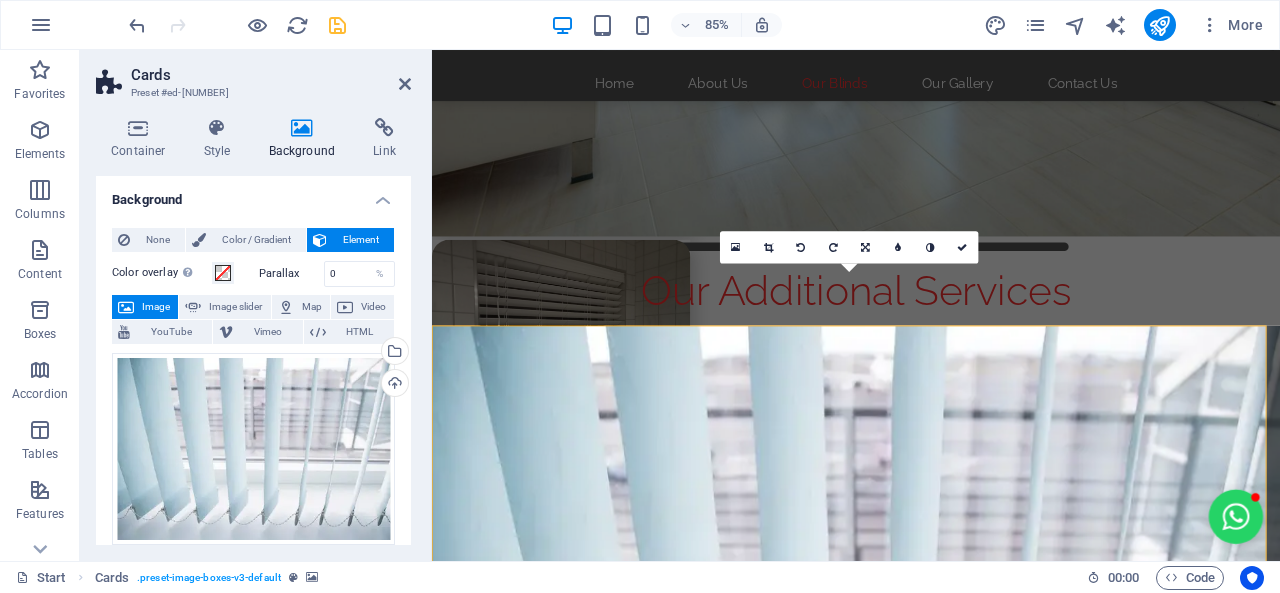 click on "Cards" at bounding box center (271, 75) 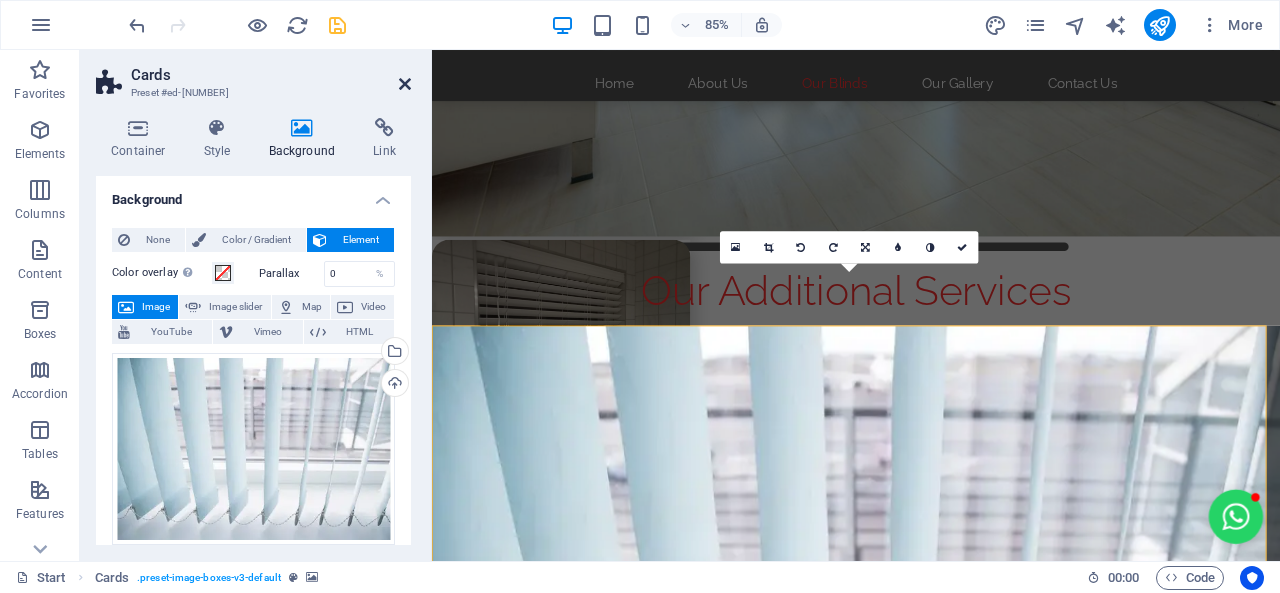 drag, startPoint x: 403, startPoint y: 80, endPoint x: 323, endPoint y: 29, distance: 94.873604 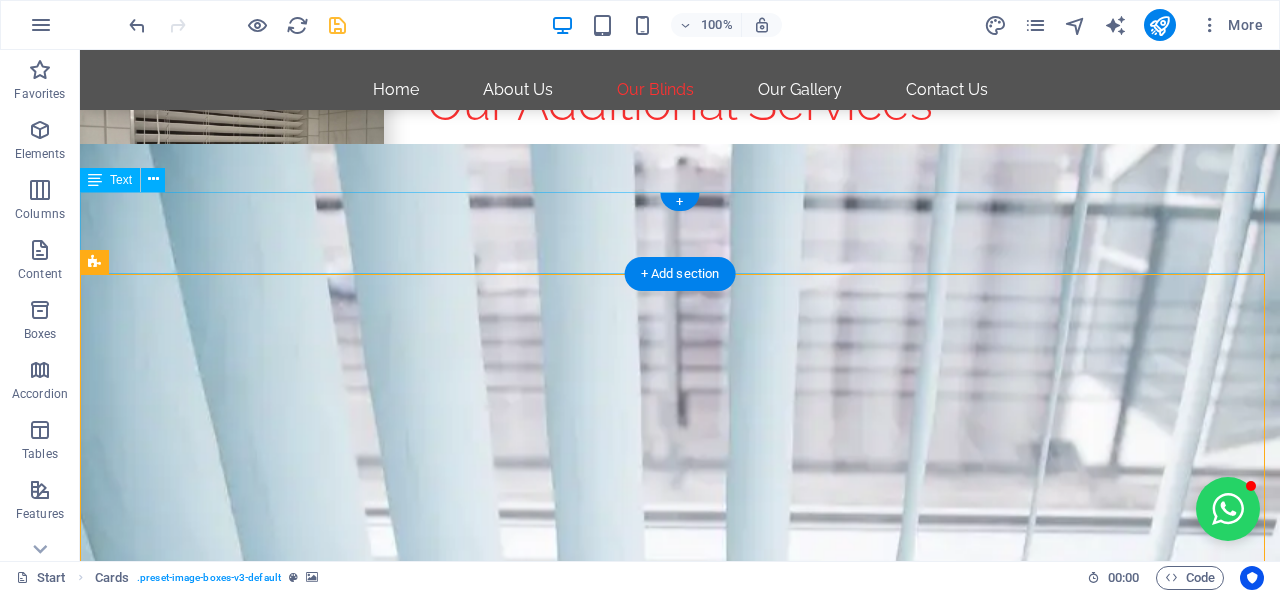 scroll, scrollTop: 2758, scrollLeft: 0, axis: vertical 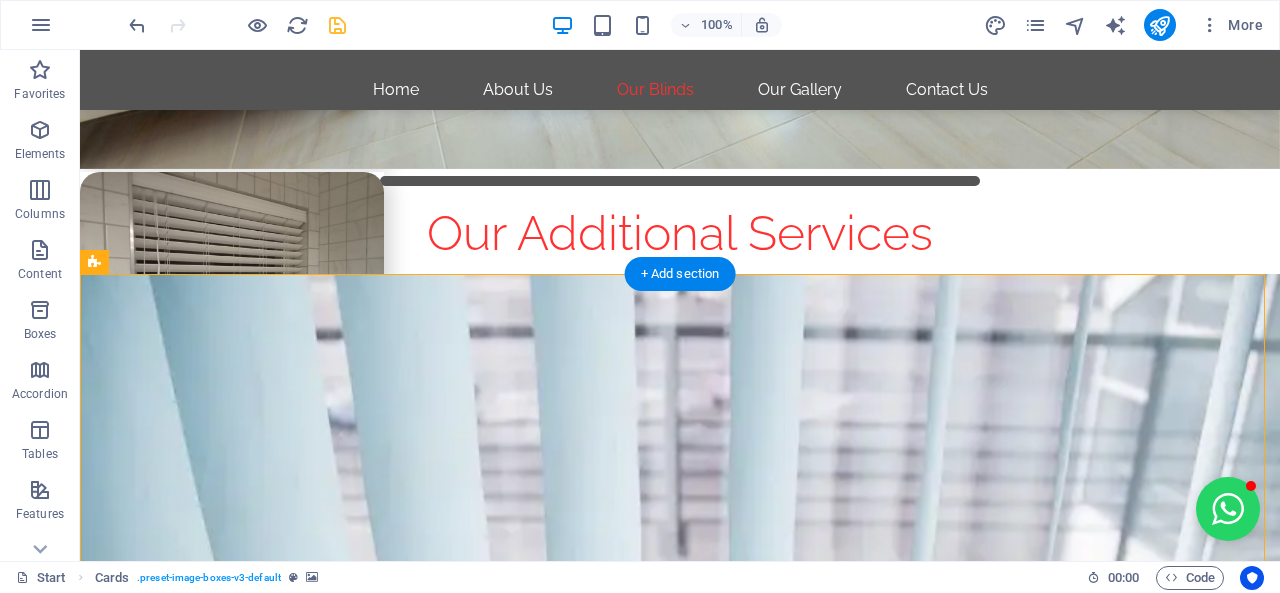 click at bounding box center [680, 599] 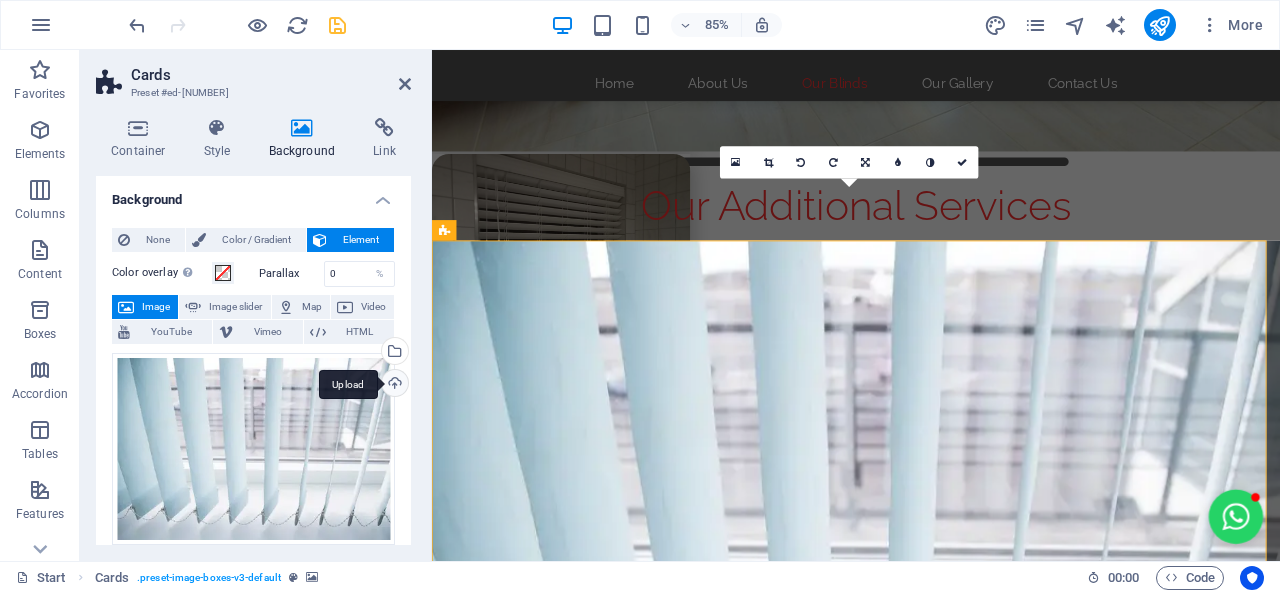 click on "Upload" at bounding box center [393, 385] 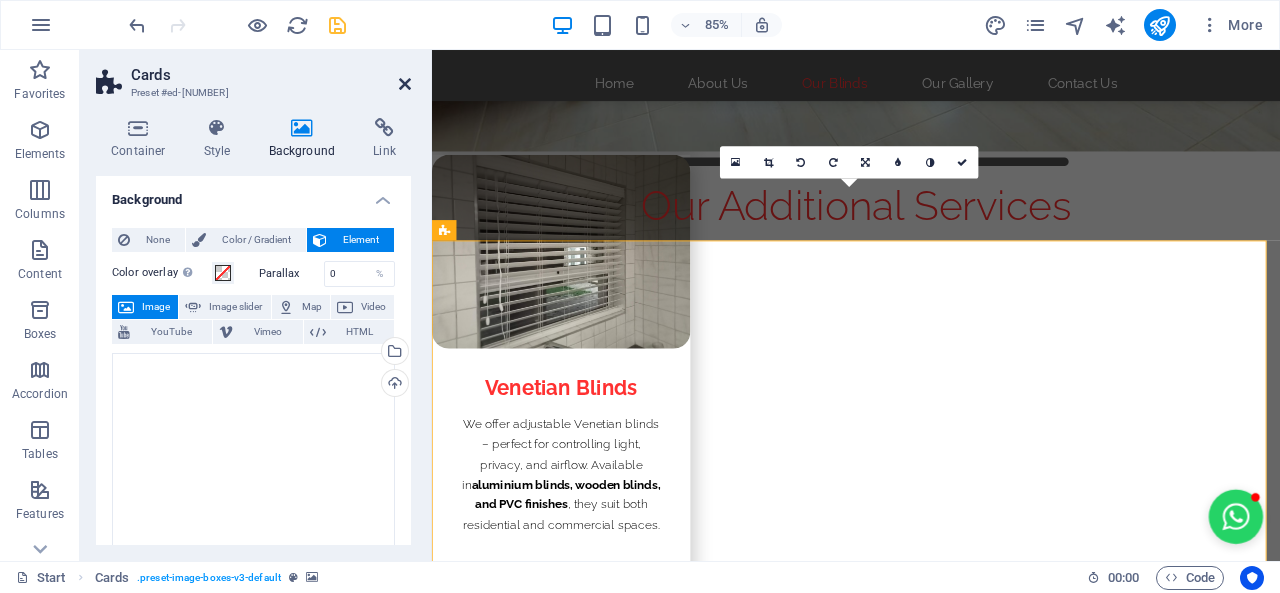 click at bounding box center [405, 84] 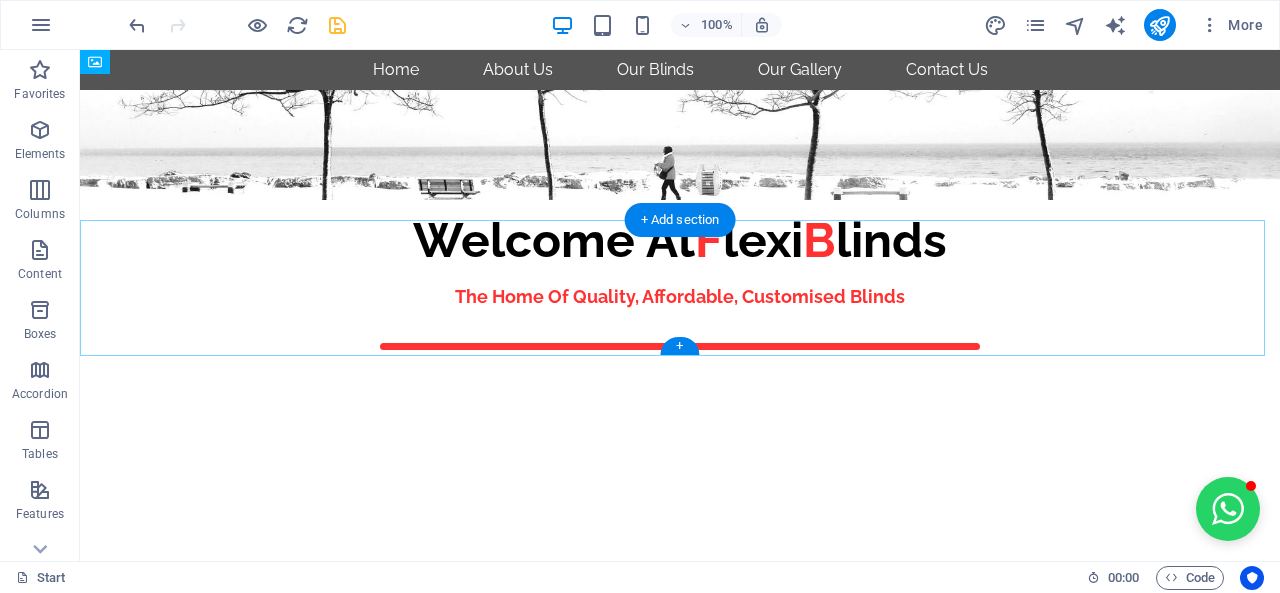scroll, scrollTop: 0, scrollLeft: 0, axis: both 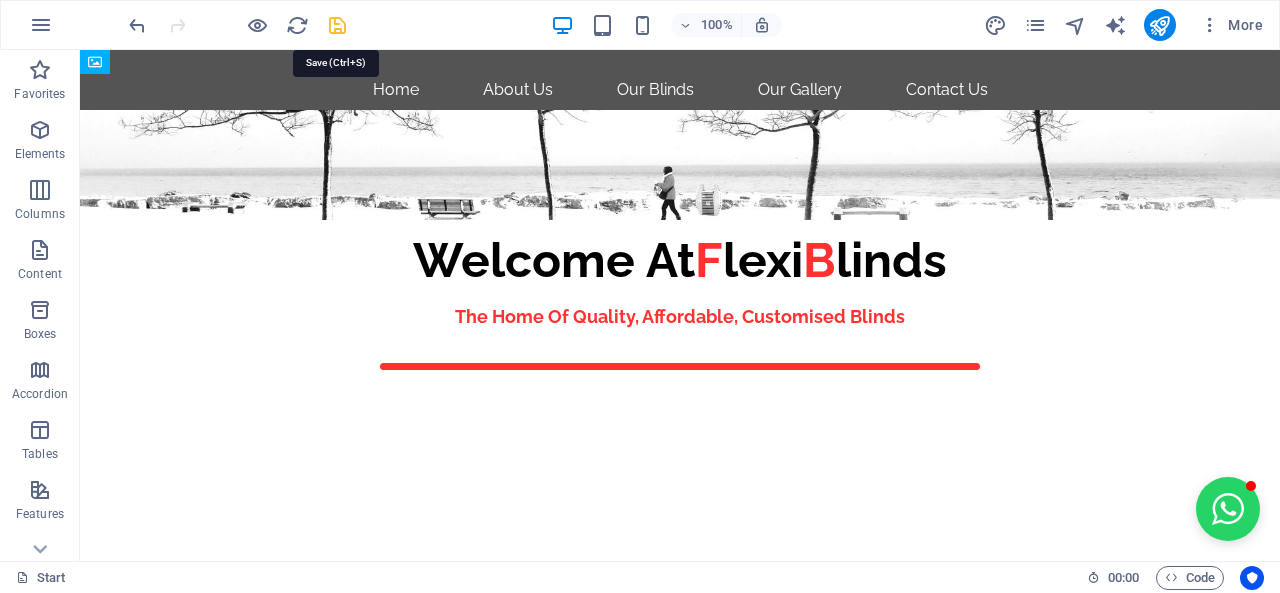 click at bounding box center (337, 25) 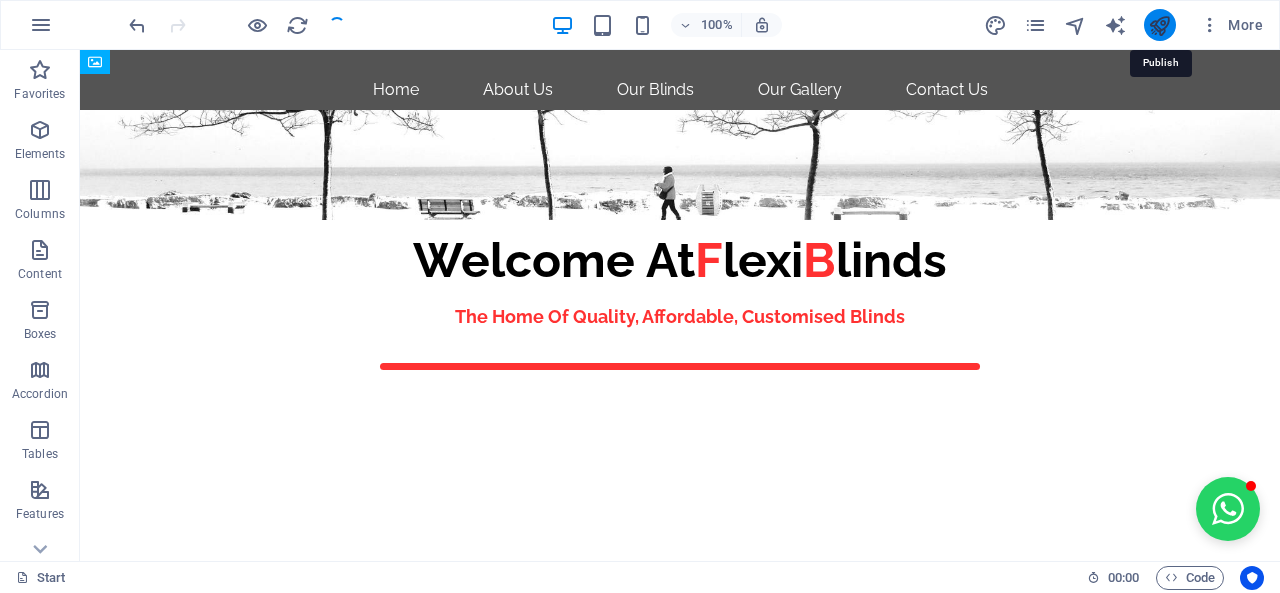 click at bounding box center (1159, 25) 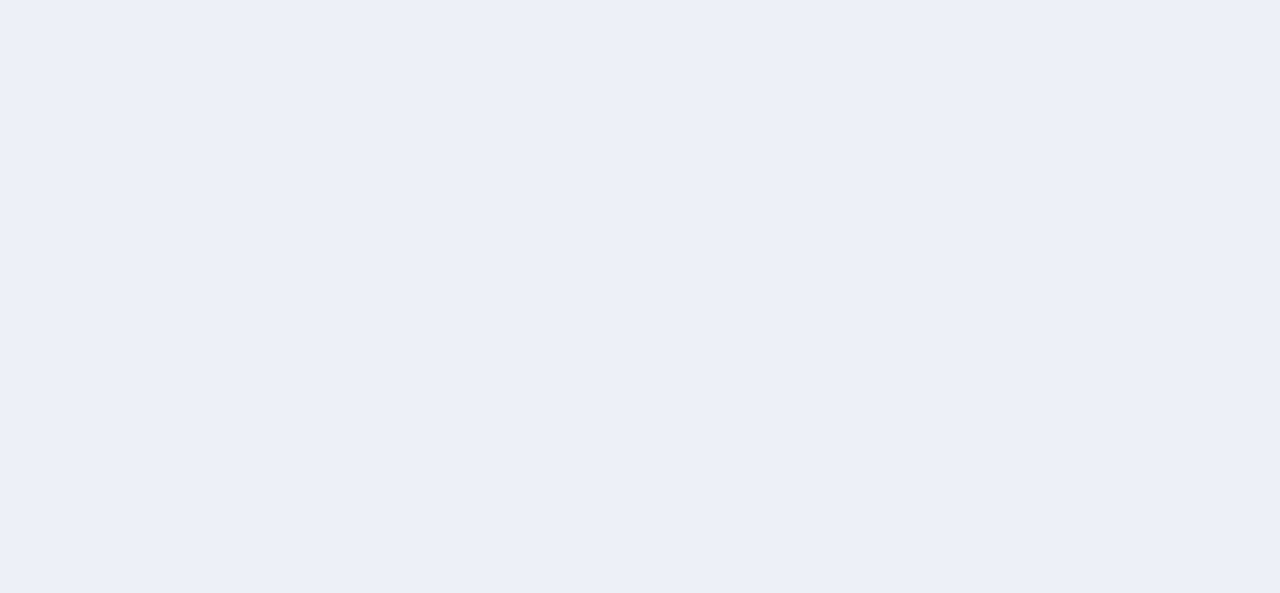 scroll, scrollTop: 0, scrollLeft: 0, axis: both 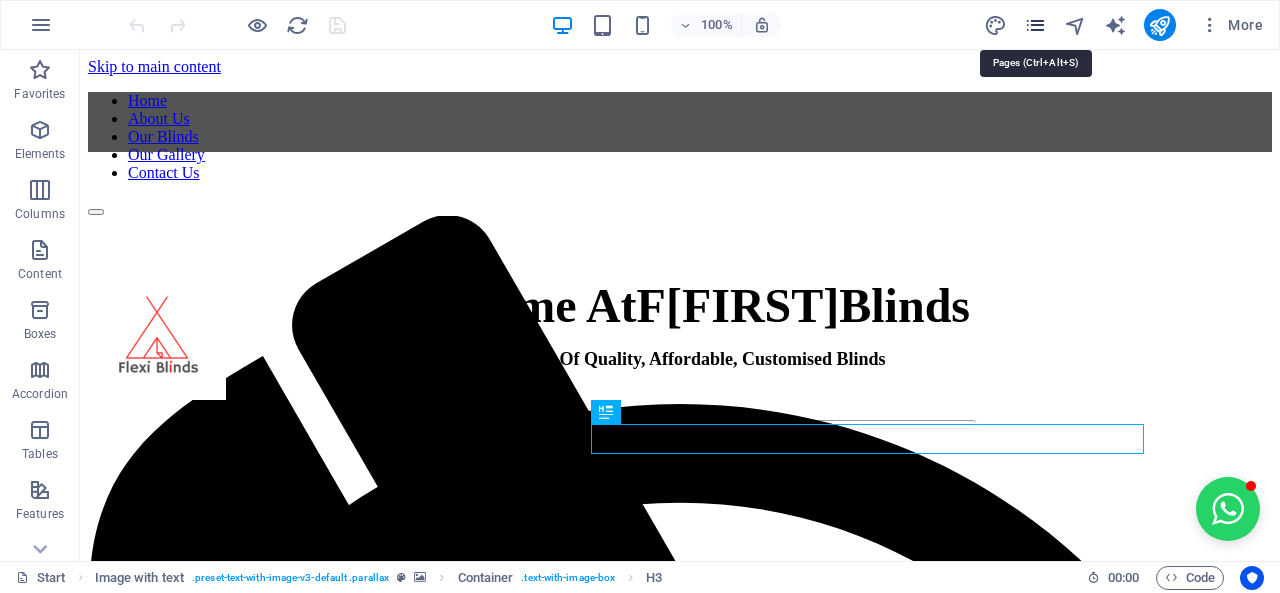 click at bounding box center (1035, 25) 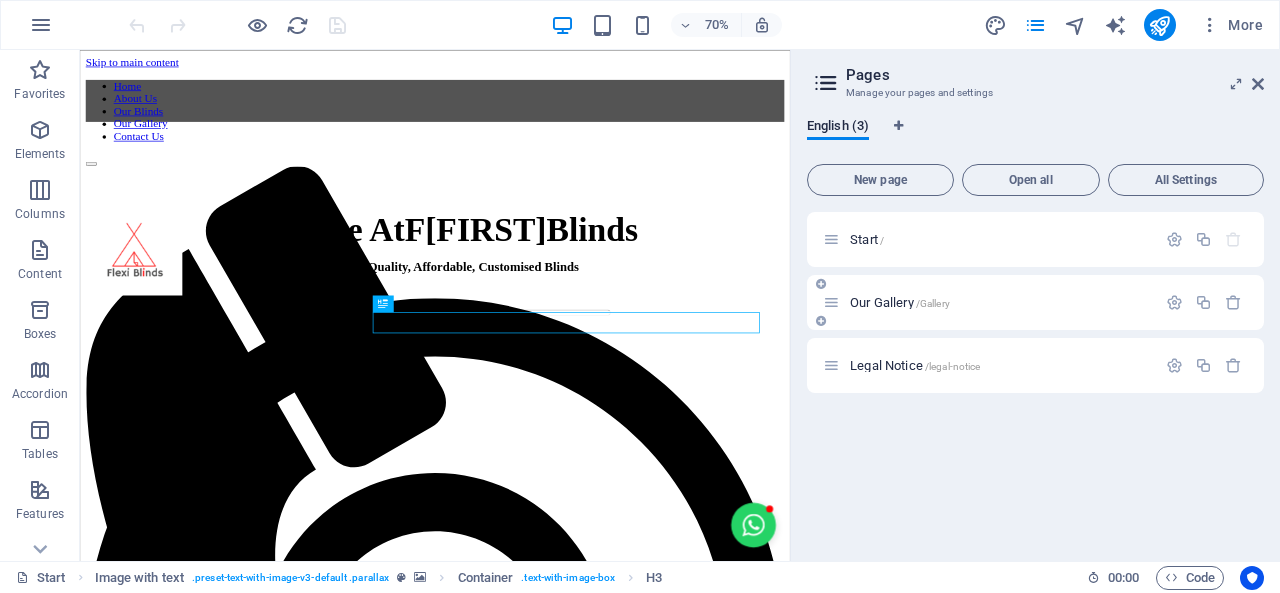 click on "Our Gallery  /Gallery" at bounding box center (900, 302) 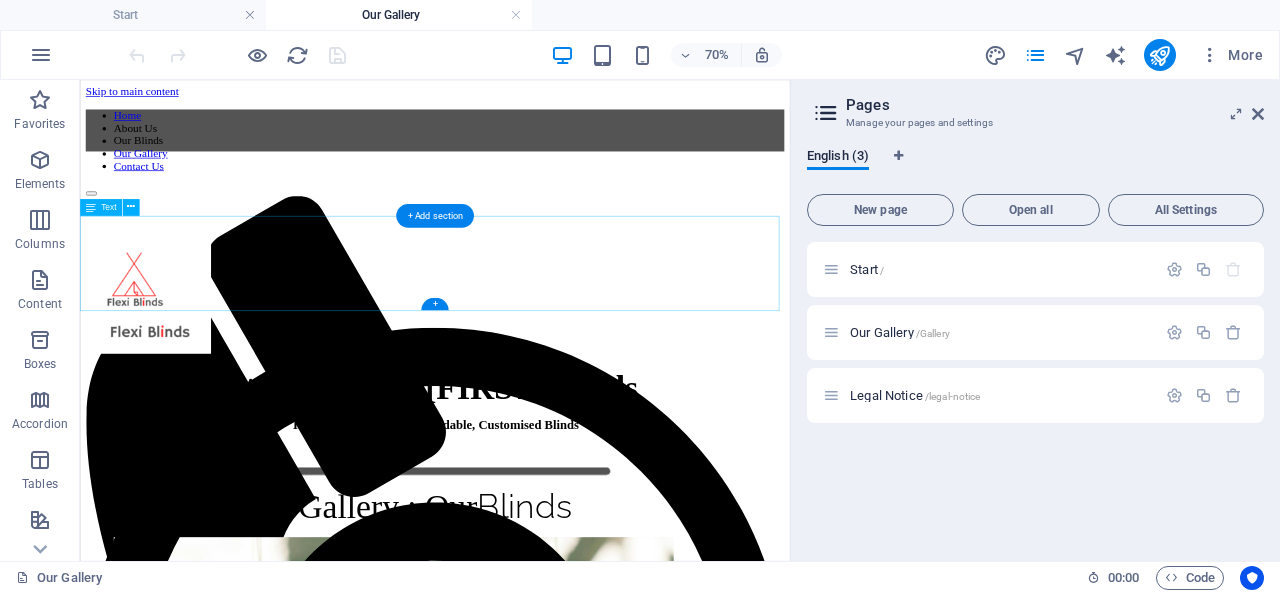 scroll, scrollTop: 0, scrollLeft: 0, axis: both 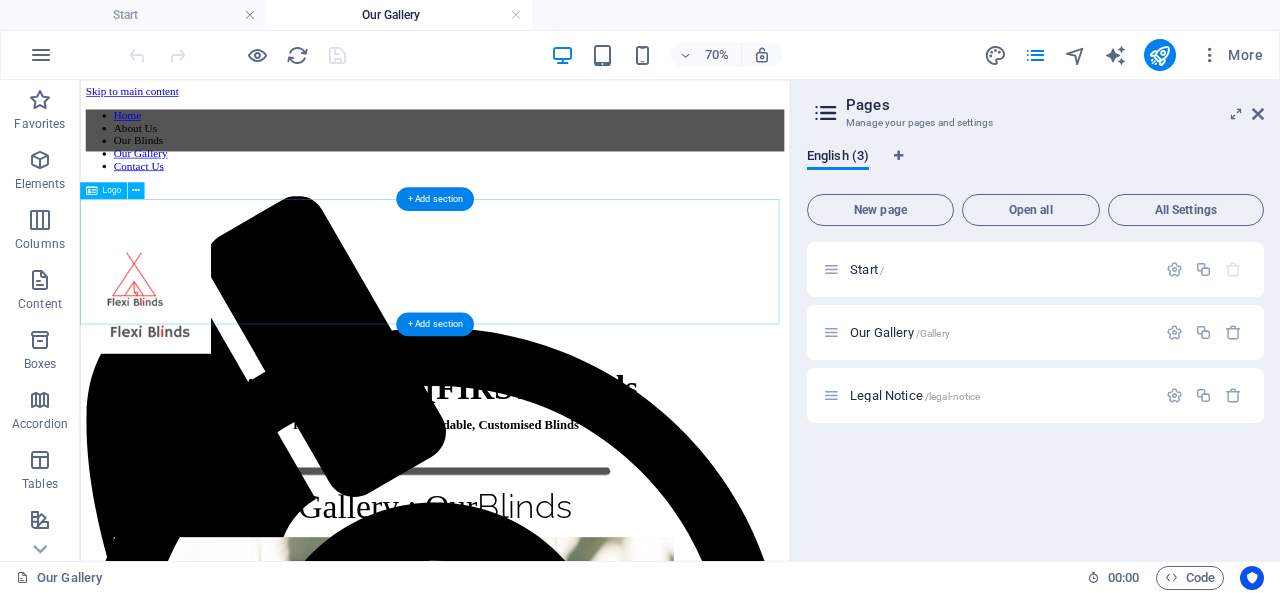 click at bounding box center (587, 383) 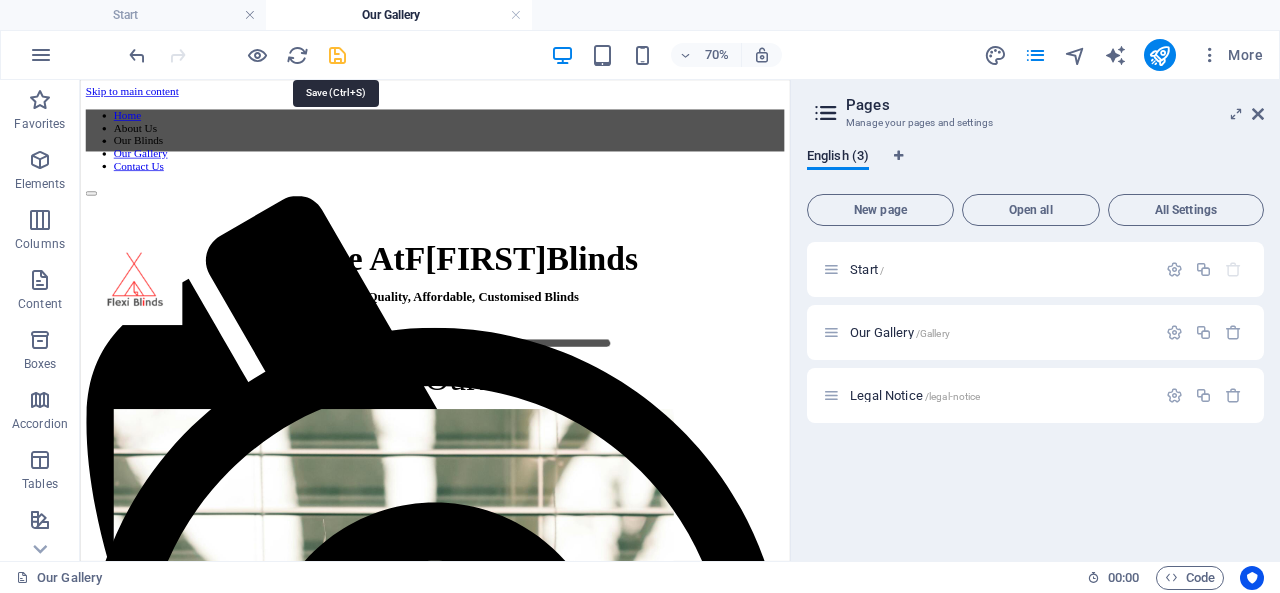 click at bounding box center [337, 55] 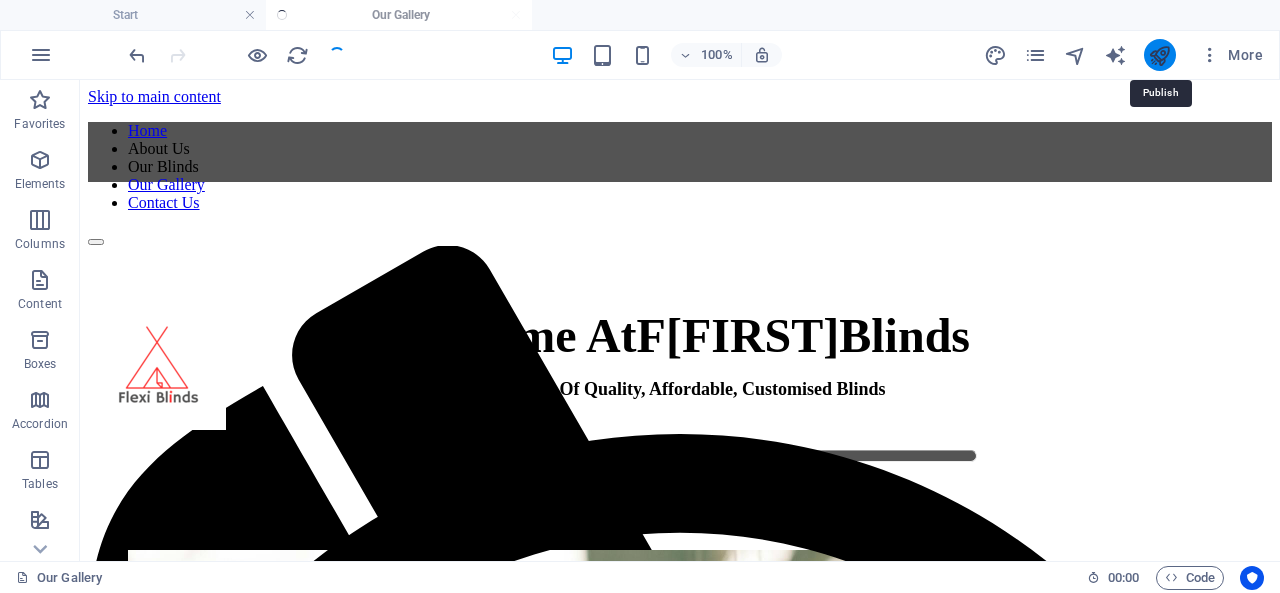 click at bounding box center (1159, 55) 